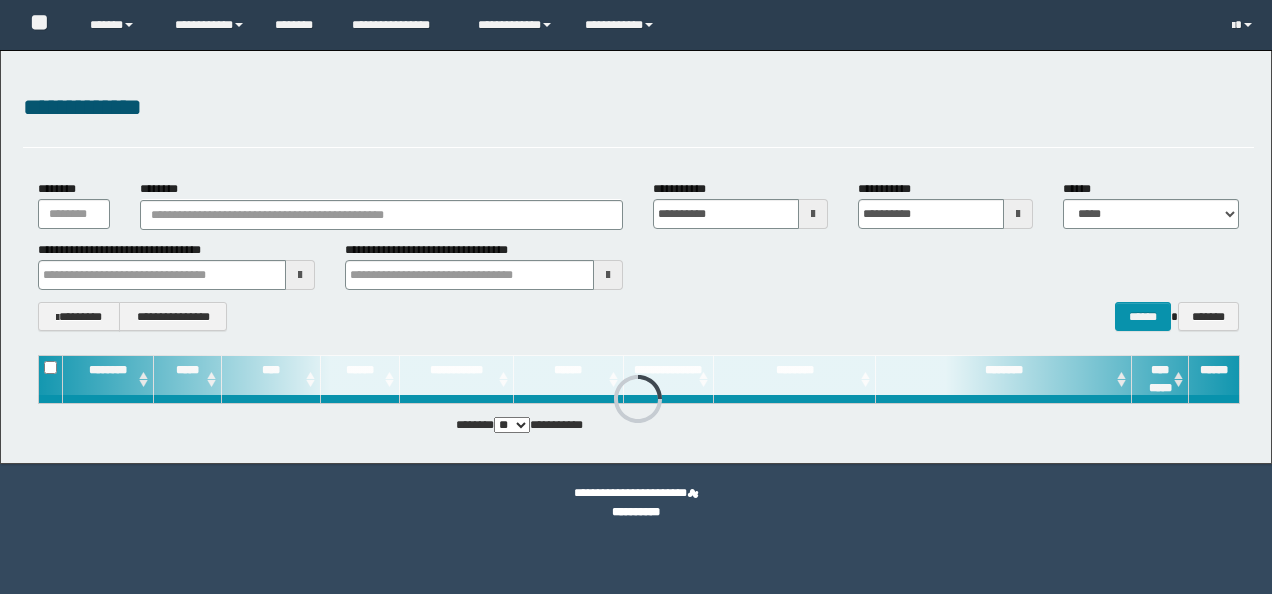 scroll, scrollTop: 0, scrollLeft: 0, axis: both 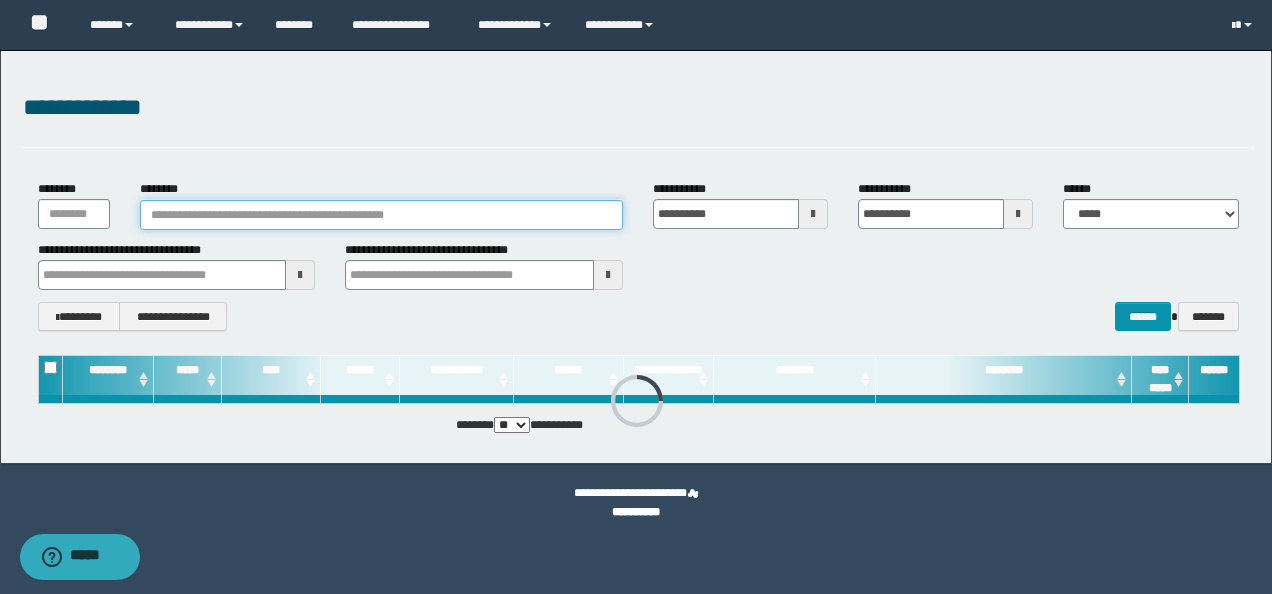 click on "********" at bounding box center [381, 215] 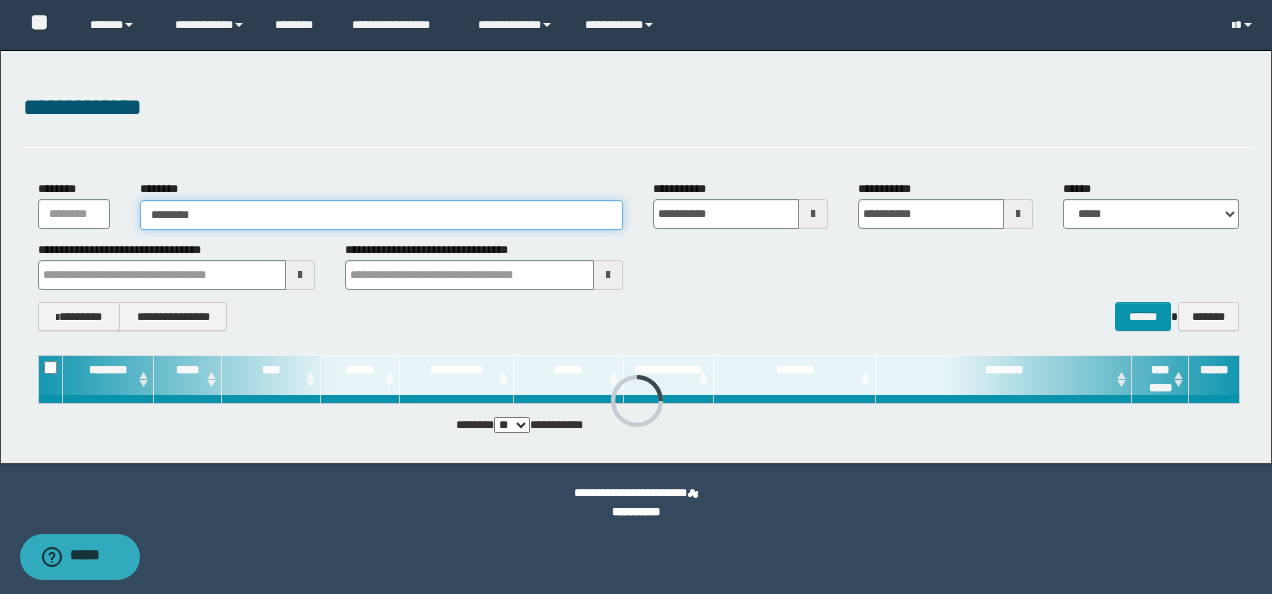 type on "********" 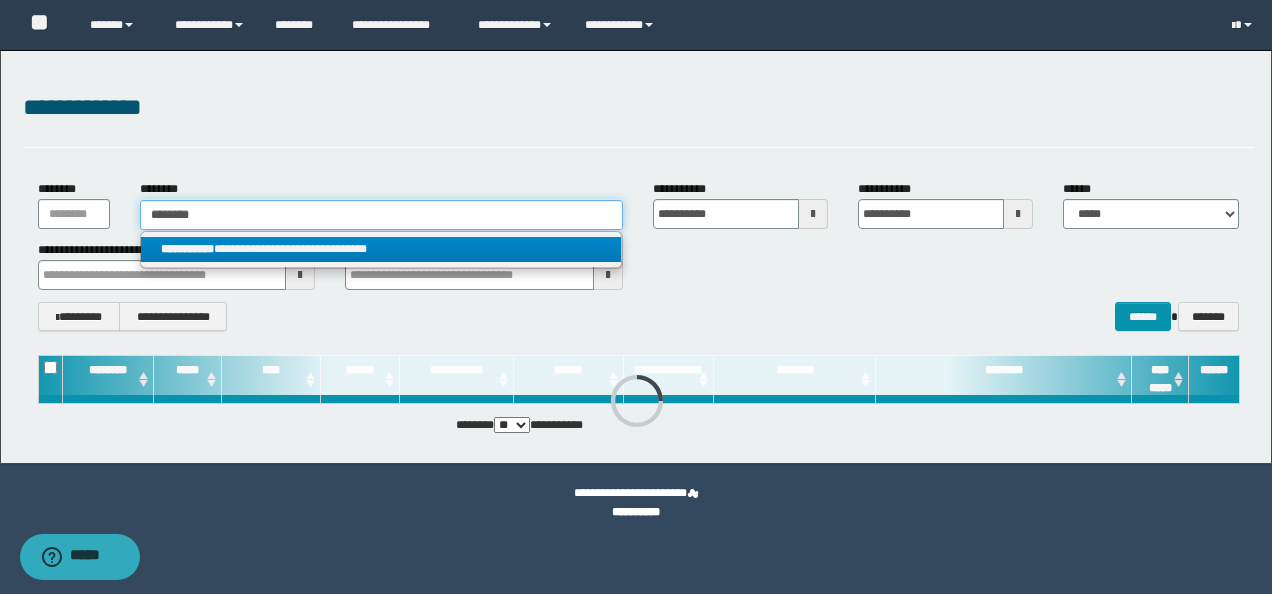 type on "********" 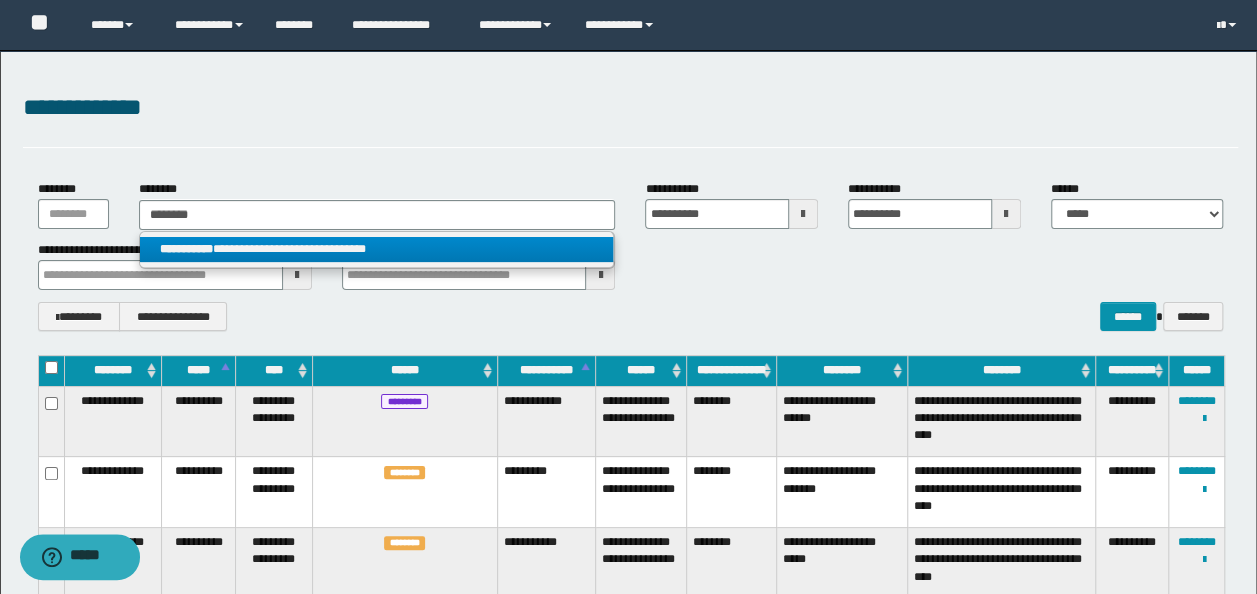 click on "**********" at bounding box center [377, 249] 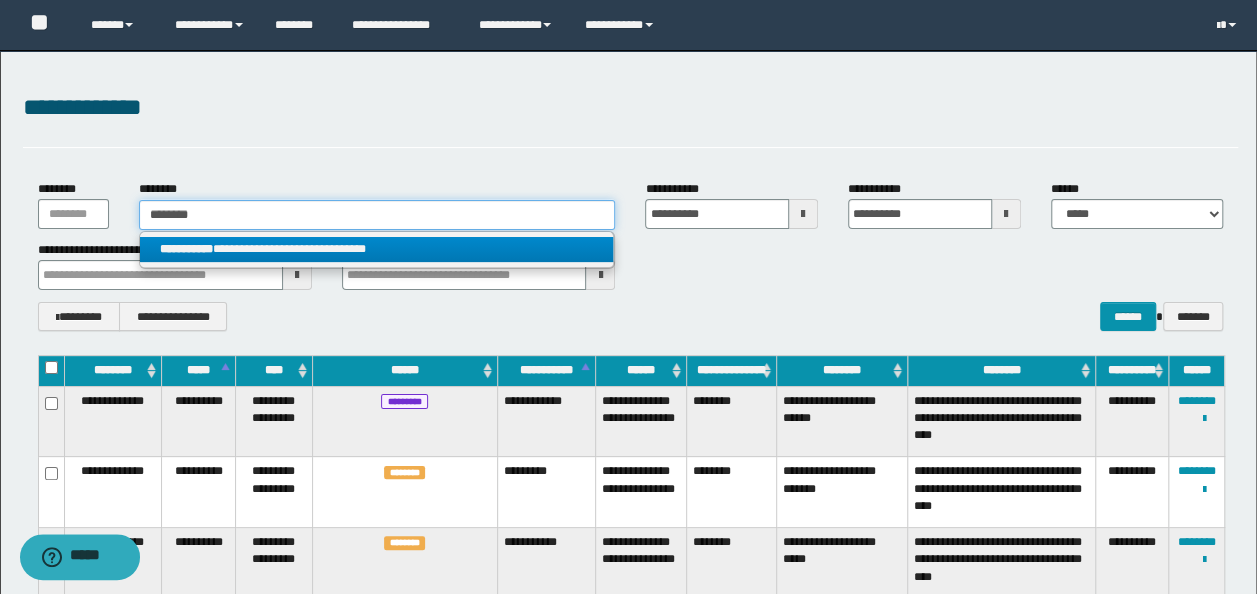 type 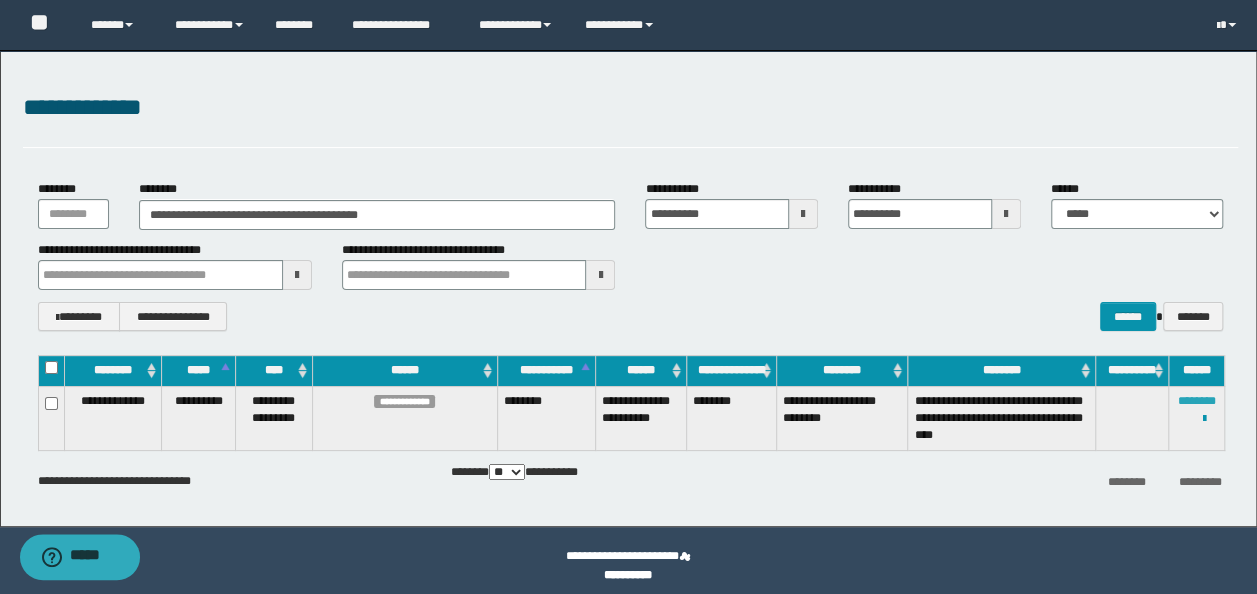 click on "********" at bounding box center [1197, 401] 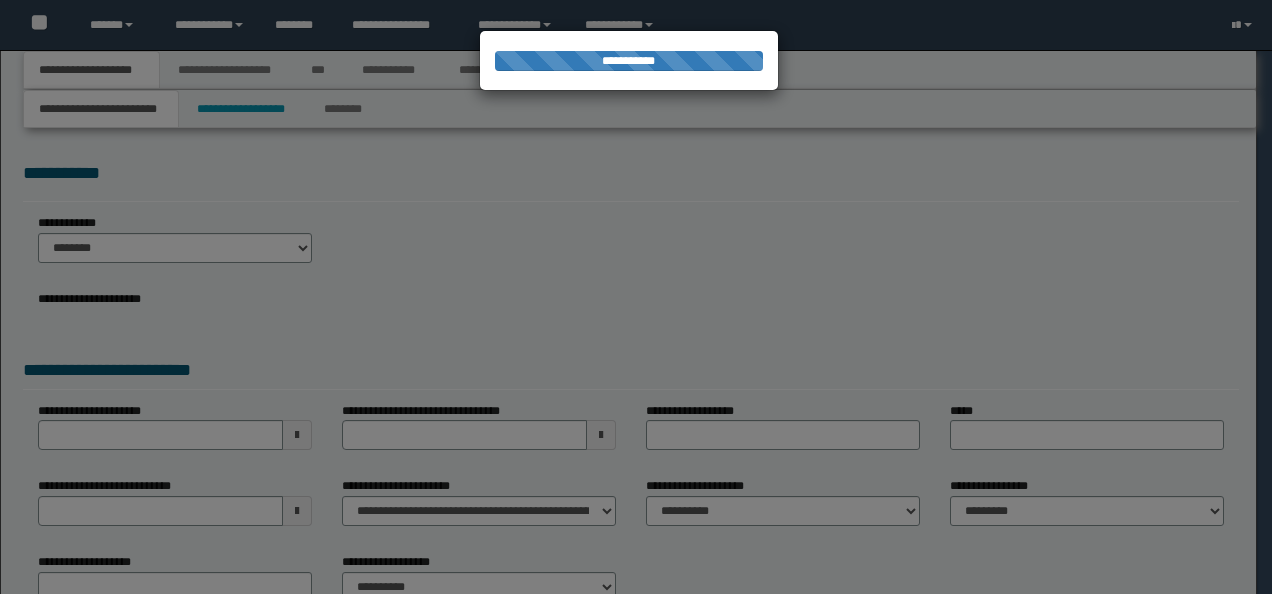 scroll, scrollTop: 0, scrollLeft: 0, axis: both 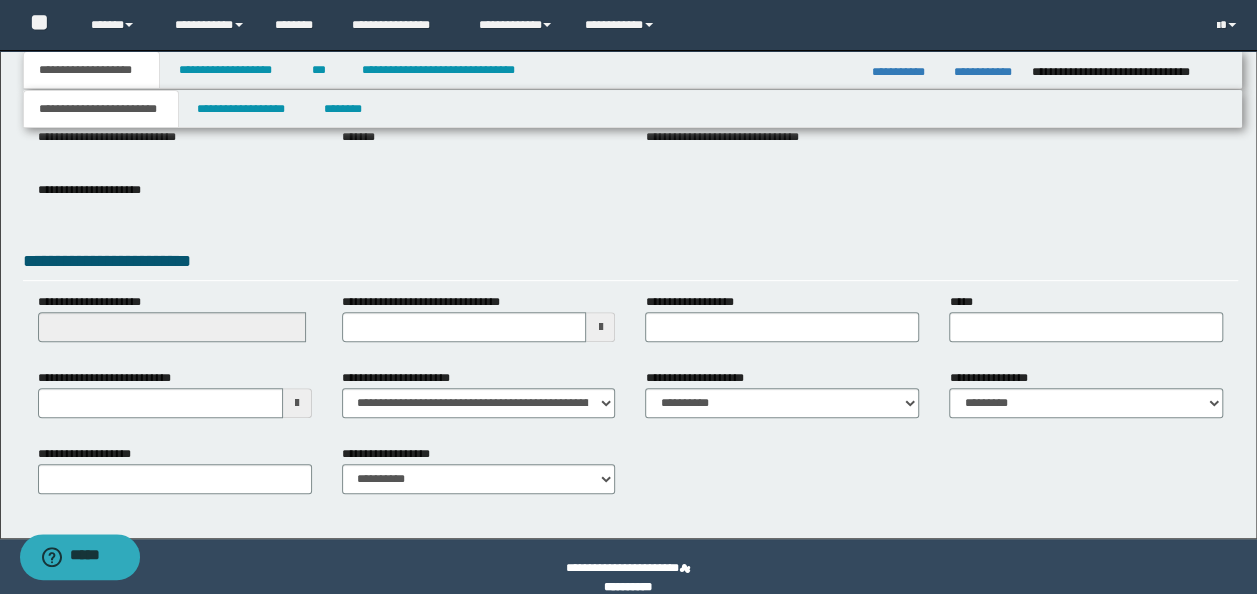 click on "**********" at bounding box center [628, 31] 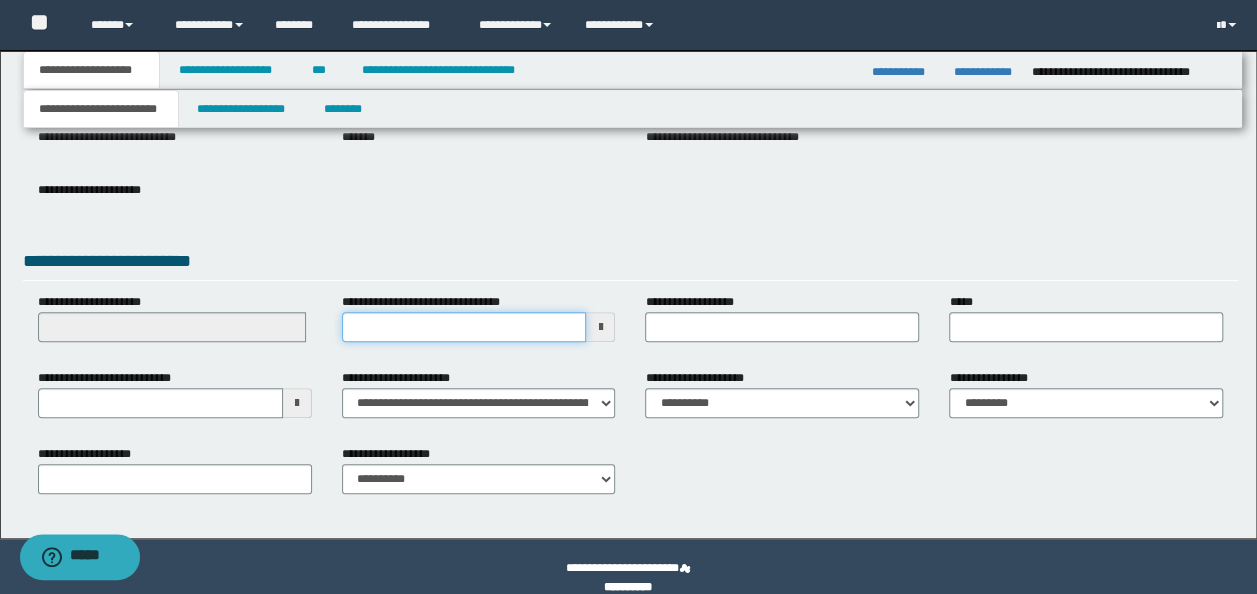click on "**********" at bounding box center (464, 327) 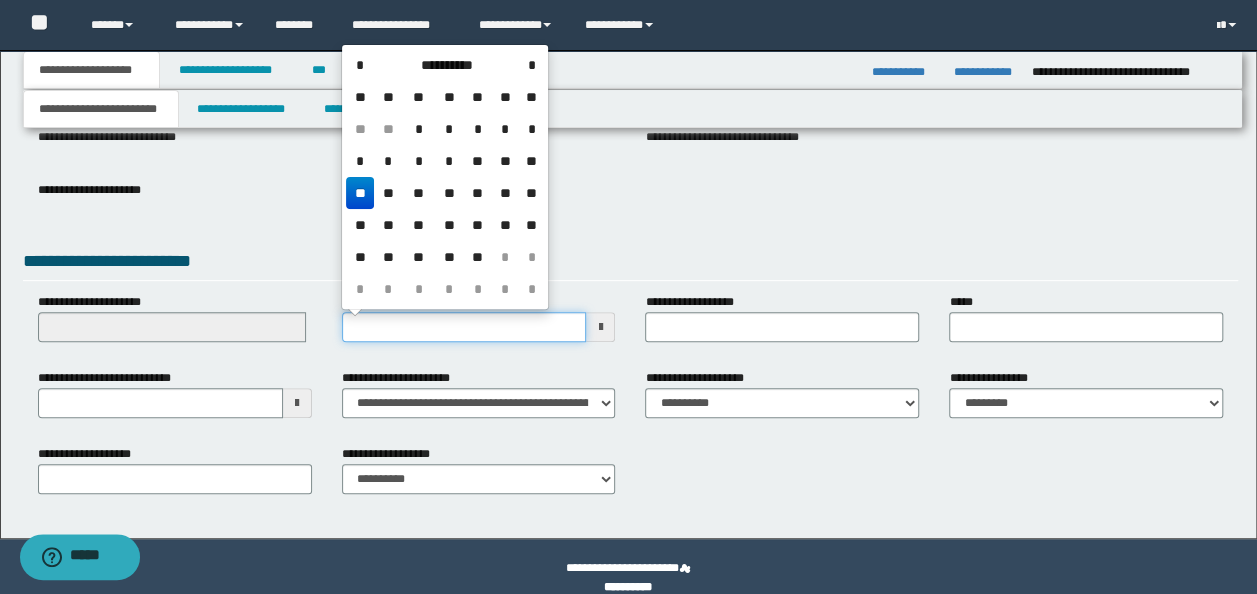 type on "**********" 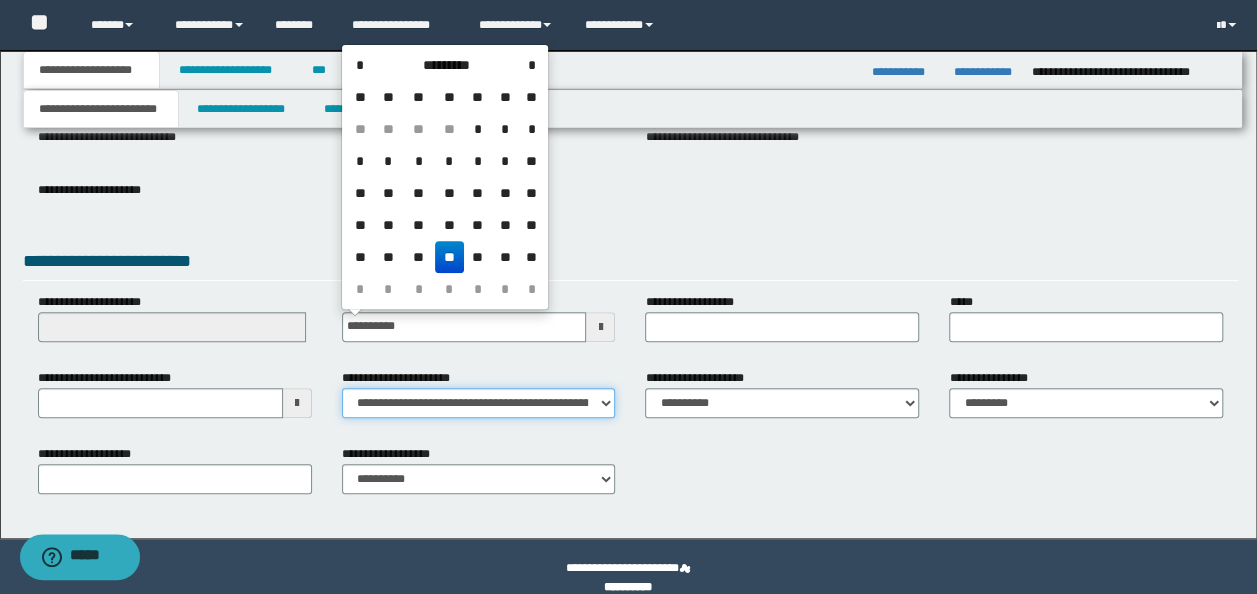 click on "**********" at bounding box center [479, 403] 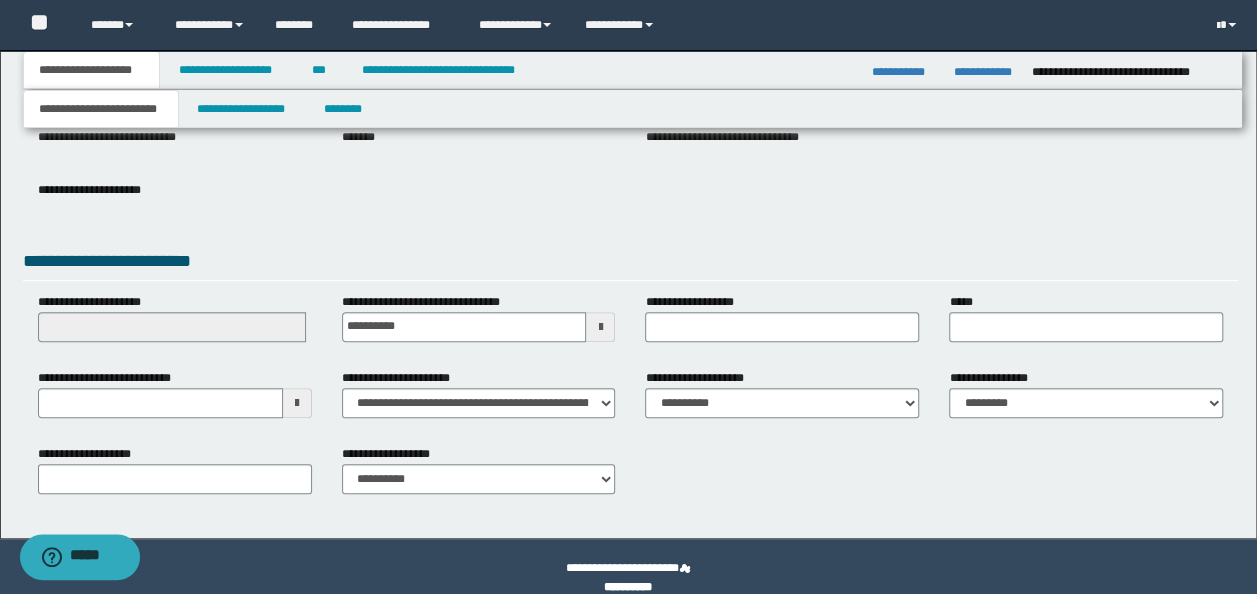 click on "**********" at bounding box center (631, 201) 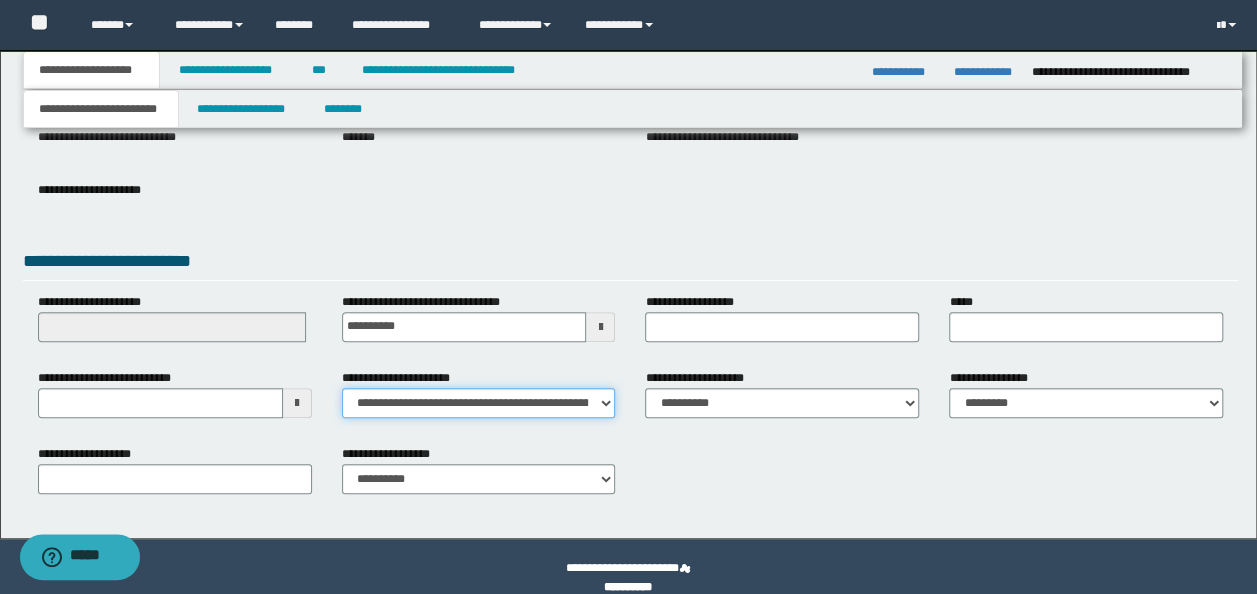 click on "**********" at bounding box center (479, 403) 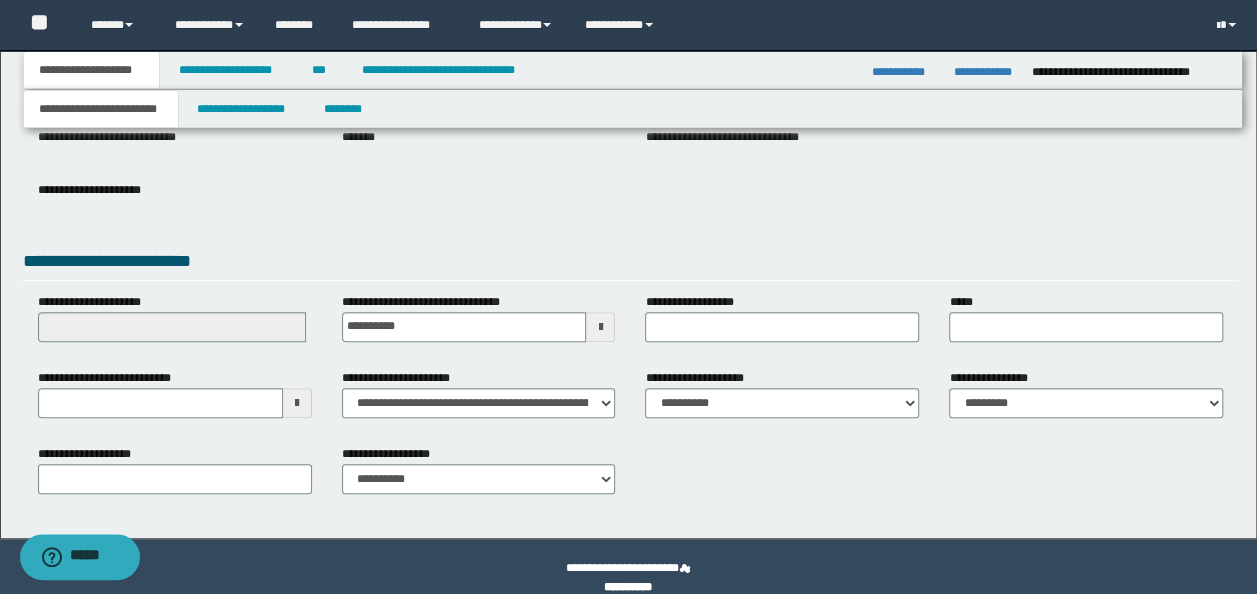 click on "**********" at bounding box center (631, 205) 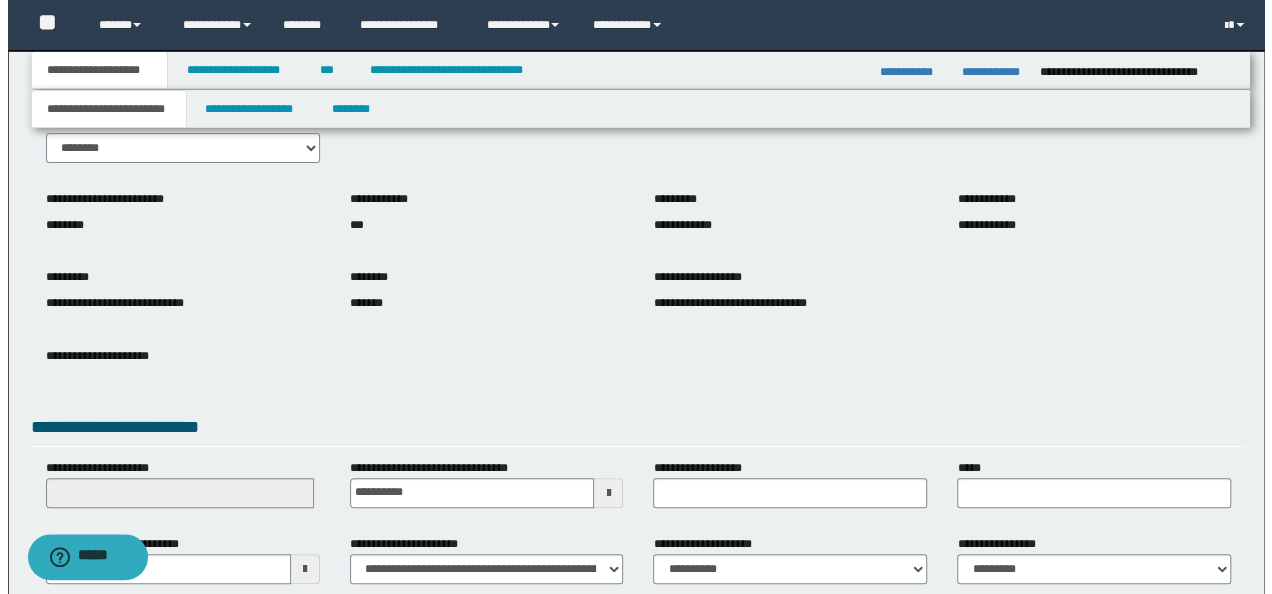 scroll, scrollTop: 0, scrollLeft: 0, axis: both 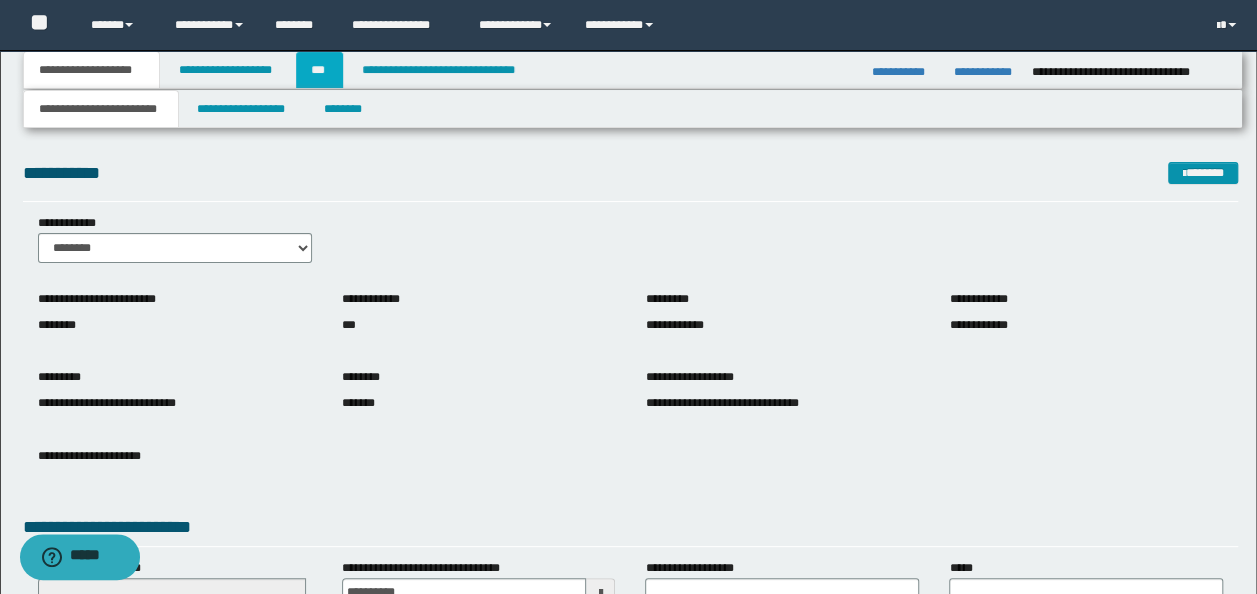click on "***" at bounding box center (319, 70) 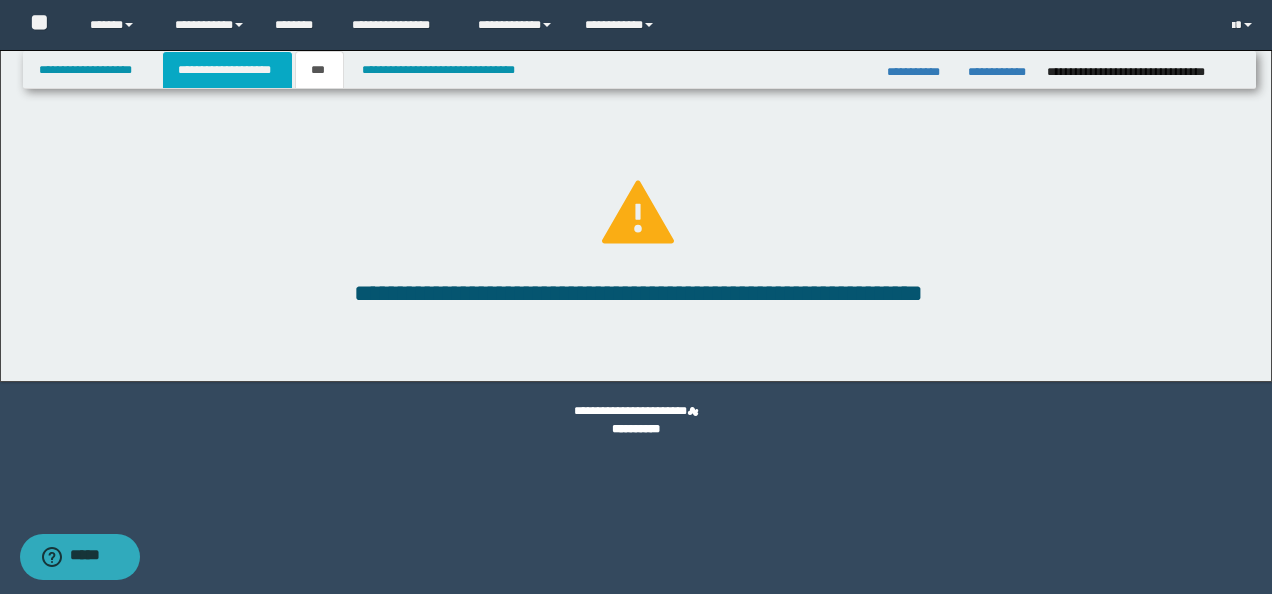 click on "**********" at bounding box center [227, 70] 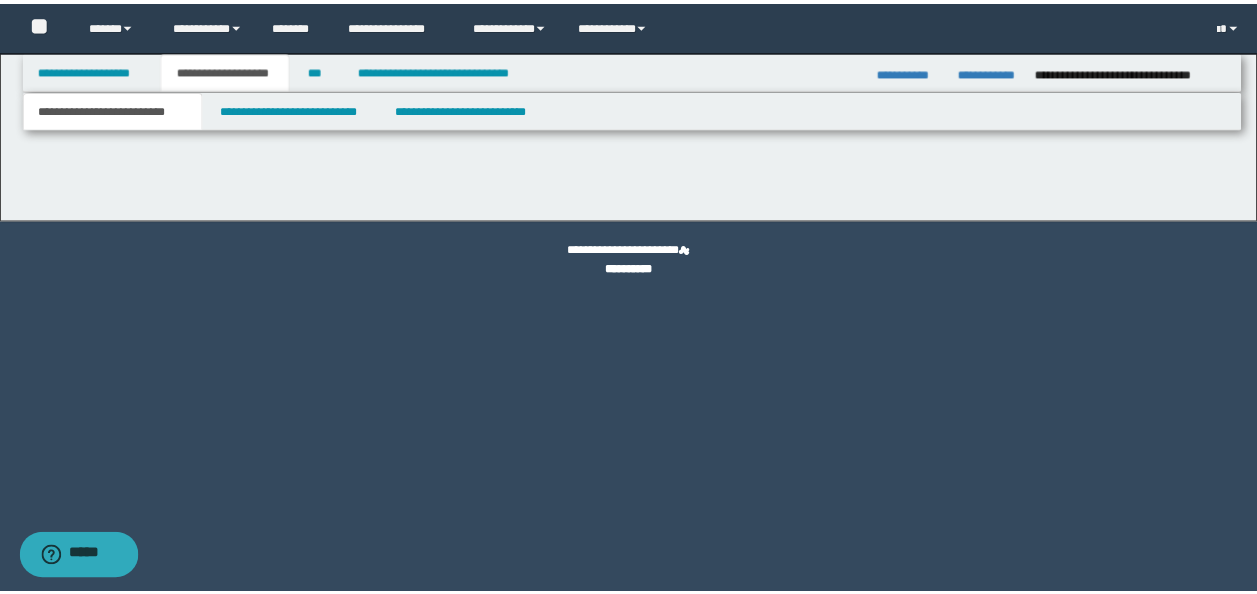 scroll, scrollTop: 0, scrollLeft: 0, axis: both 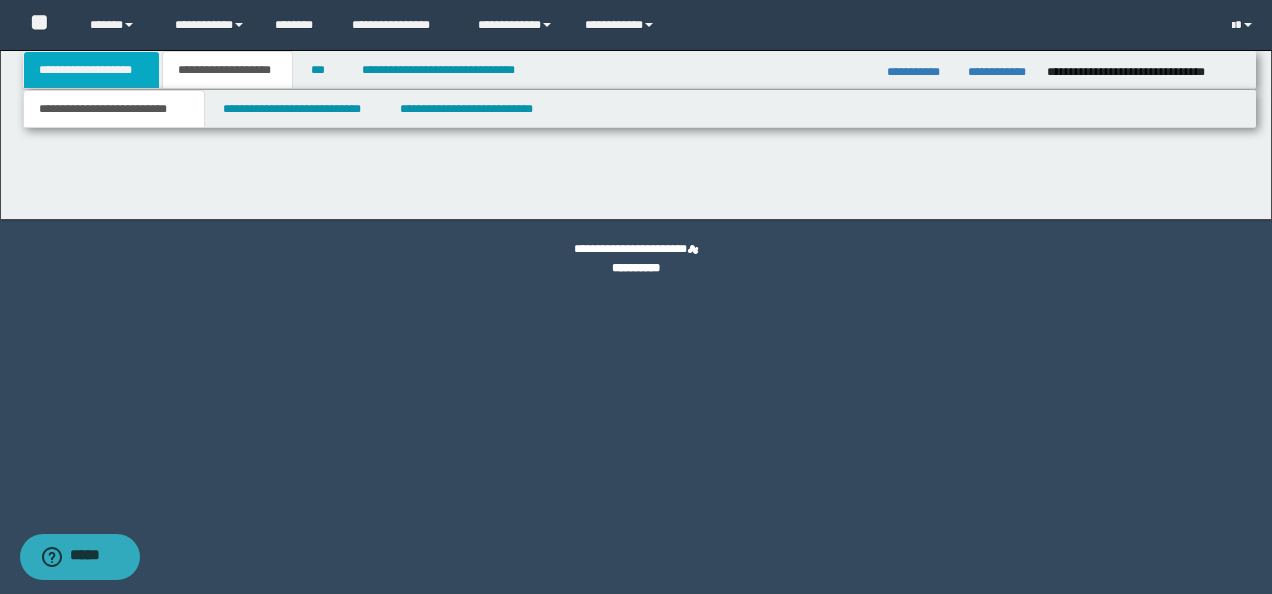 click on "**********" at bounding box center (92, 70) 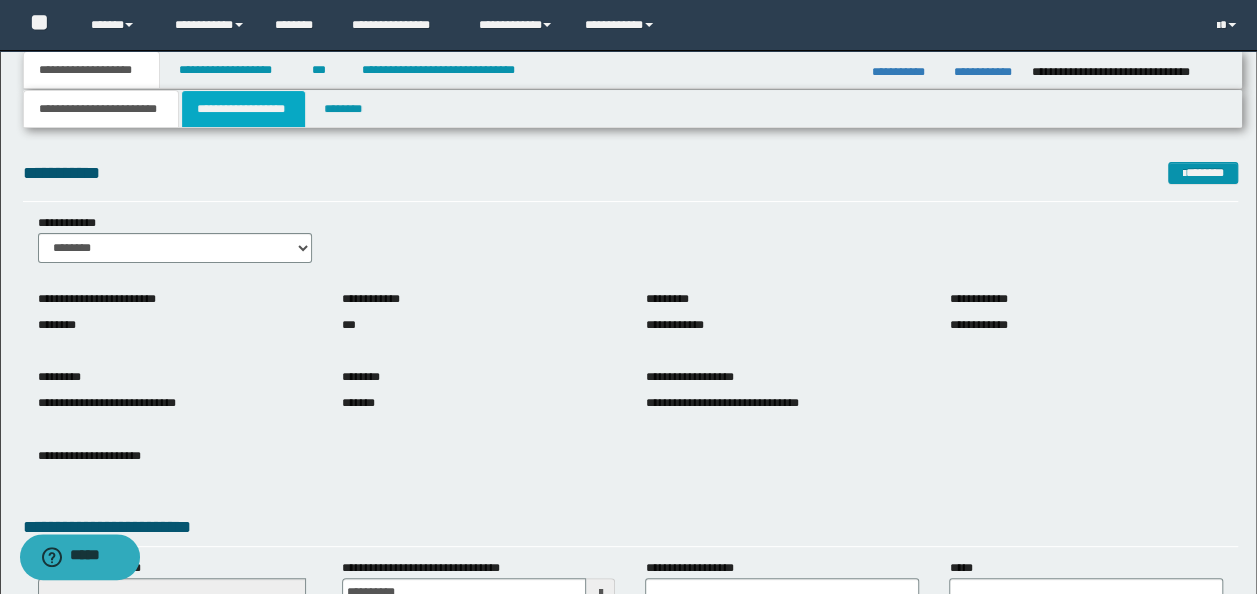 click on "**********" at bounding box center [243, 109] 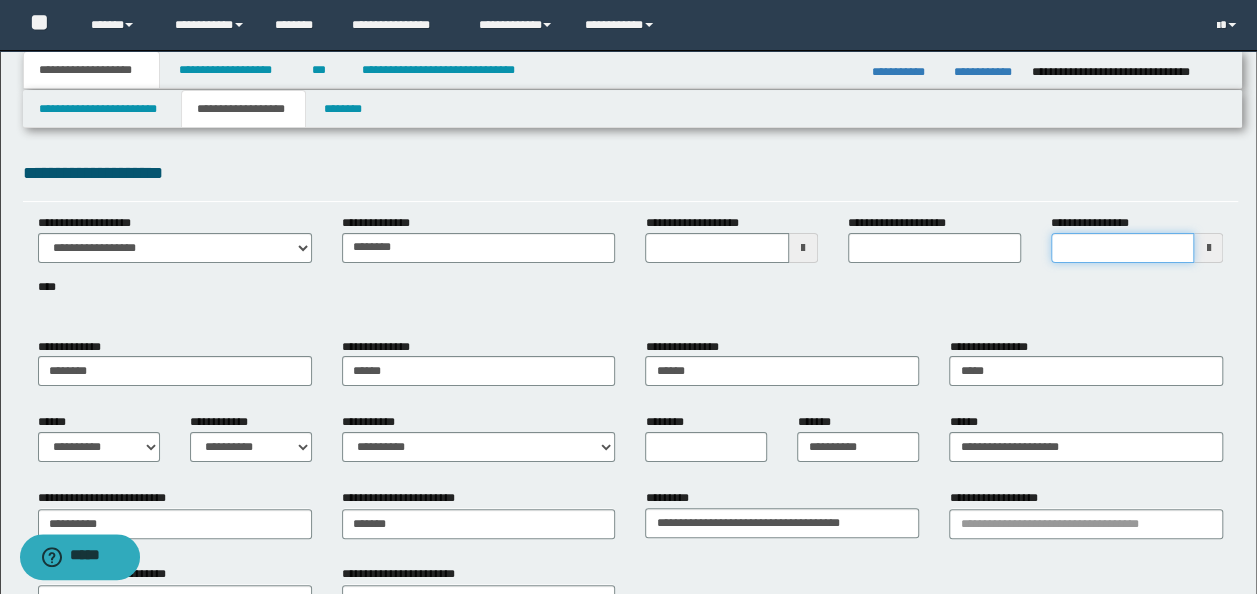 click on "**********" at bounding box center [1123, 248] 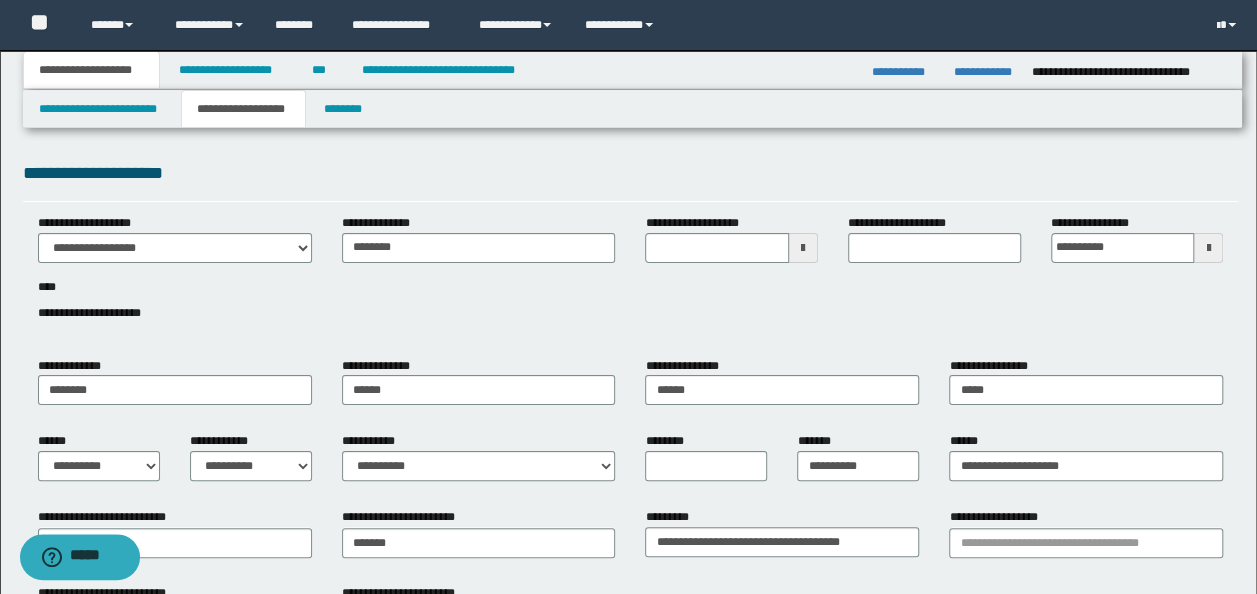 click on "**********" at bounding box center (631, 578) 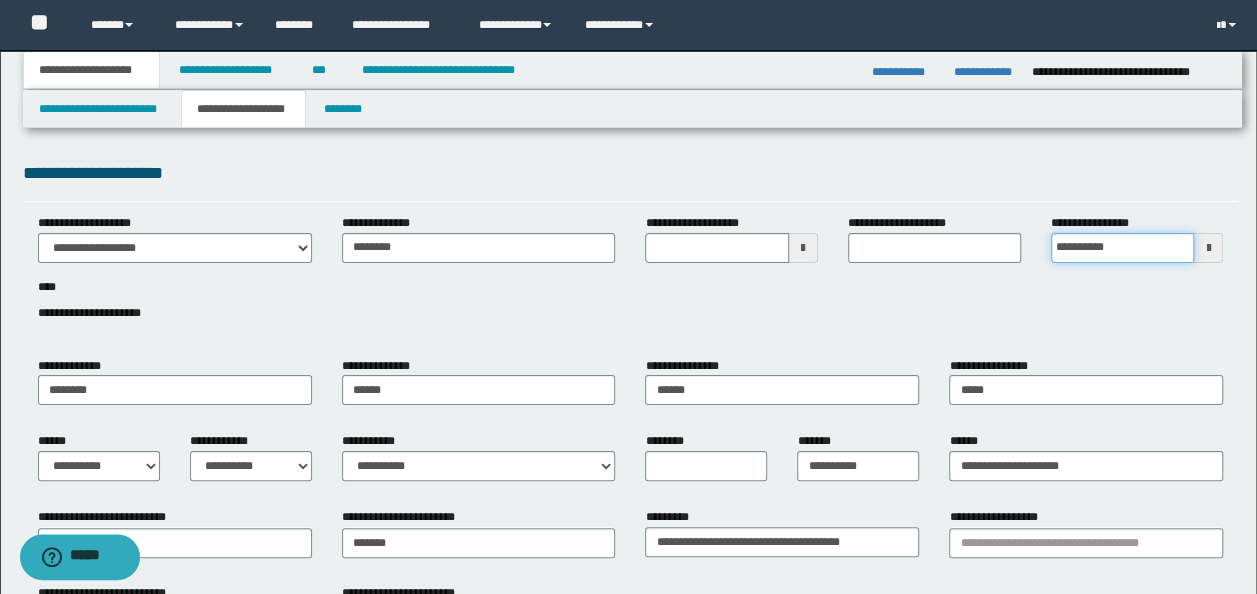 click on "**********" at bounding box center [1123, 248] 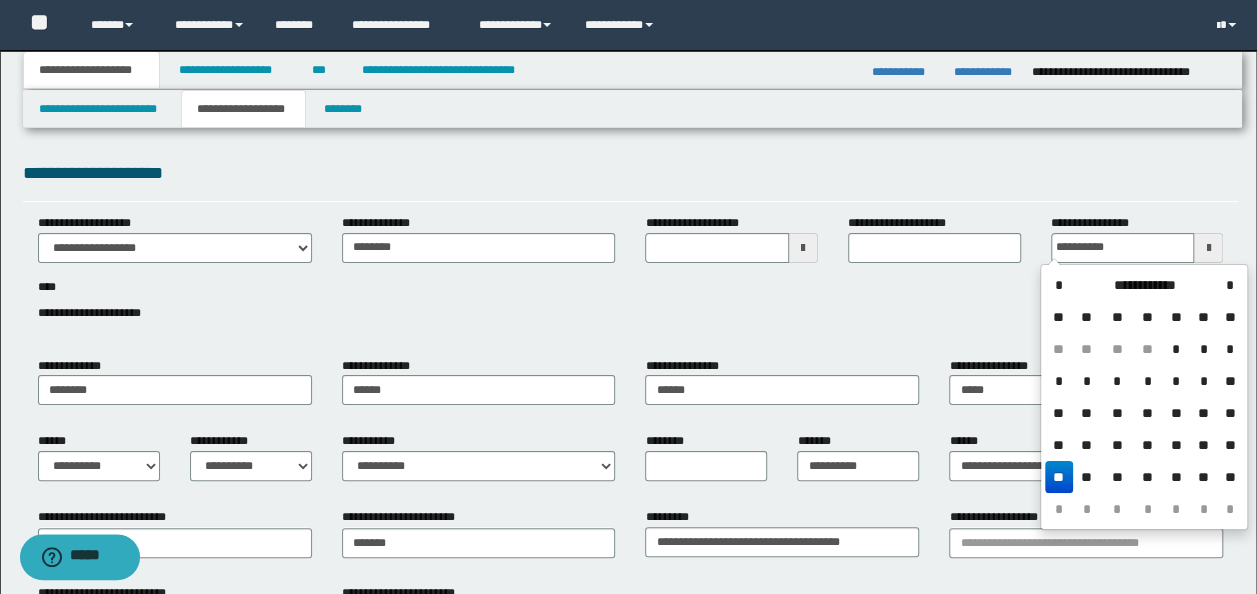 click on "**" at bounding box center (1059, 477) 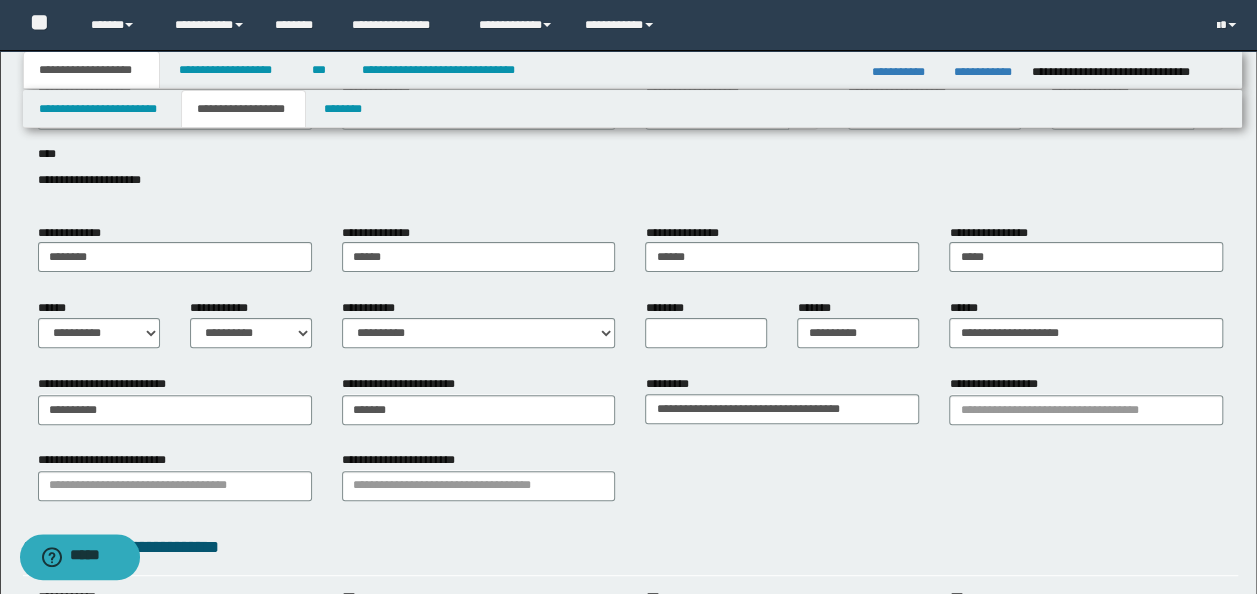 scroll, scrollTop: 266, scrollLeft: 0, axis: vertical 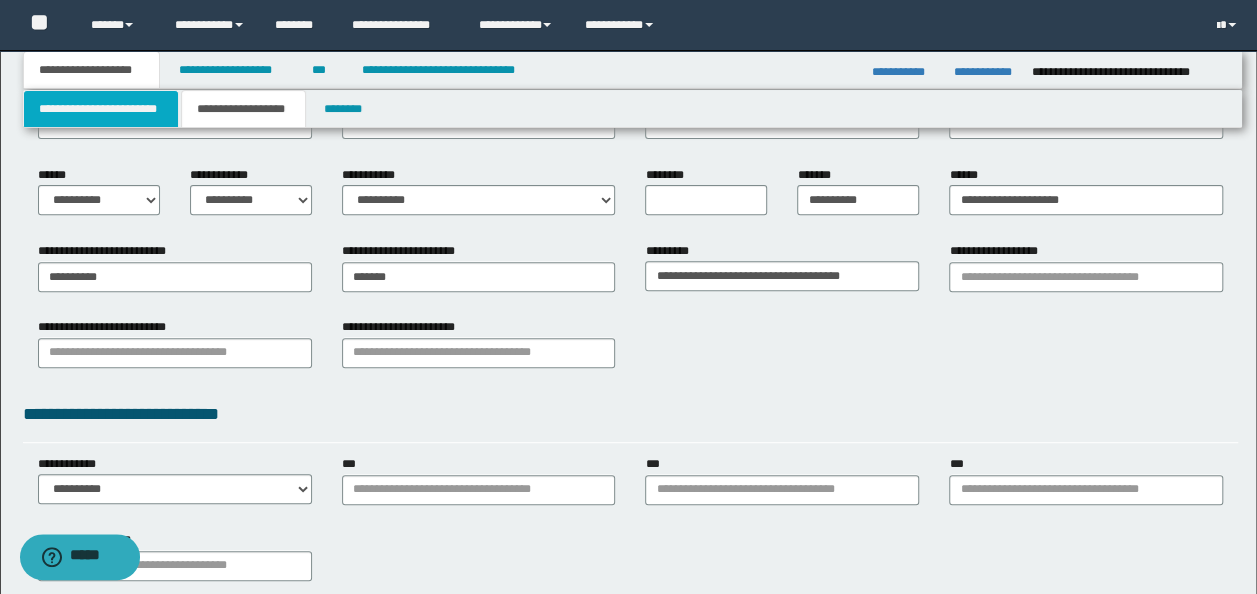 click on "**********" at bounding box center [101, 109] 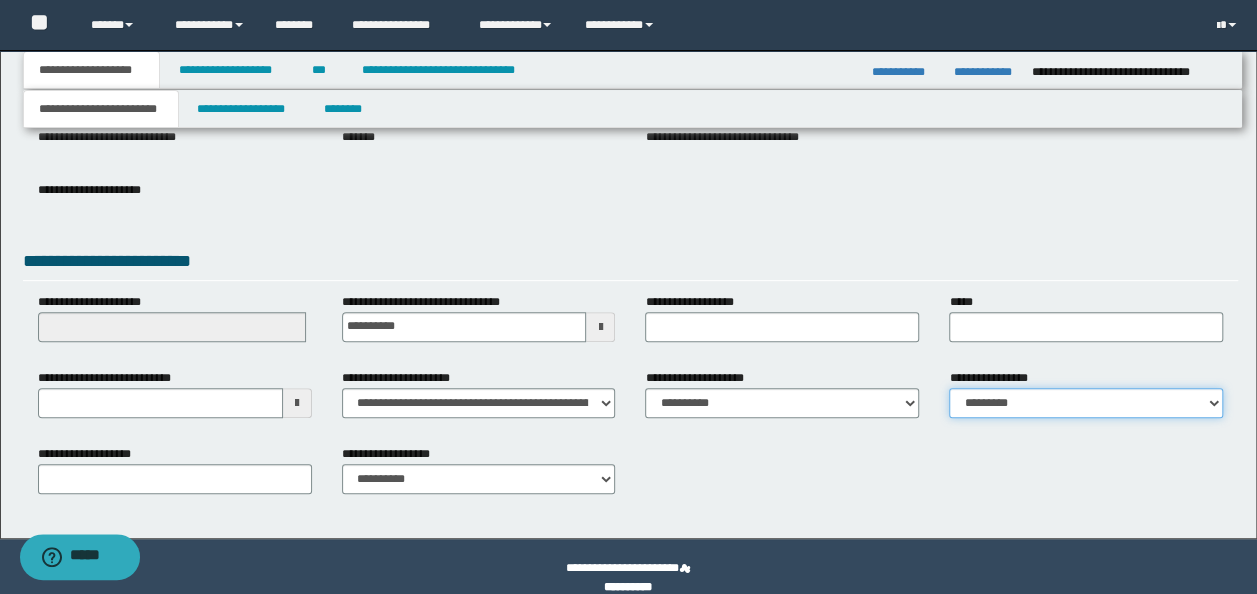 click on "**********" at bounding box center (1086, 403) 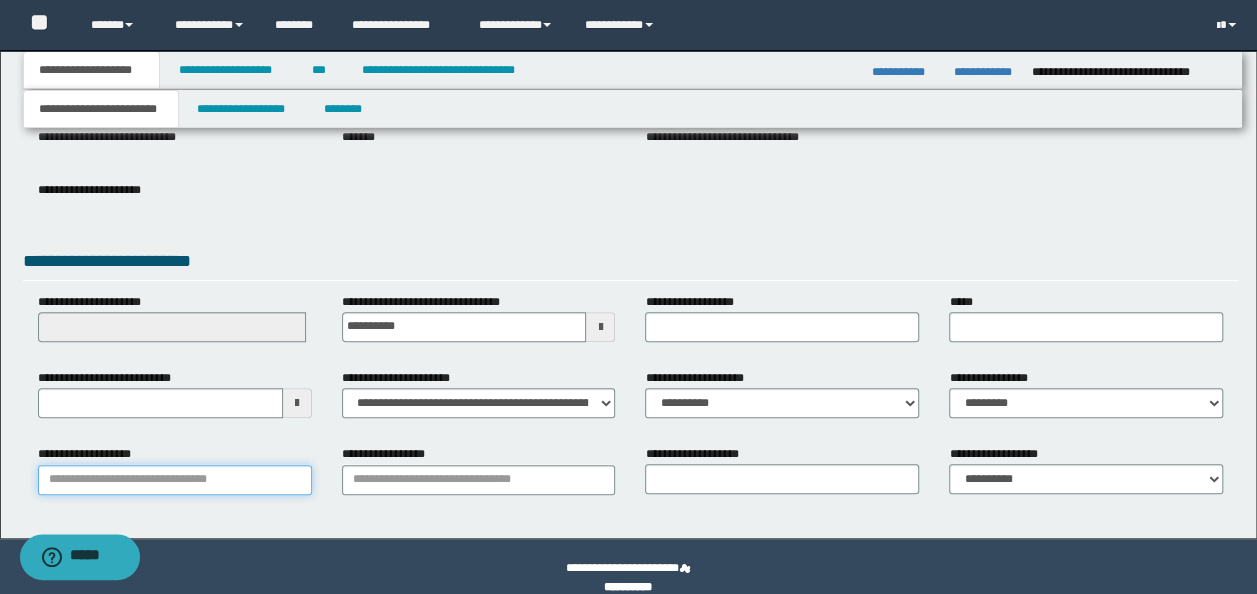 click on "**********" at bounding box center [175, 480] 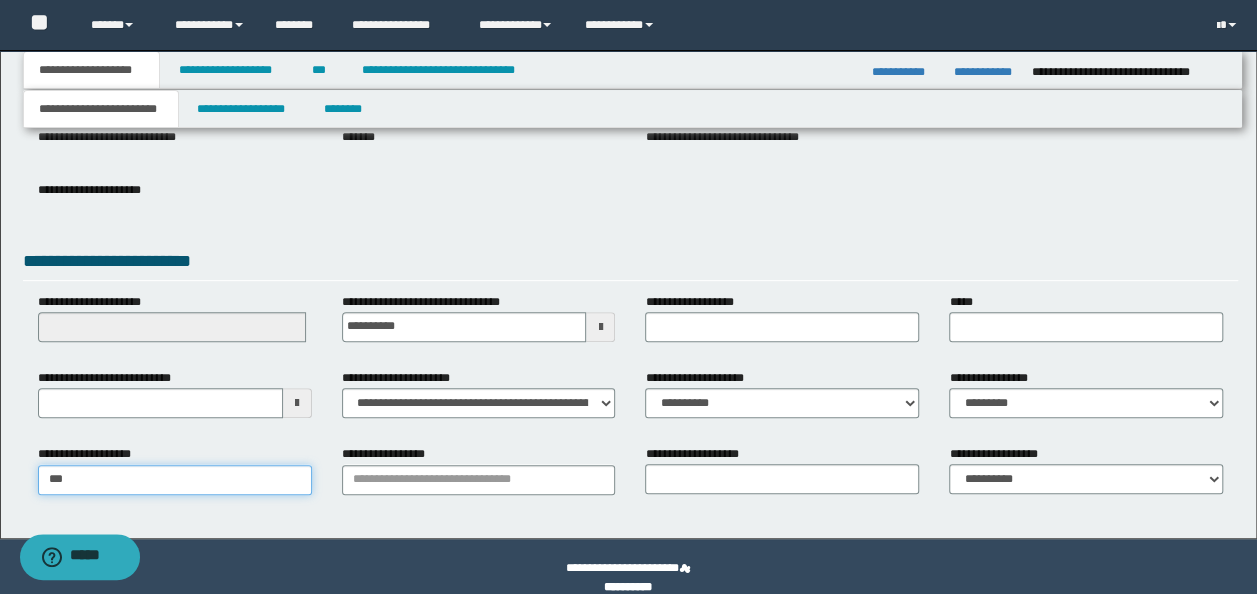 type on "***" 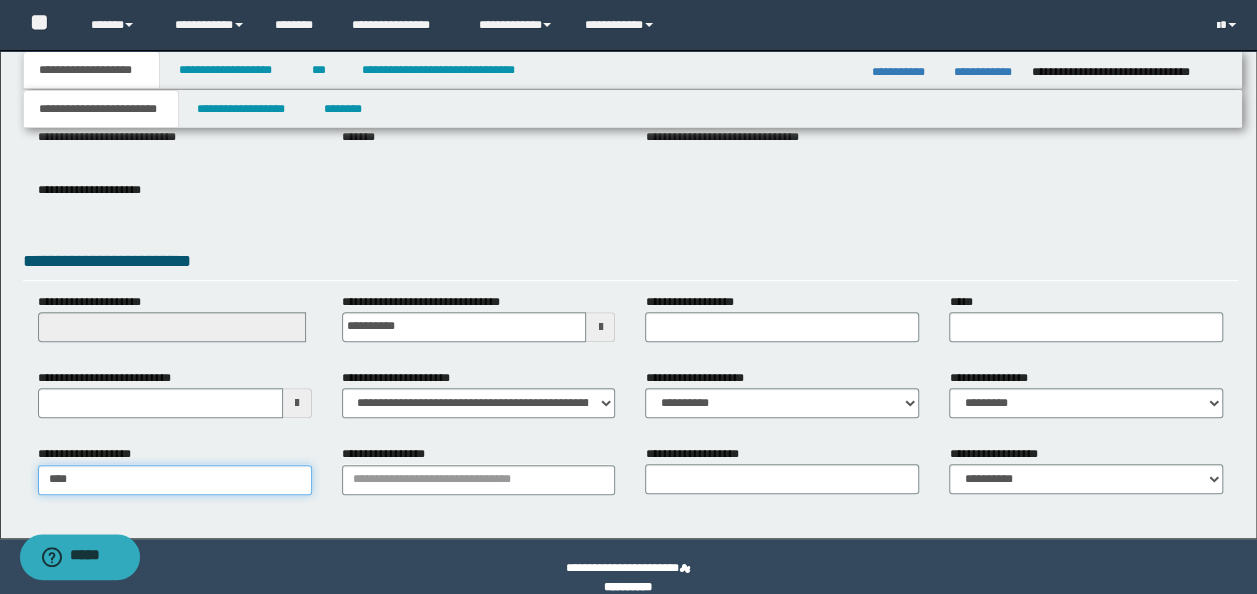 type on "**********" 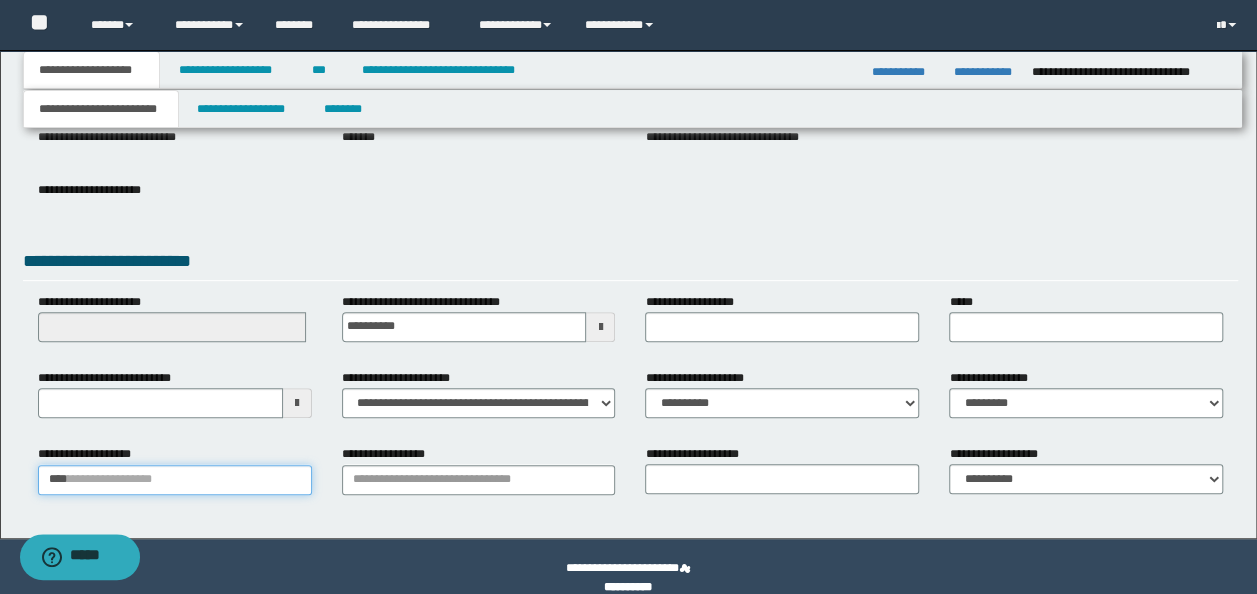 type 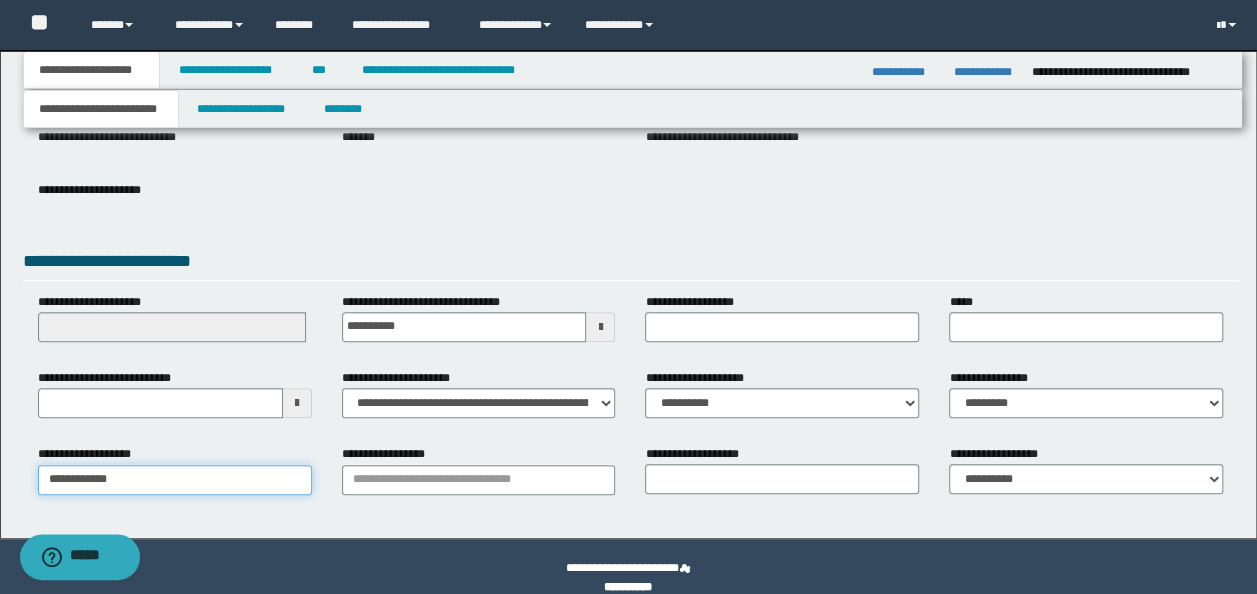 drag, startPoint x: 65, startPoint y: 480, endPoint x: -4, endPoint y: 462, distance: 71.30919 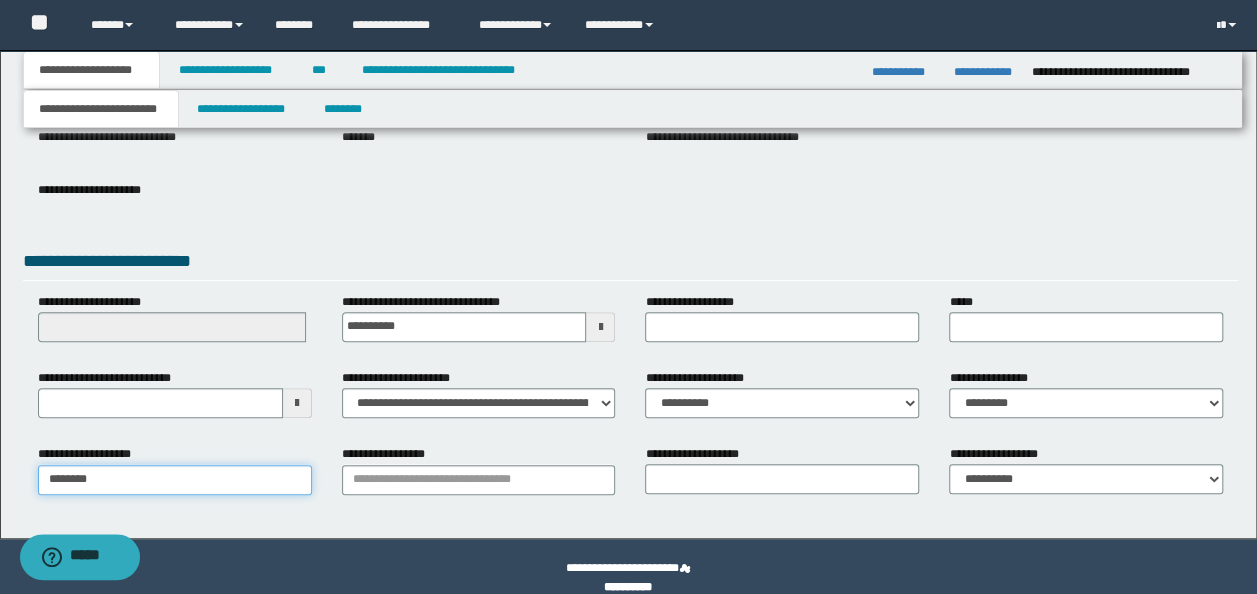 type on "********" 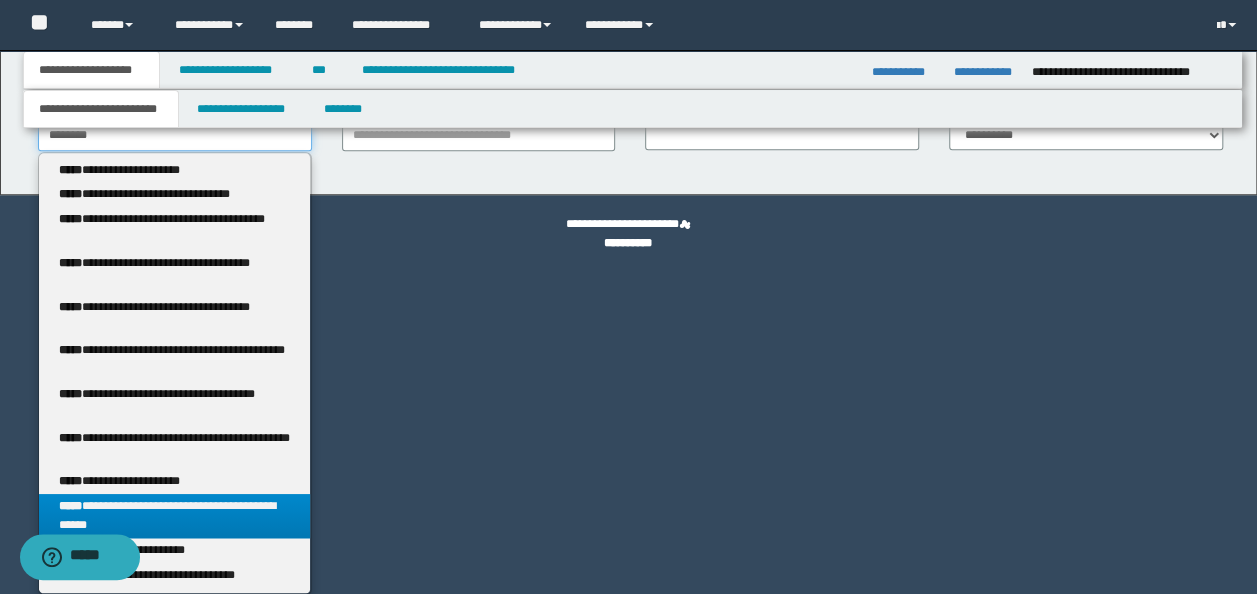scroll, scrollTop: 443, scrollLeft: 0, axis: vertical 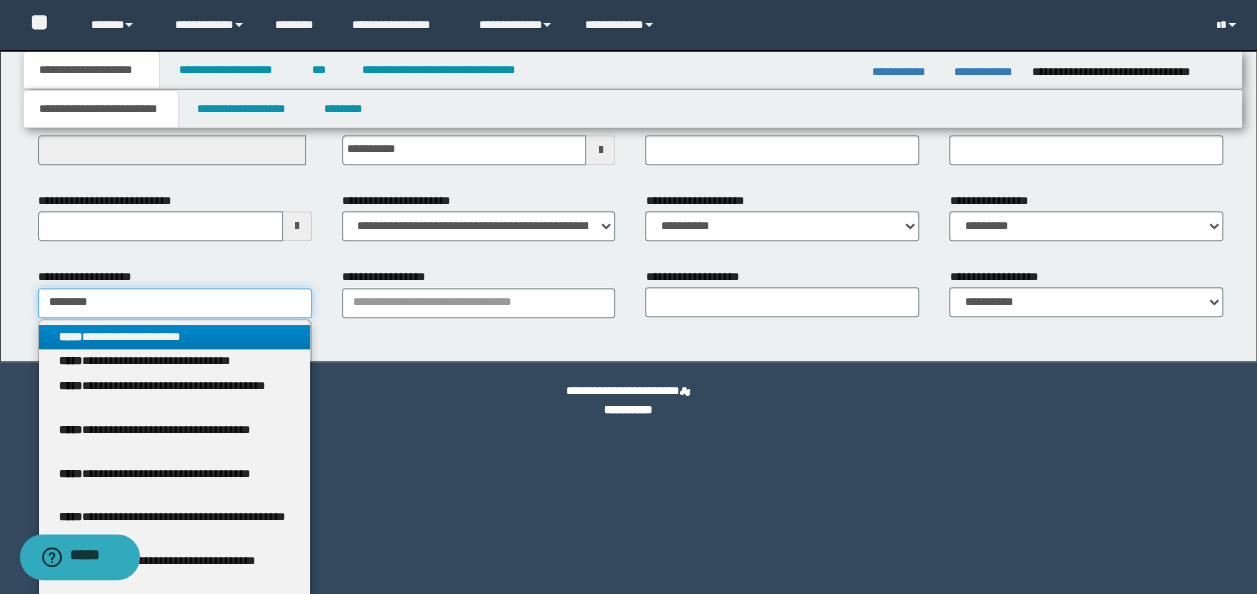 type on "********" 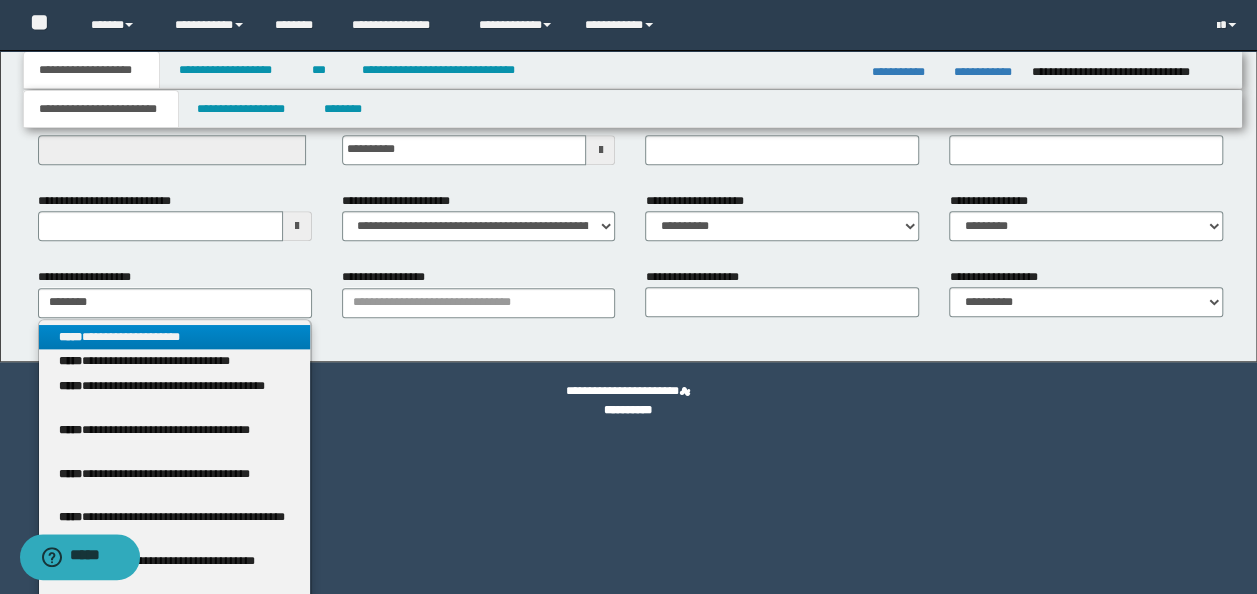 drag, startPoint x: 261, startPoint y: 342, endPoint x: 272, endPoint y: 344, distance: 11.18034 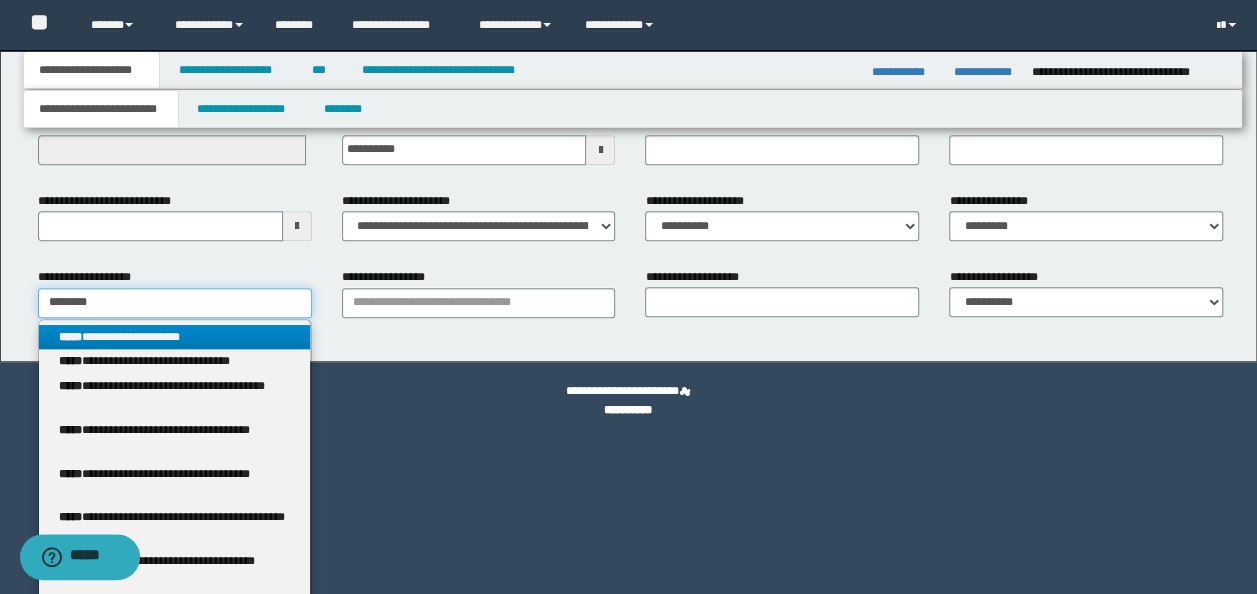 type 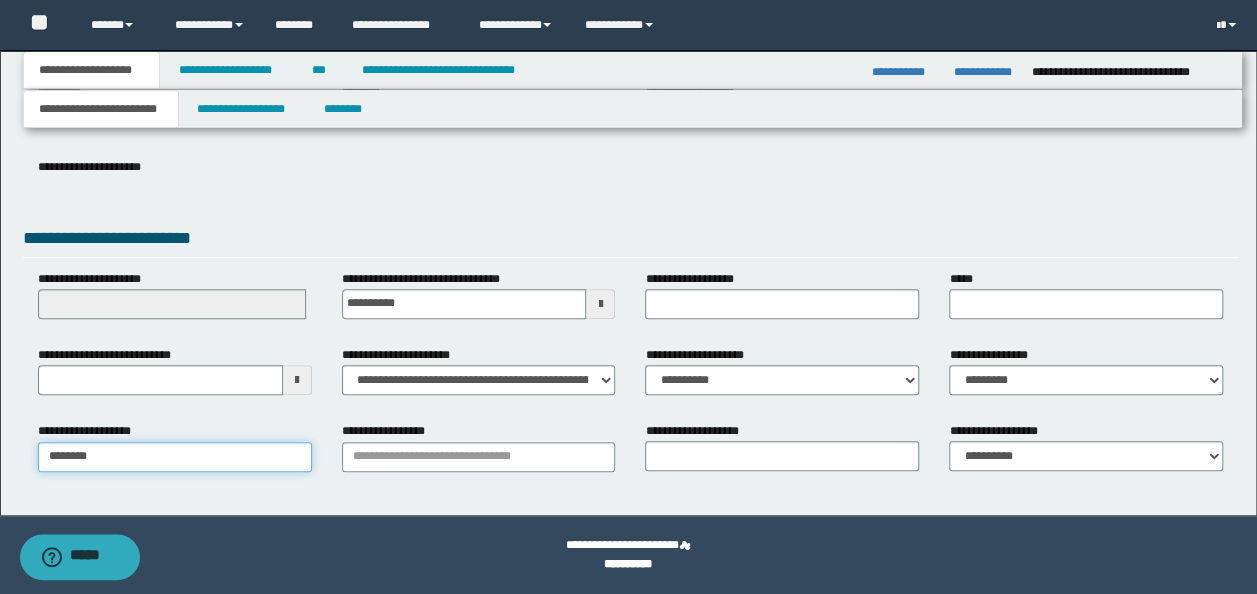 scroll, scrollTop: 288, scrollLeft: 0, axis: vertical 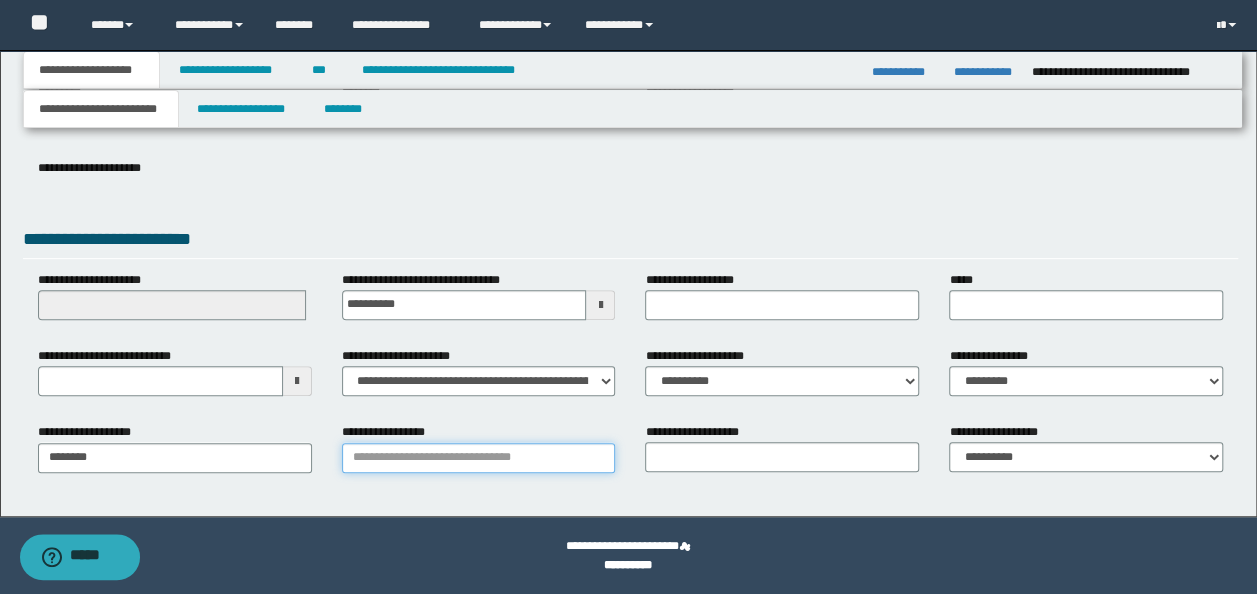 click on "**********" at bounding box center [479, 458] 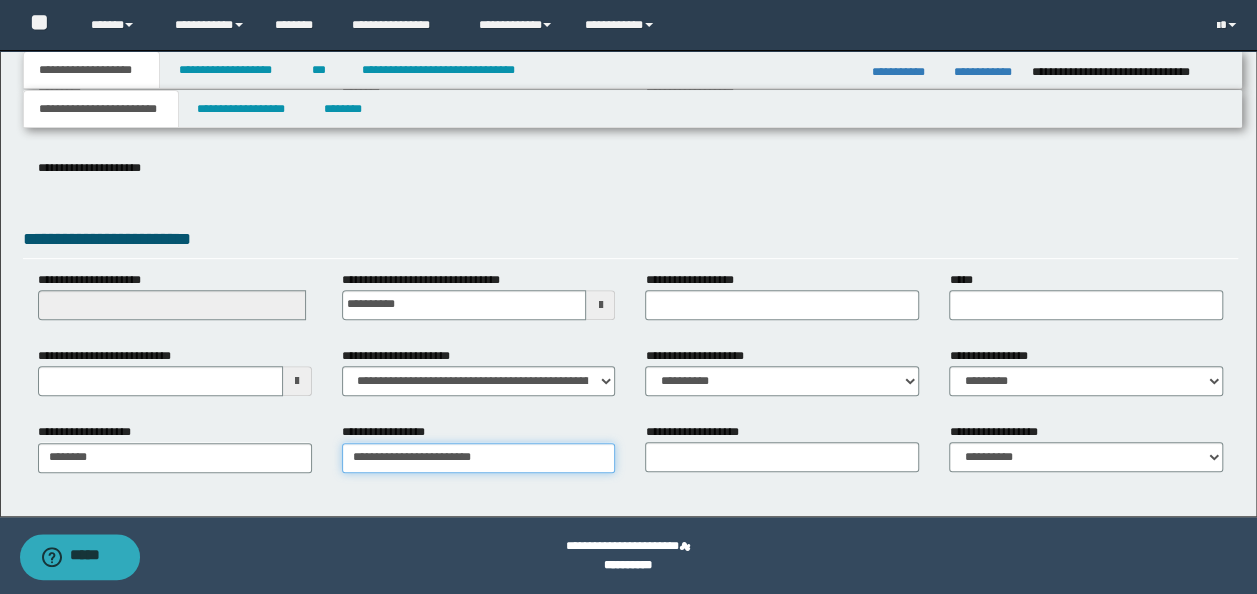 type on "**********" 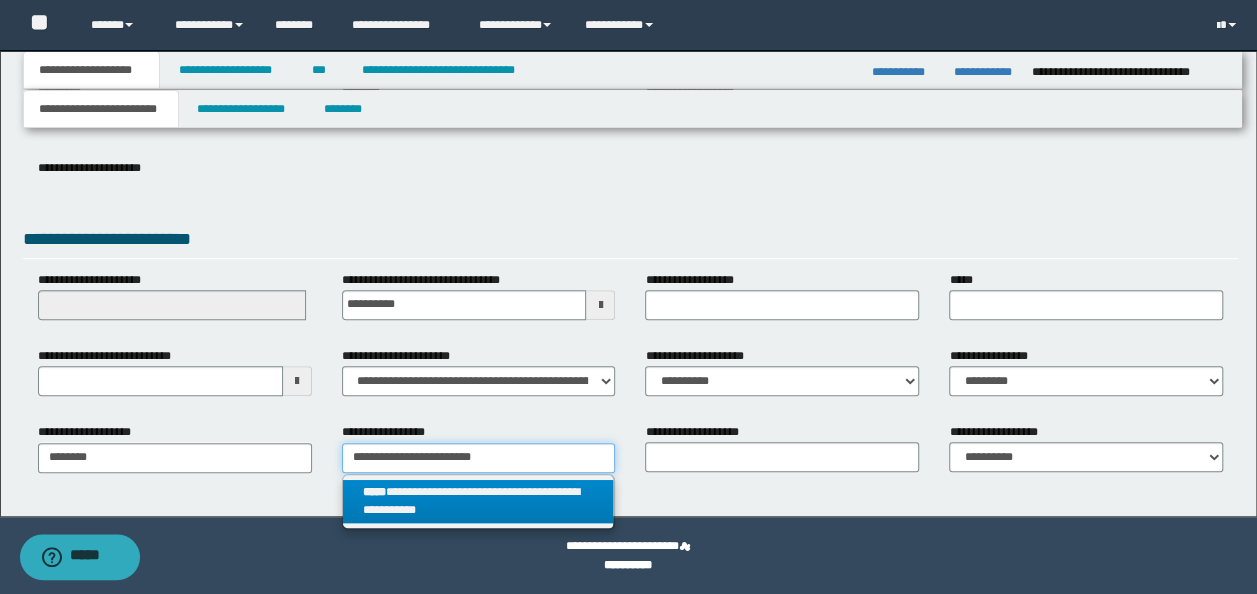 type on "**********" 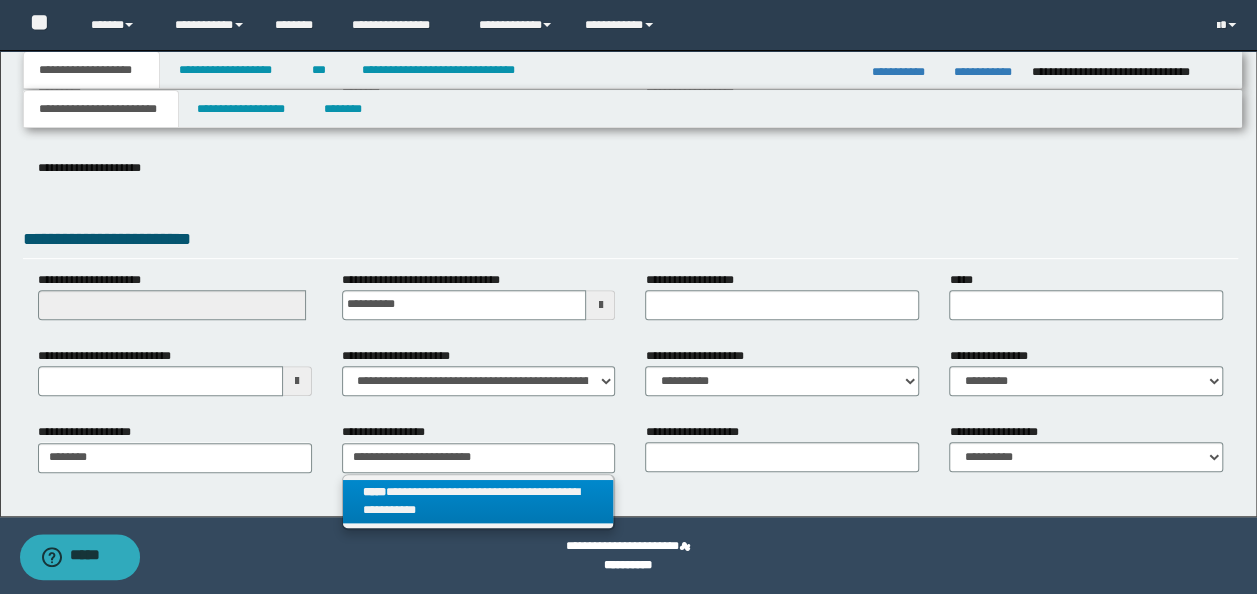 click on "**********" at bounding box center [478, 502] 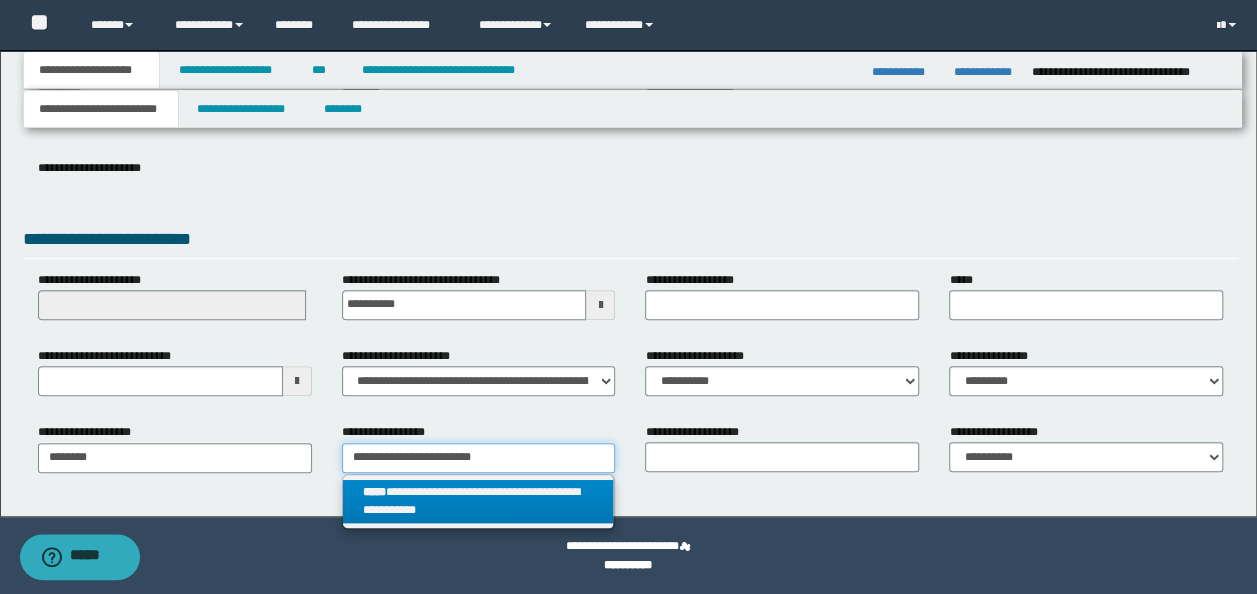 type 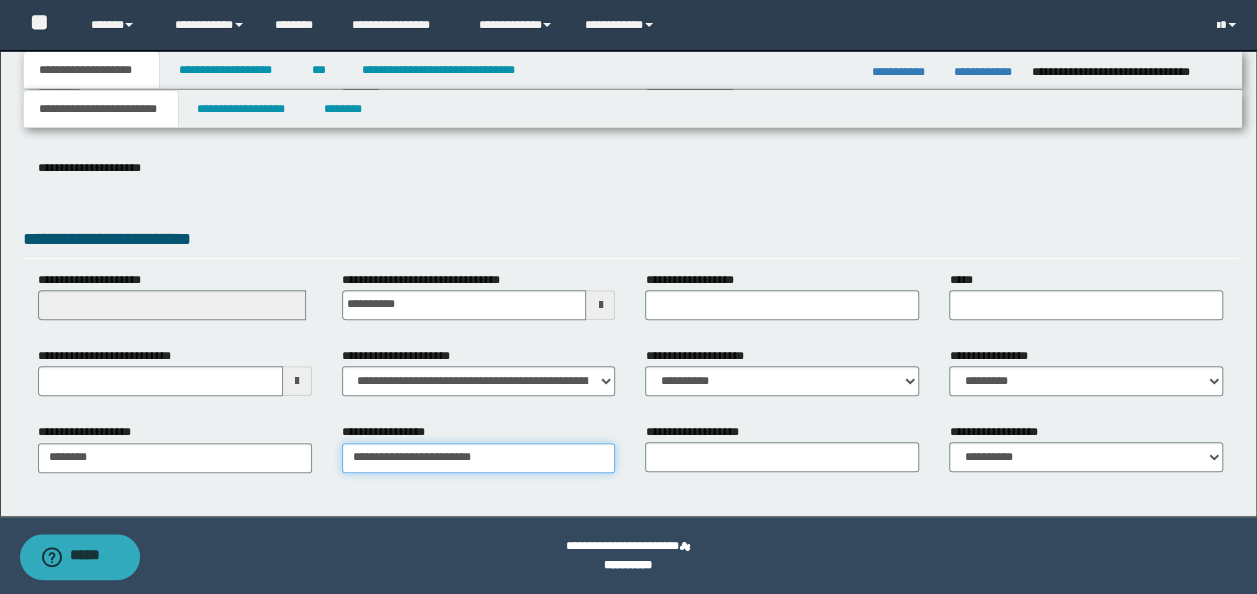 scroll, scrollTop: 188, scrollLeft: 0, axis: vertical 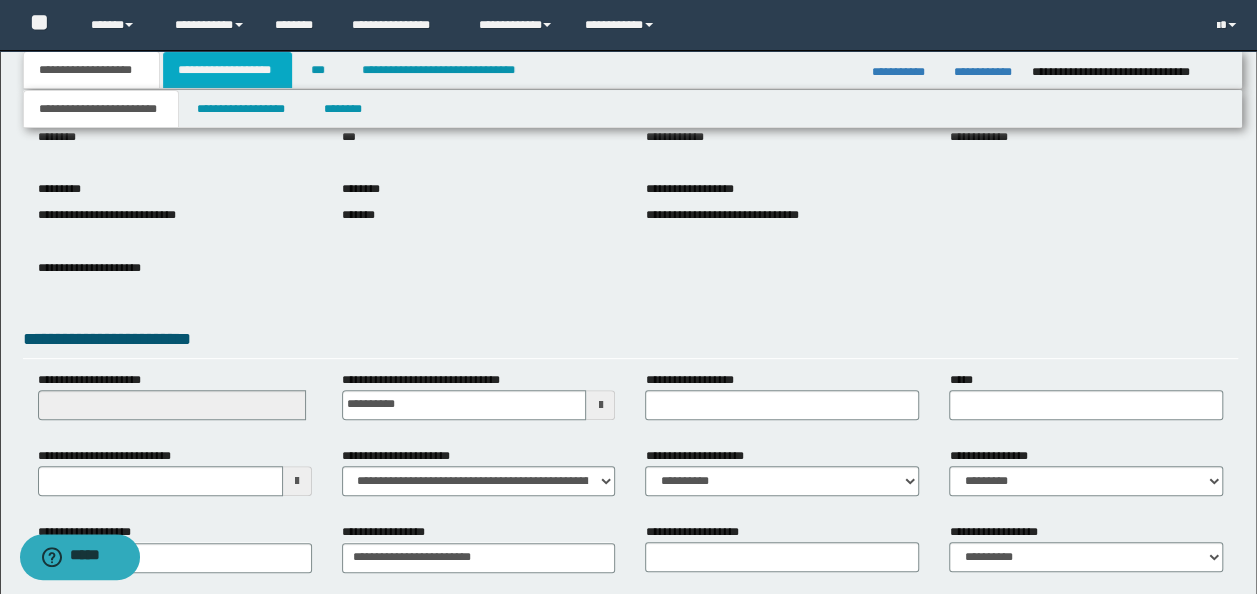 click on "**********" at bounding box center [227, 70] 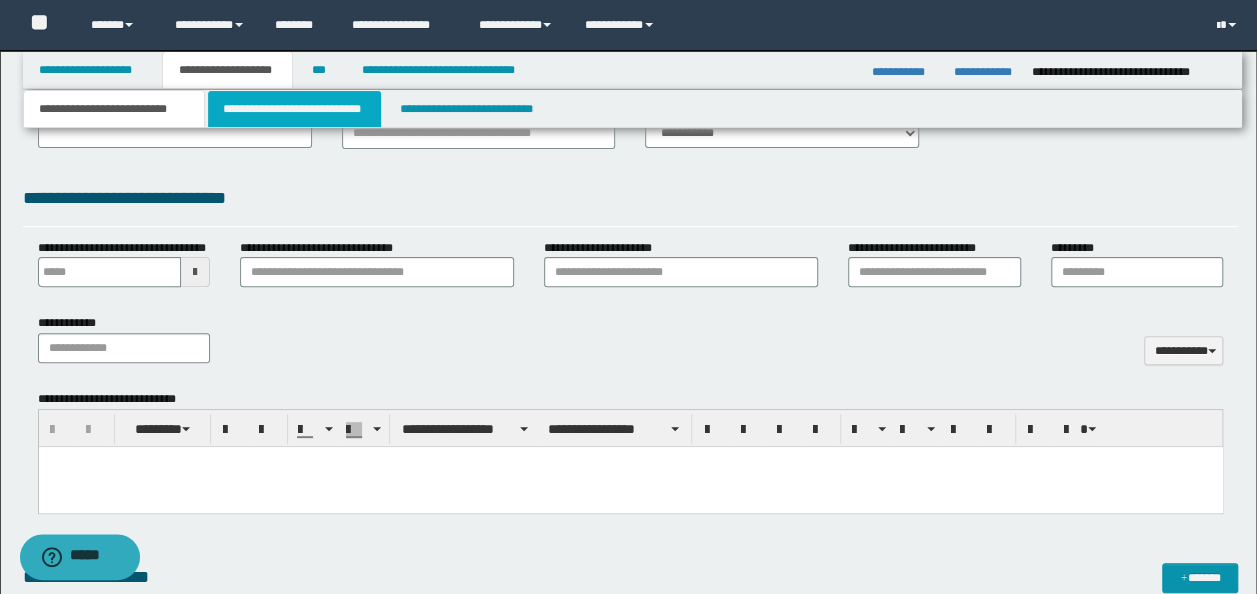 click on "**********" at bounding box center (294, 109) 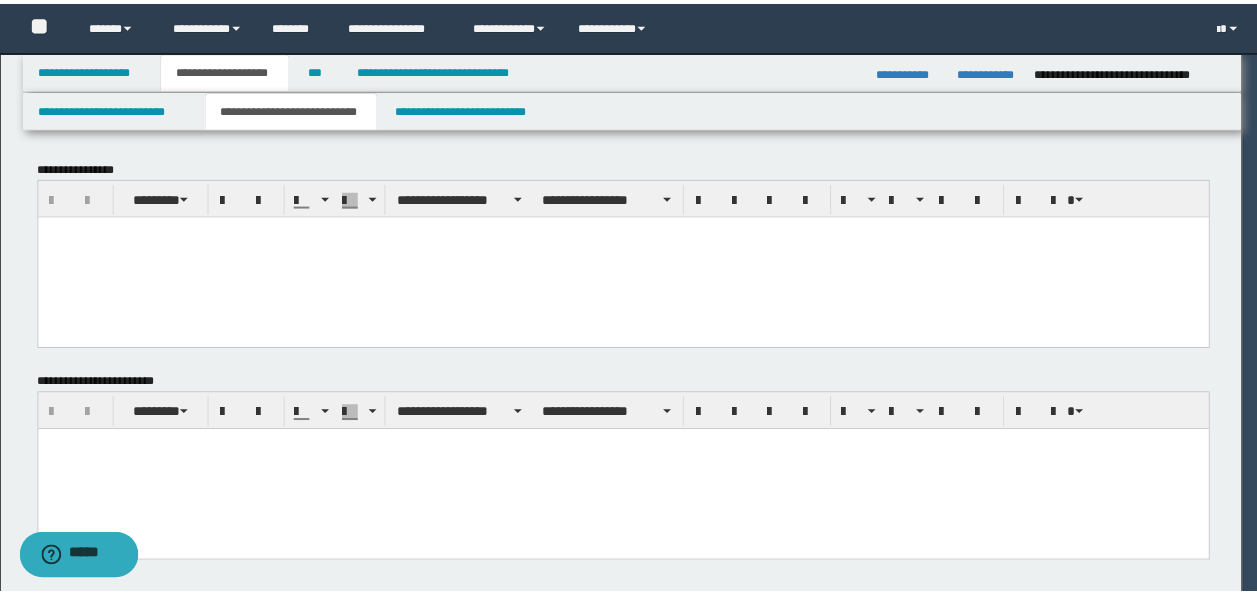 scroll, scrollTop: 0, scrollLeft: 0, axis: both 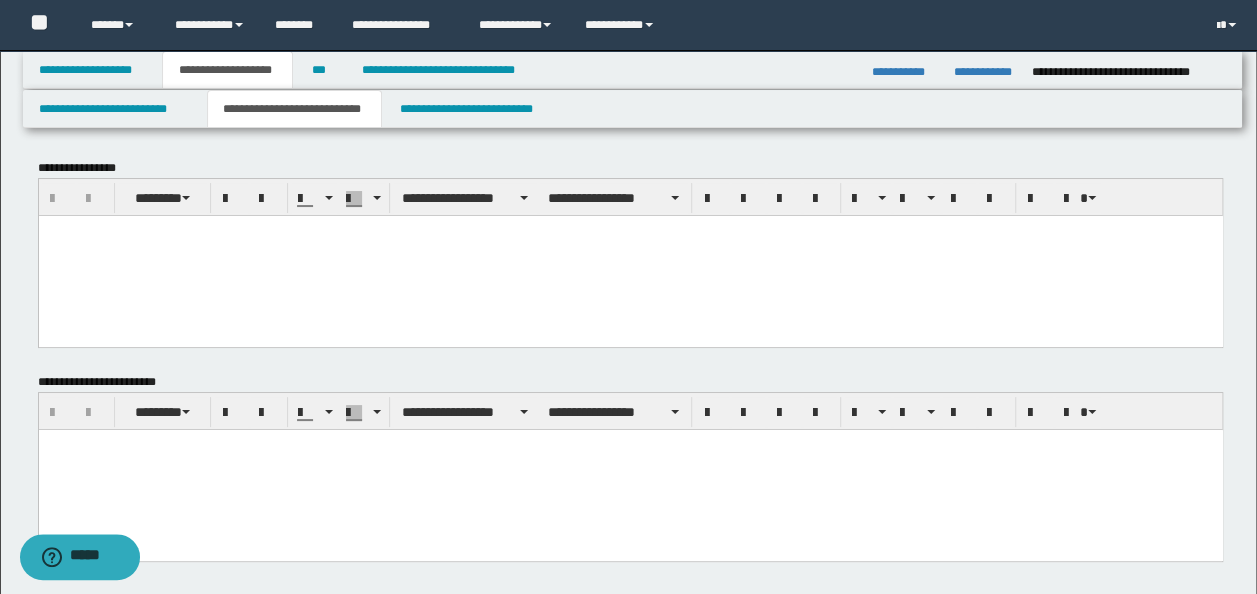 click at bounding box center (630, 230) 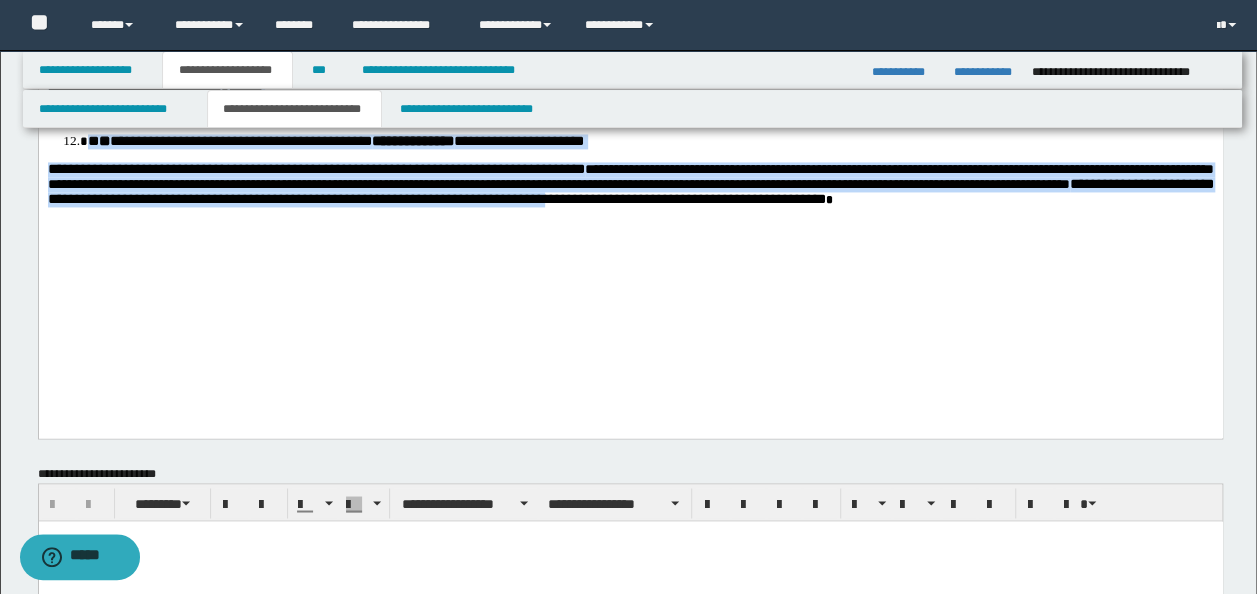 scroll, scrollTop: 1312, scrollLeft: 0, axis: vertical 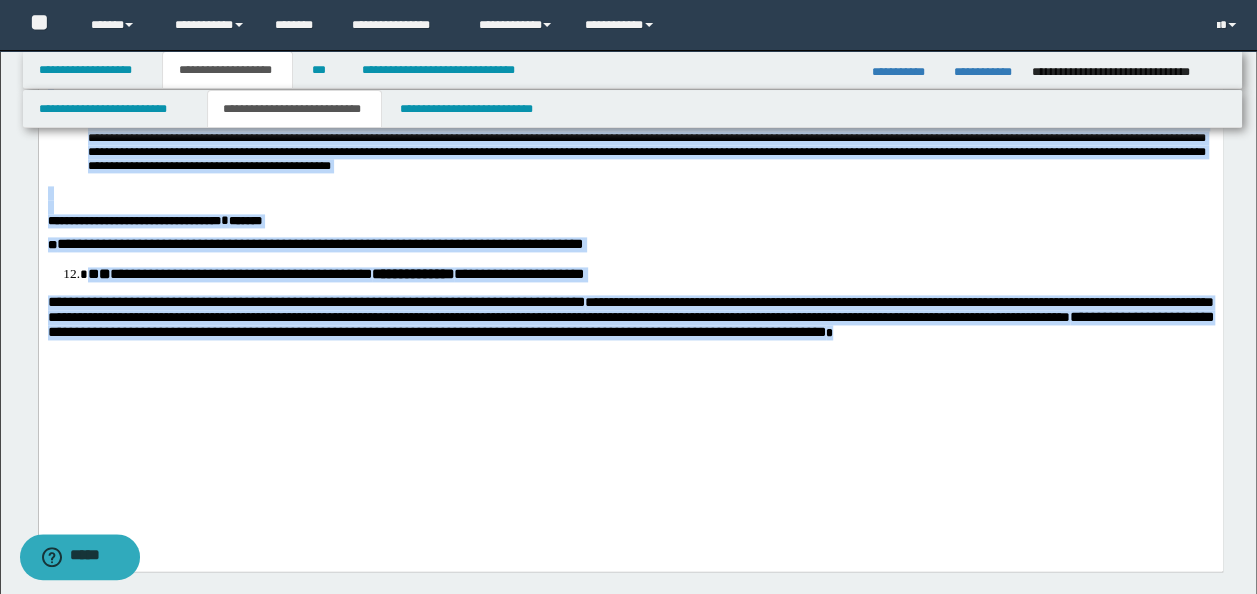 drag, startPoint x: 46, startPoint y: -1088, endPoint x: 1058, endPoint y: 478, distance: 1864.5375 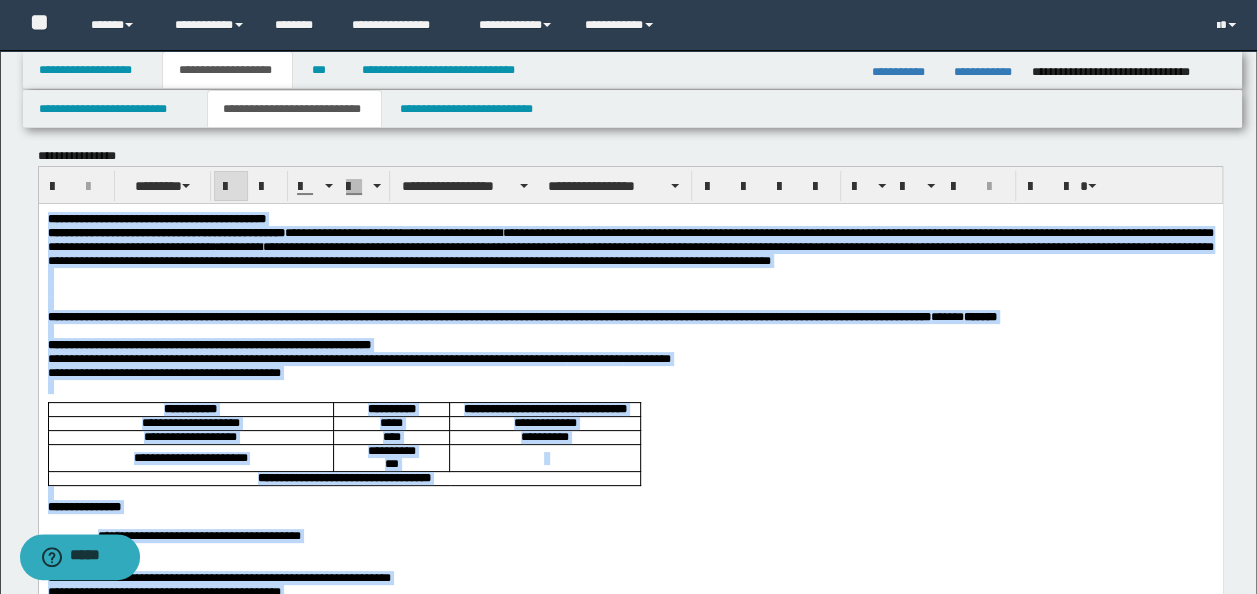 scroll, scrollTop: 0, scrollLeft: 0, axis: both 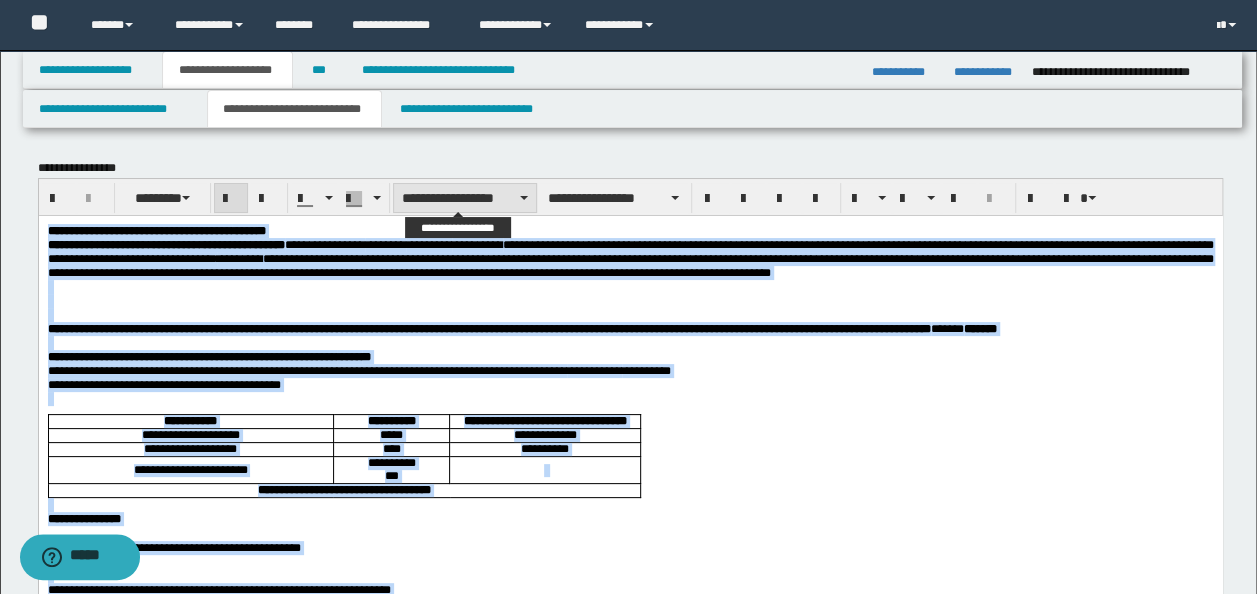 click on "**********" at bounding box center (465, 198) 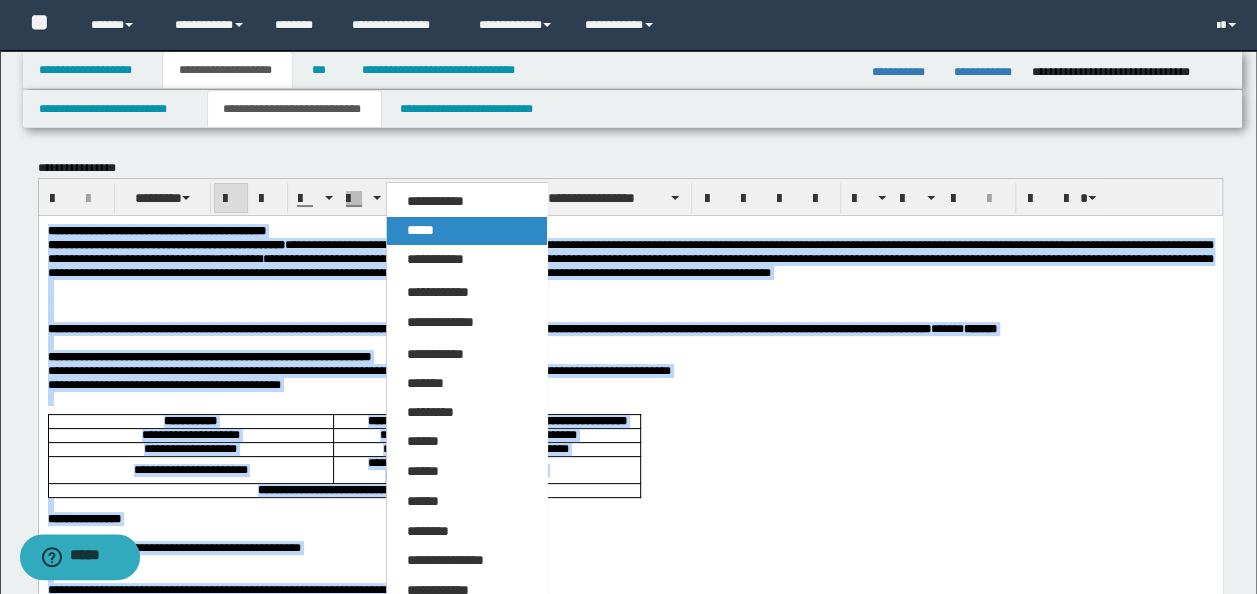 drag, startPoint x: 442, startPoint y: 230, endPoint x: 456, endPoint y: 236, distance: 15.231546 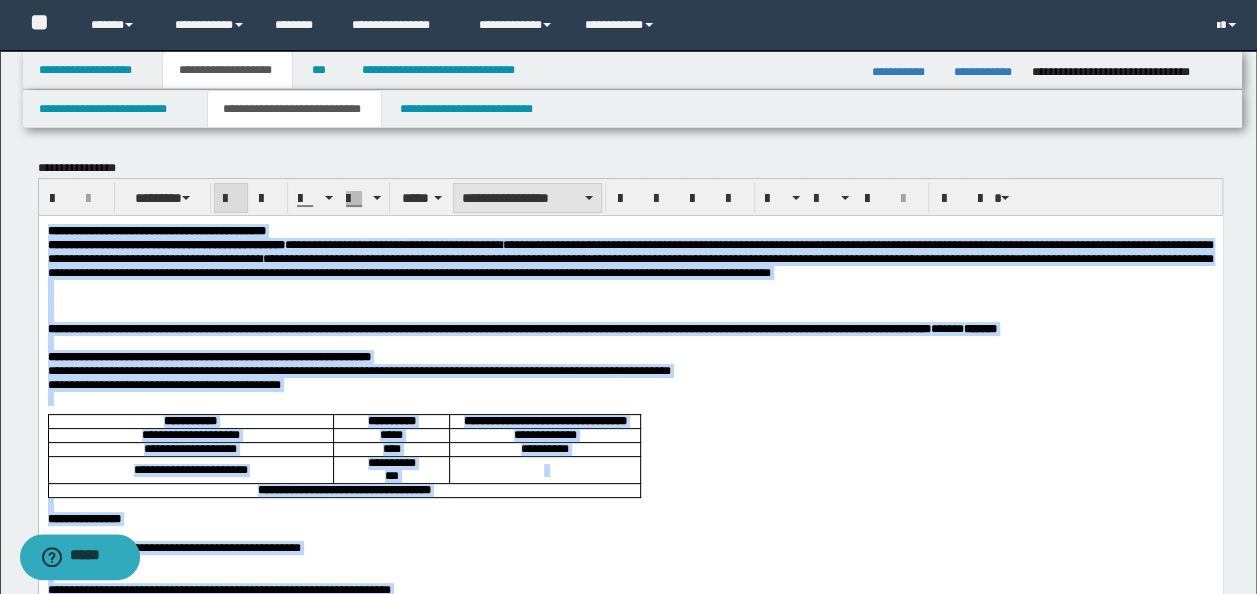 click on "**********" at bounding box center [527, 198] 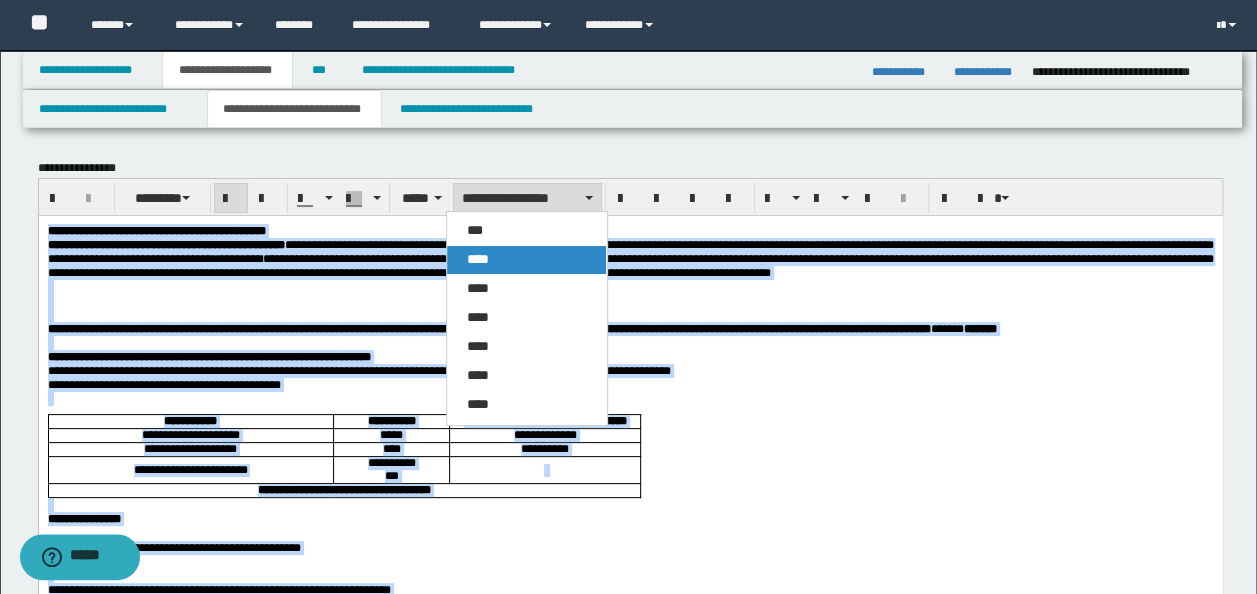 click on "****" at bounding box center (526, 260) 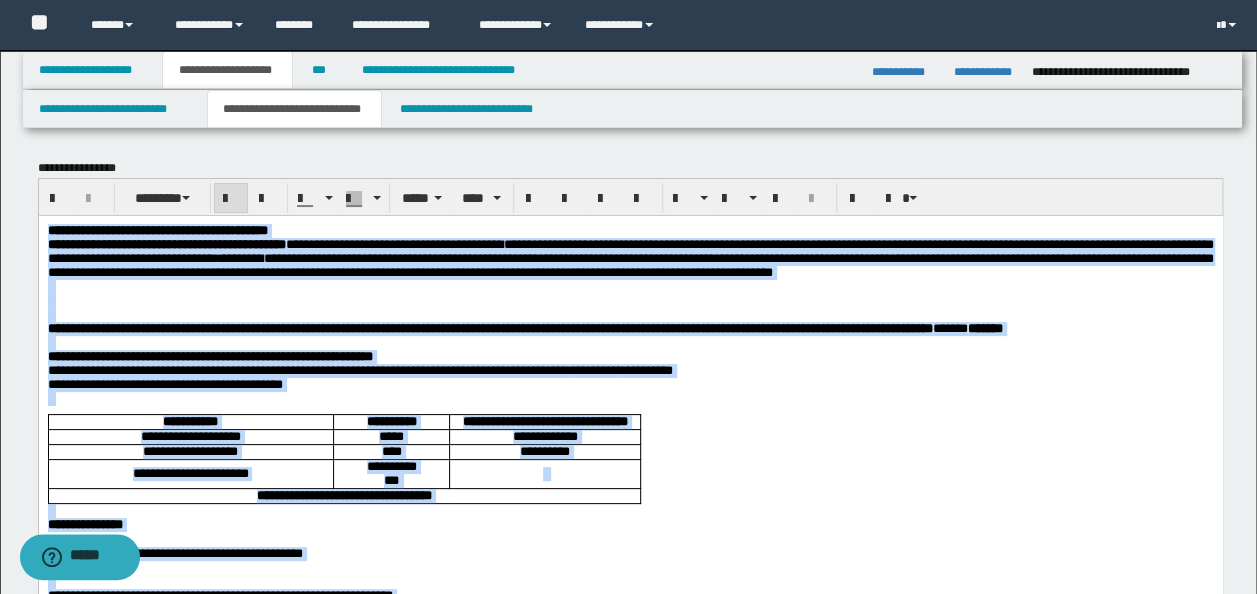 scroll, scrollTop: 133, scrollLeft: 0, axis: vertical 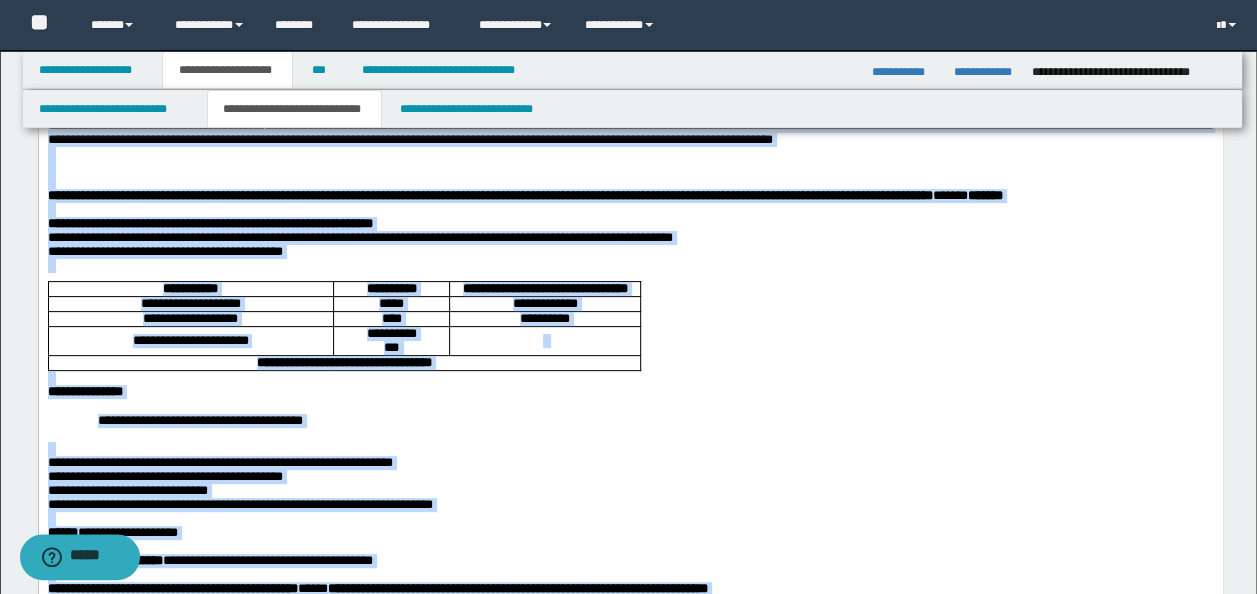 click on "**********" at bounding box center [199, 419] 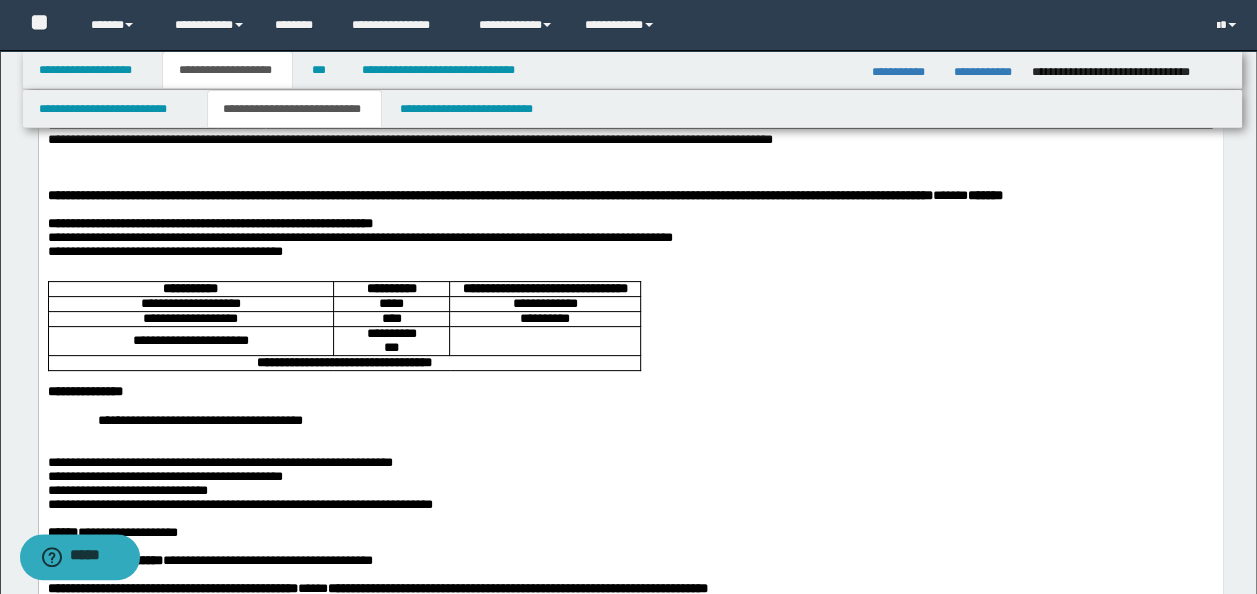 drag, startPoint x: 362, startPoint y: 502, endPoint x: 406, endPoint y: 493, distance: 44.911022 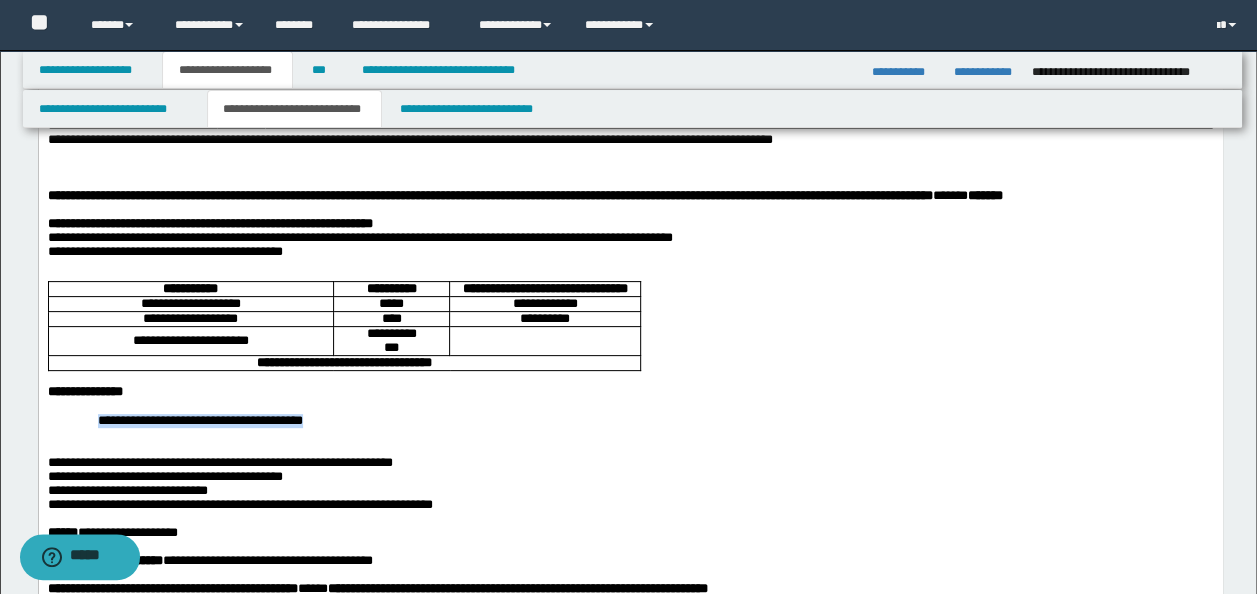 drag, startPoint x: 351, startPoint y: 495, endPoint x: 612, endPoint y: 328, distance: 309.8548 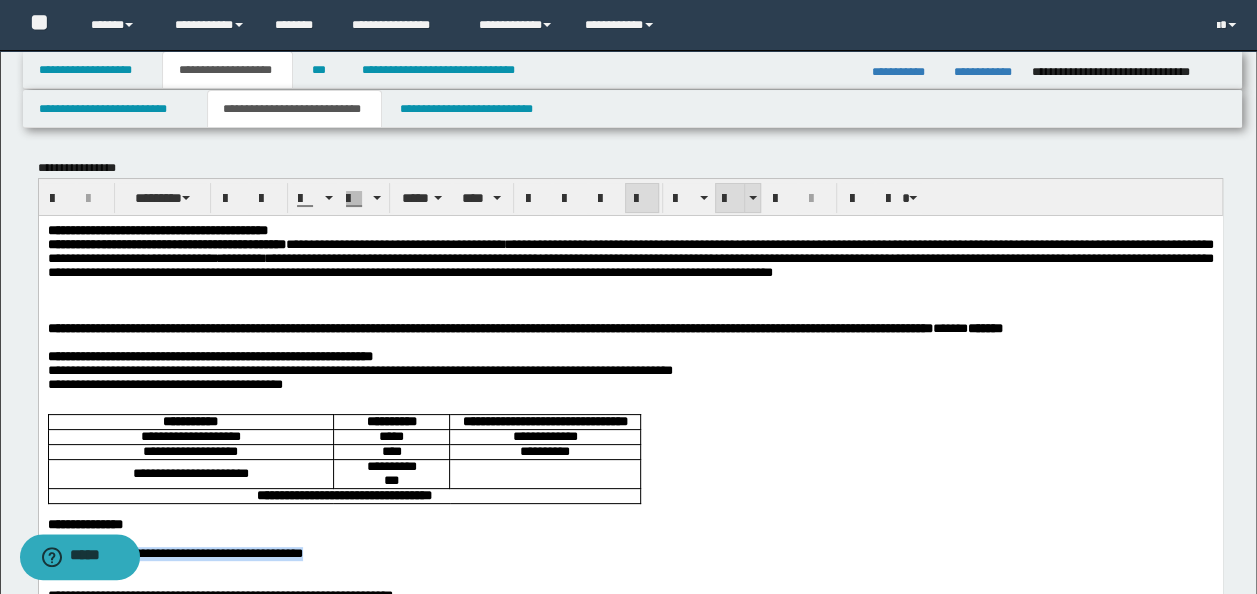 click at bounding box center (730, 199) 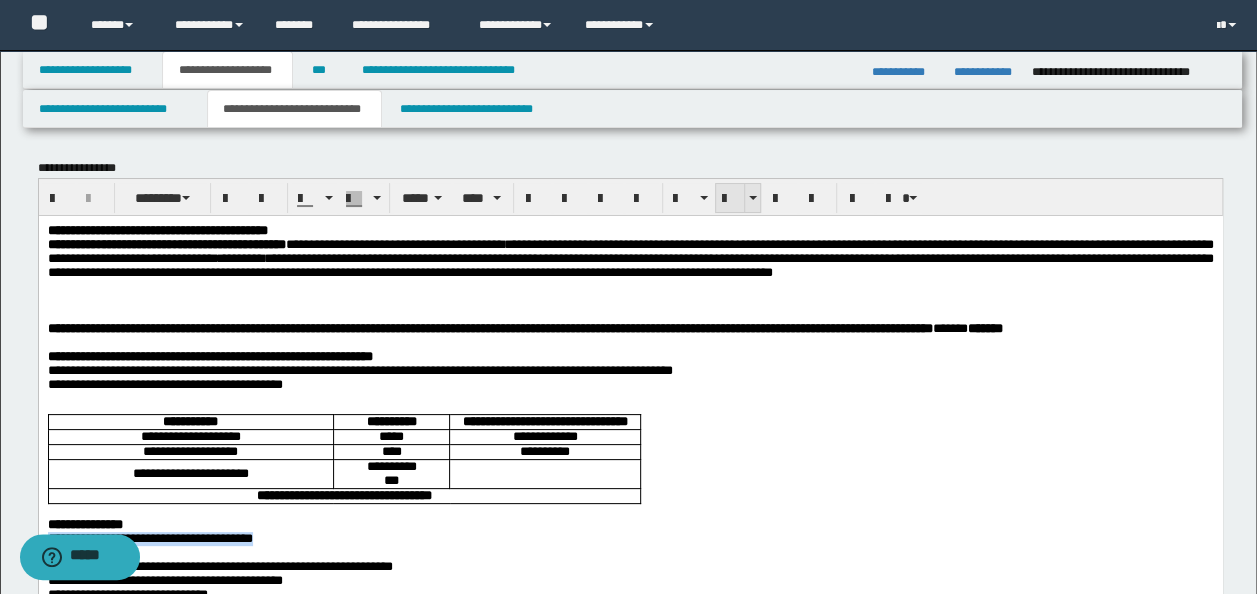 click at bounding box center [730, 199] 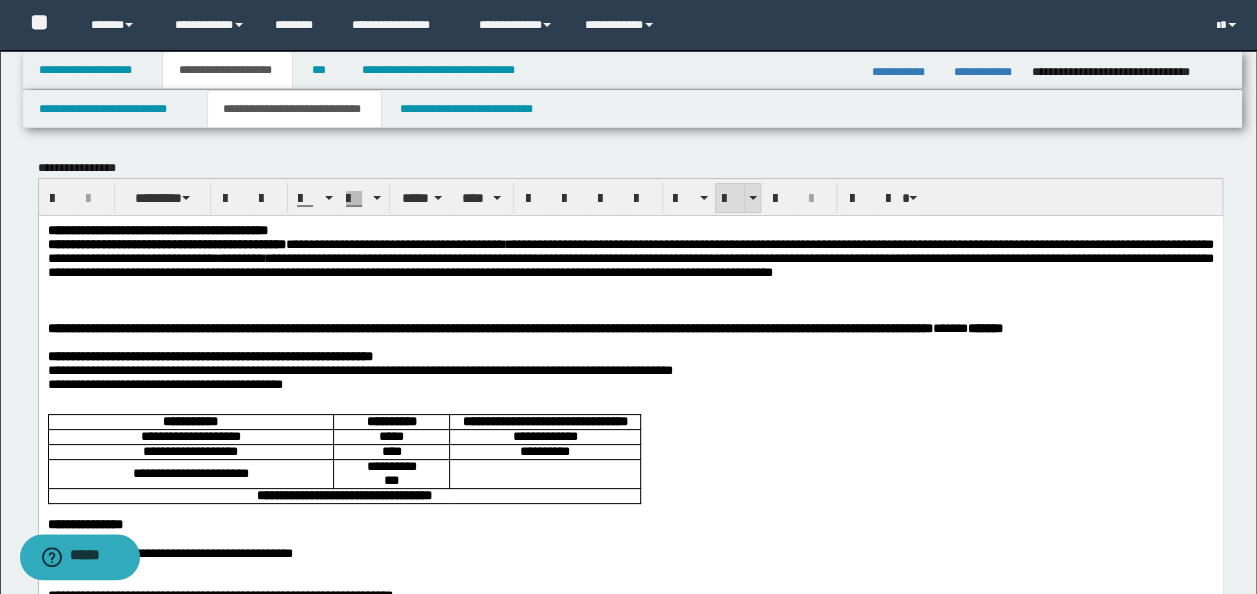 scroll, scrollTop: 166, scrollLeft: 0, axis: vertical 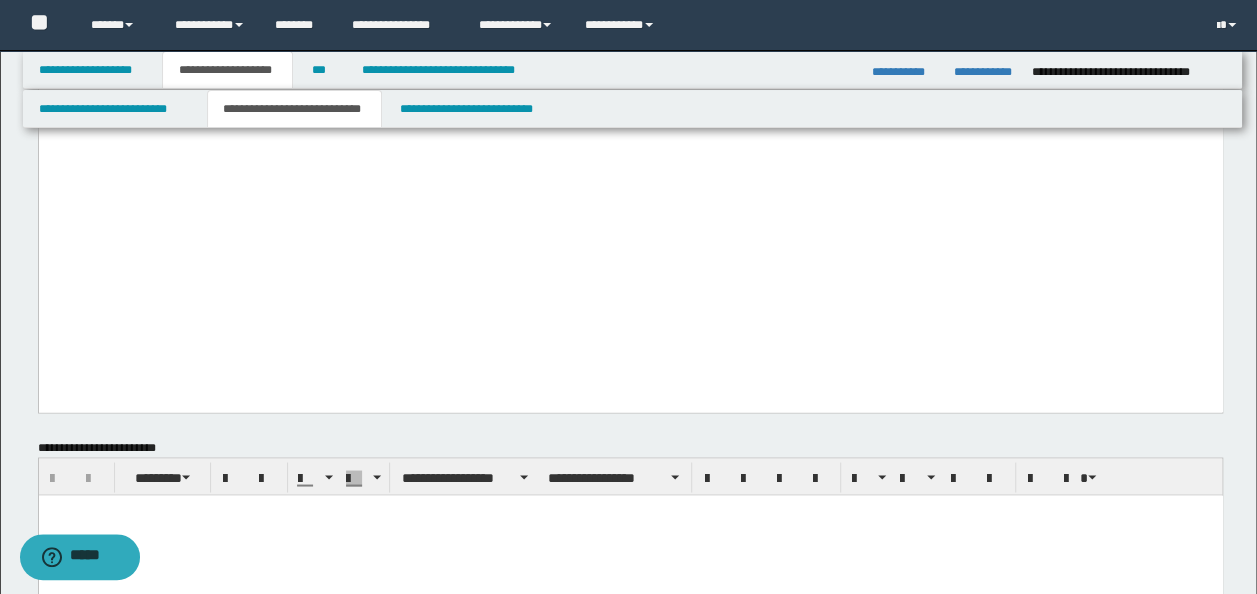 click on "**********" at bounding box center [630, -40] 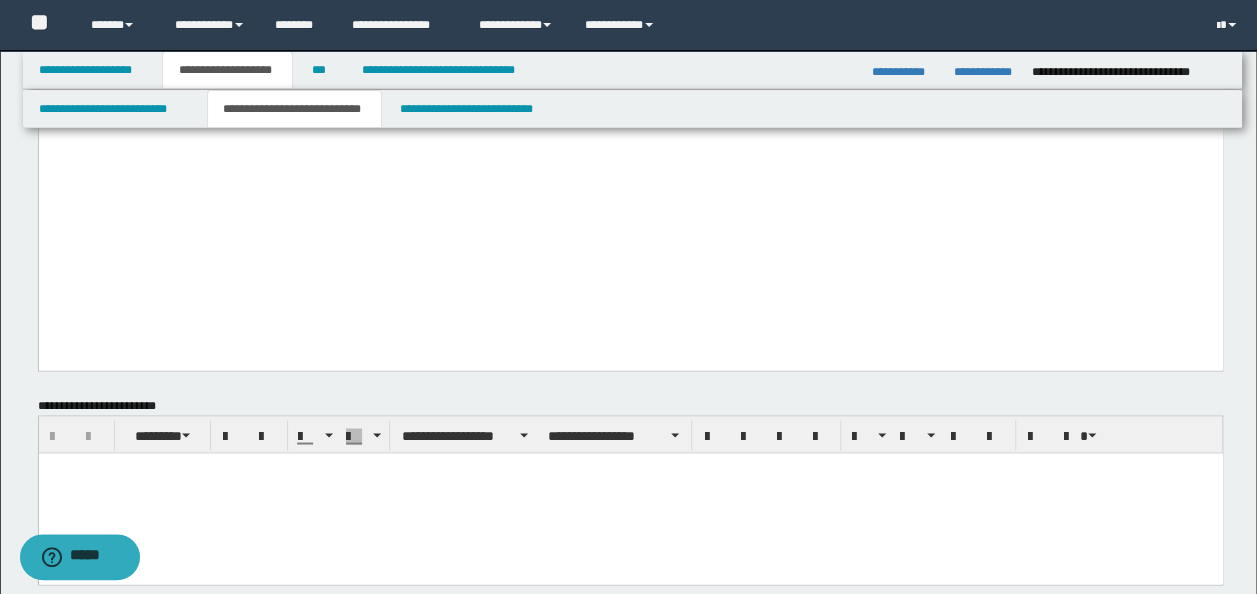 drag, startPoint x: 1056, startPoint y: 196, endPoint x: 1087, endPoint y: 208, distance: 33.24154 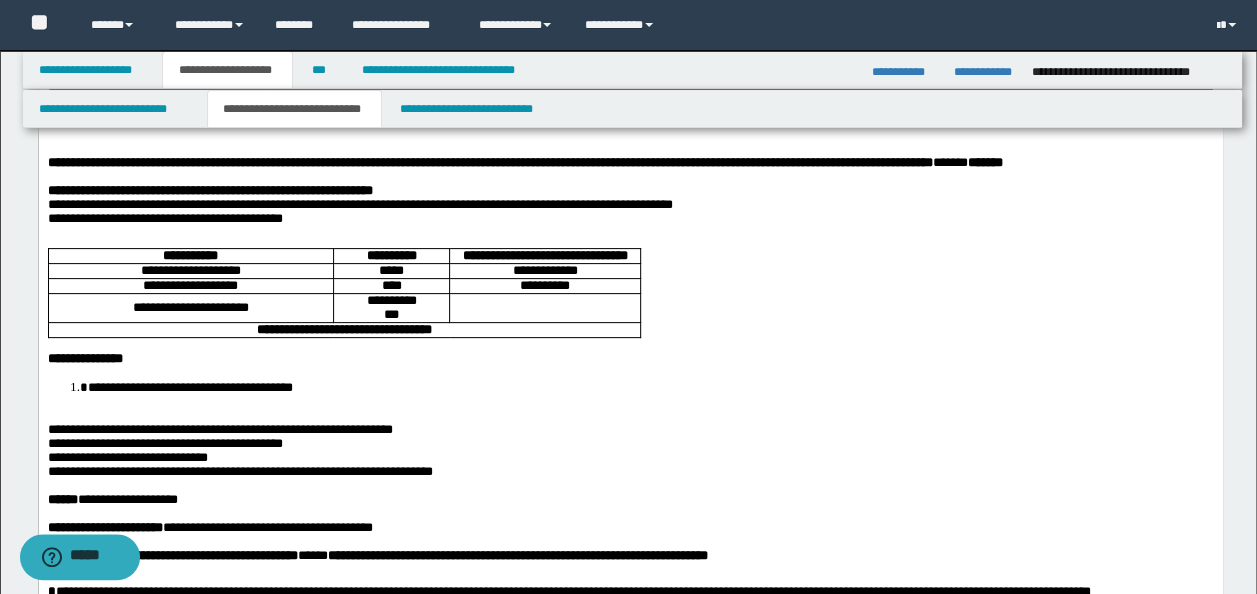scroll, scrollTop: 0, scrollLeft: 0, axis: both 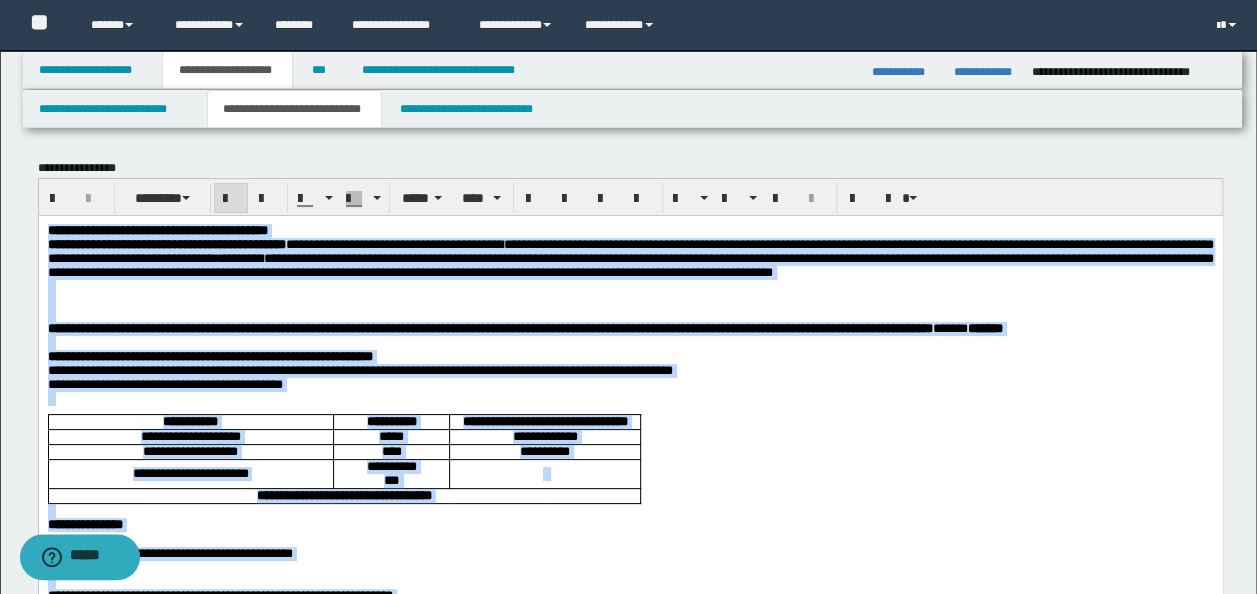 drag, startPoint x: 947, startPoint y: 1851, endPoint x: 32, endPoint y: 210, distance: 1878.8577 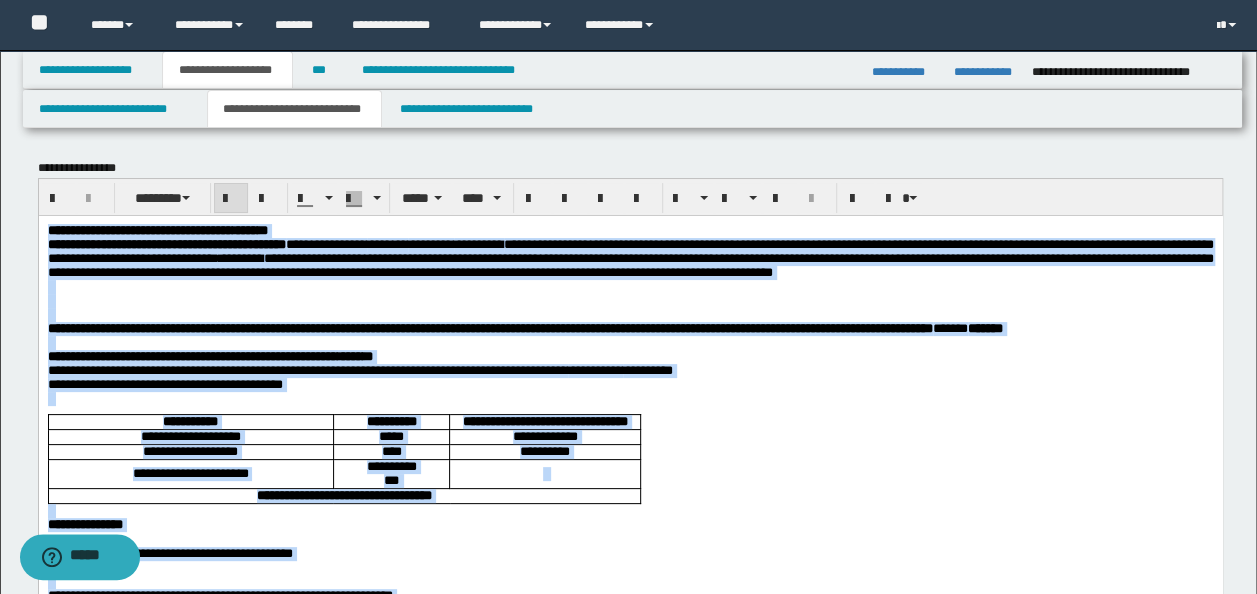 click on "**********" at bounding box center [630, 943] 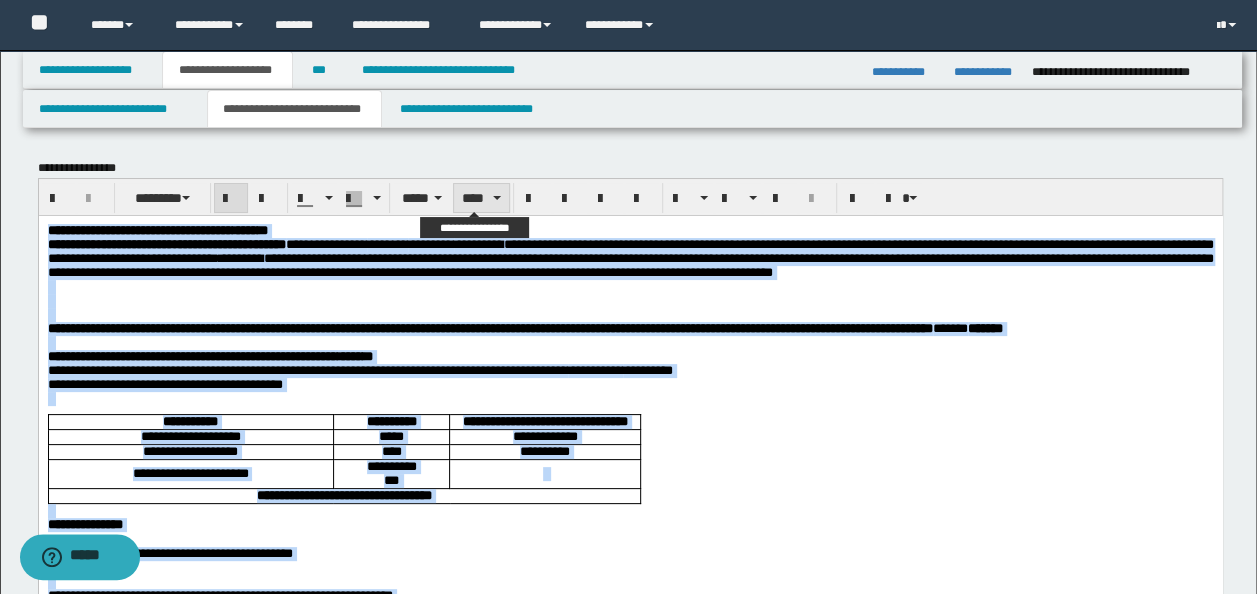 click on "****" at bounding box center [481, 198] 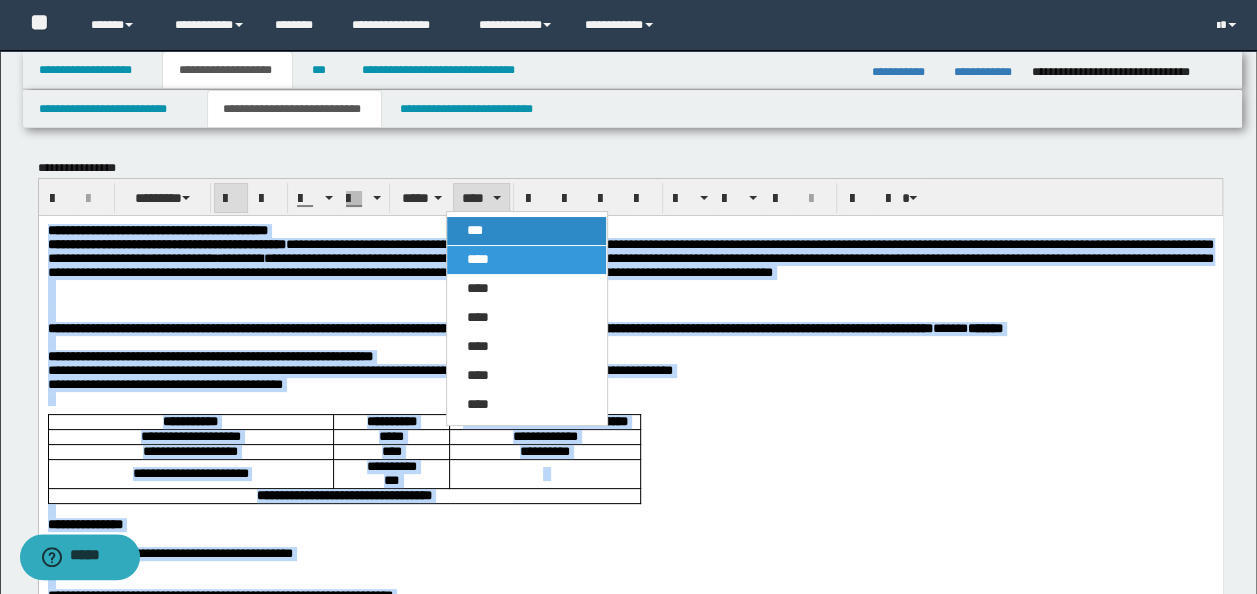 click on "***" at bounding box center [526, 231] 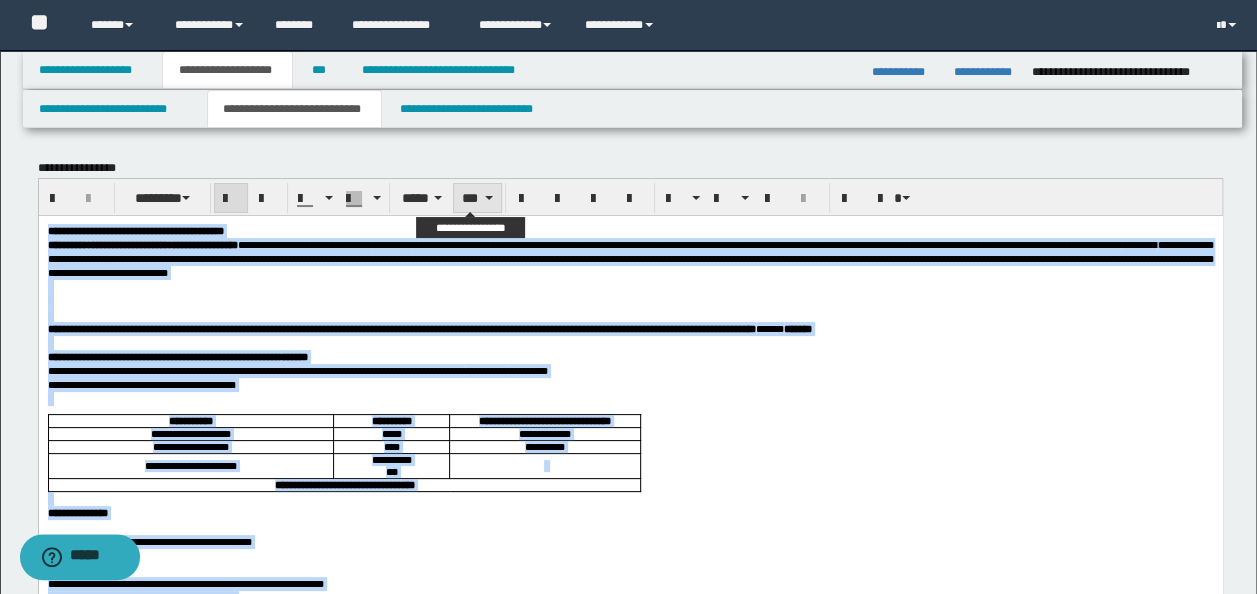 click on "***" at bounding box center (477, 198) 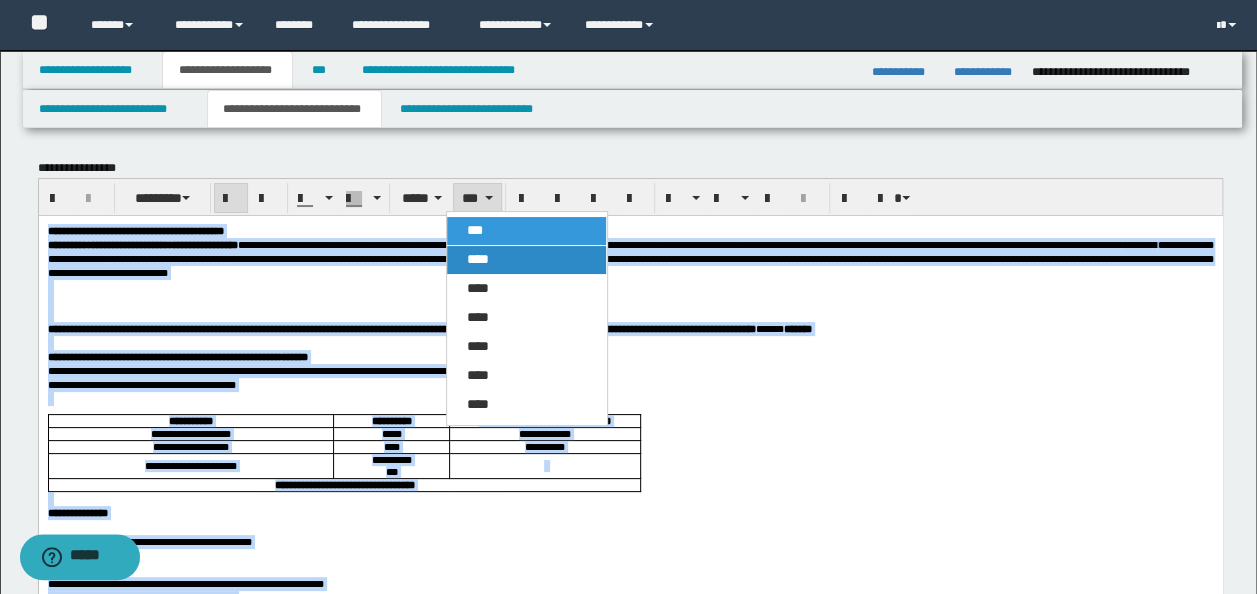 click on "****" at bounding box center (478, 259) 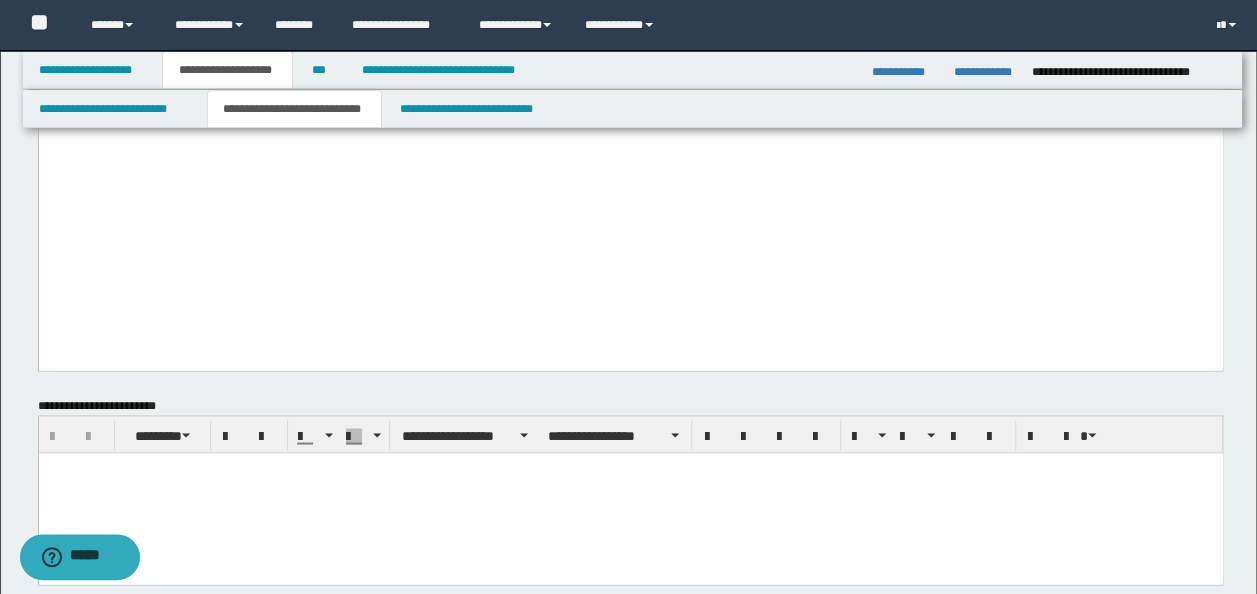 scroll, scrollTop: 1466, scrollLeft: 0, axis: vertical 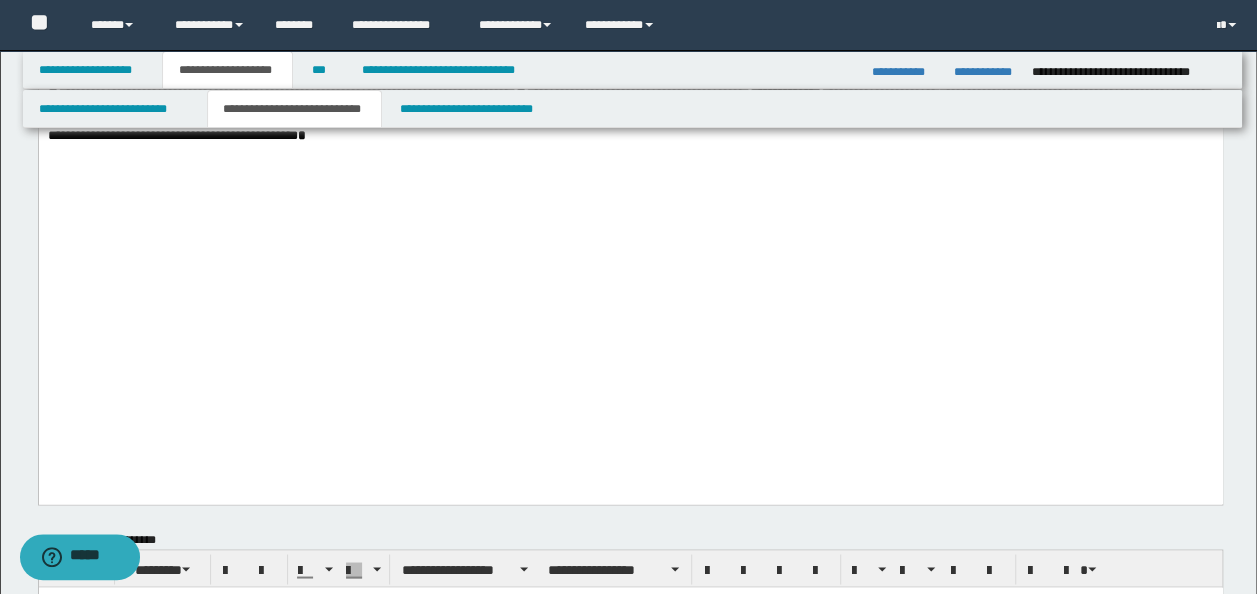 click on "**********" at bounding box center [630, -522] 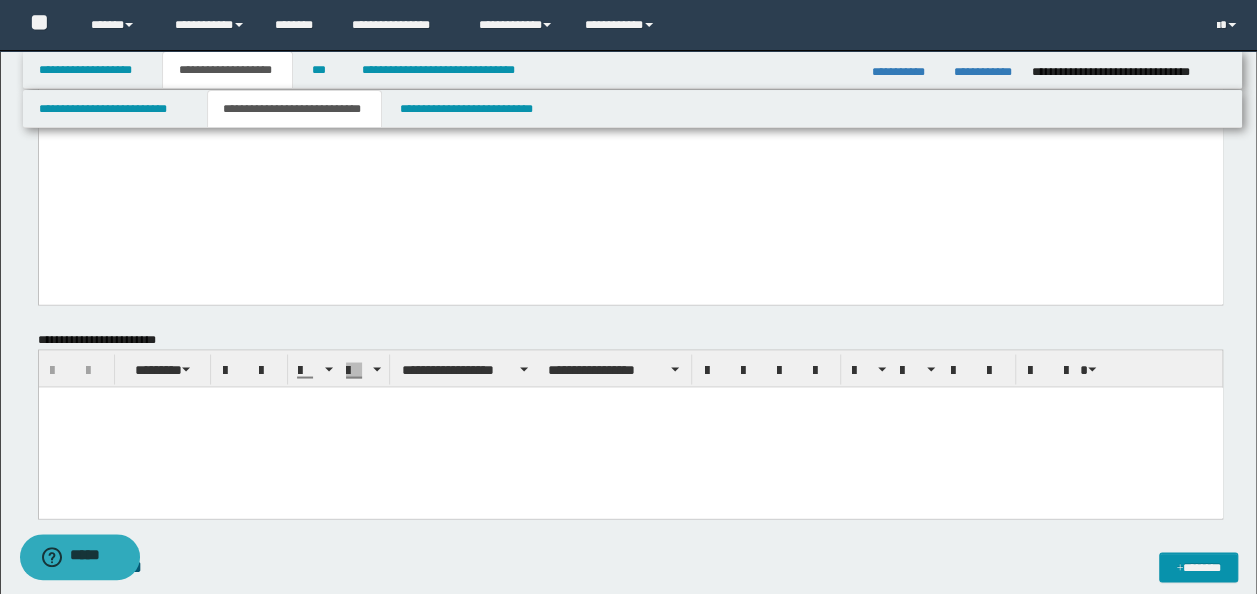 scroll, scrollTop: 1866, scrollLeft: 0, axis: vertical 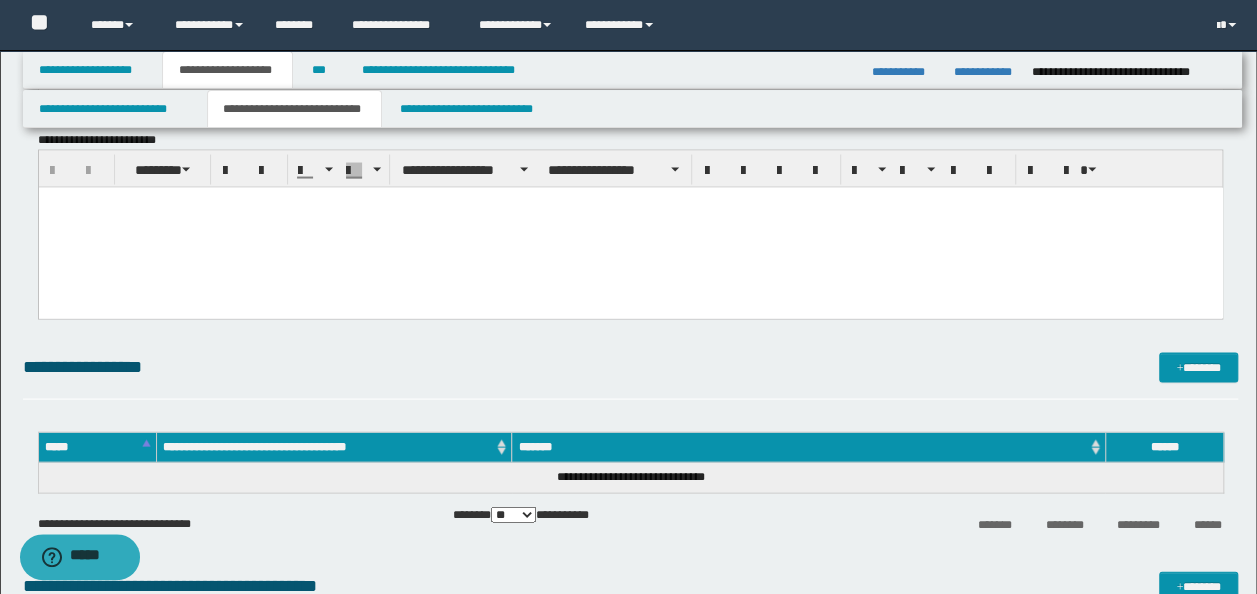 click at bounding box center (630, 227) 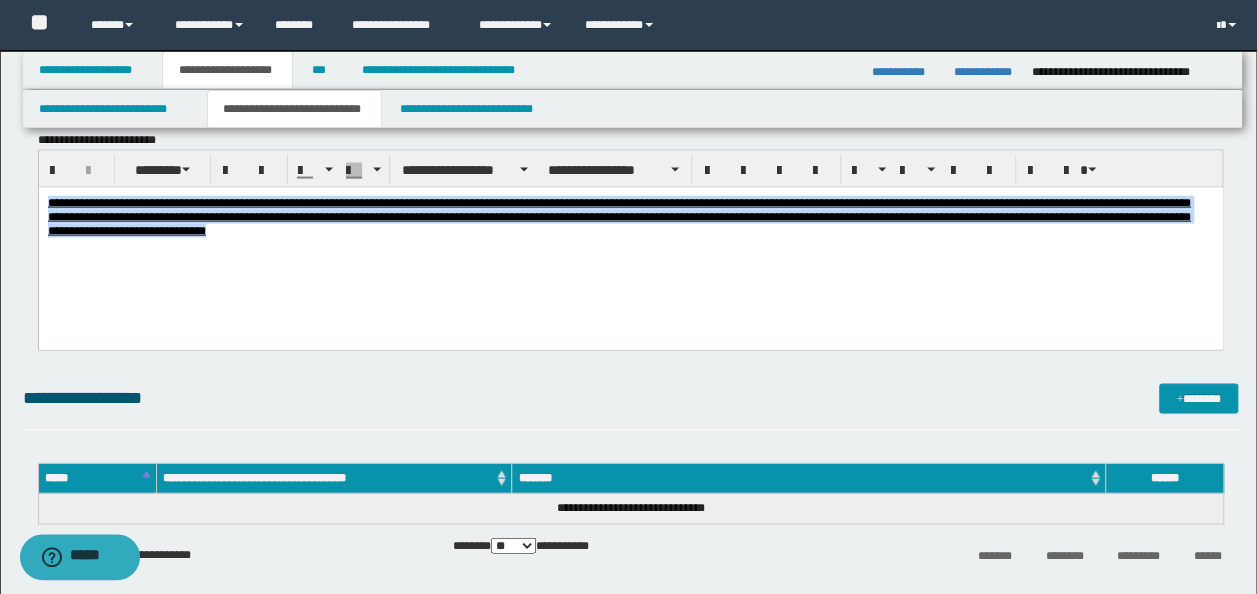 drag, startPoint x: 126, startPoint y: 240, endPoint x: 66, endPoint y: 383, distance: 155.0774 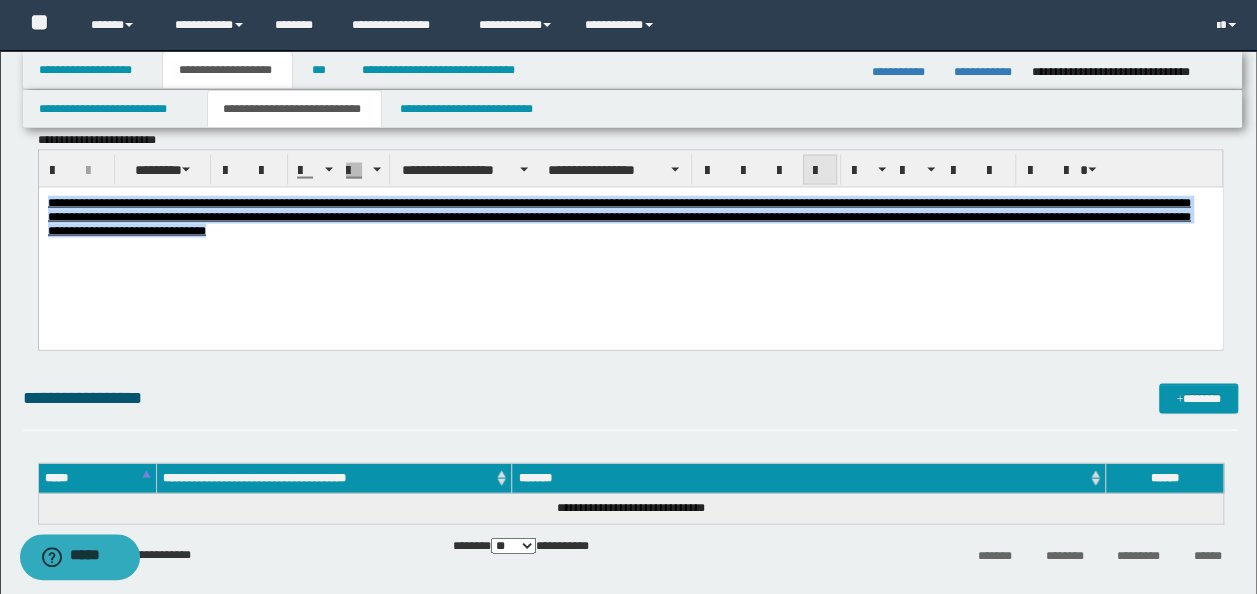 click at bounding box center (820, 170) 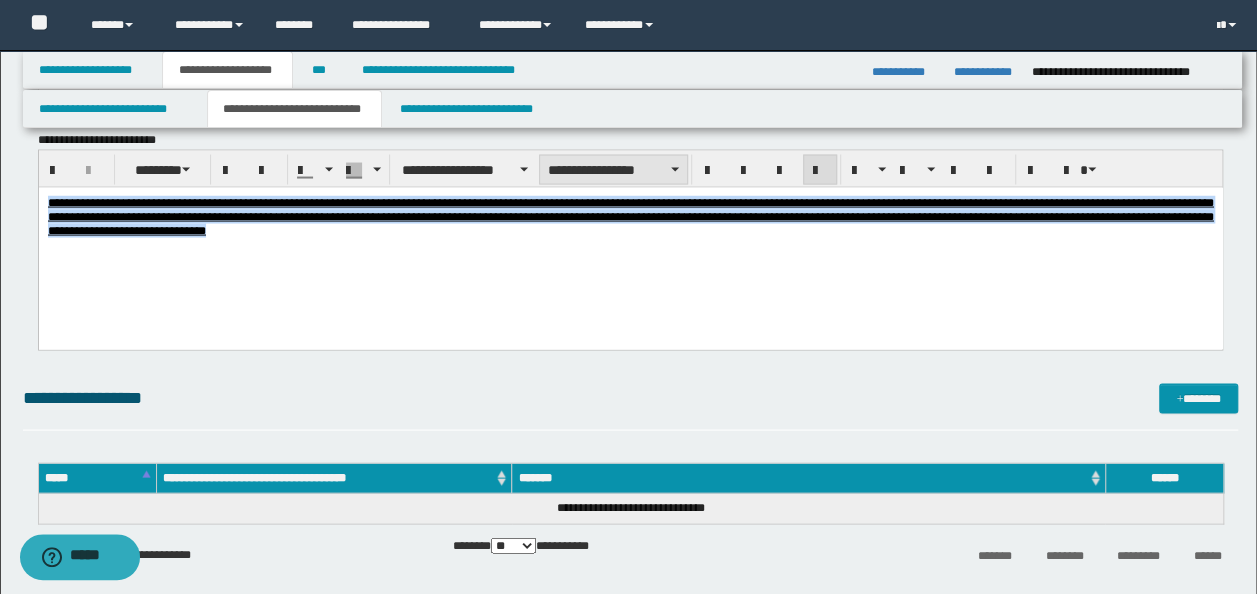 click on "**********" at bounding box center (613, 169) 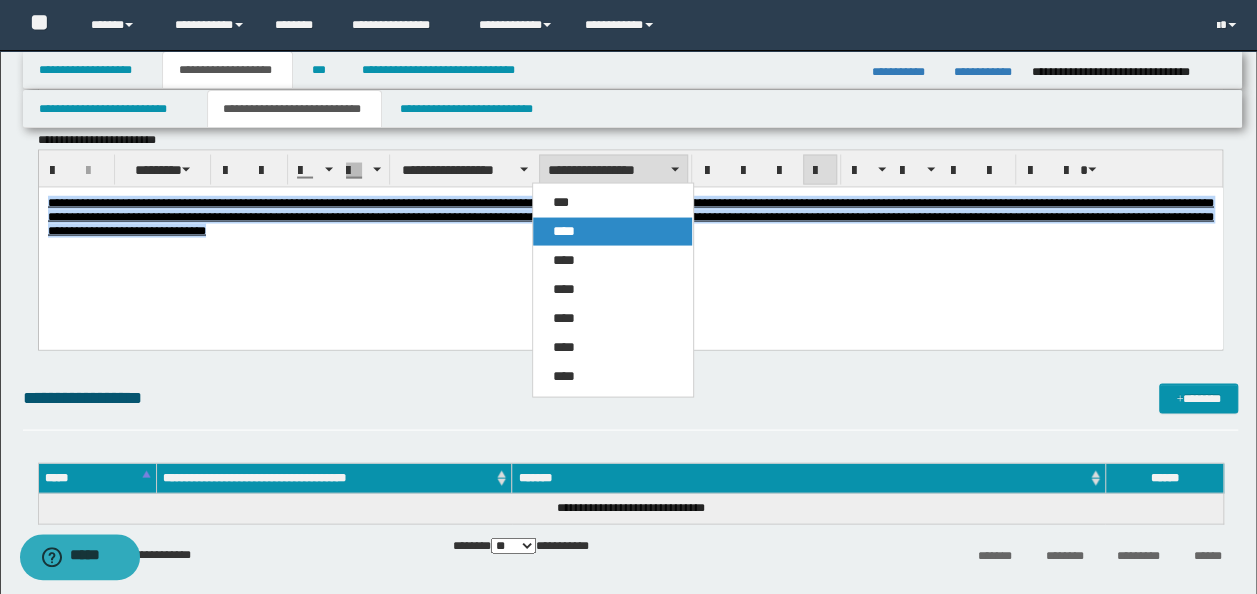 click on "****" at bounding box center (612, 231) 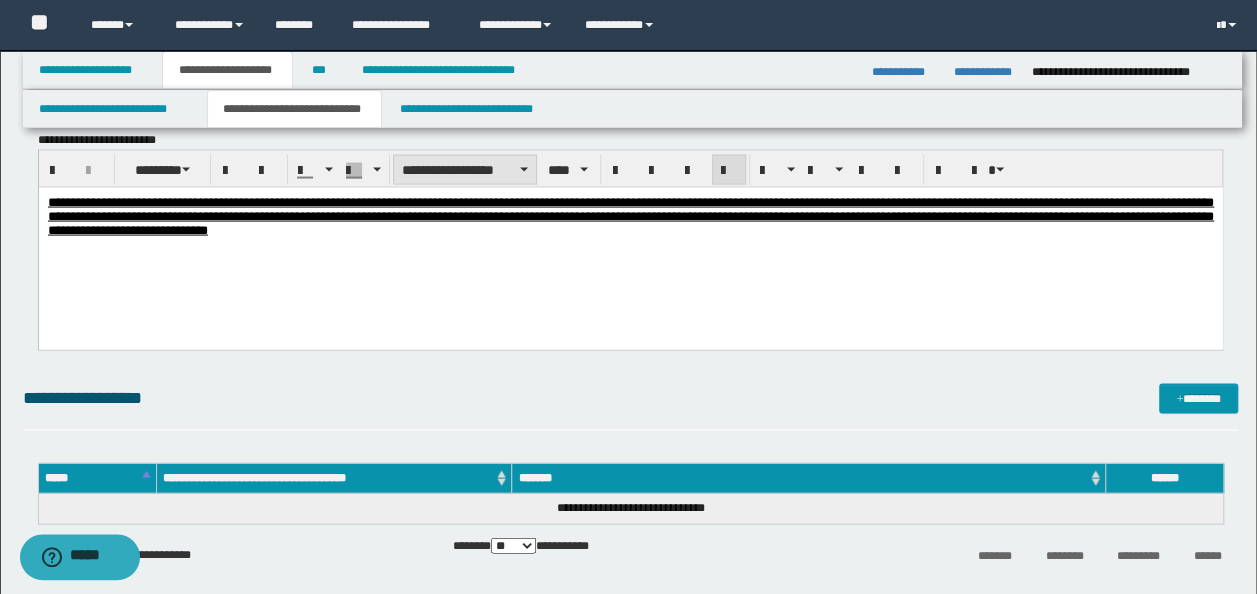 click on "**********" at bounding box center [465, 169] 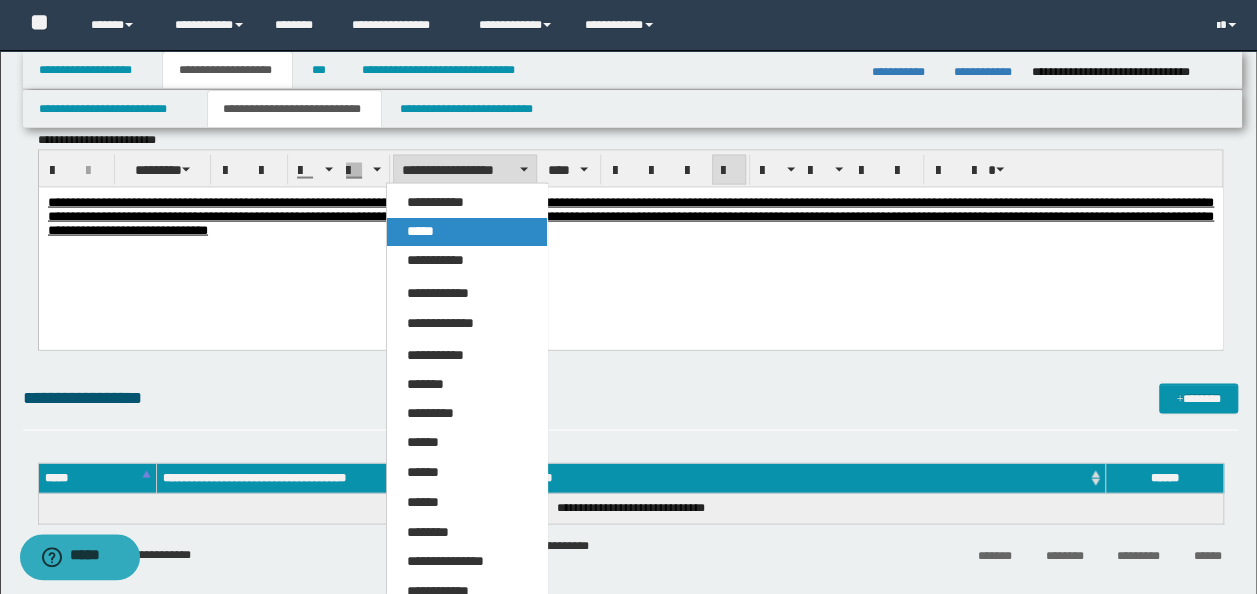 drag, startPoint x: 455, startPoint y: 242, endPoint x: 444, endPoint y: 157, distance: 85.70881 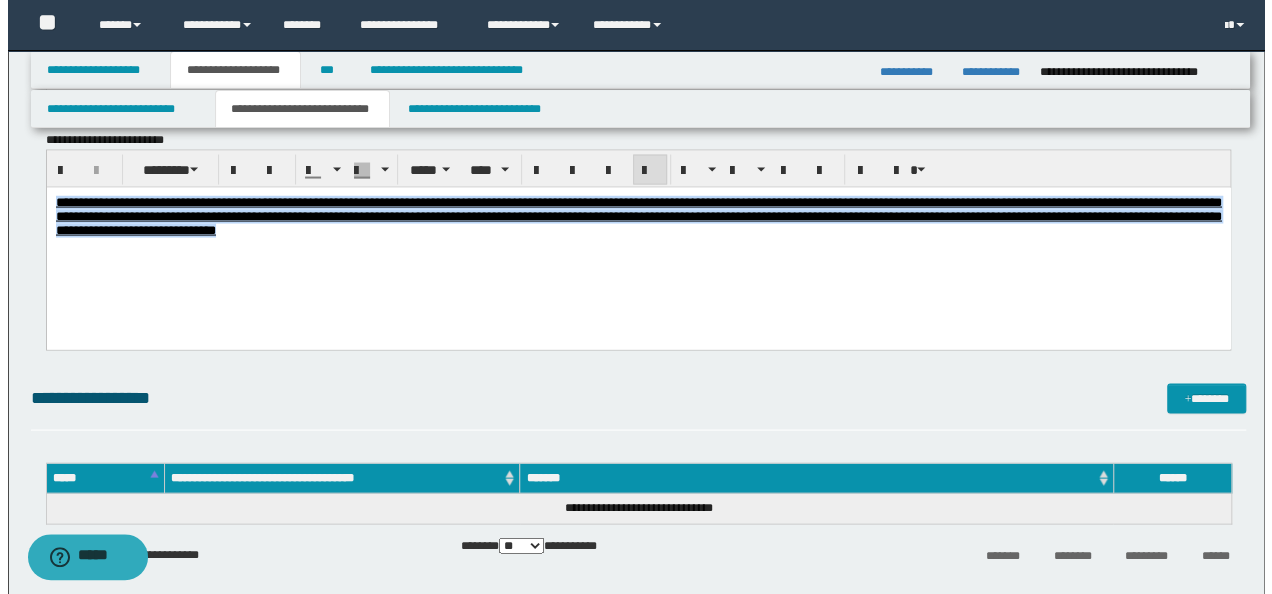 scroll, scrollTop: 2100, scrollLeft: 0, axis: vertical 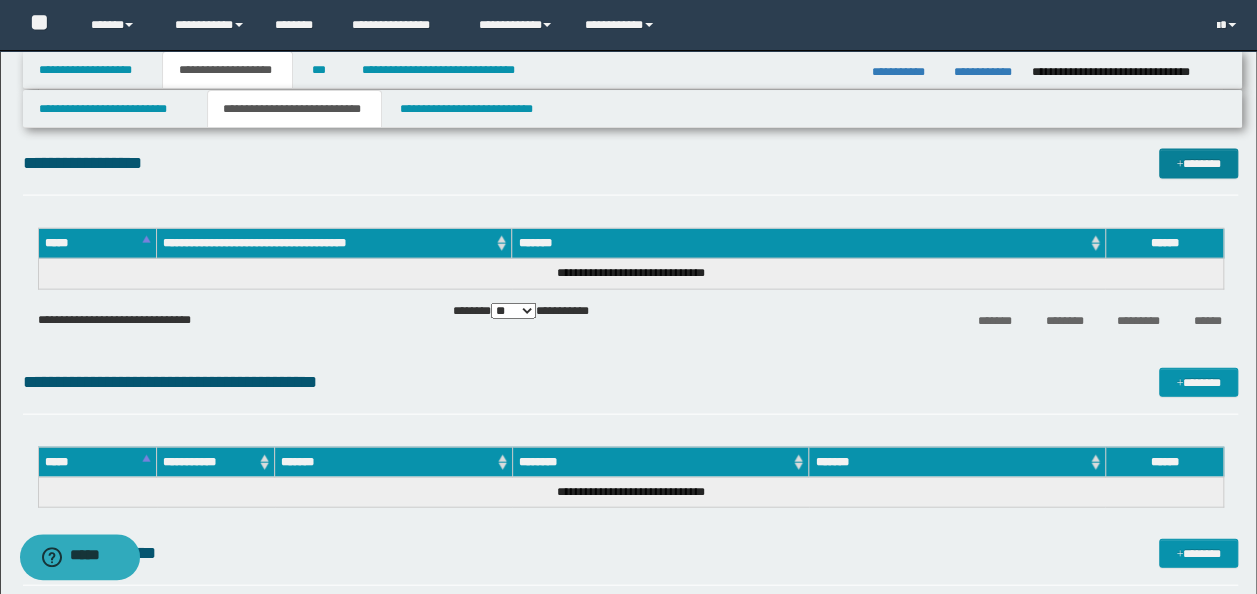 drag, startPoint x: 1186, startPoint y: 157, endPoint x: 1160, endPoint y: 170, distance: 29.068884 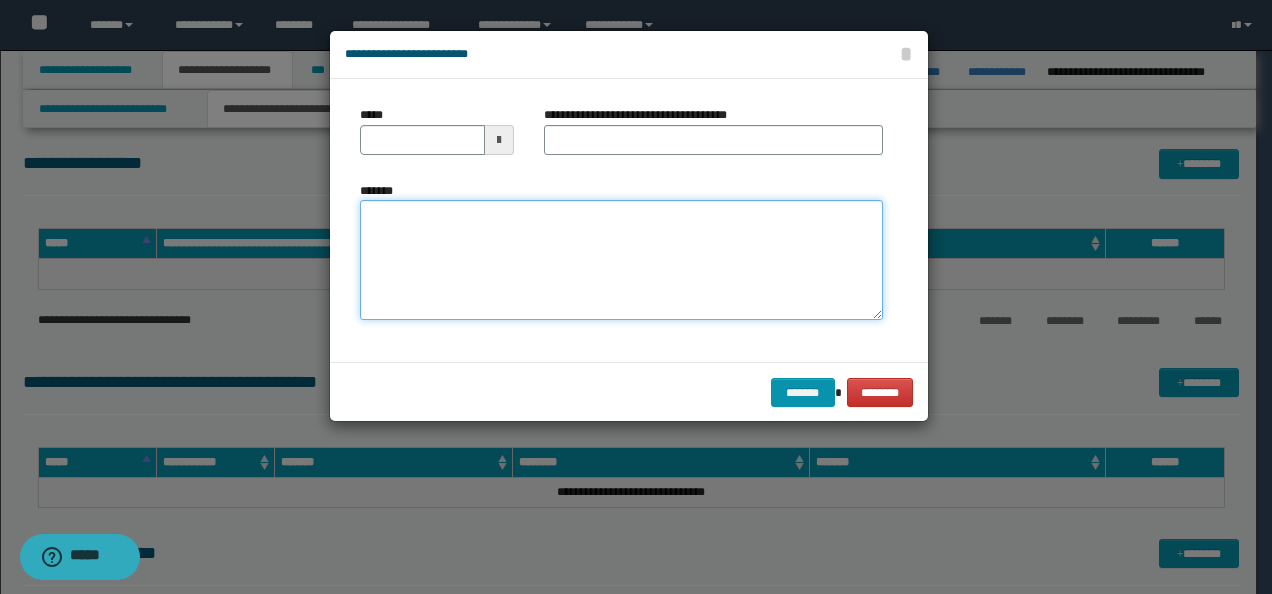 click on "*******" at bounding box center (621, 260) 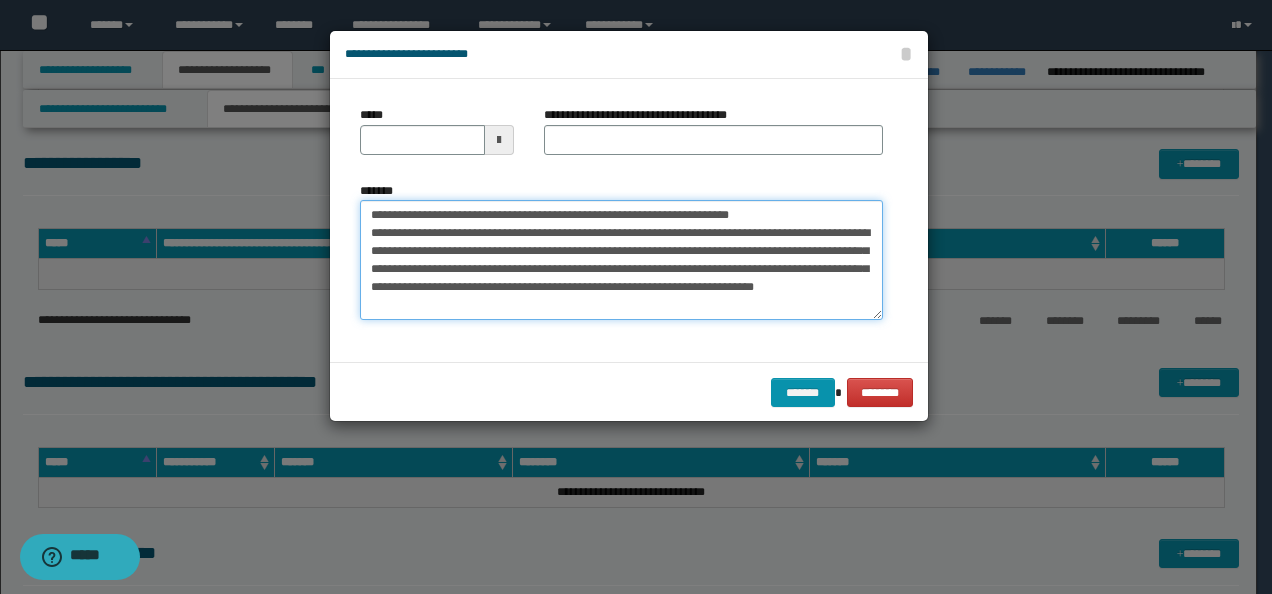 scroll, scrollTop: 0, scrollLeft: 0, axis: both 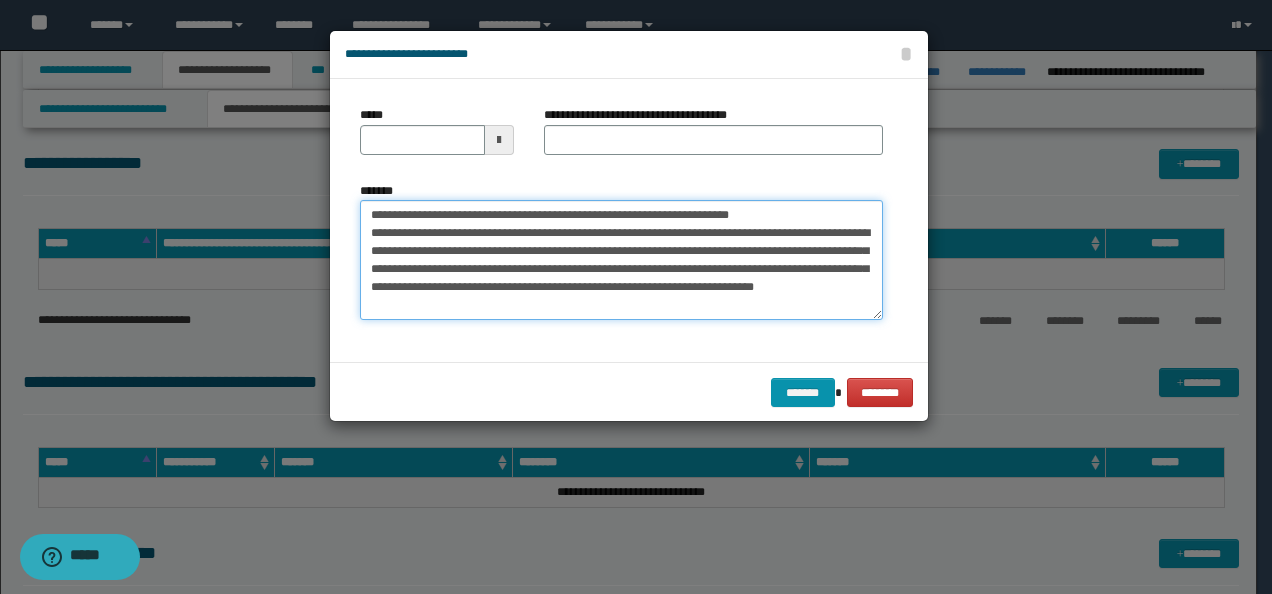 drag, startPoint x: 774, startPoint y: 219, endPoint x: 434, endPoint y: 208, distance: 340.1779 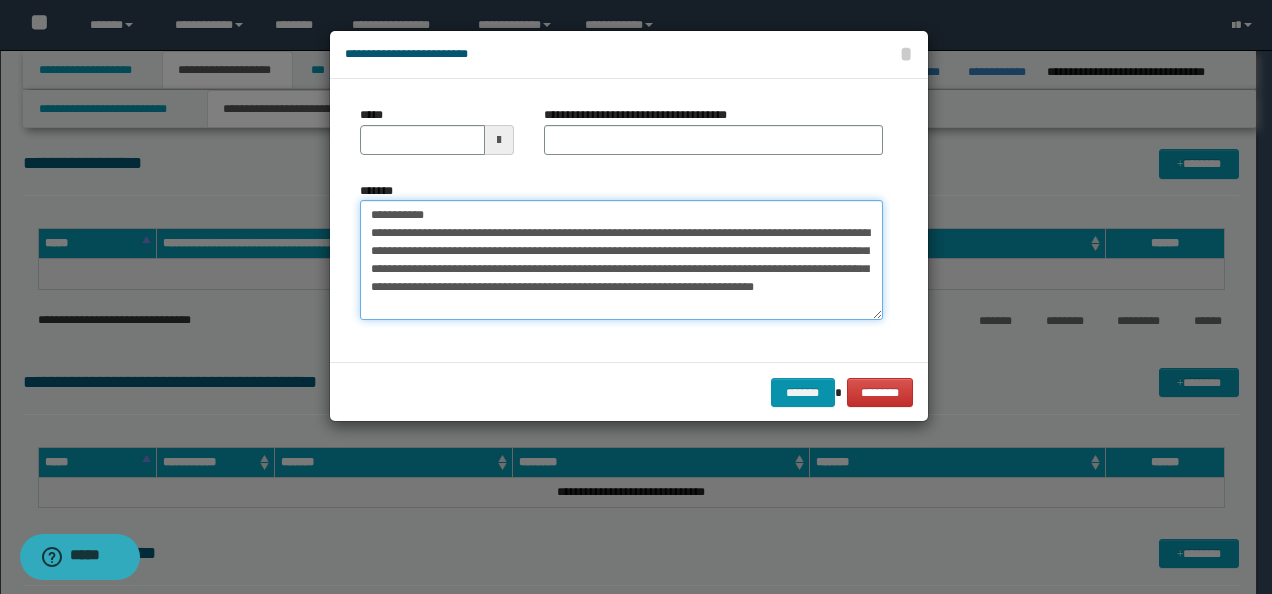 type on "**********" 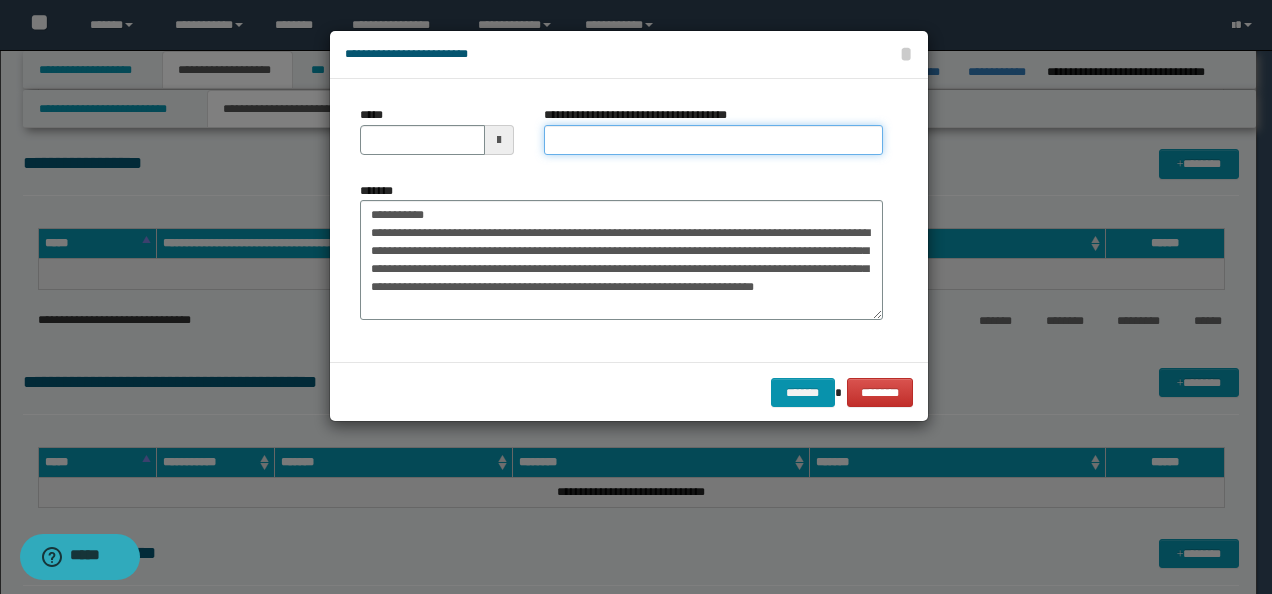 click on "**********" at bounding box center (713, 140) 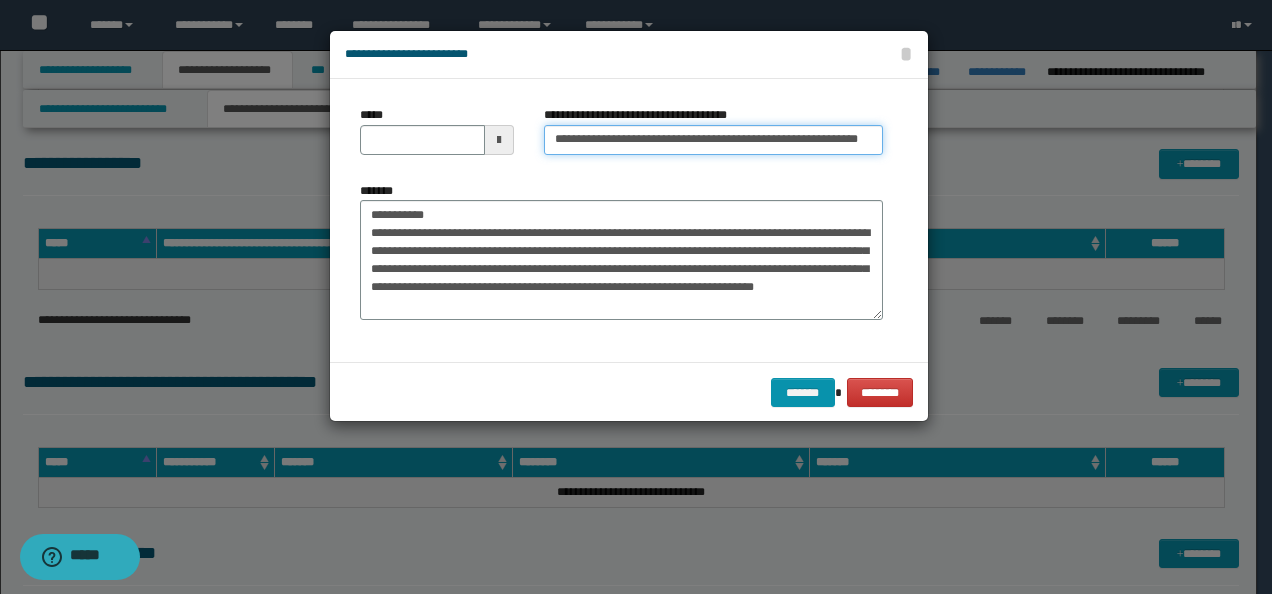 scroll, scrollTop: 0, scrollLeft: 6, axis: horizontal 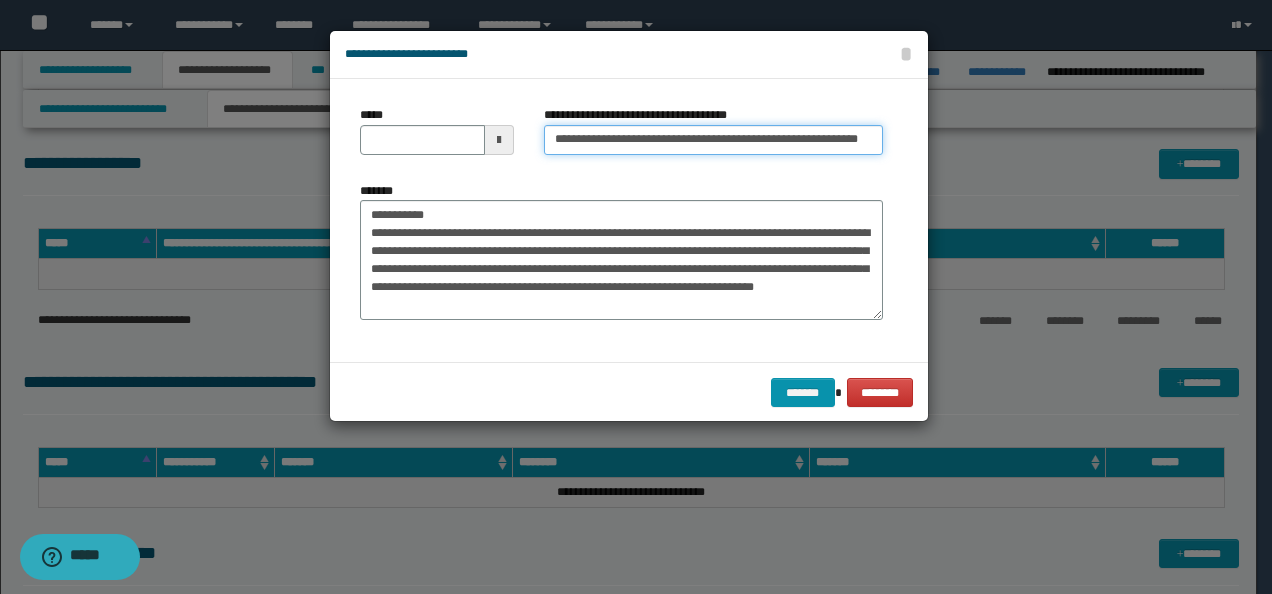 type on "**********" 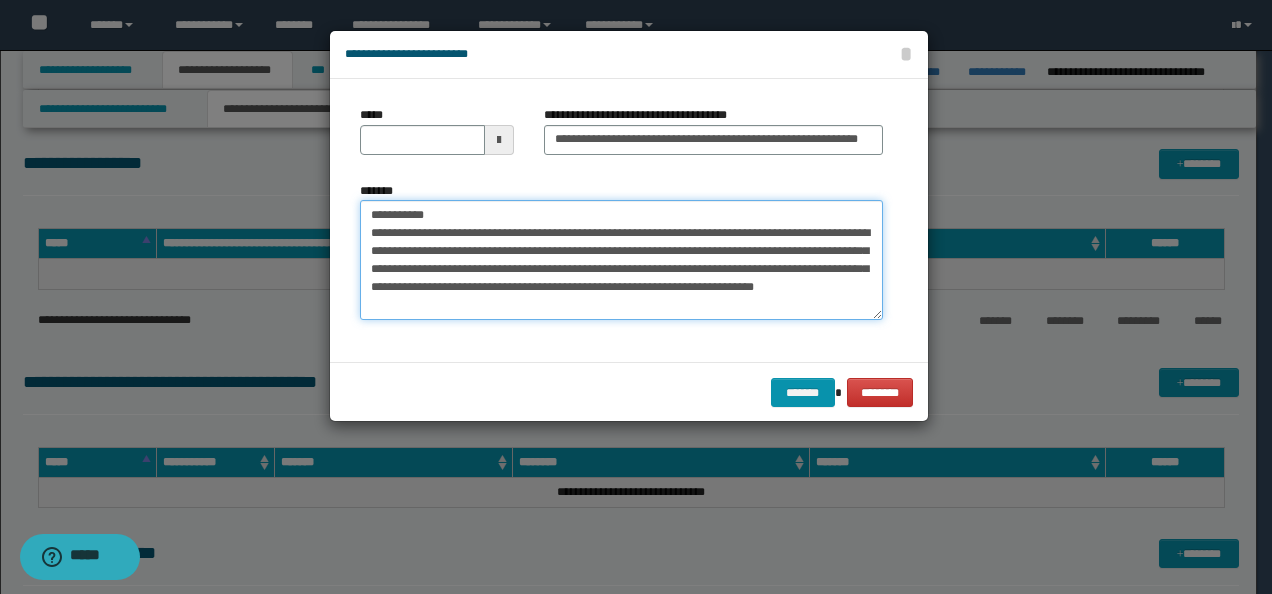 scroll, scrollTop: 0, scrollLeft: 0, axis: both 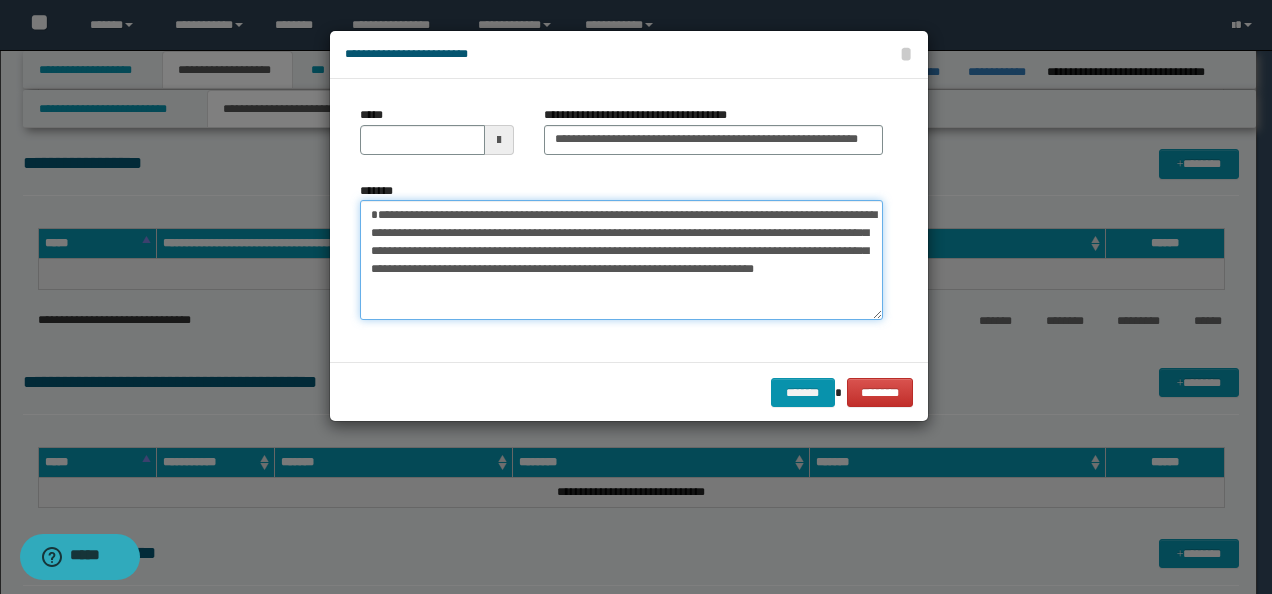 type 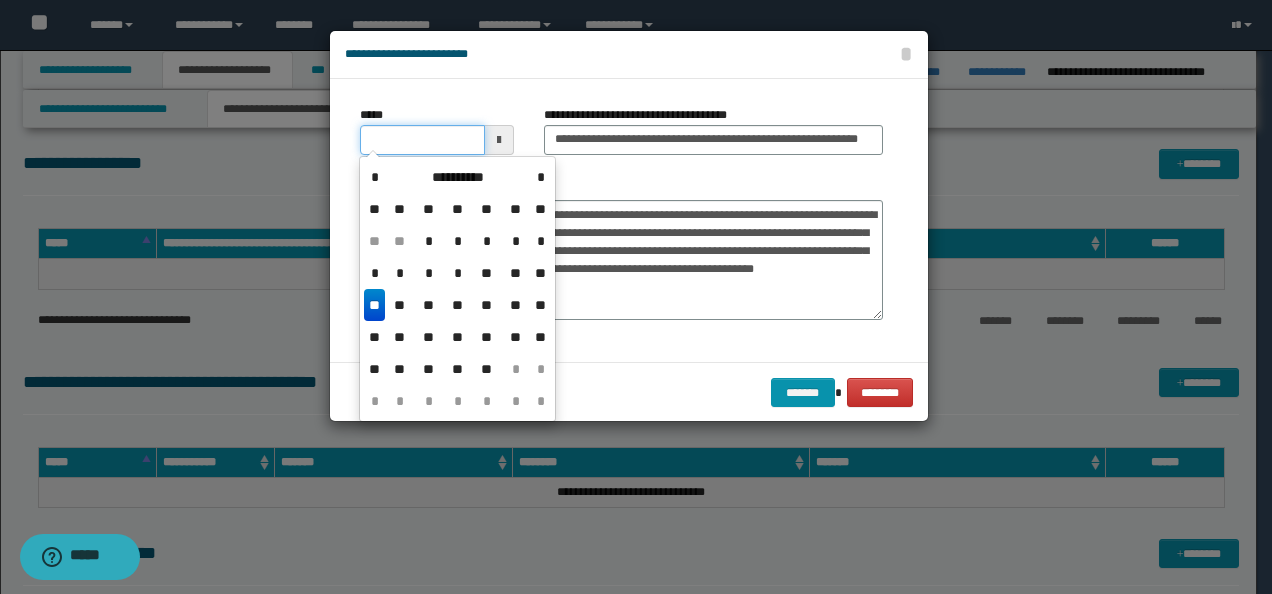 click on "*****" at bounding box center (422, 140) 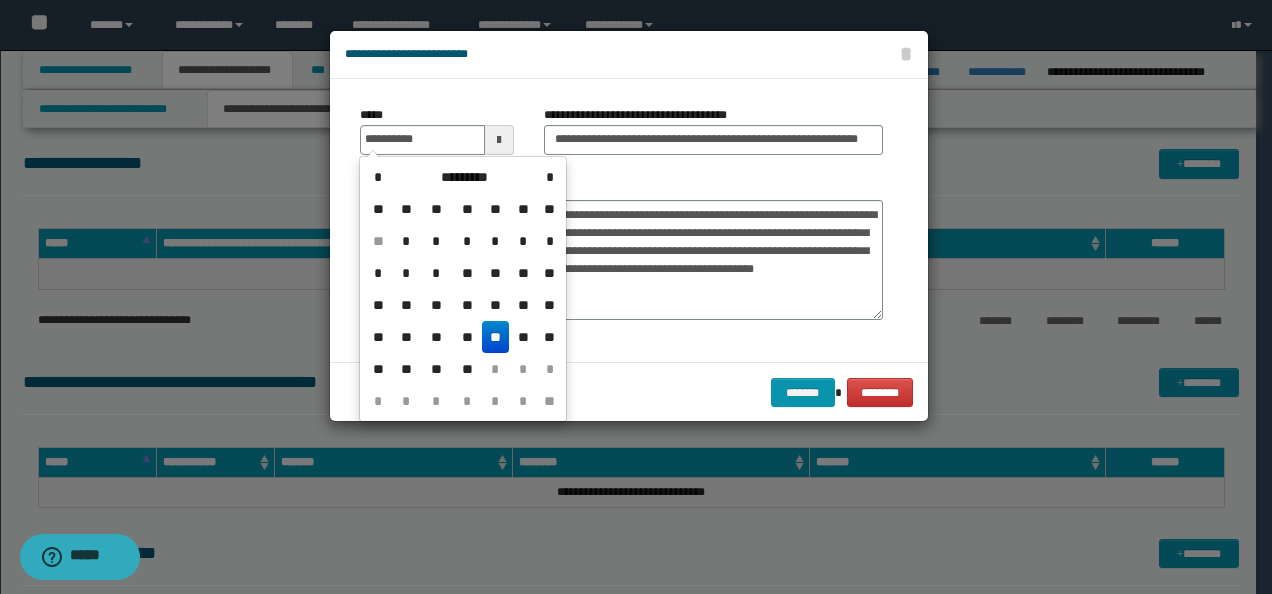 type on "**********" 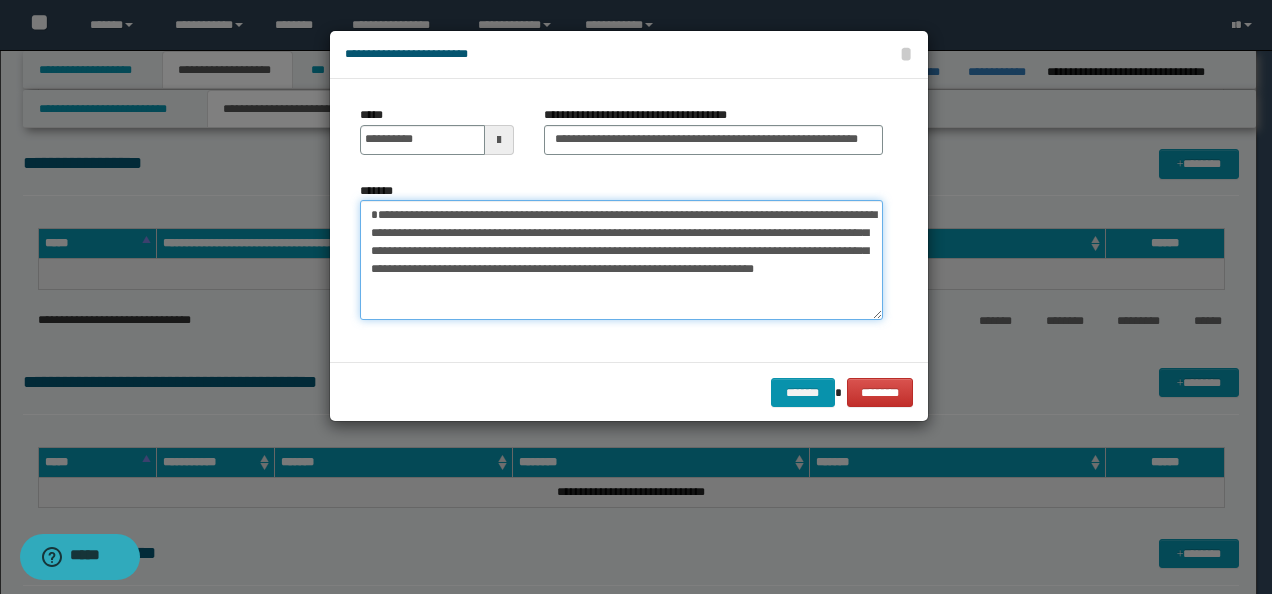 click on "**********" at bounding box center (621, 259) 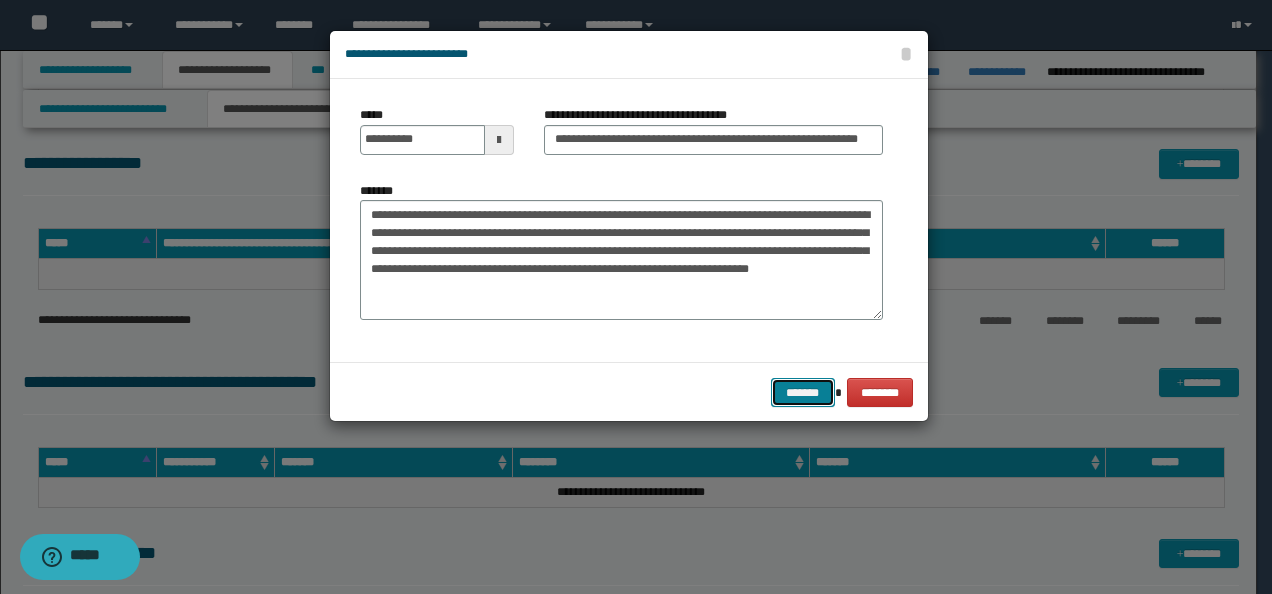 click on "*******" at bounding box center (803, 392) 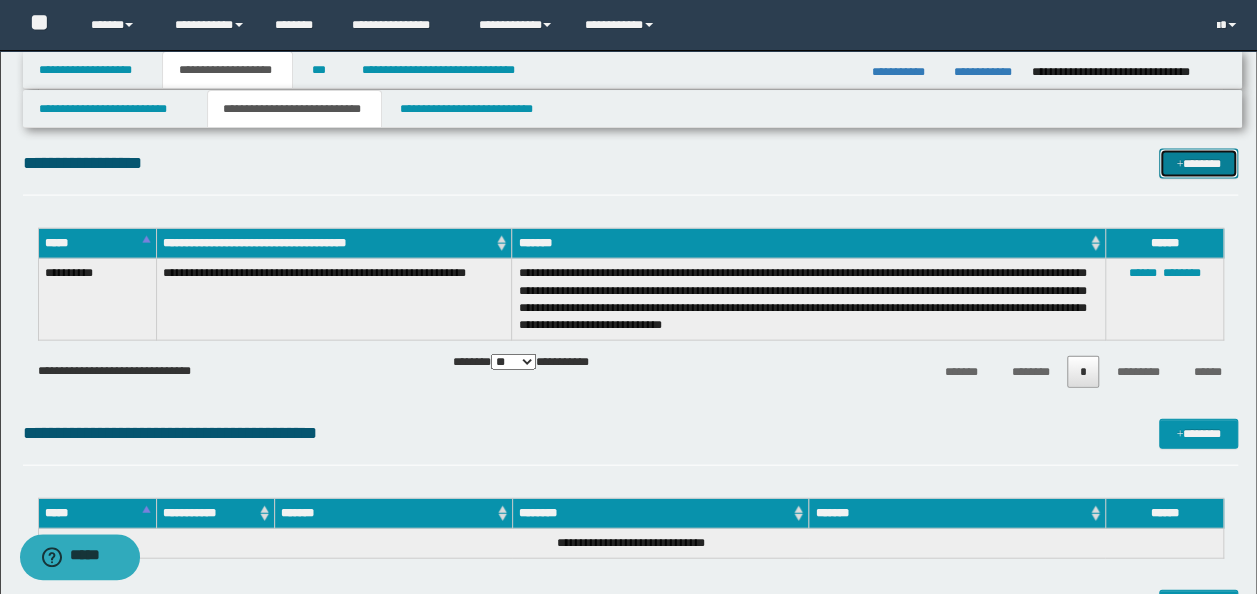 click on "*******" at bounding box center [1198, 163] 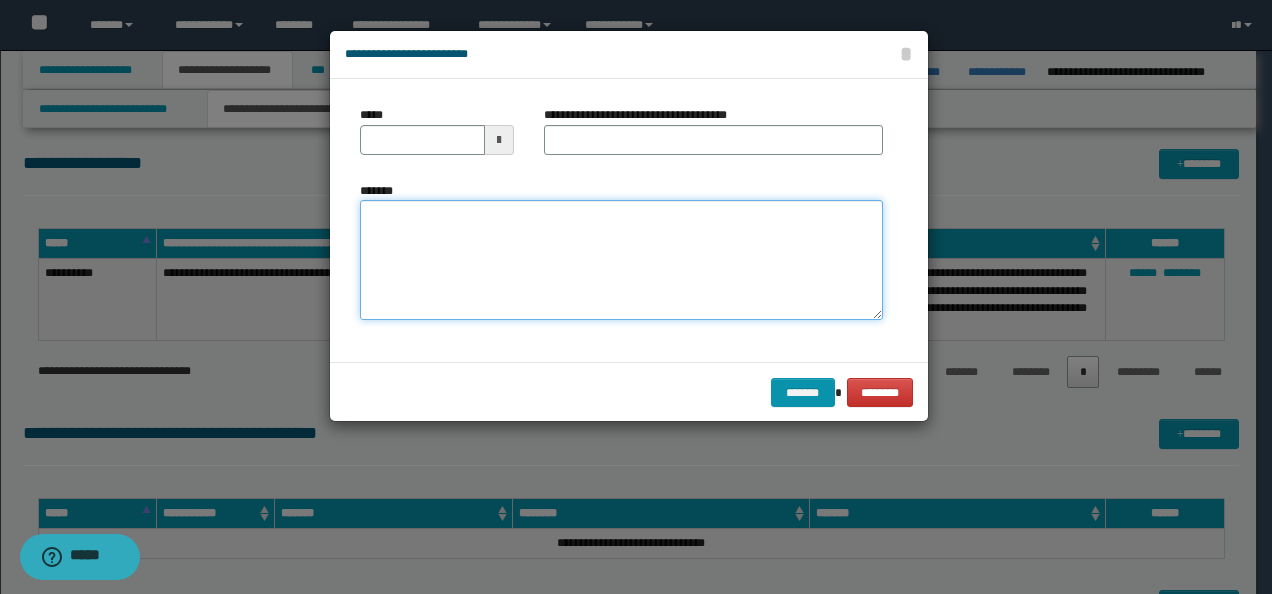 click on "*******" at bounding box center [621, 259] 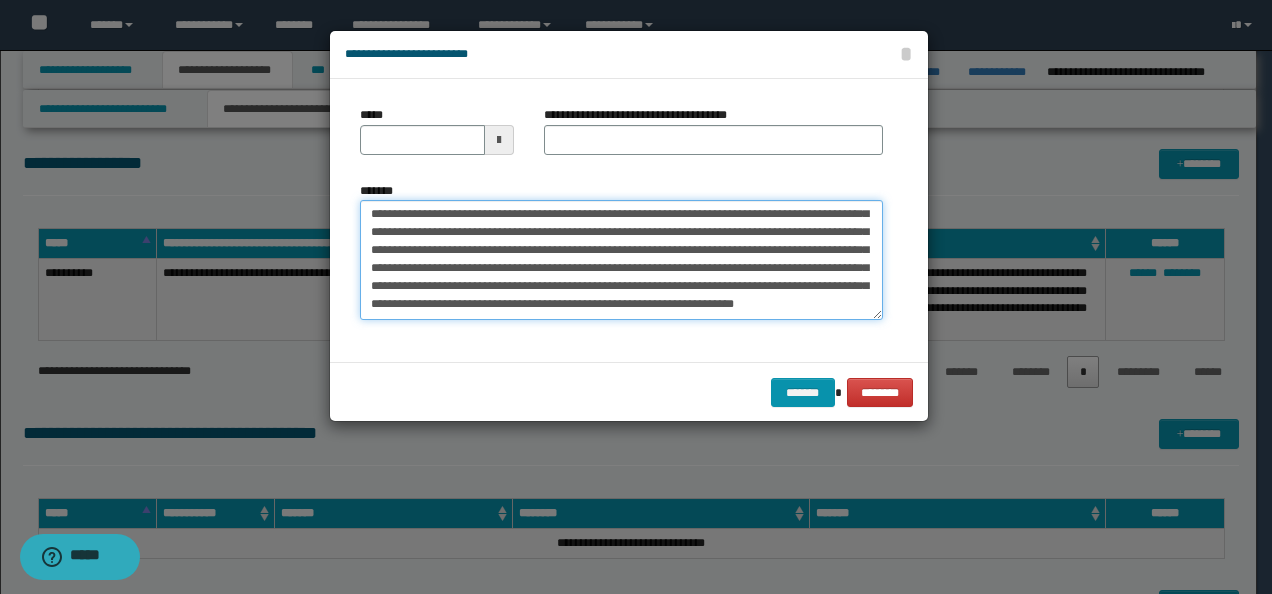 scroll, scrollTop: 0, scrollLeft: 0, axis: both 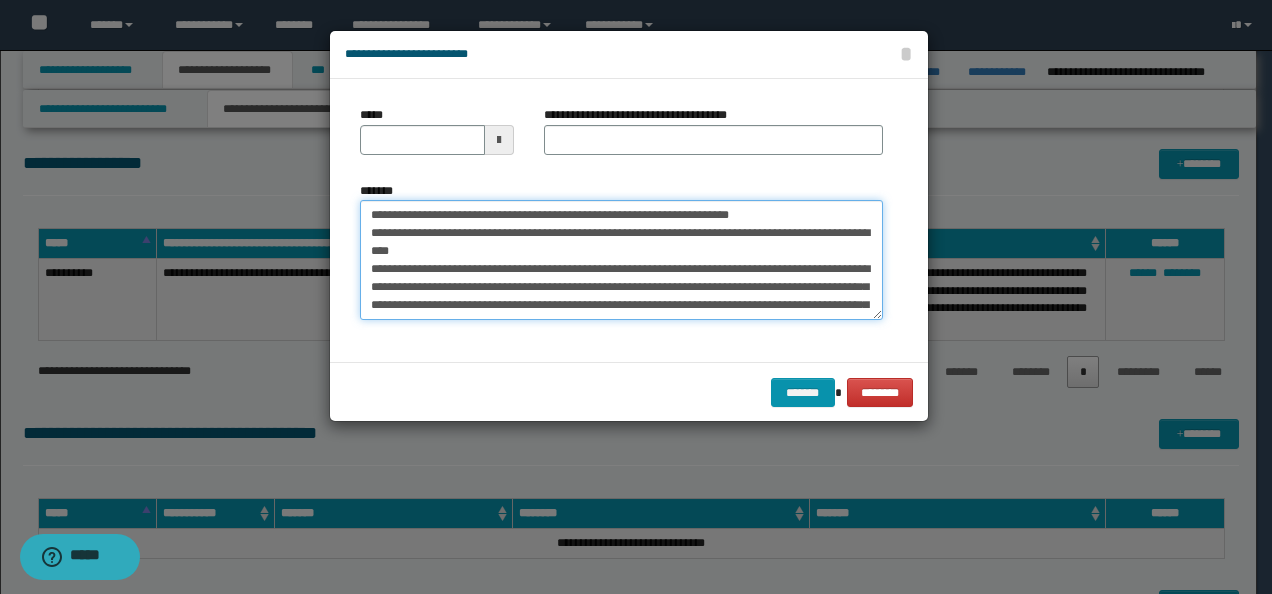 click on "**********" at bounding box center [621, 259] 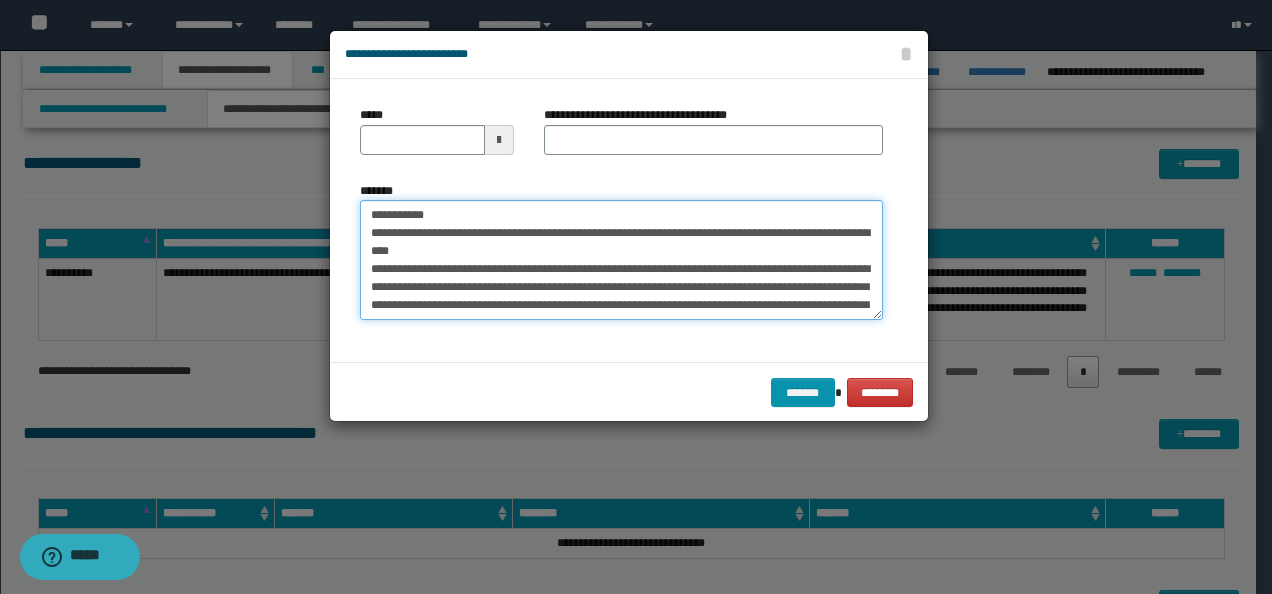 type on "**********" 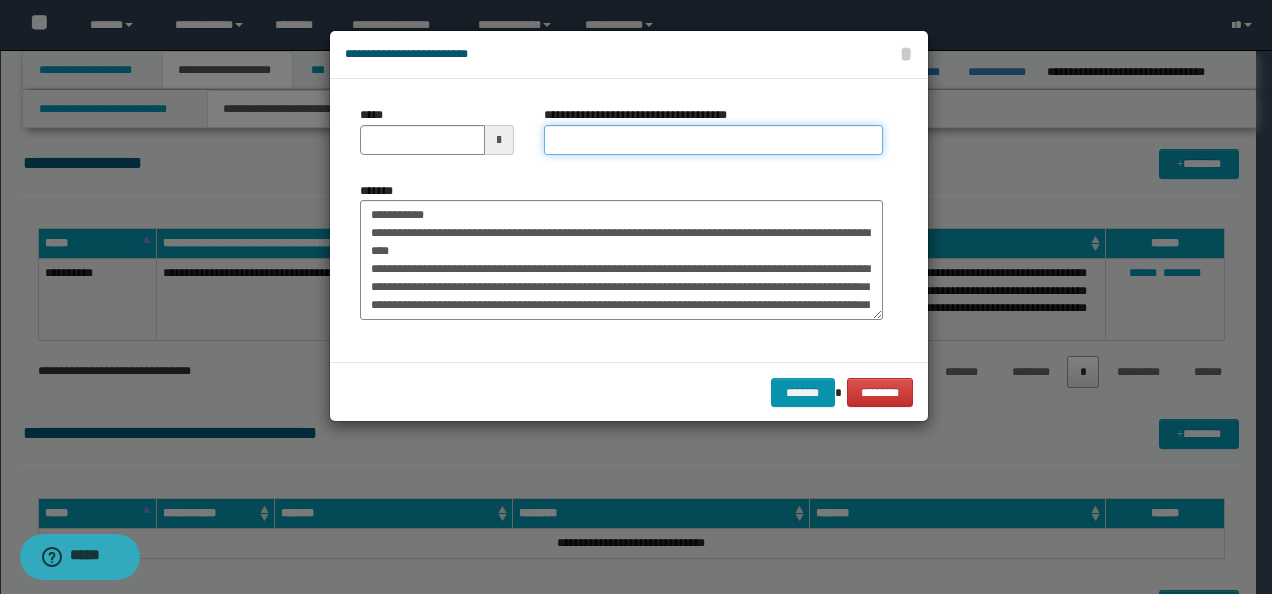 click on "**********" at bounding box center [713, 140] 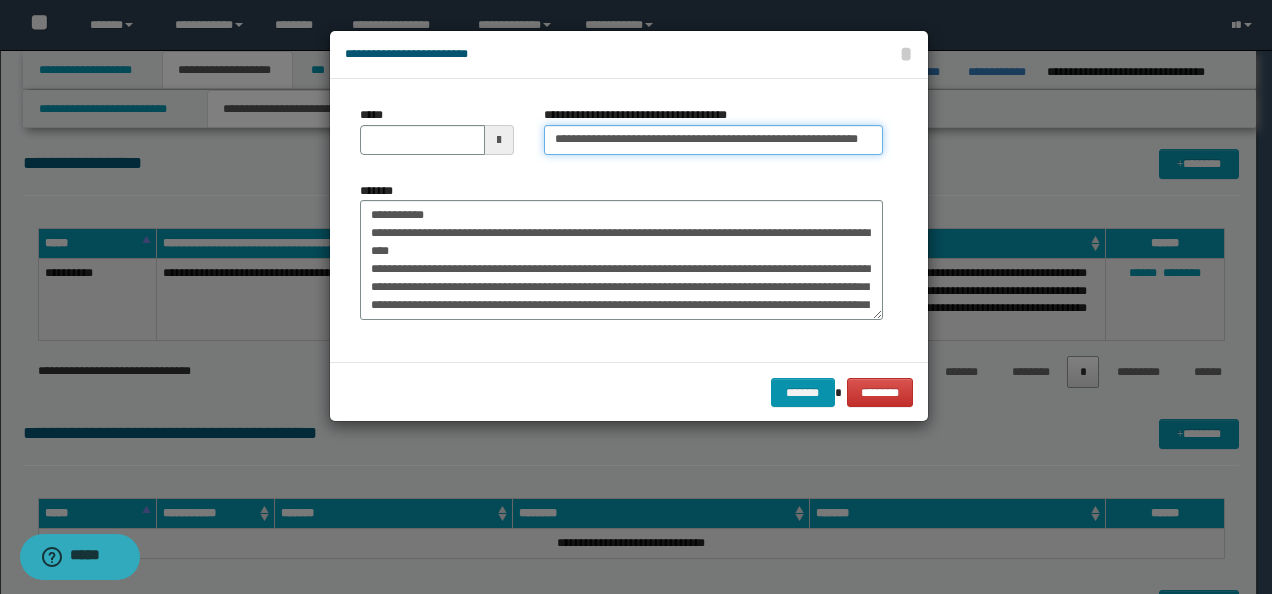 scroll, scrollTop: 0, scrollLeft: 6, axis: horizontal 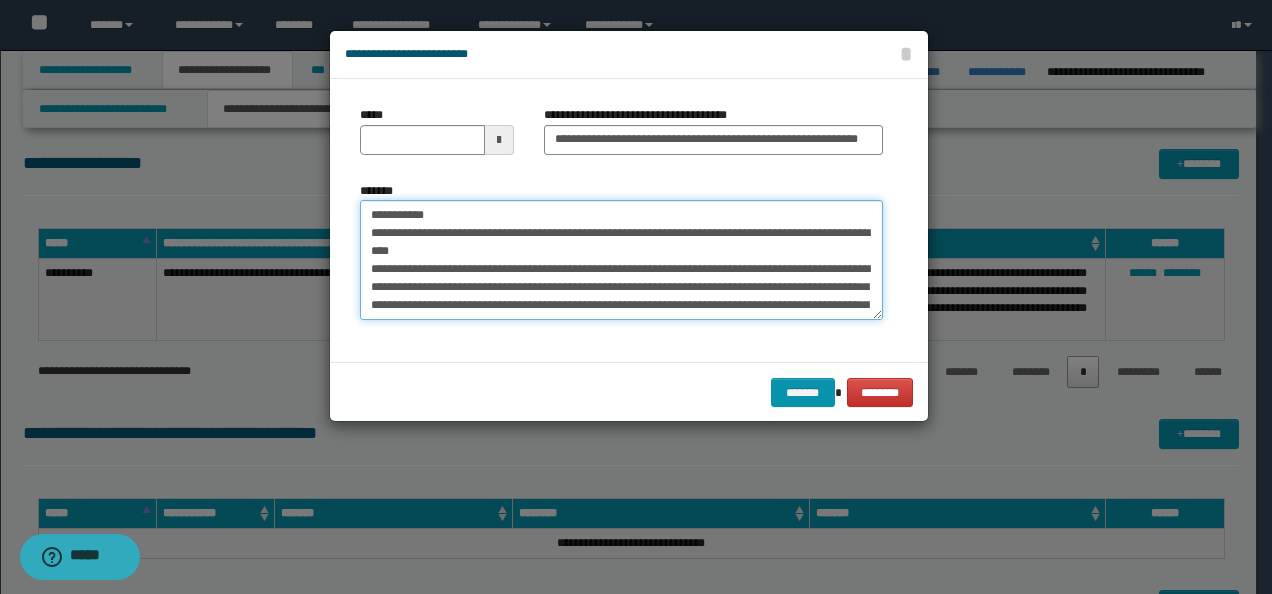 drag, startPoint x: 443, startPoint y: 205, endPoint x: 335, endPoint y: 218, distance: 108.779594 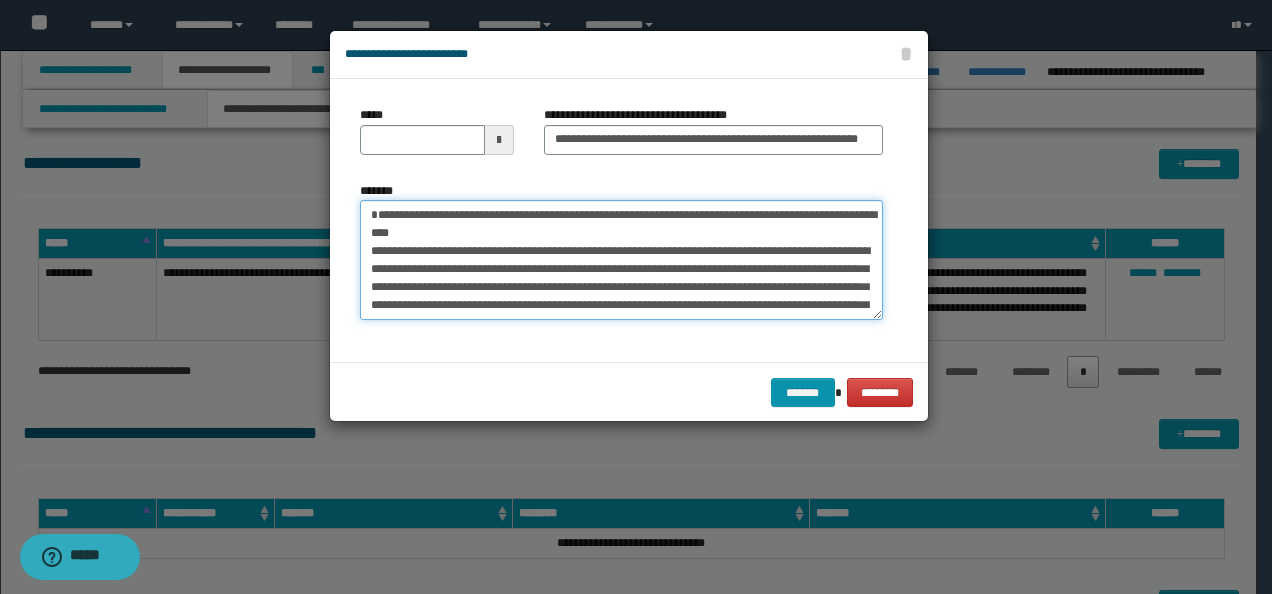 type 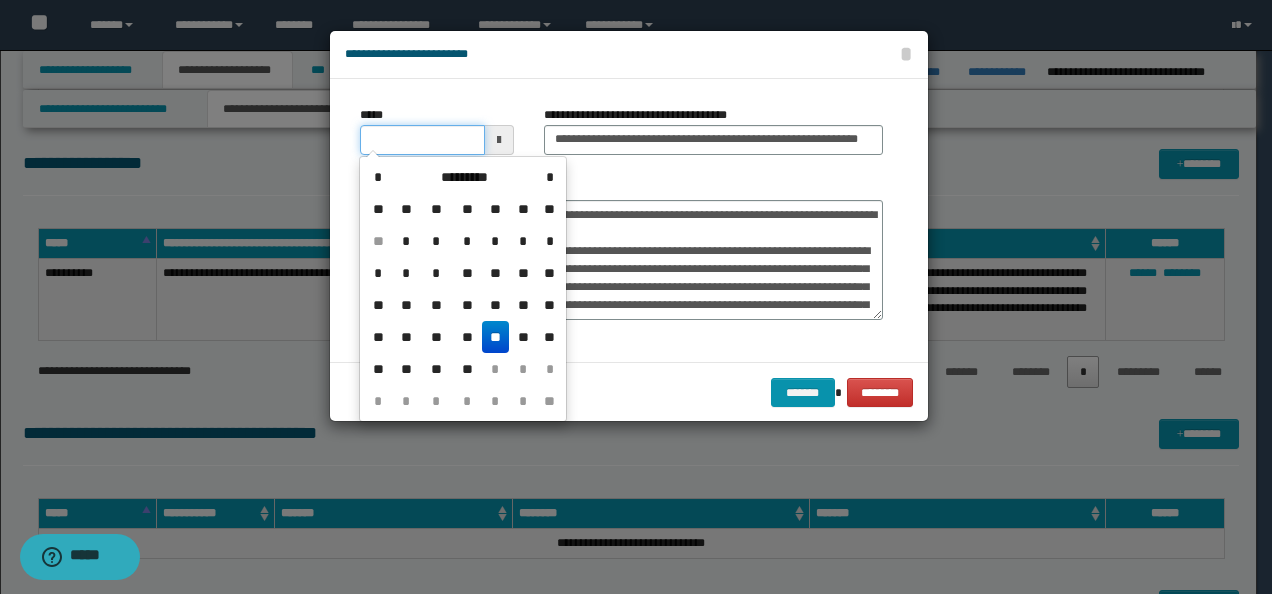 click on "*****" at bounding box center [422, 140] 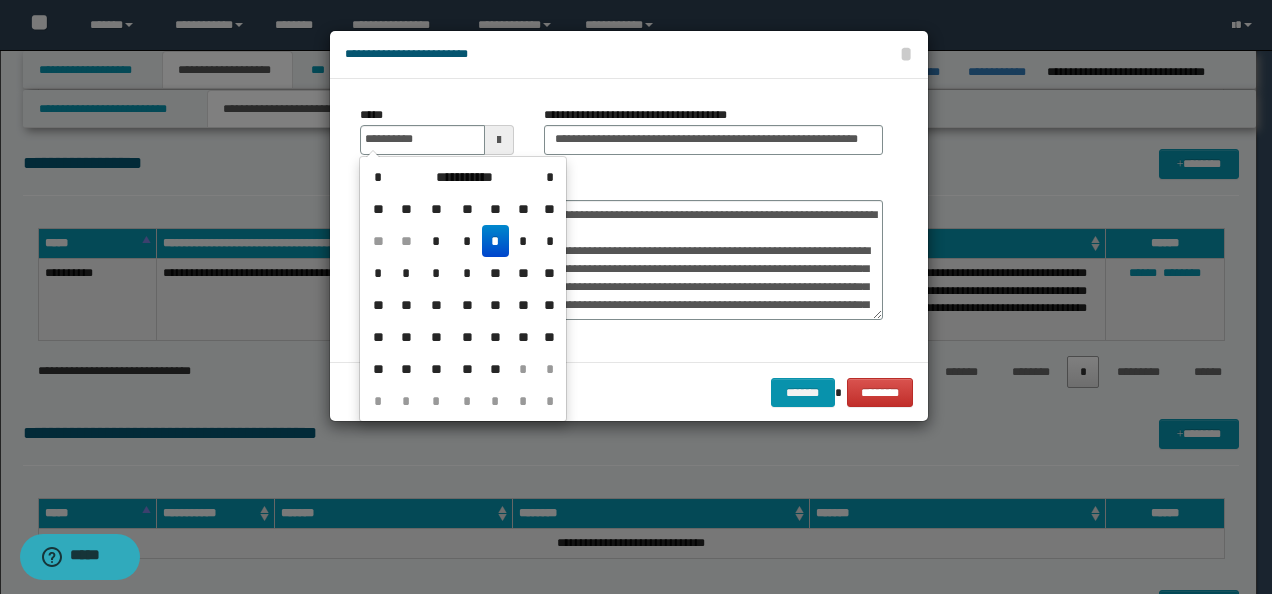 type on "**********" 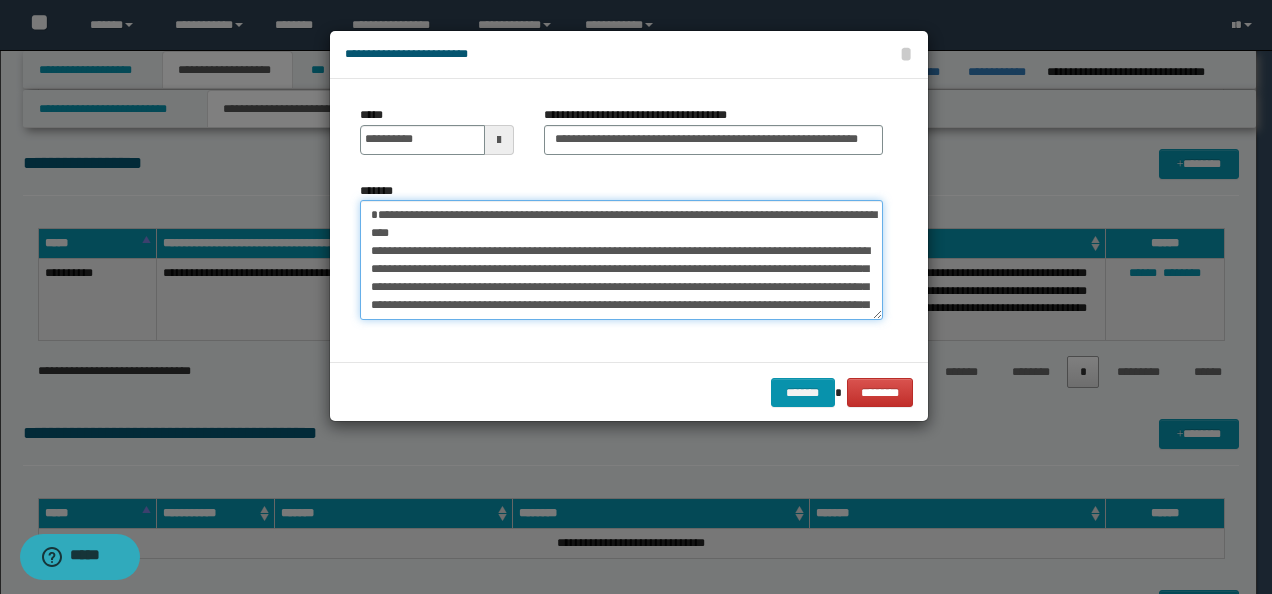 click on "**********" at bounding box center (621, 259) 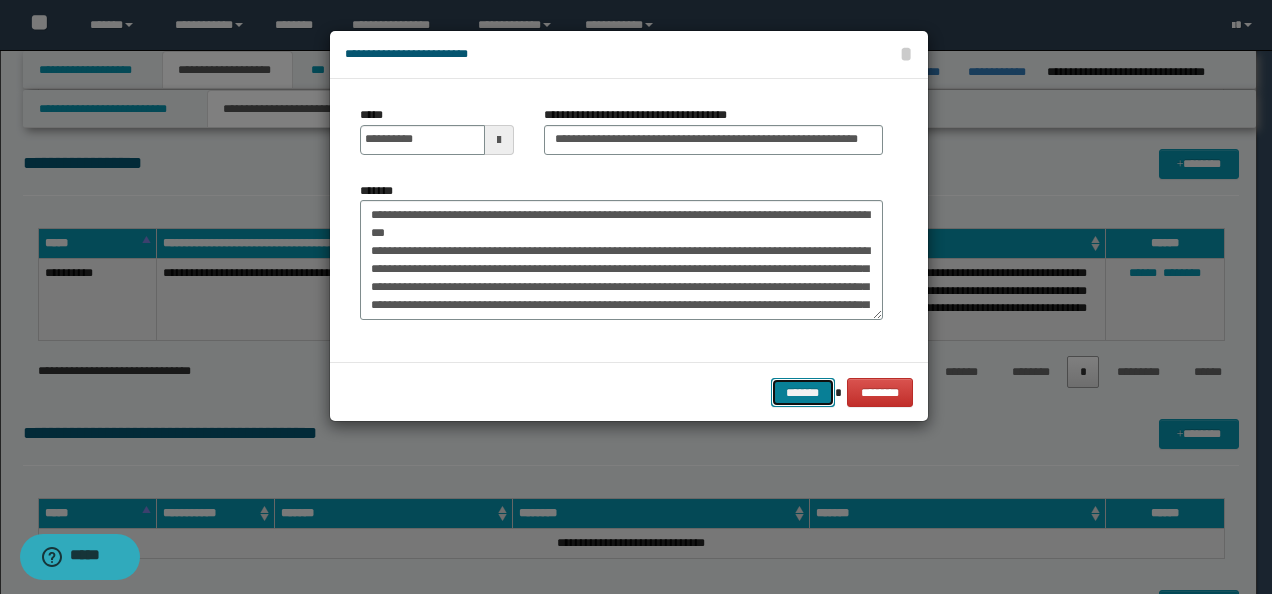 click on "*******" at bounding box center [803, 392] 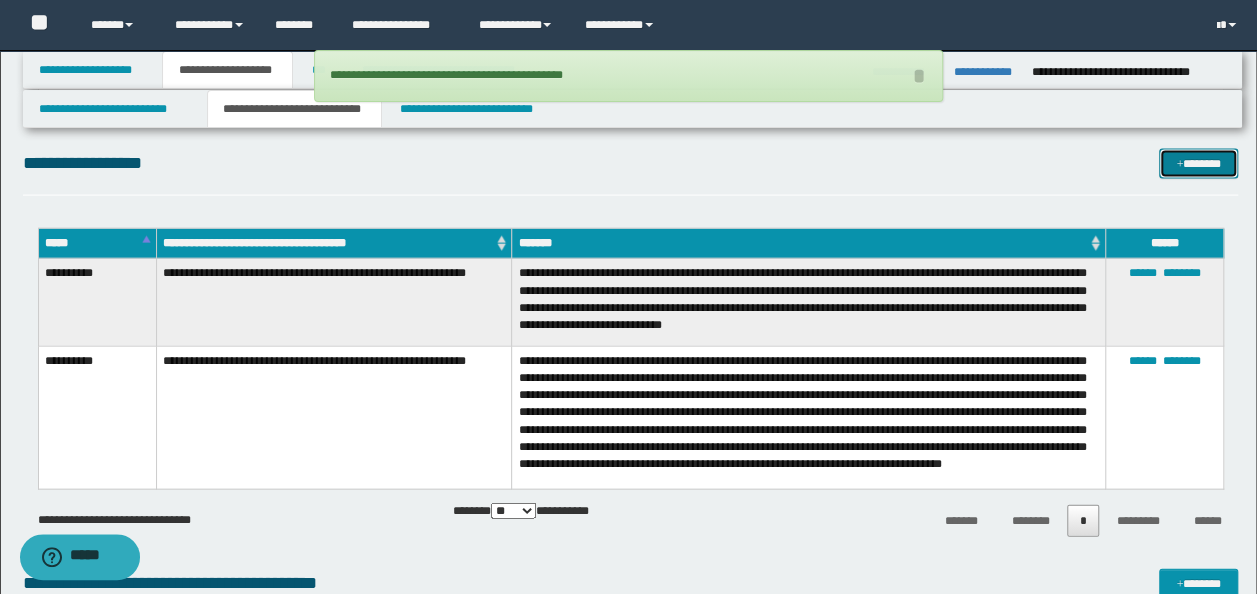 click on "*******" at bounding box center (1198, 163) 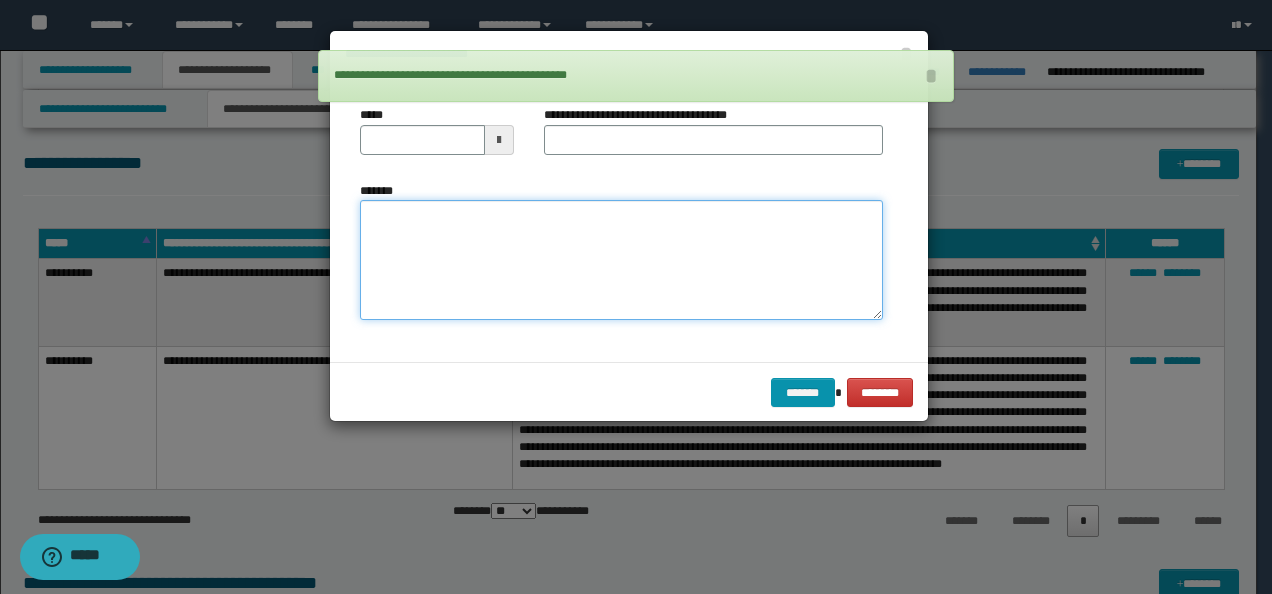 click on "*******" at bounding box center [621, 259] 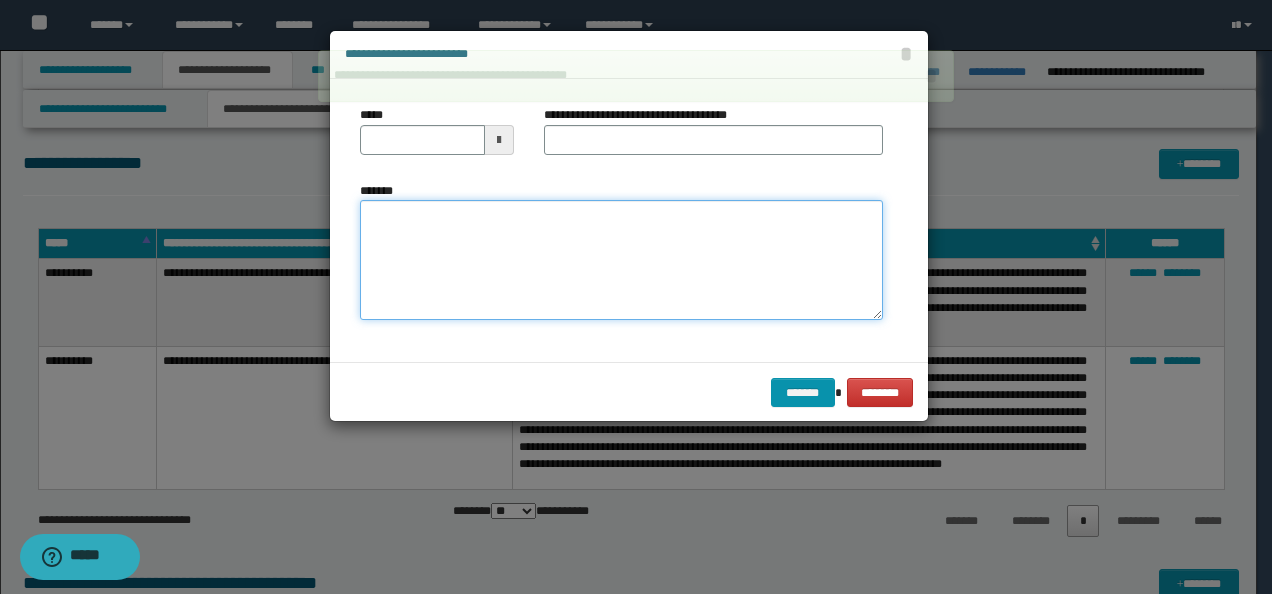 paste on "**********" 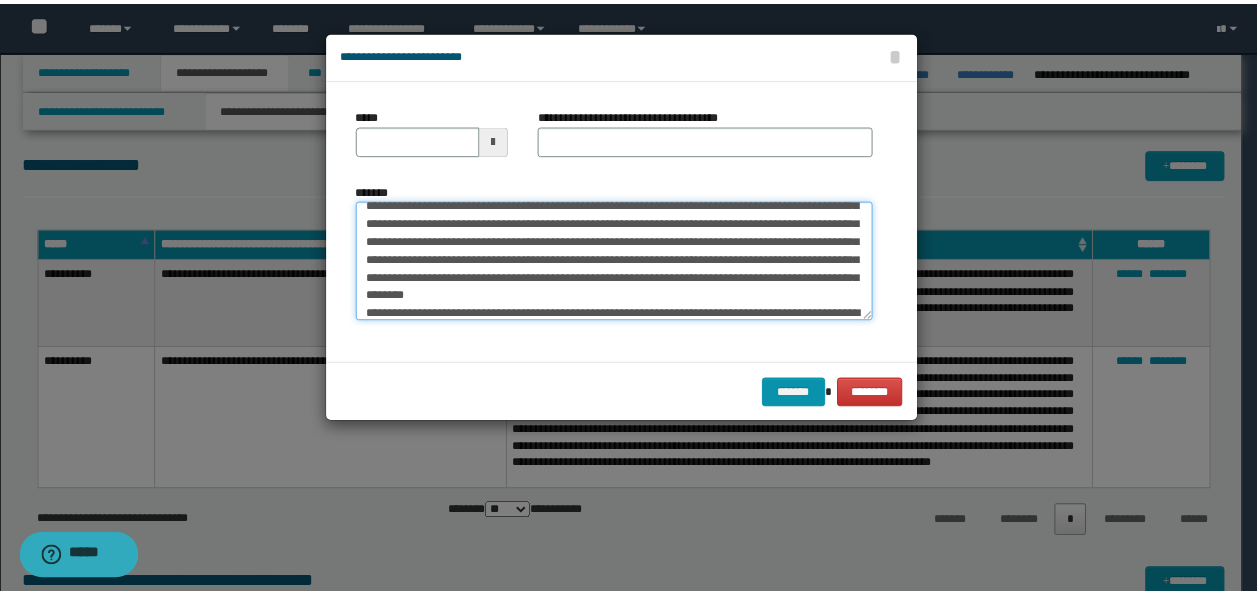 scroll, scrollTop: 0, scrollLeft: 0, axis: both 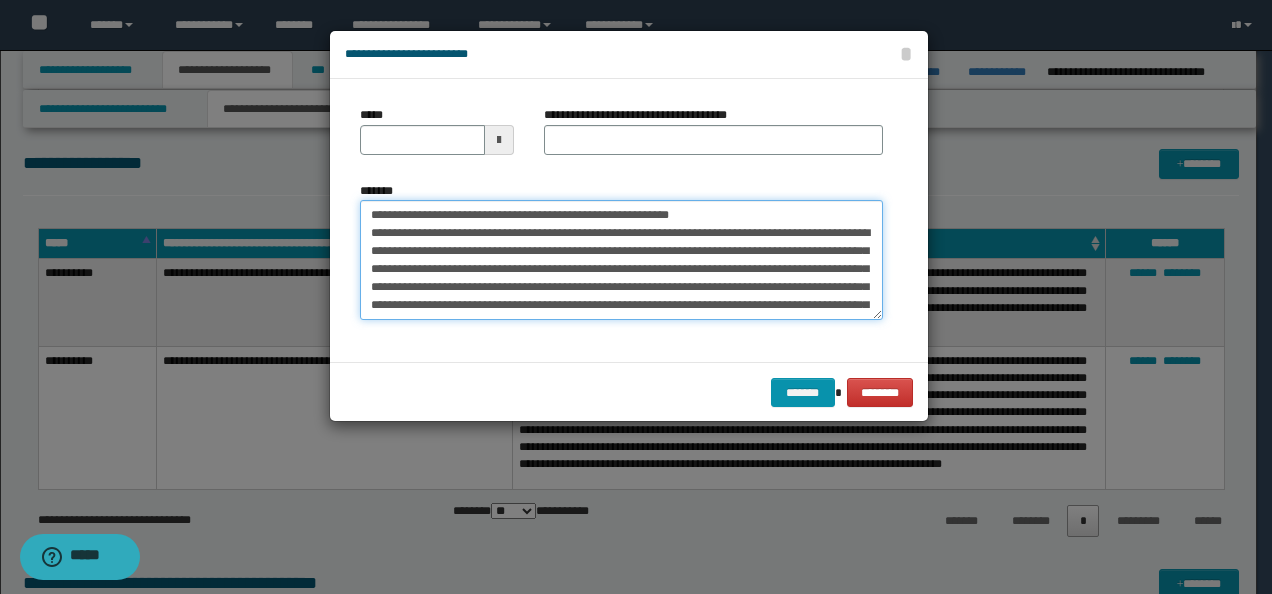 drag, startPoint x: 698, startPoint y: 208, endPoint x: 438, endPoint y: 211, distance: 260.0173 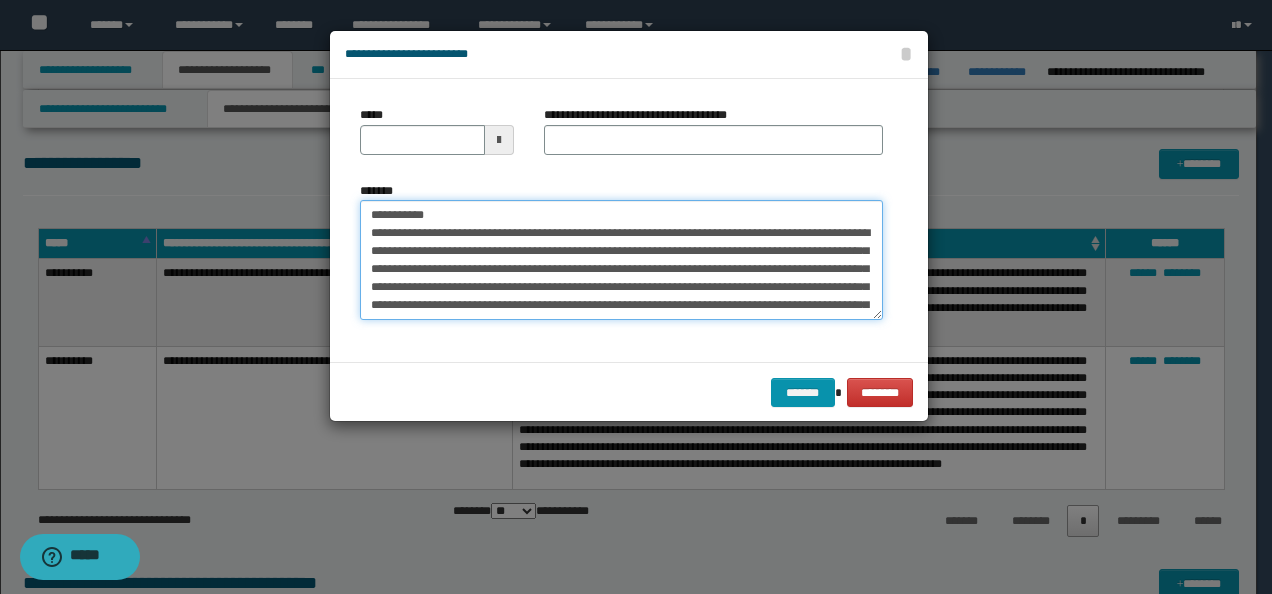 type on "**********" 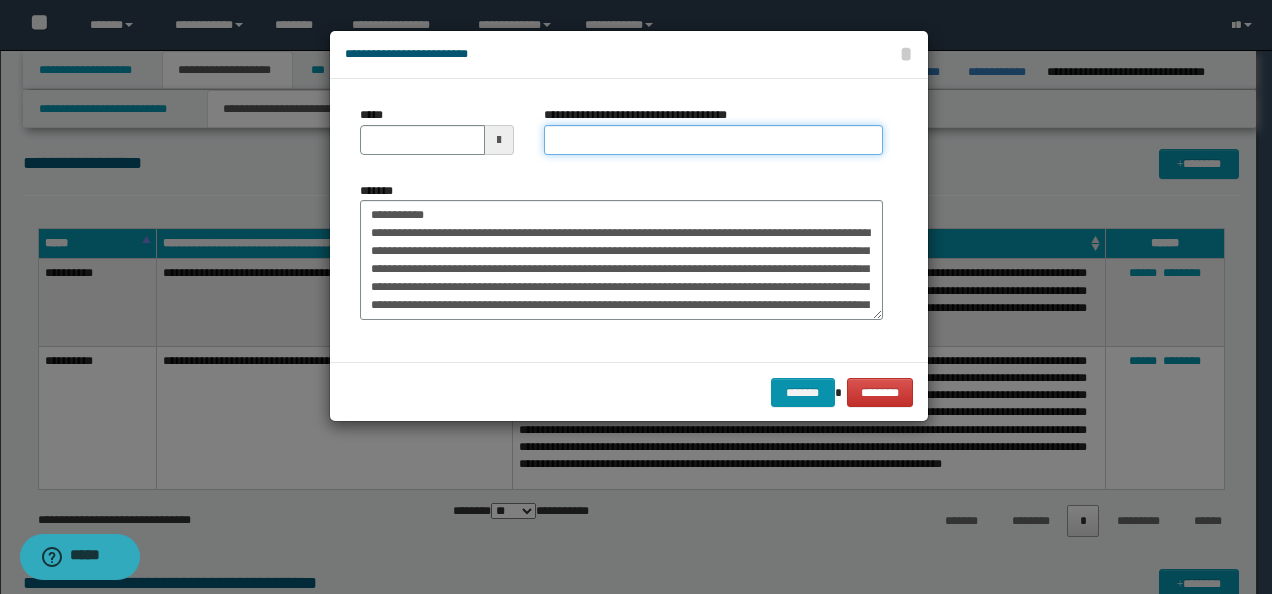 click on "**********" at bounding box center [713, 140] 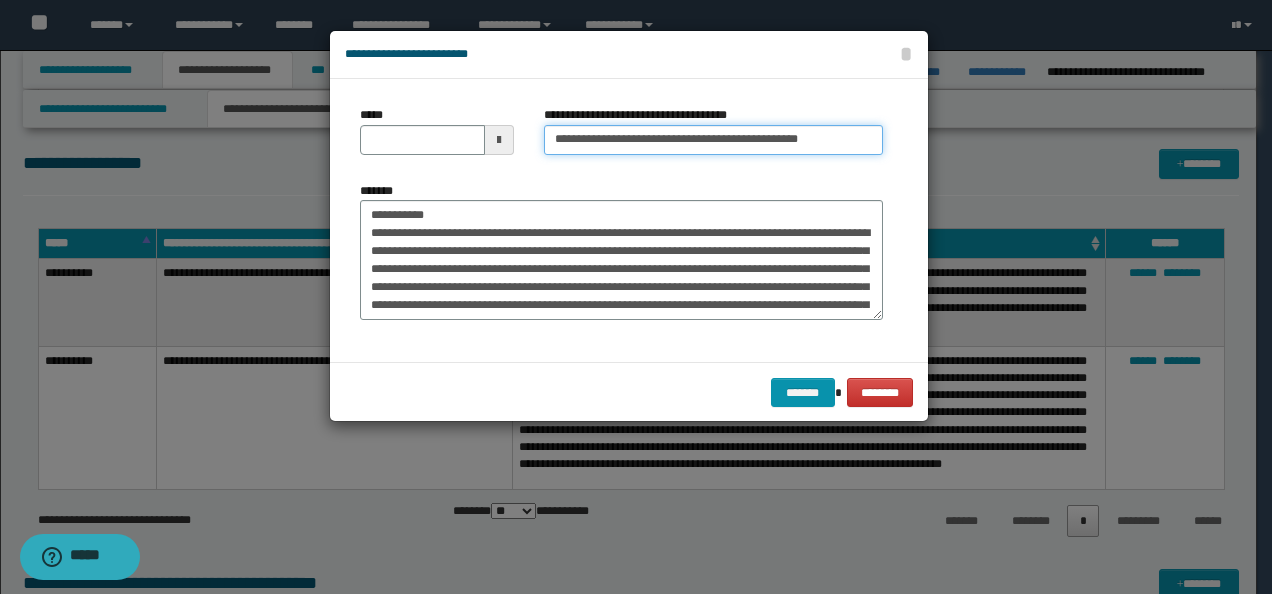 type on "**********" 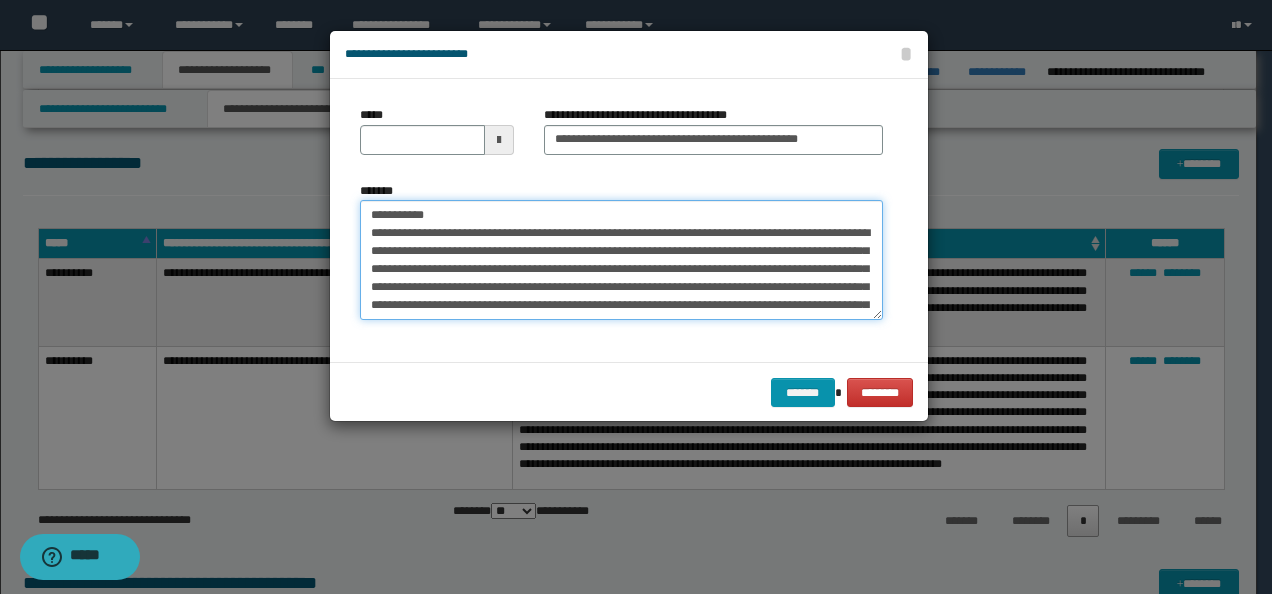 drag, startPoint x: 438, startPoint y: 213, endPoint x: 257, endPoint y: 196, distance: 181.79659 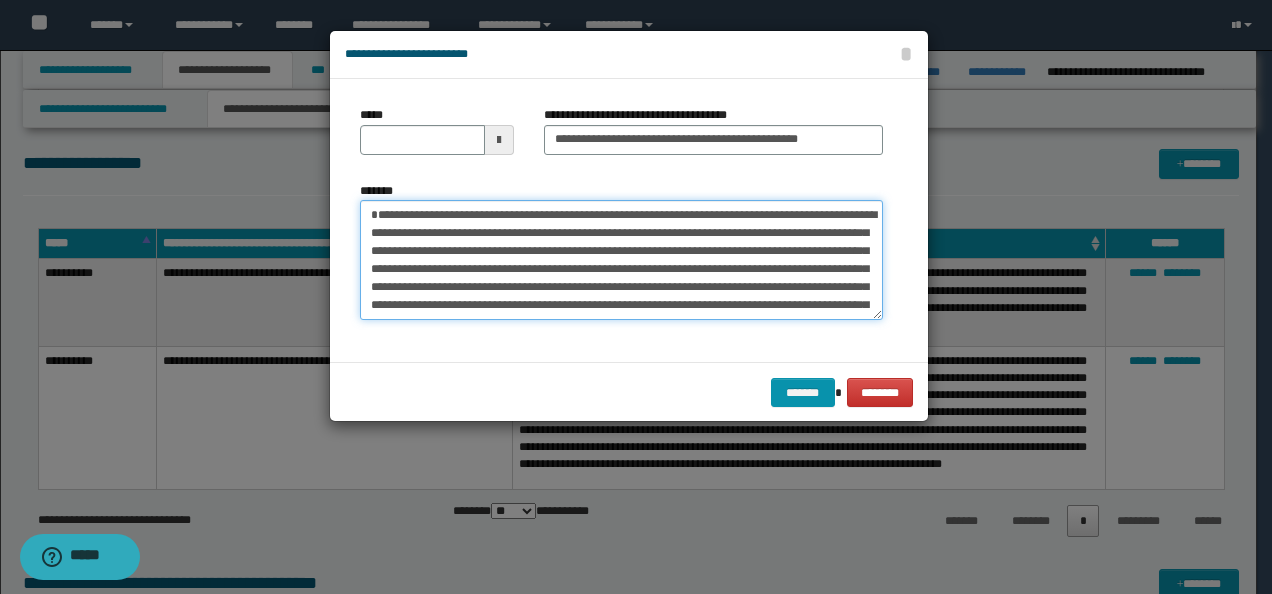 type 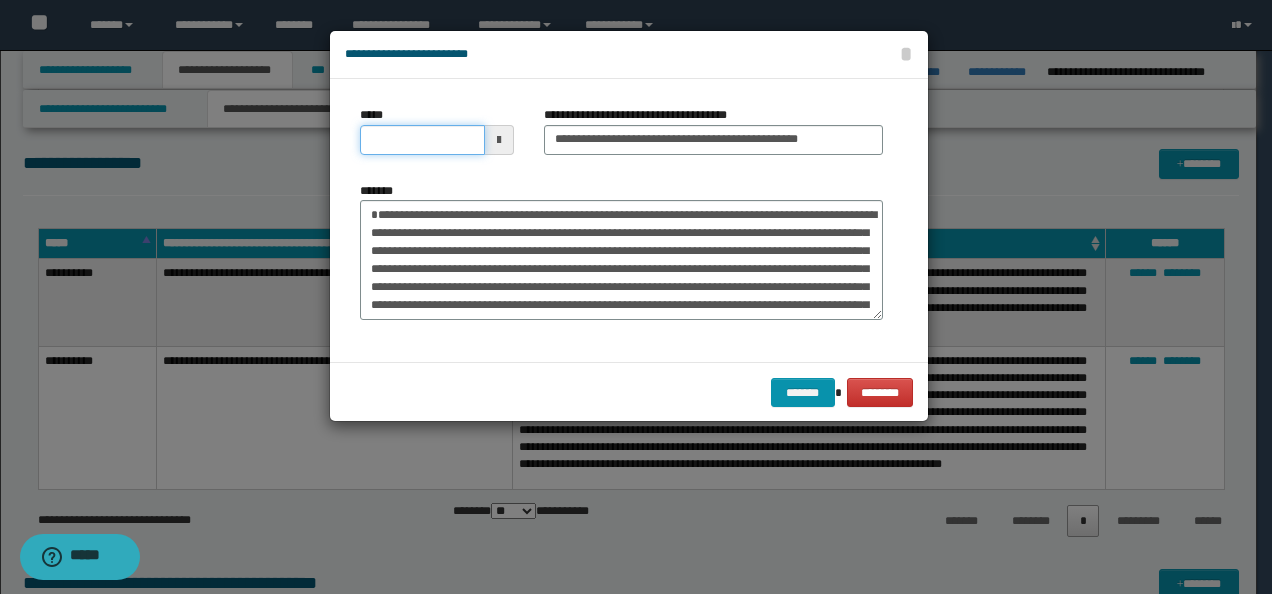 click on "*****" at bounding box center (422, 140) 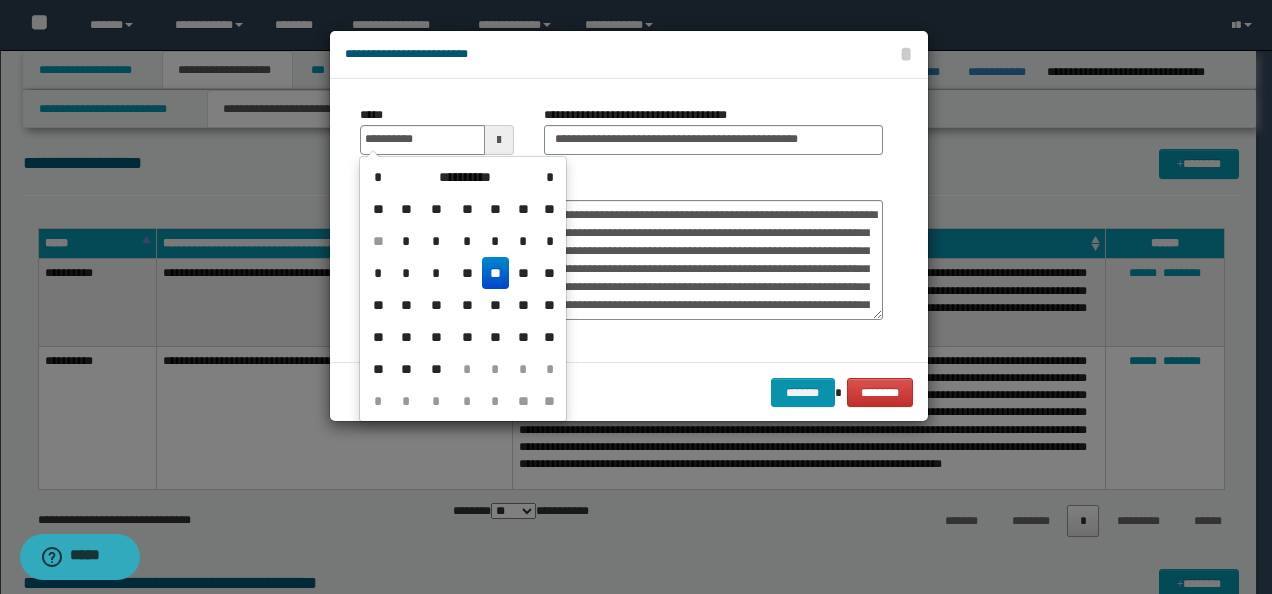 type on "**********" 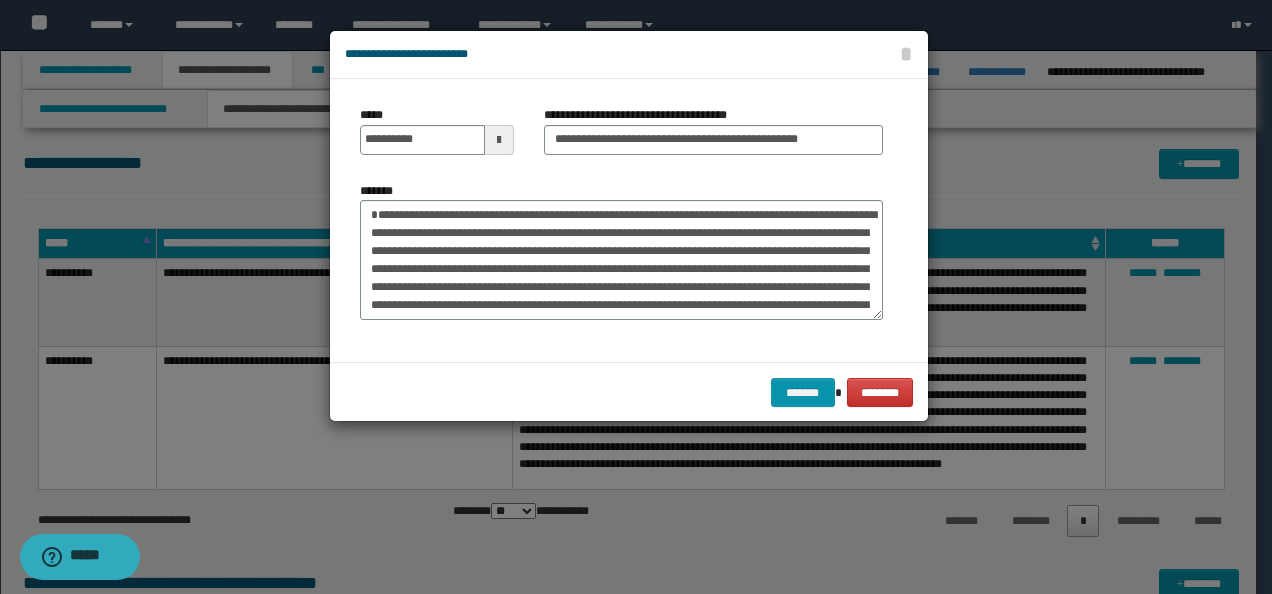 drag, startPoint x: 322, startPoint y: 184, endPoint x: 373, endPoint y: 204, distance: 54.781384 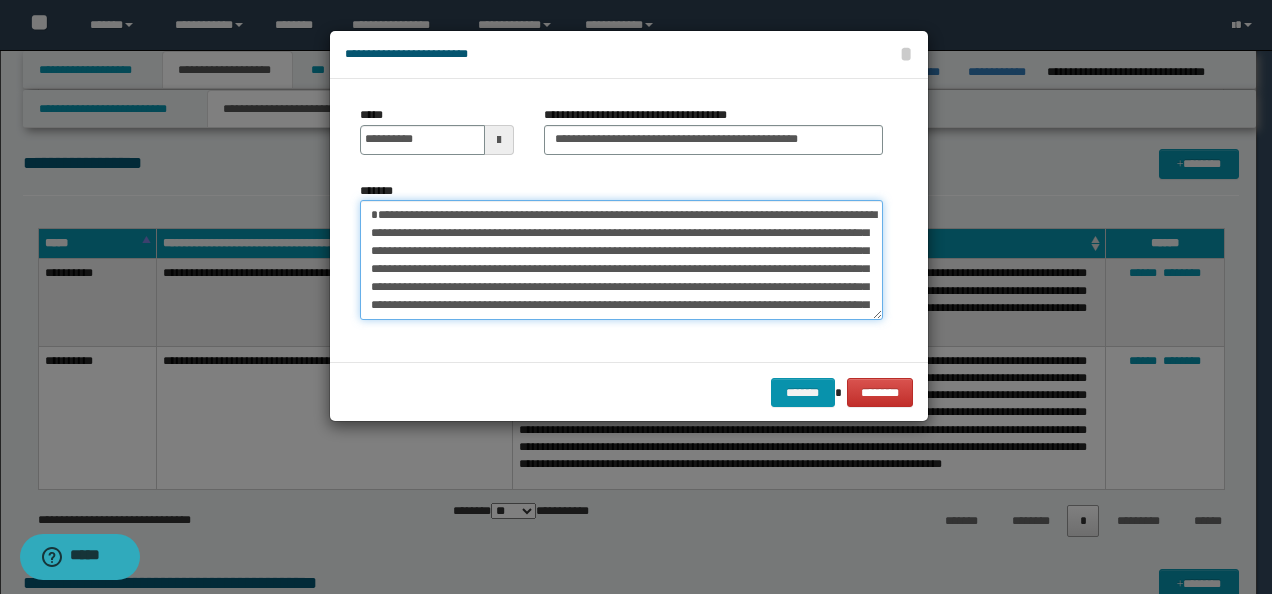 click on "*******" at bounding box center [621, 259] 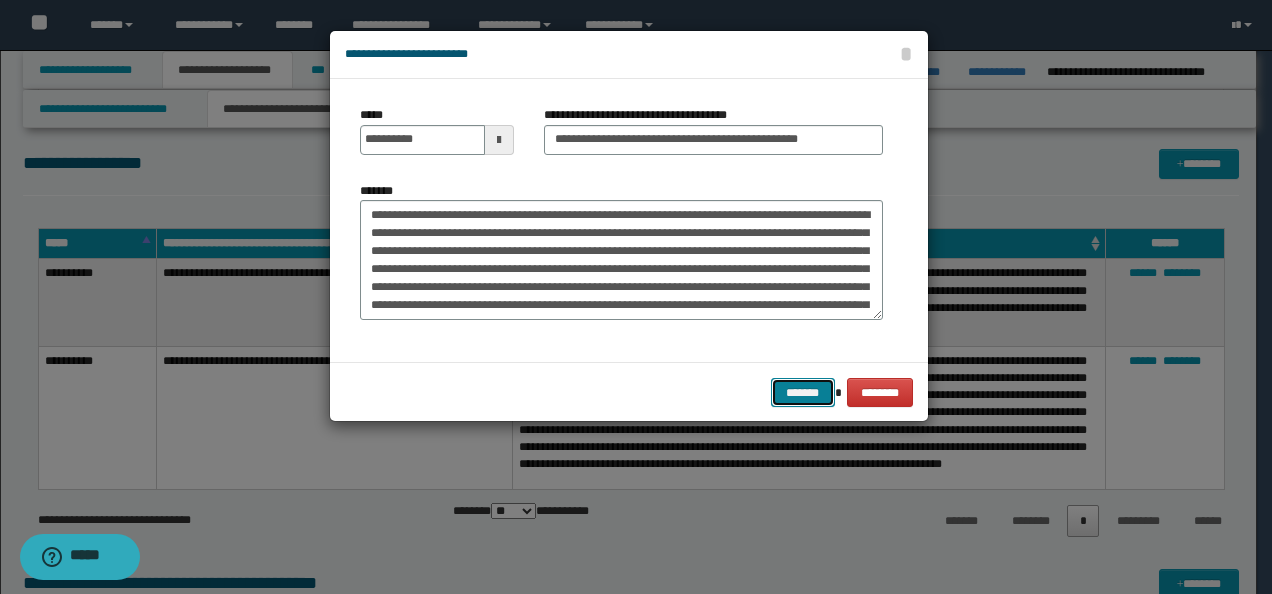 click on "*******" at bounding box center (803, 392) 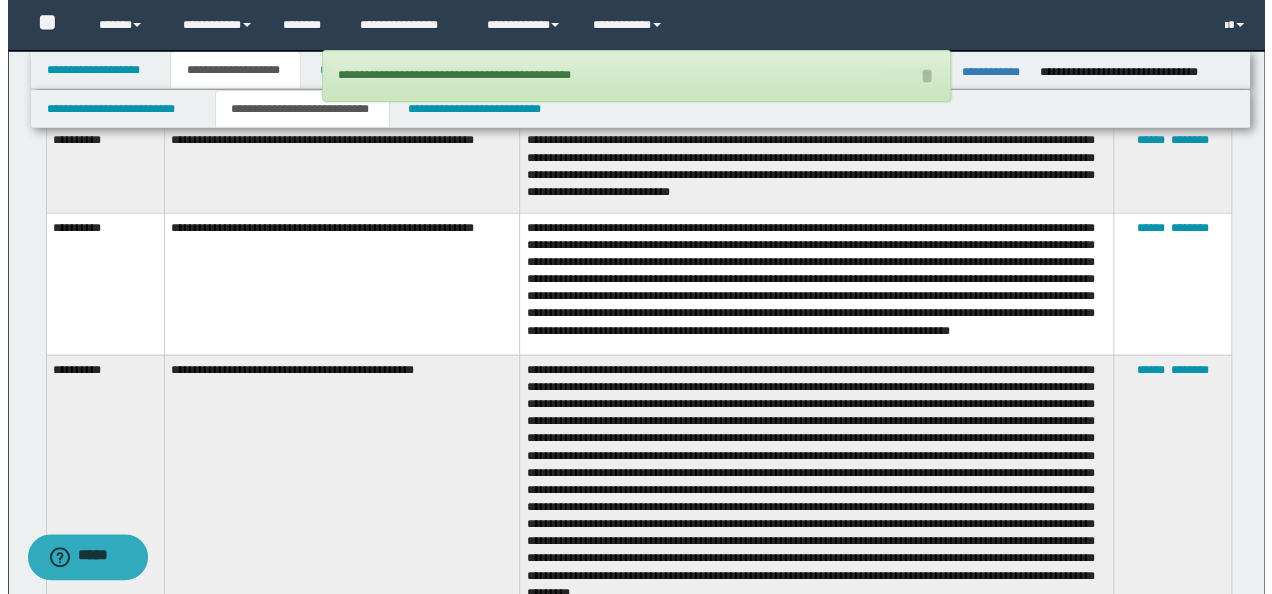 scroll, scrollTop: 2066, scrollLeft: 0, axis: vertical 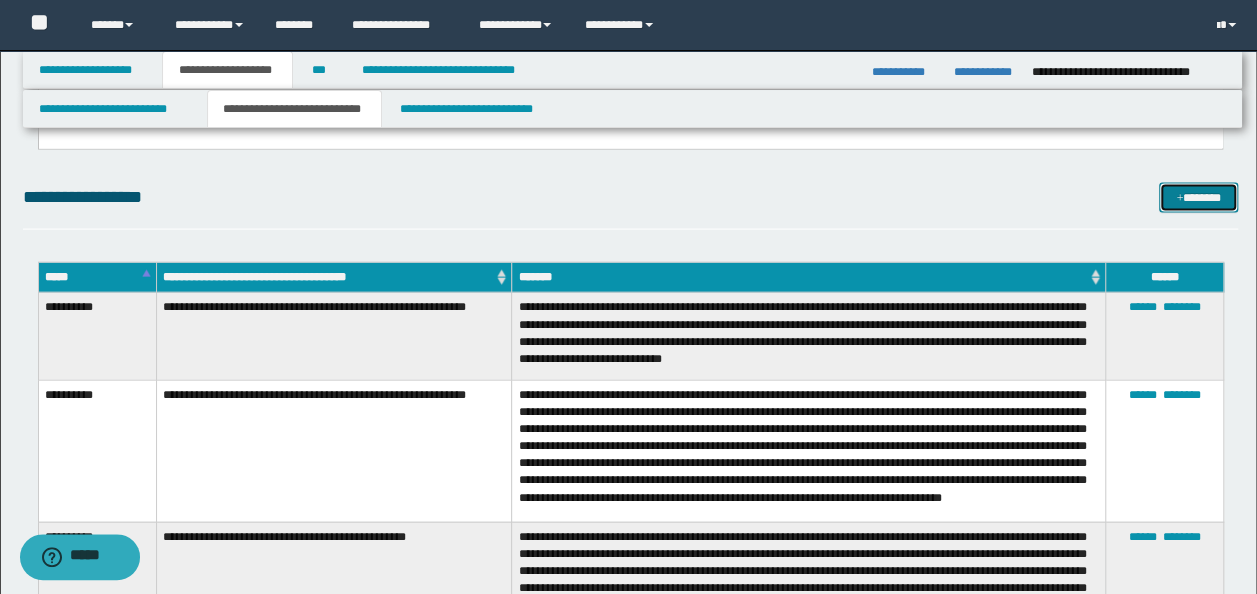 click on "*******" at bounding box center (1198, 197) 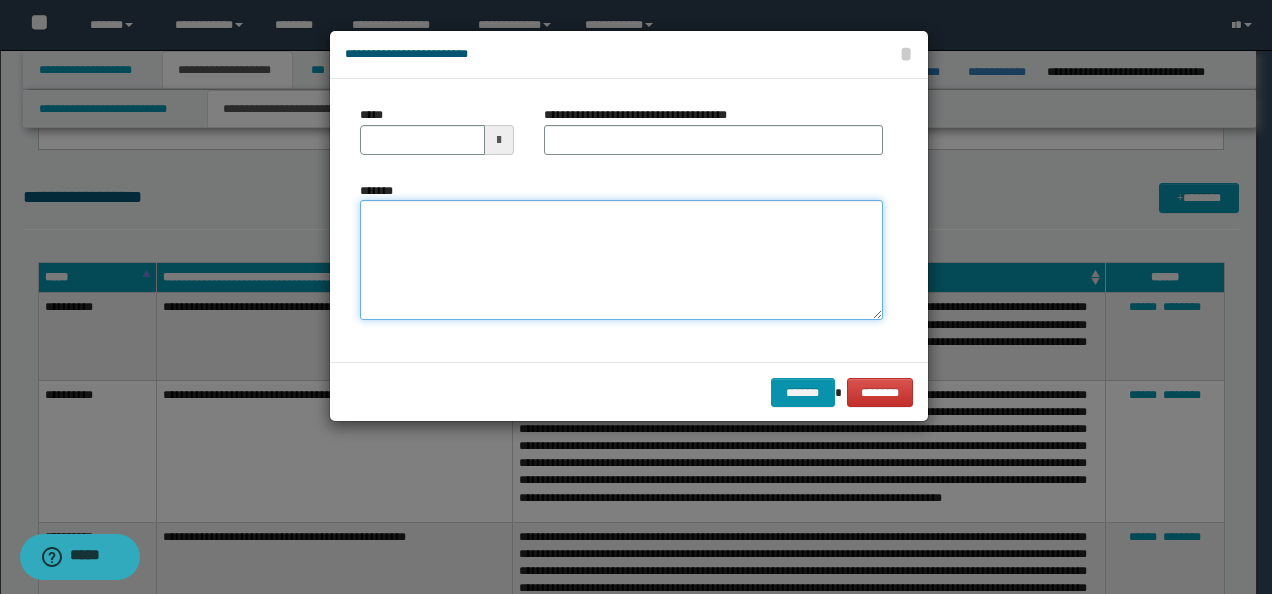 click on "*******" at bounding box center [621, 259] 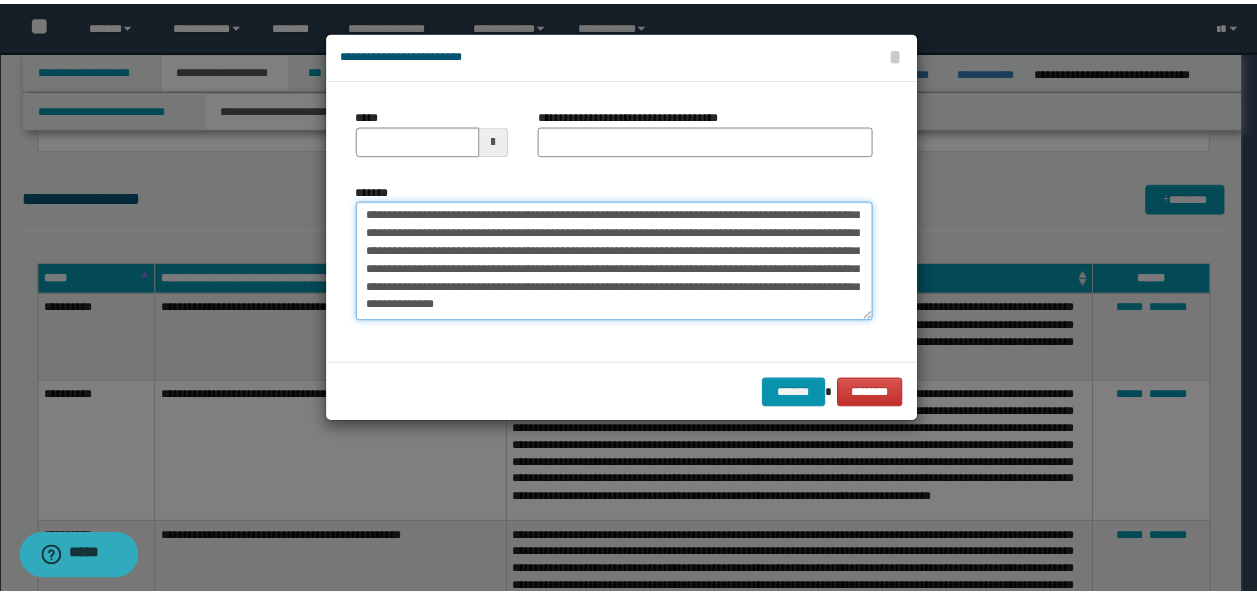 scroll, scrollTop: 0, scrollLeft: 0, axis: both 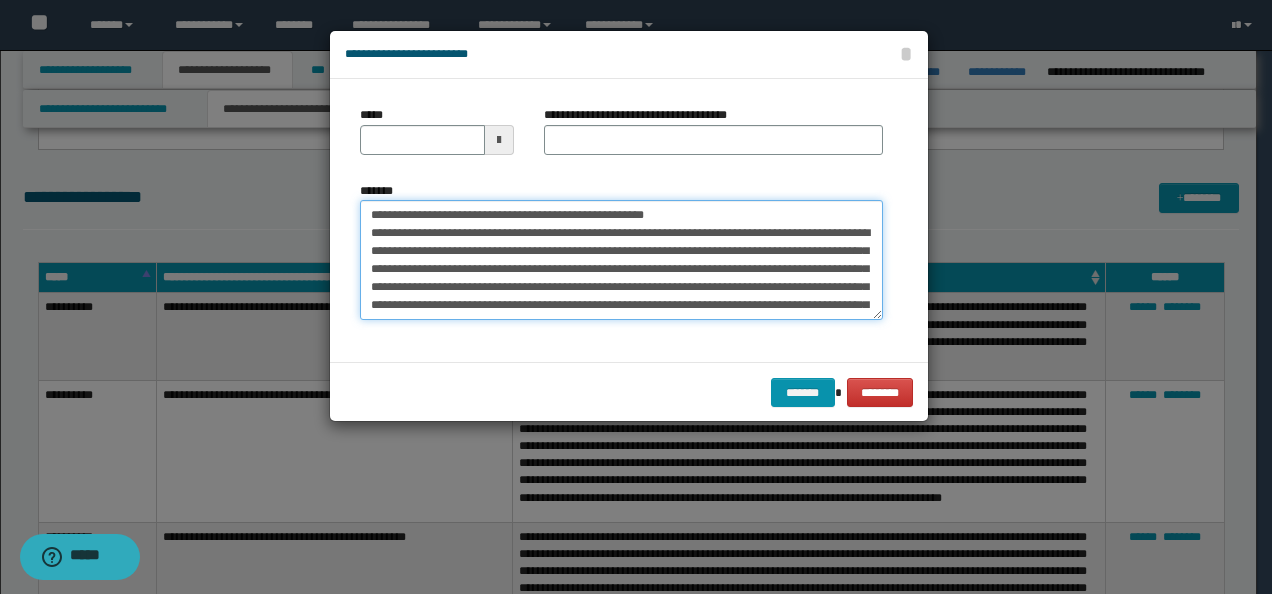 drag, startPoint x: 682, startPoint y: 215, endPoint x: 434, endPoint y: 201, distance: 248.39485 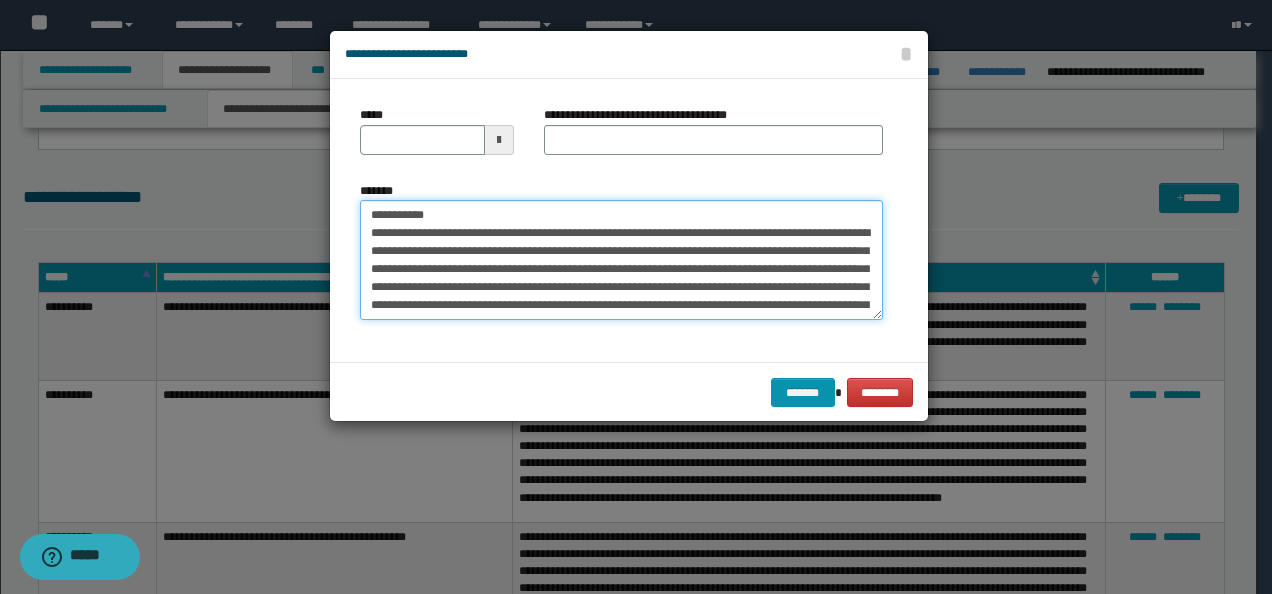 type on "**********" 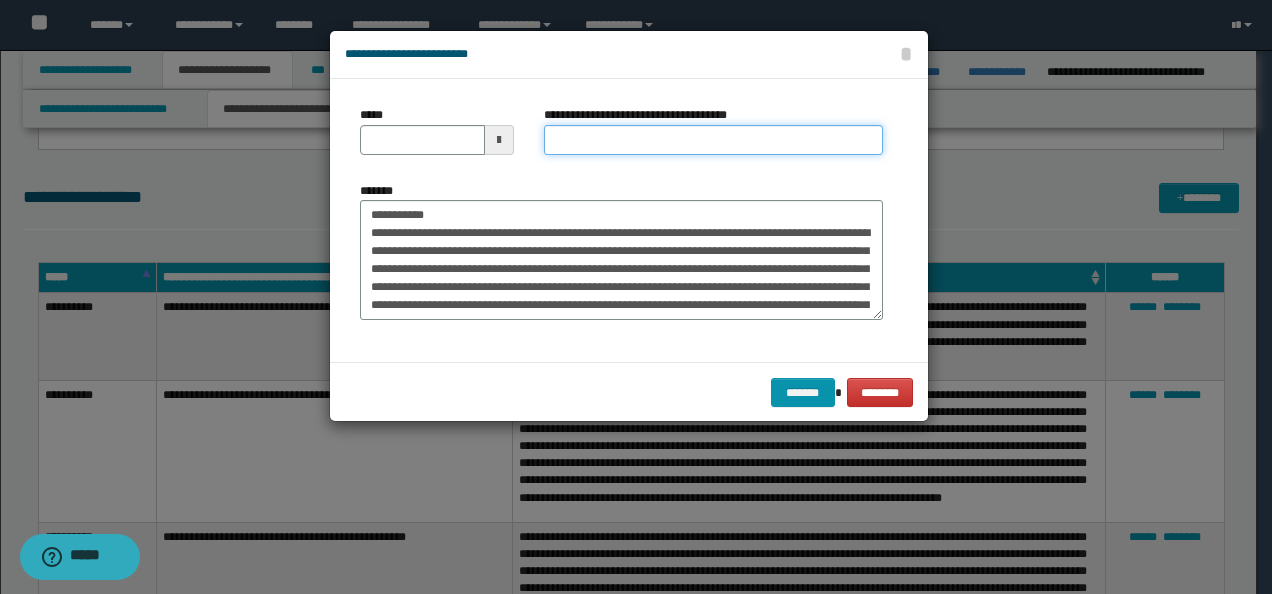 click on "**********" at bounding box center [713, 140] 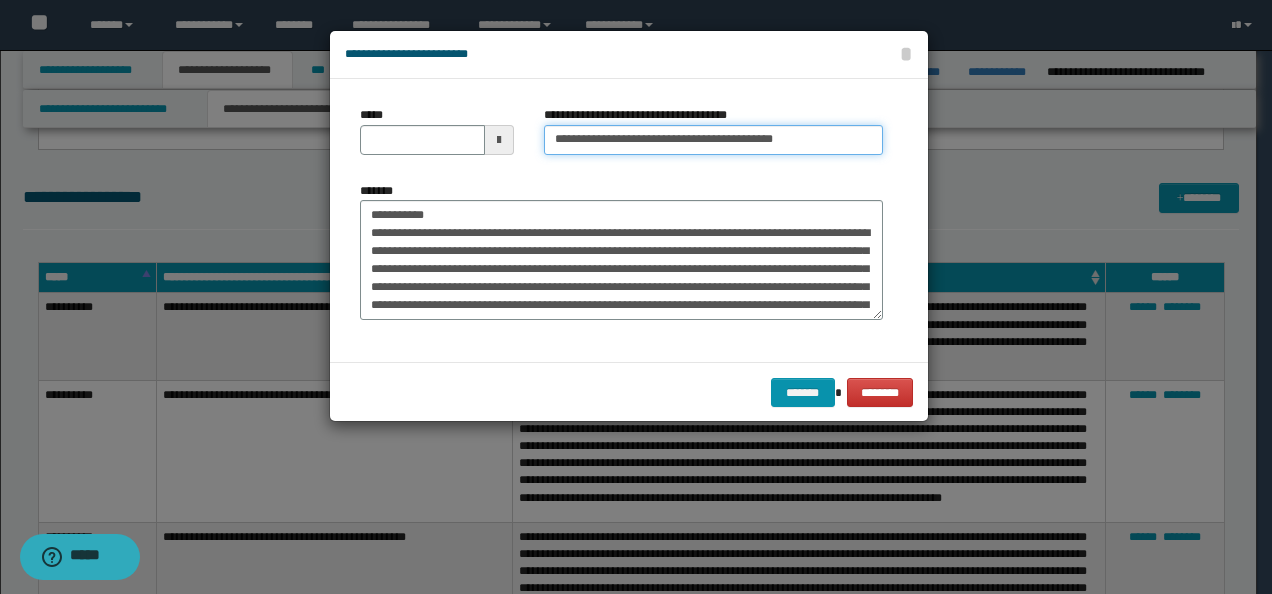 type on "**********" 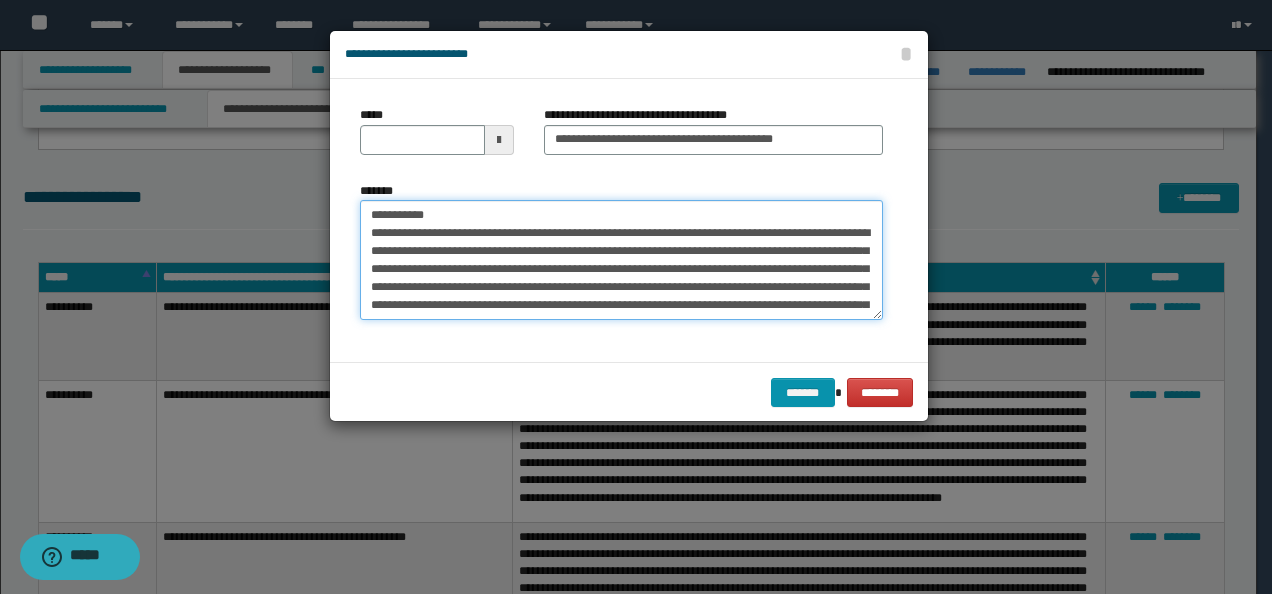 drag, startPoint x: 441, startPoint y: 217, endPoint x: 240, endPoint y: 201, distance: 201.6358 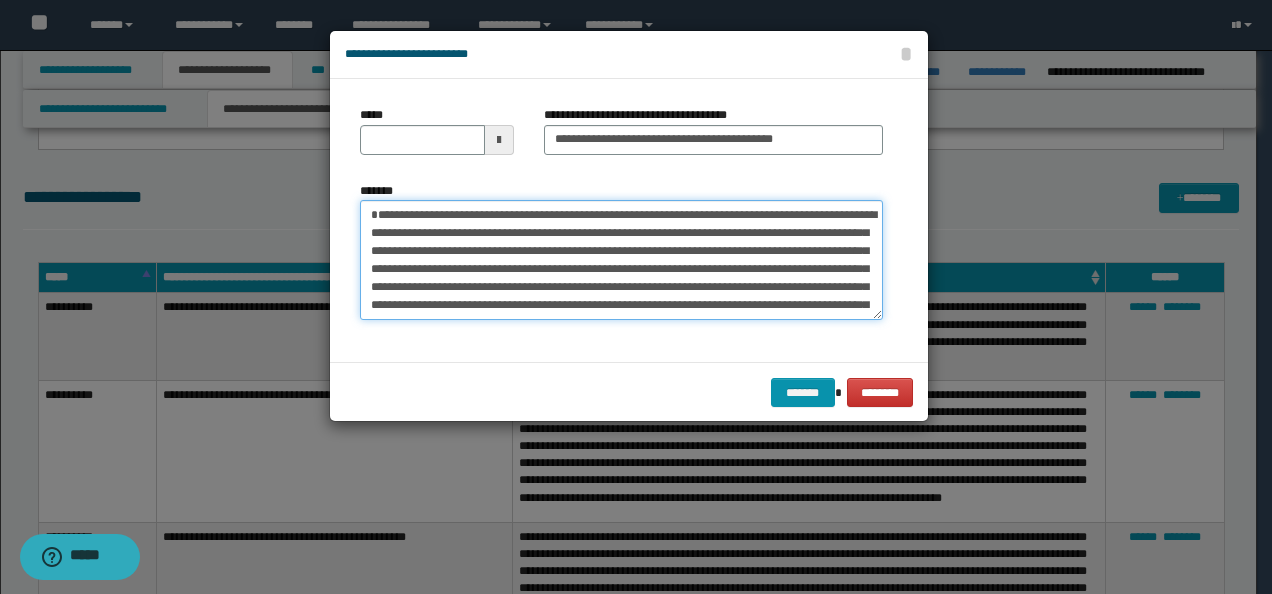 type 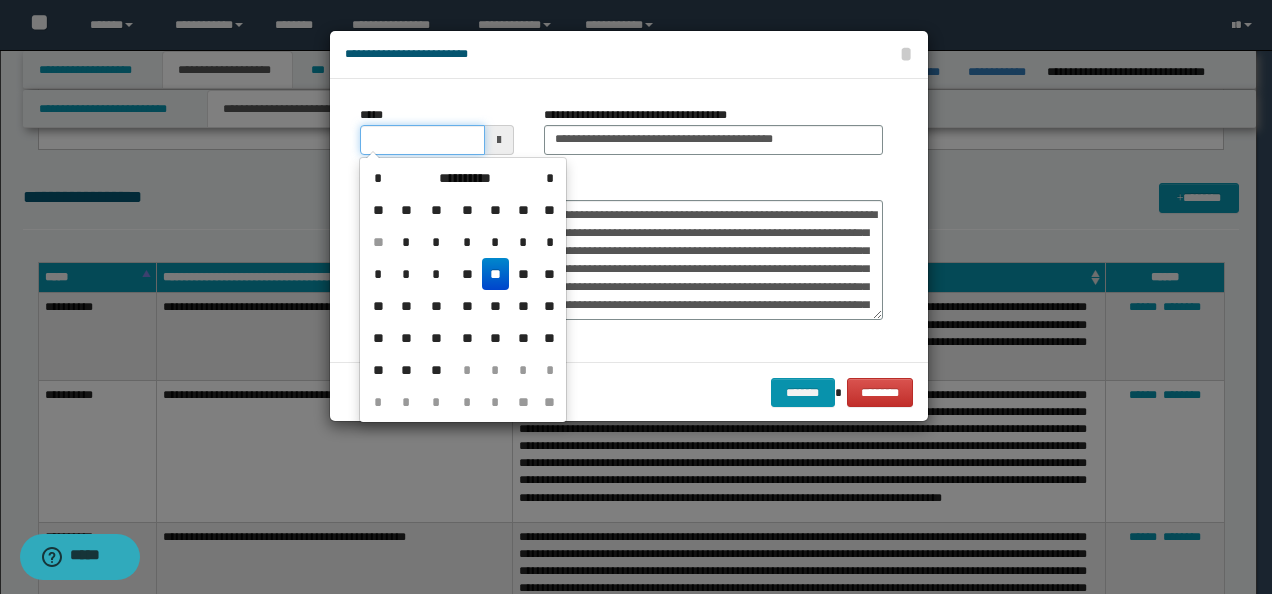 click on "*****" at bounding box center [422, 140] 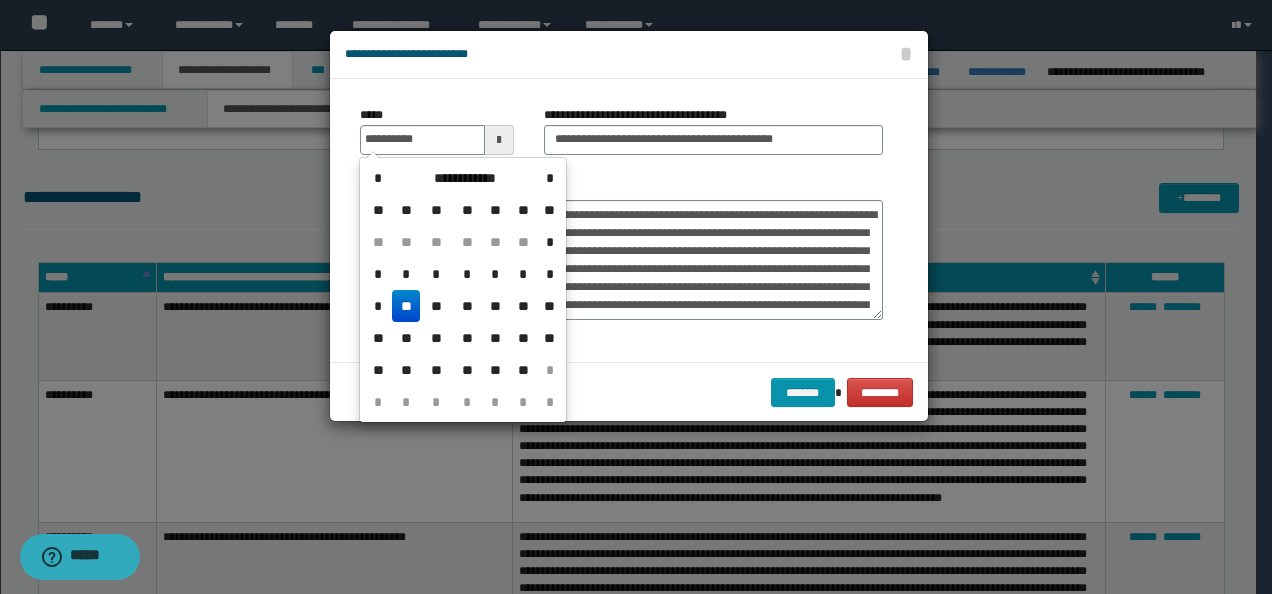 type on "**********" 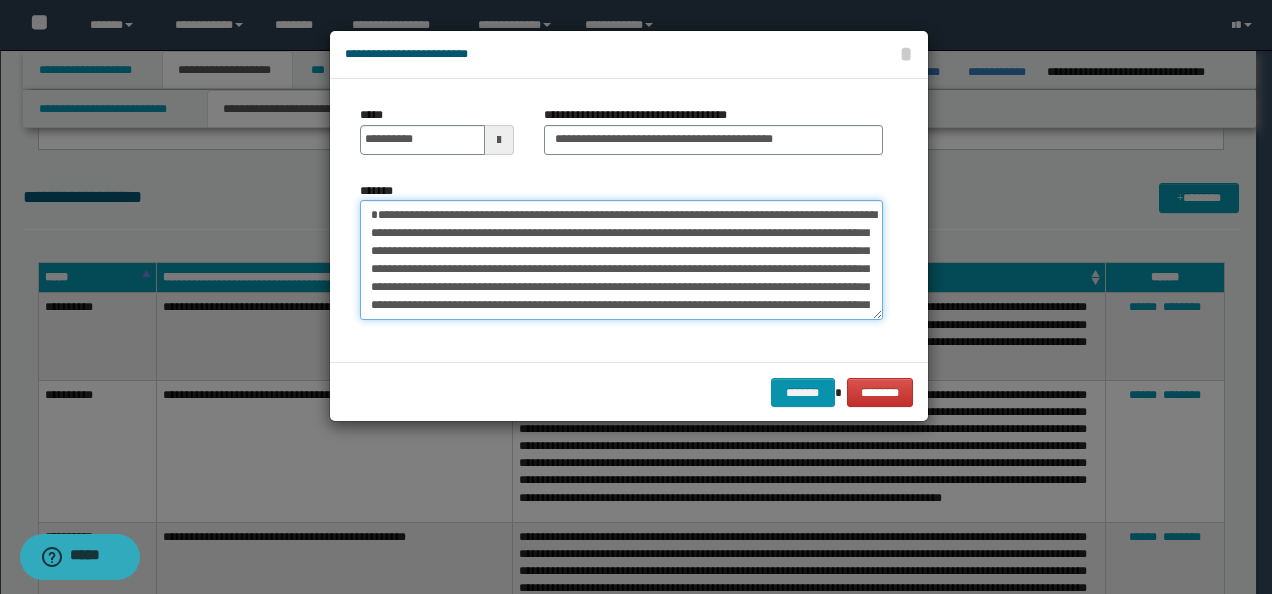 drag, startPoint x: 332, startPoint y: 184, endPoint x: 375, endPoint y: 231, distance: 63.702435 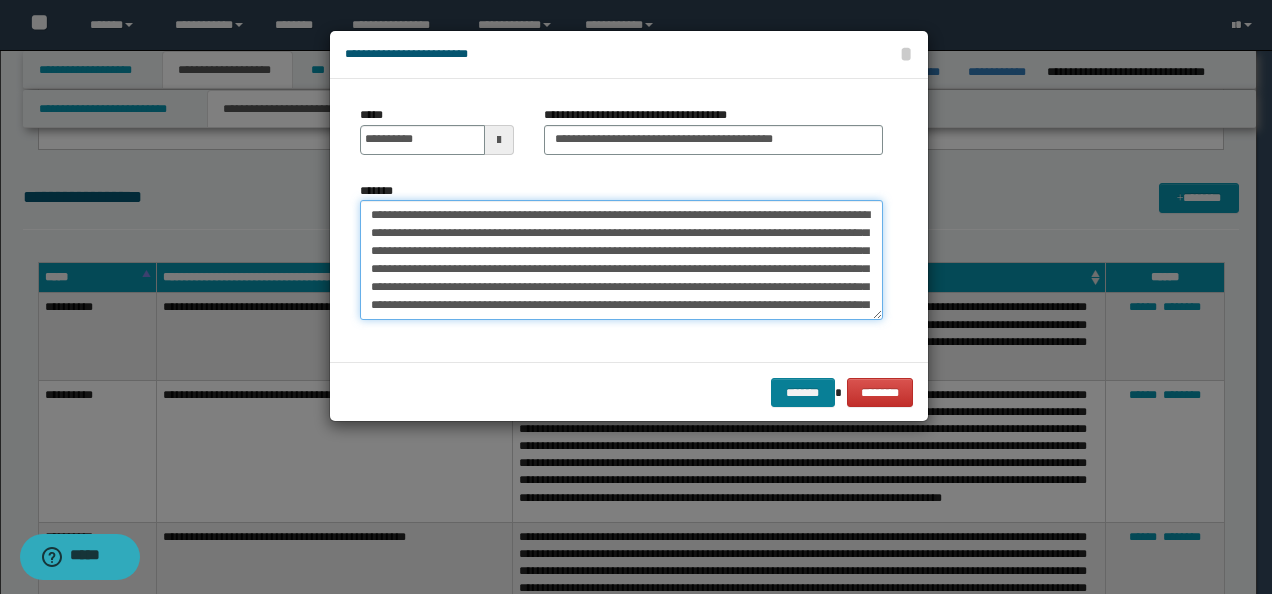type on "**********" 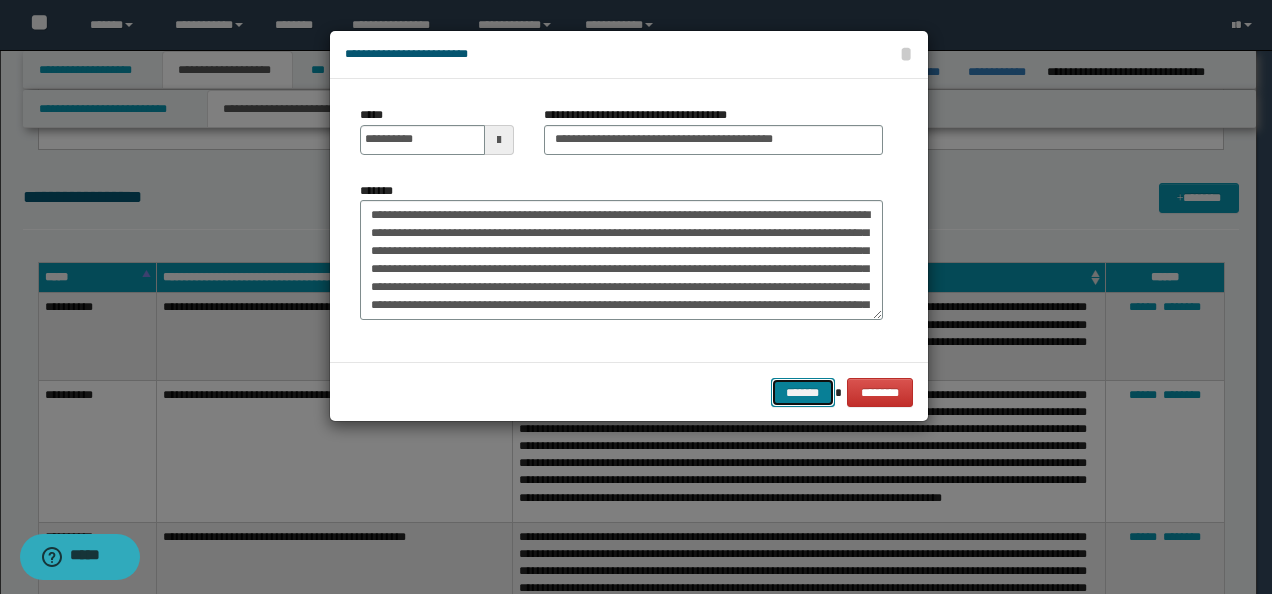 click on "*******" at bounding box center [803, 392] 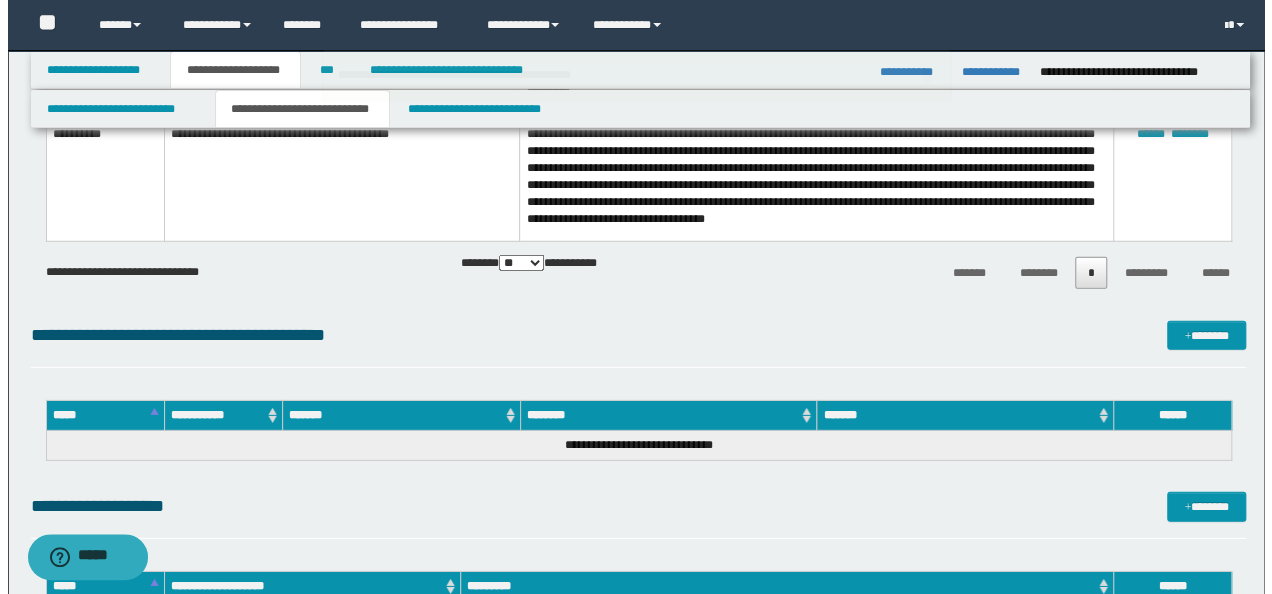 scroll, scrollTop: 2933, scrollLeft: 0, axis: vertical 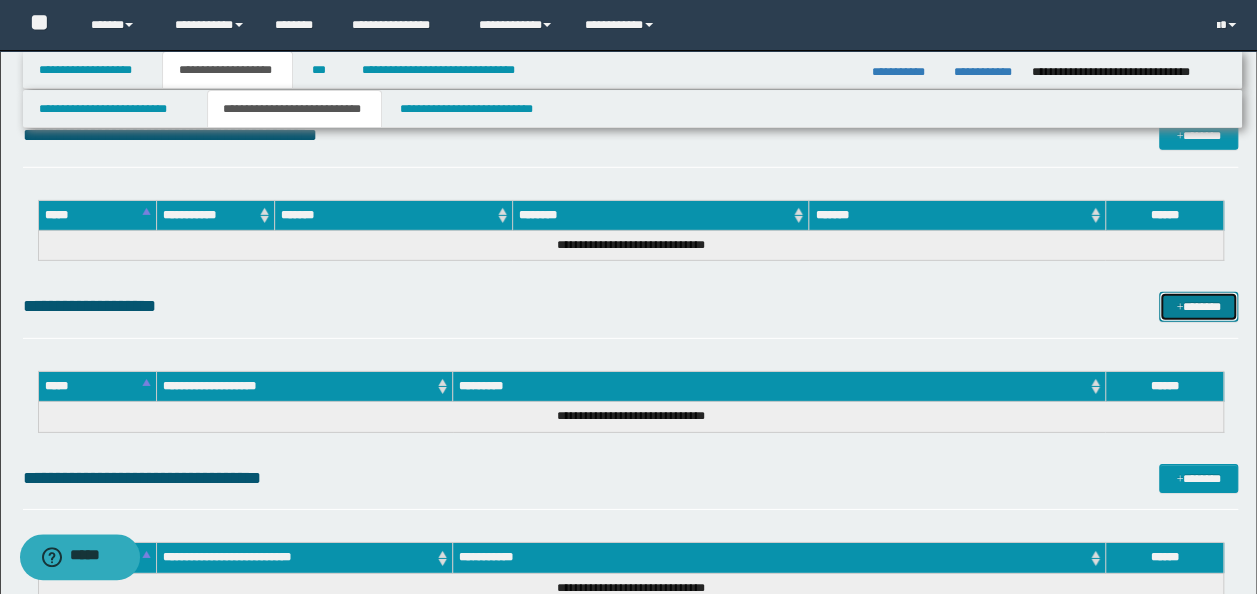 click on "*******" at bounding box center [1198, 306] 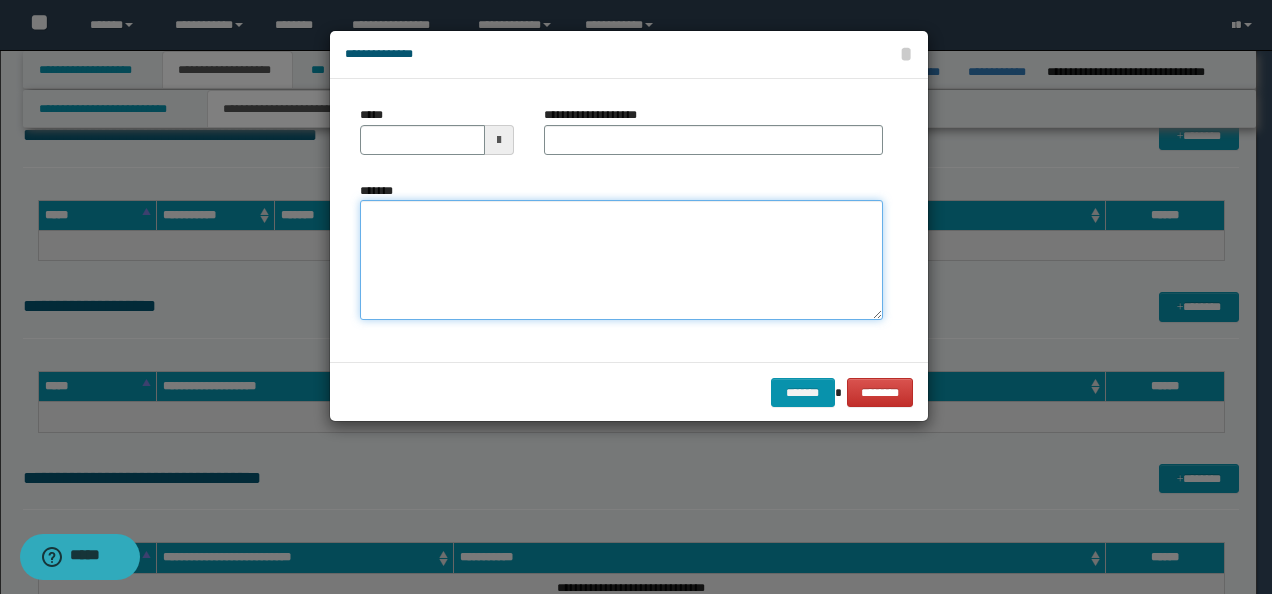 click on "*******" at bounding box center [621, 260] 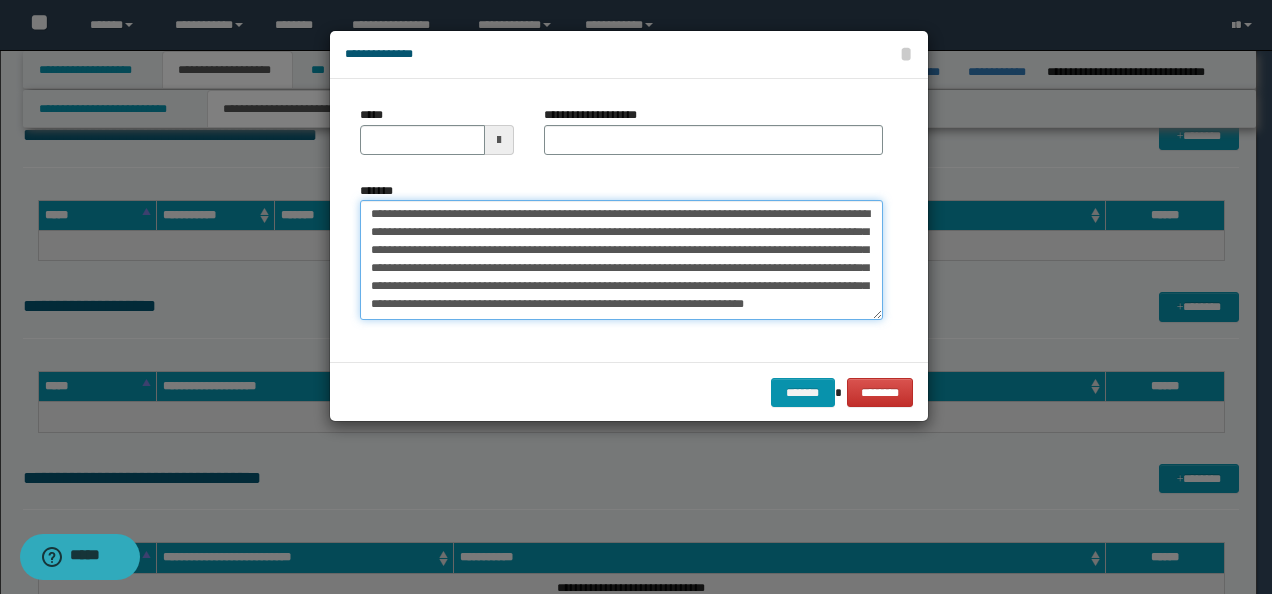 scroll, scrollTop: 0, scrollLeft: 0, axis: both 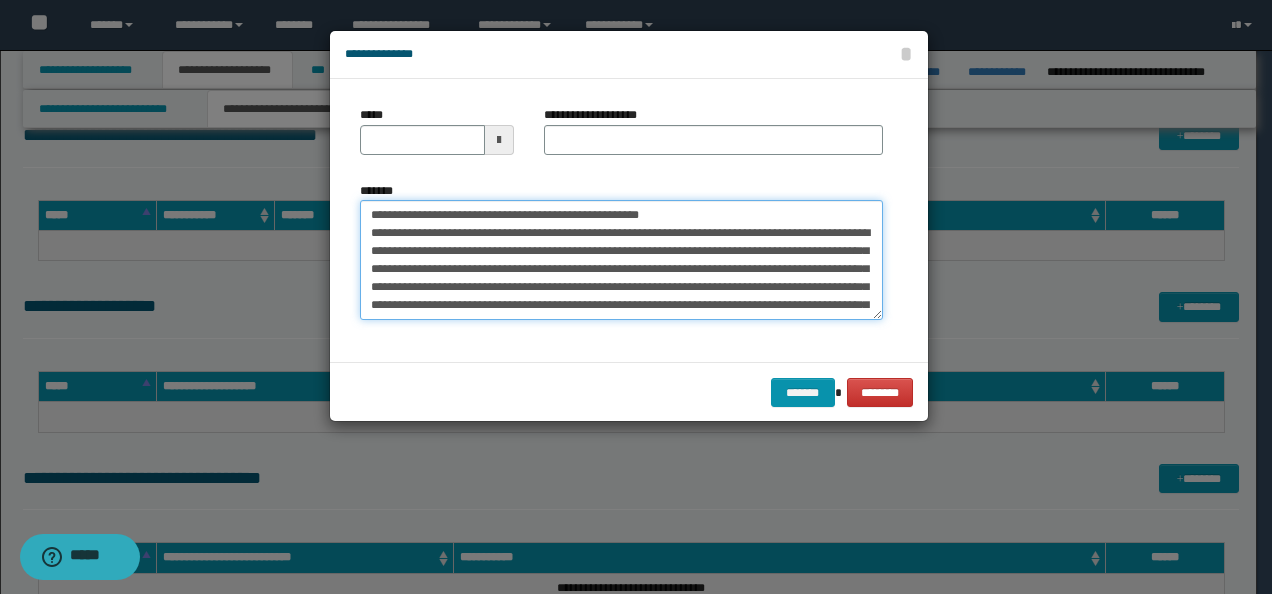 drag, startPoint x: 678, startPoint y: 220, endPoint x: 435, endPoint y: 214, distance: 243.07407 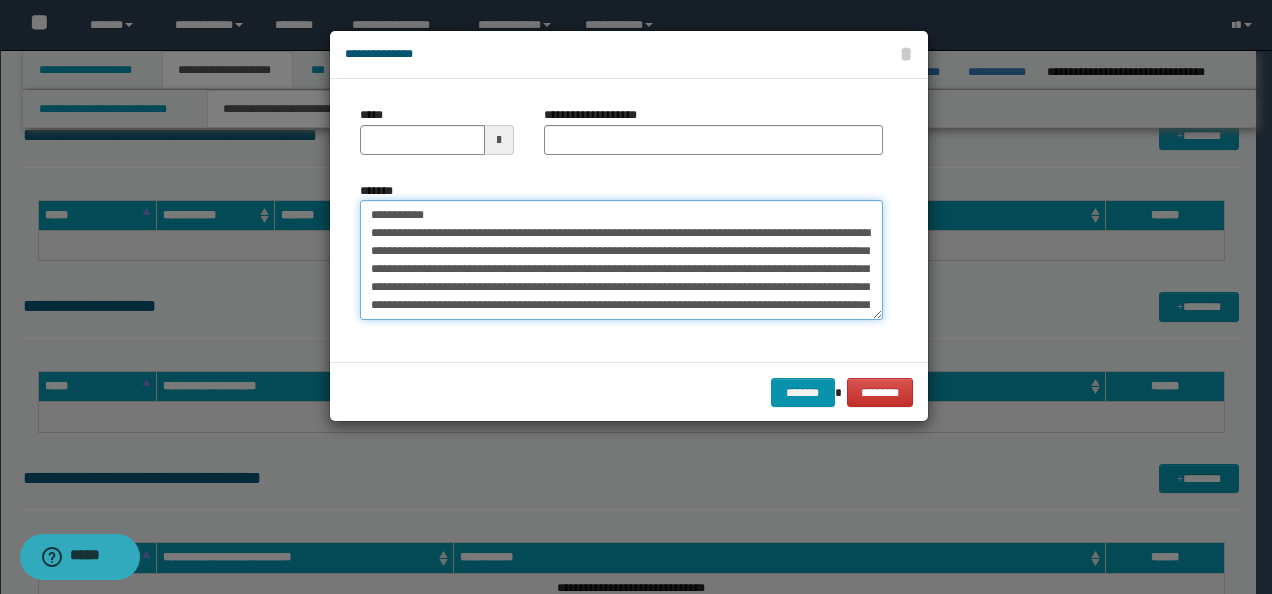 type on "**********" 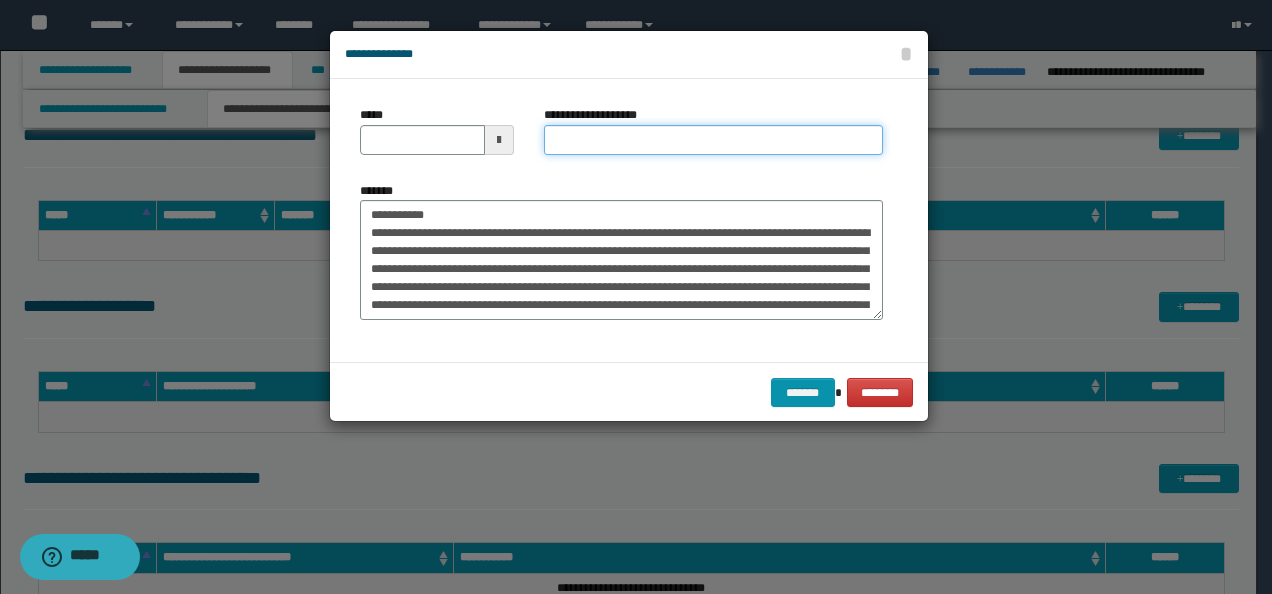 click on "**********" at bounding box center (713, 140) 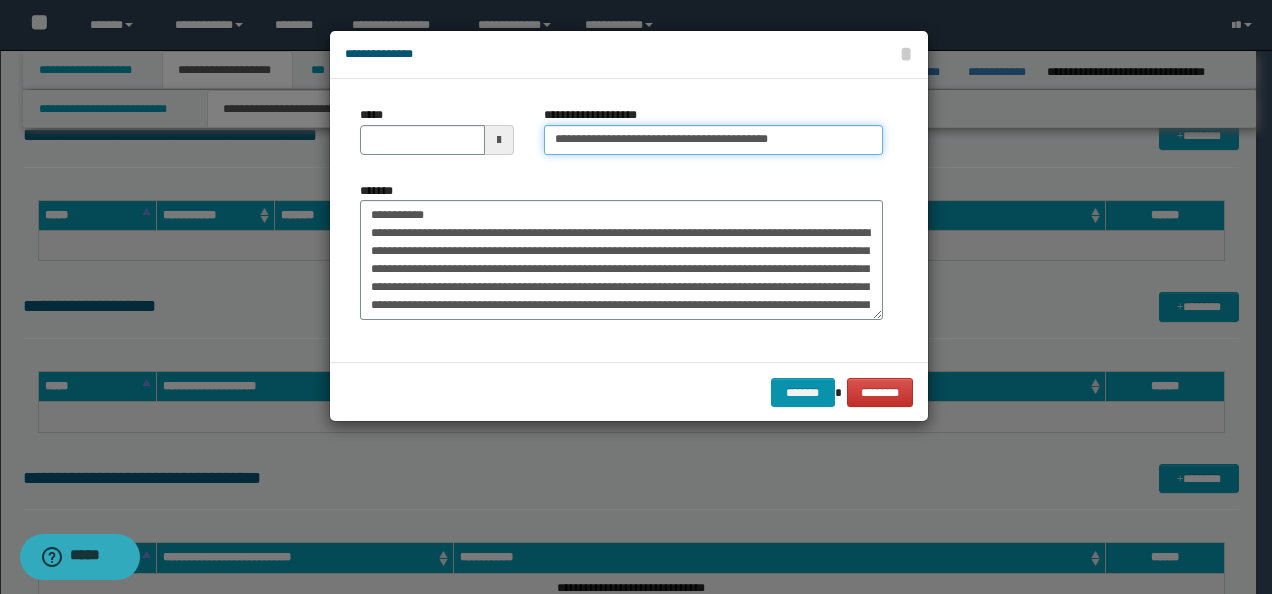 type on "**********" 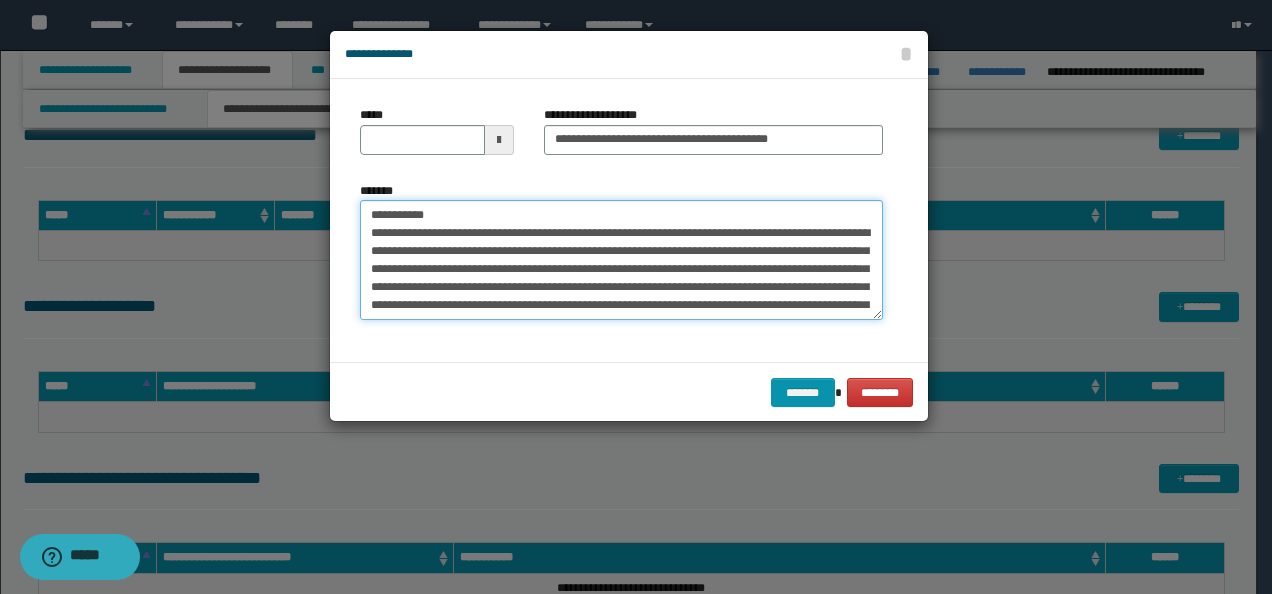 drag, startPoint x: 433, startPoint y: 212, endPoint x: 235, endPoint y: 187, distance: 199.57204 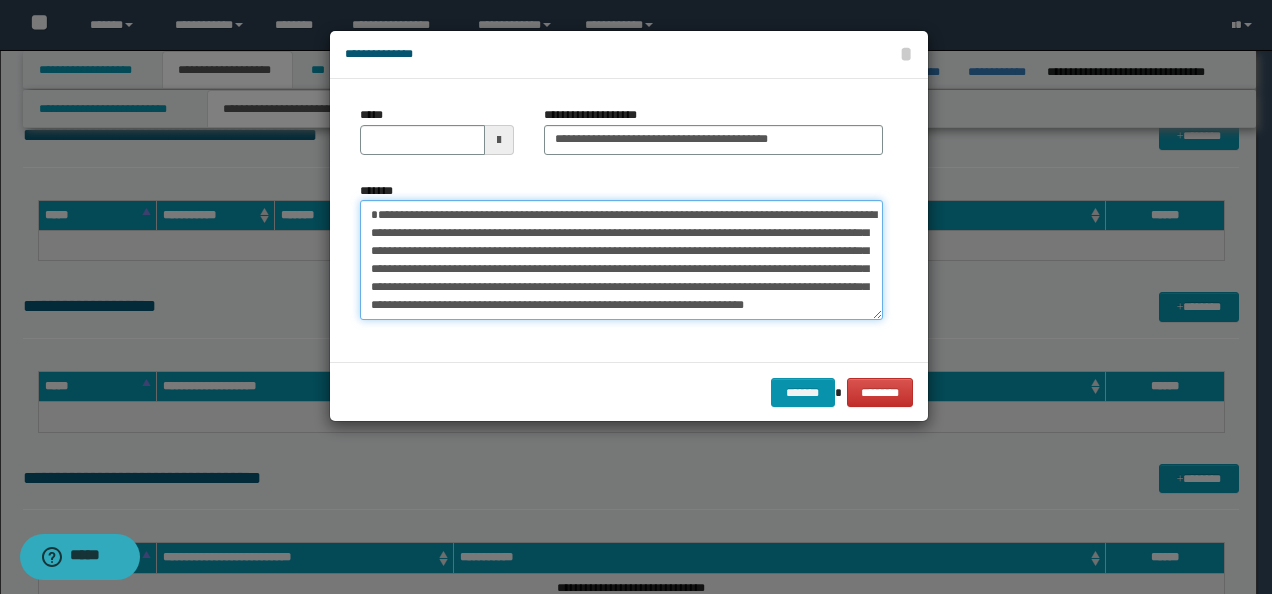 type 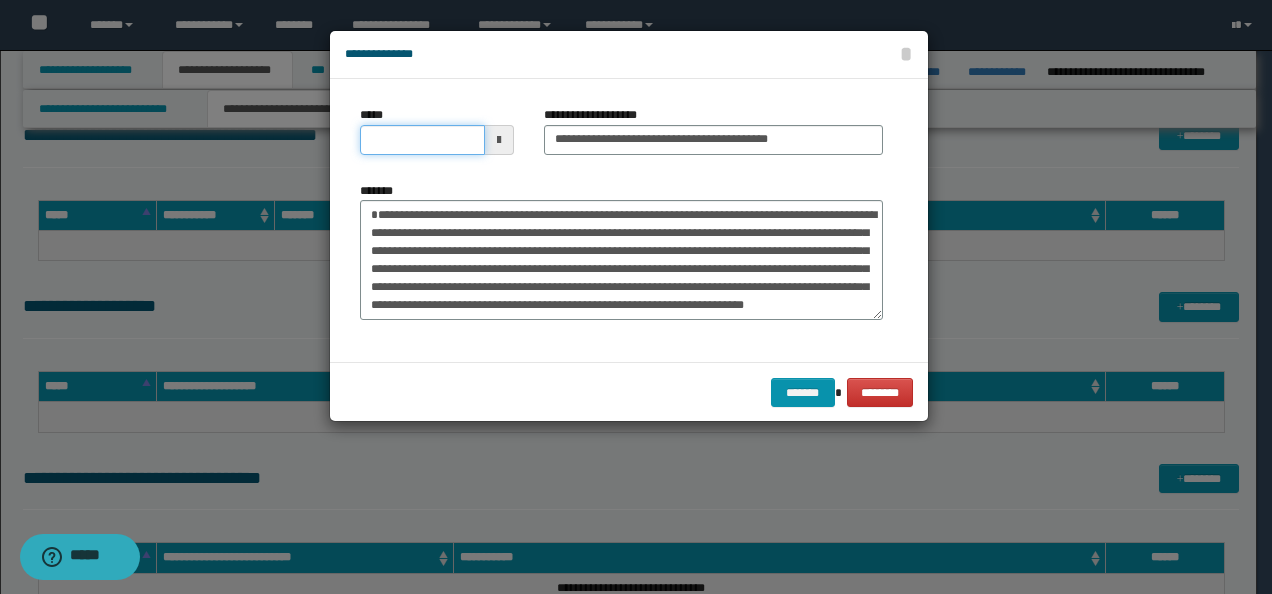 click on "*****" at bounding box center (422, 140) 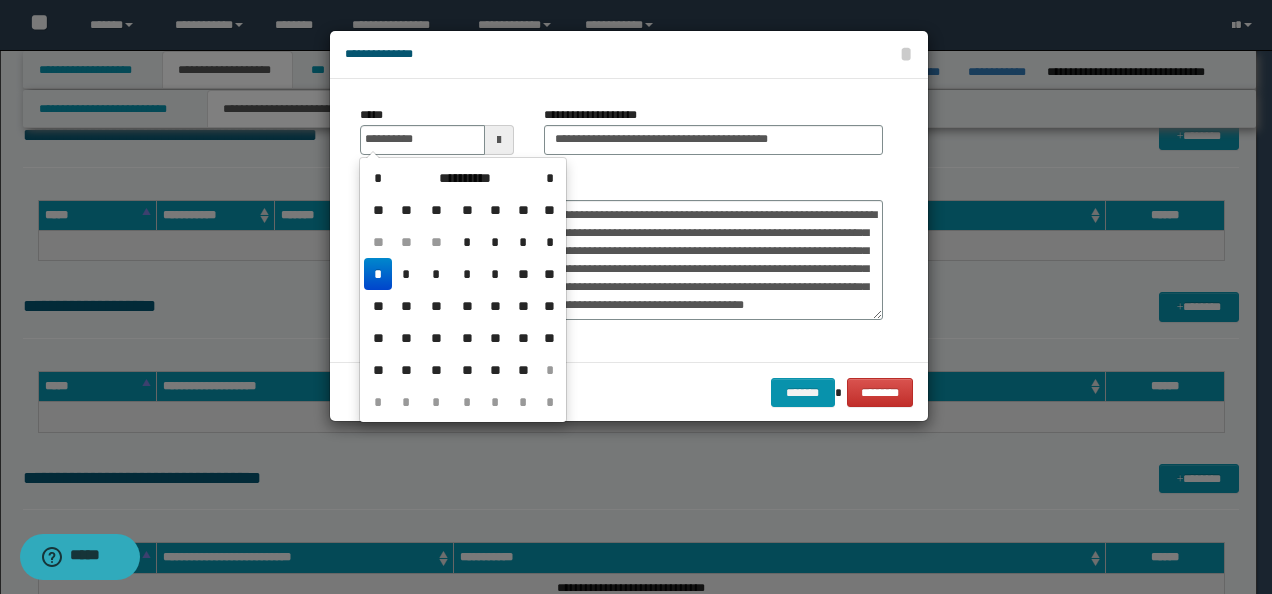 type on "**********" 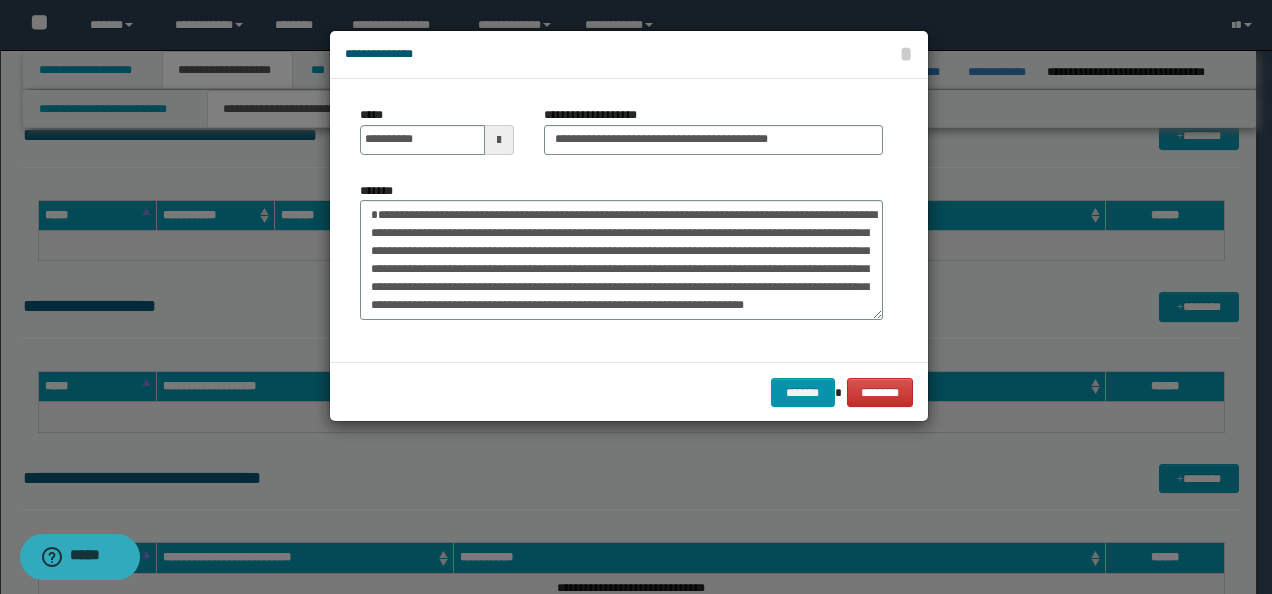 drag, startPoint x: 302, startPoint y: 160, endPoint x: 342, endPoint y: 180, distance: 44.72136 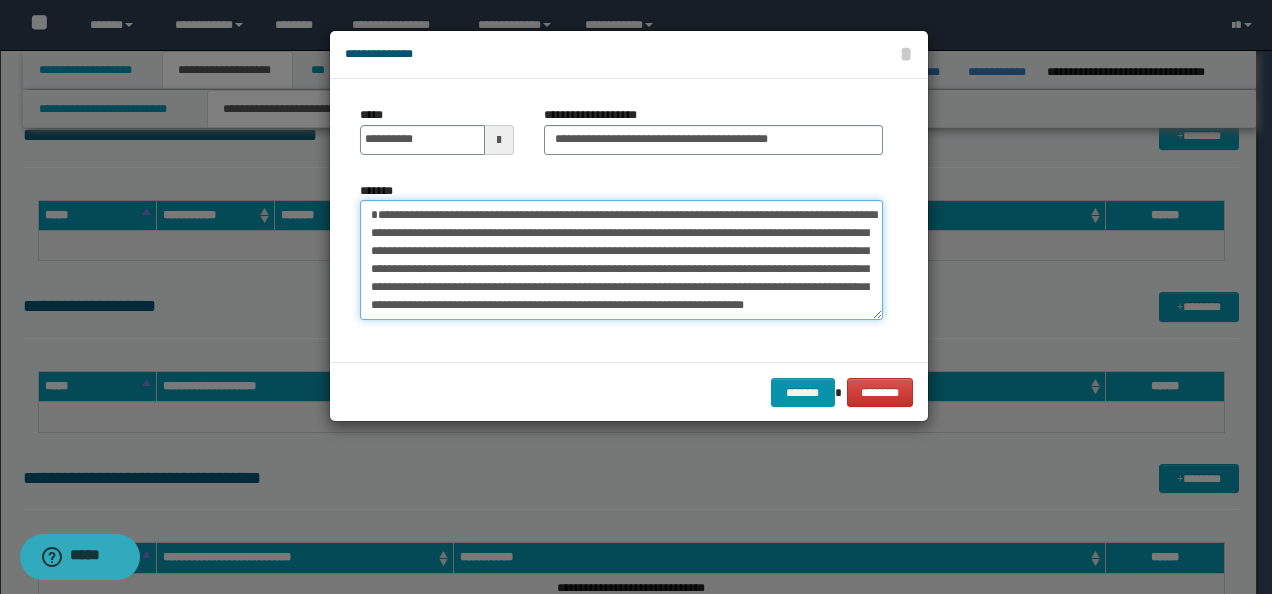 click on "**********" at bounding box center (621, 259) 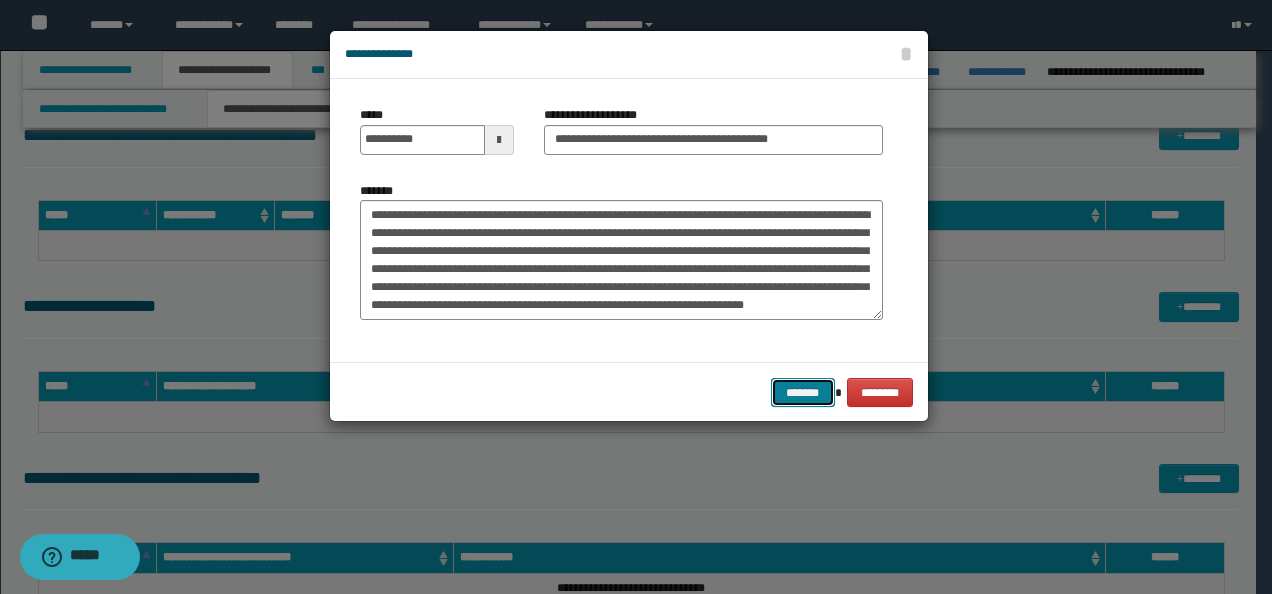 click on "*******" at bounding box center (803, 392) 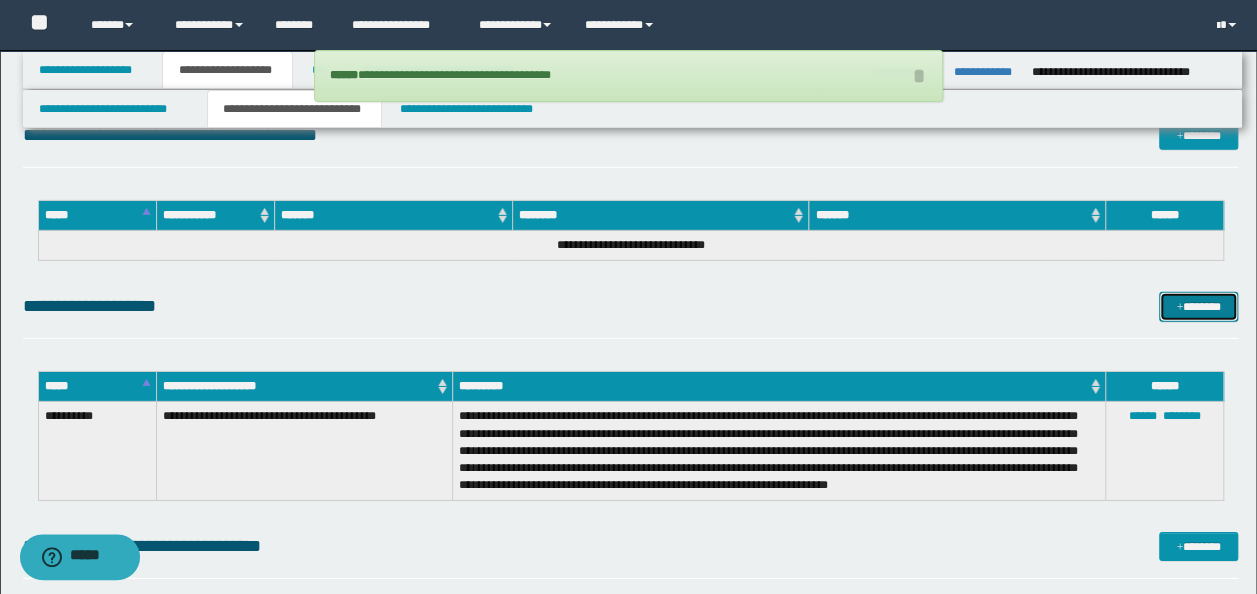 drag, startPoint x: 1197, startPoint y: 318, endPoint x: 1154, endPoint y: 320, distance: 43.046486 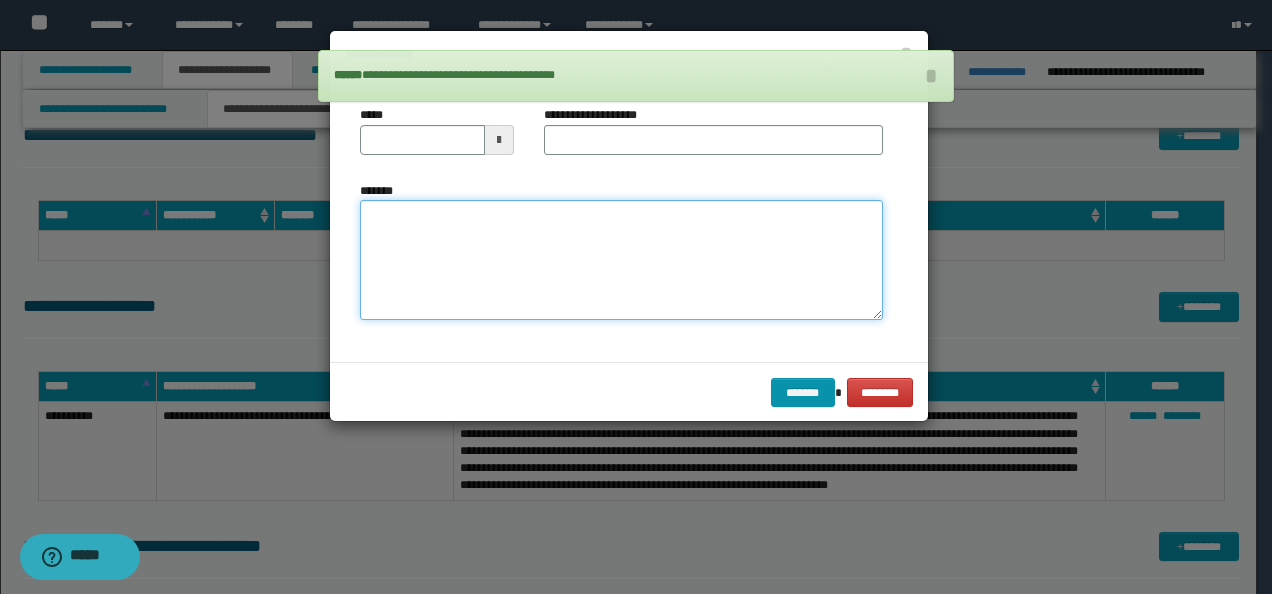 click on "*******" at bounding box center [621, 259] 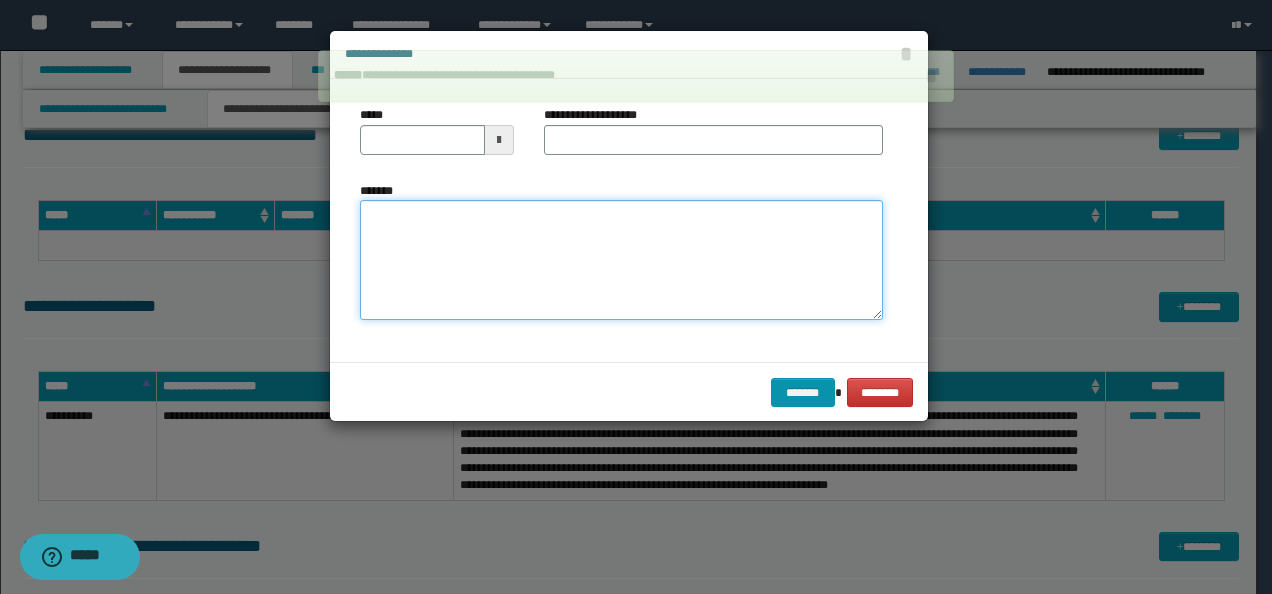 paste on "**********" 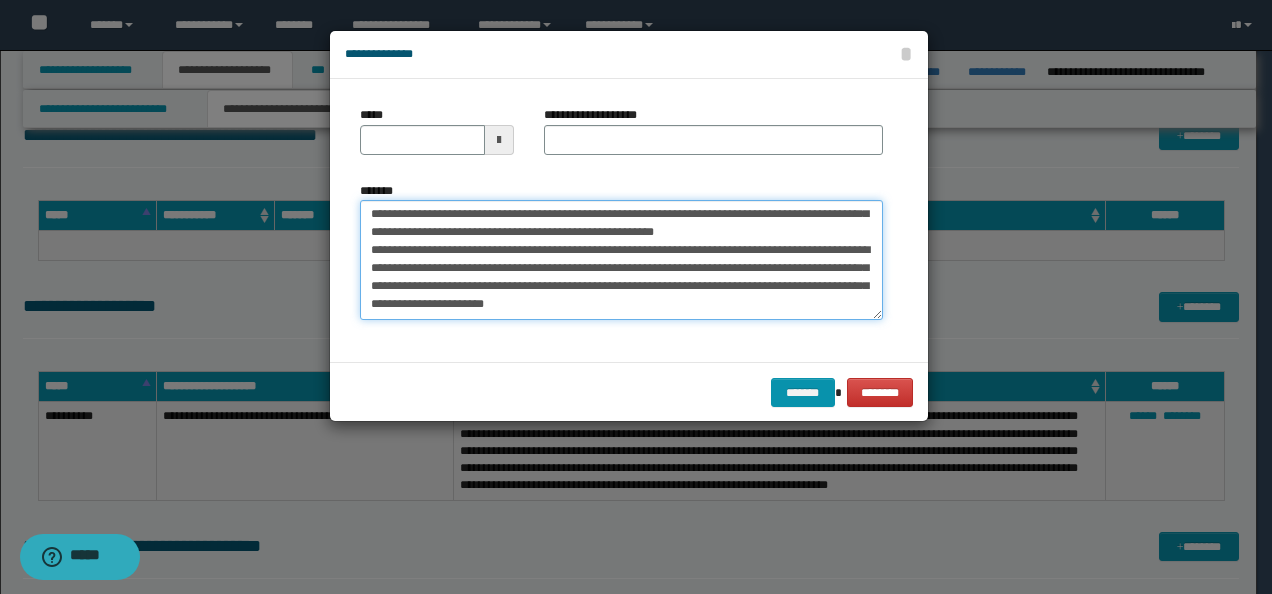 click on "*******" at bounding box center [621, 259] 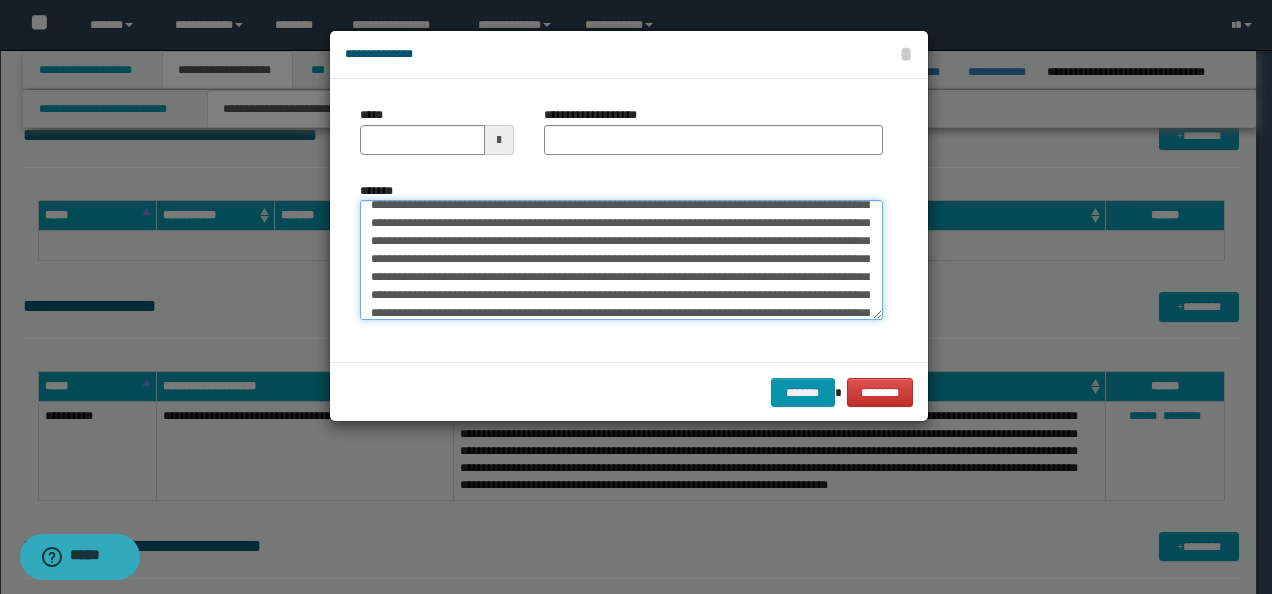 scroll, scrollTop: 0, scrollLeft: 0, axis: both 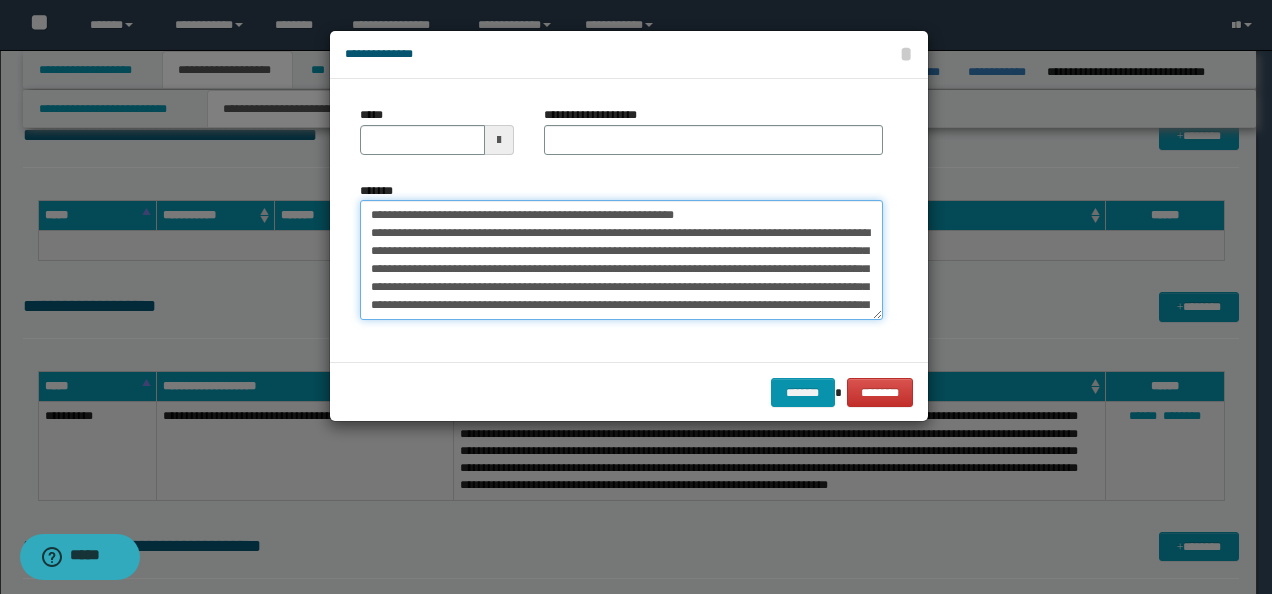 drag, startPoint x: 712, startPoint y: 218, endPoint x: 437, endPoint y: 192, distance: 276.22635 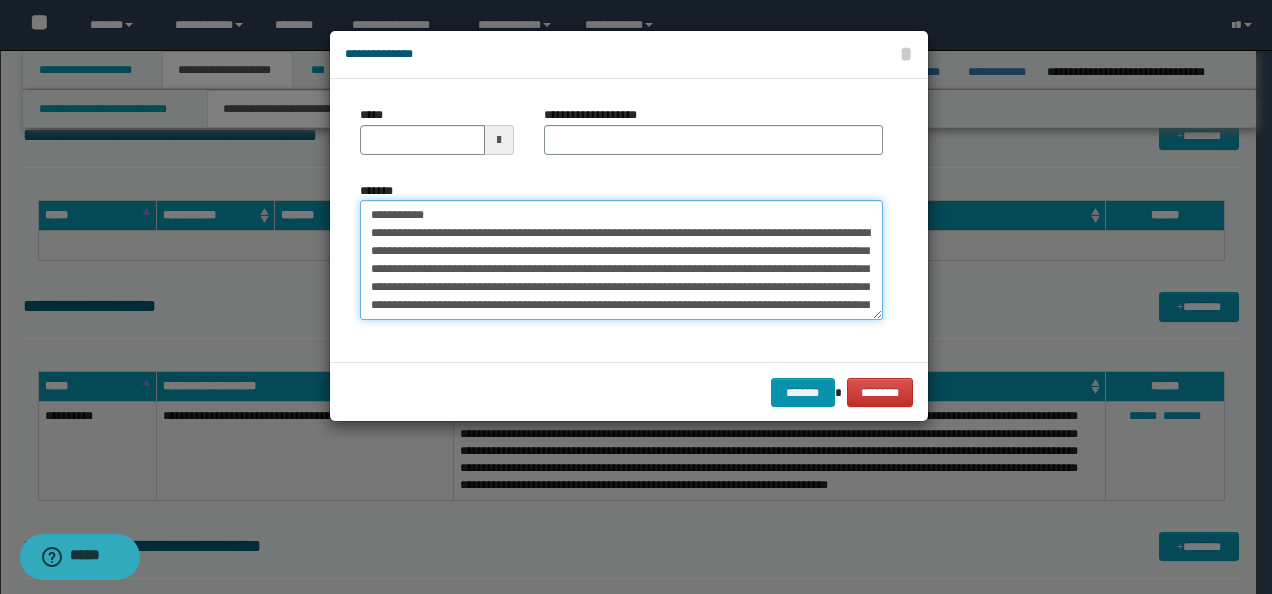 type on "**********" 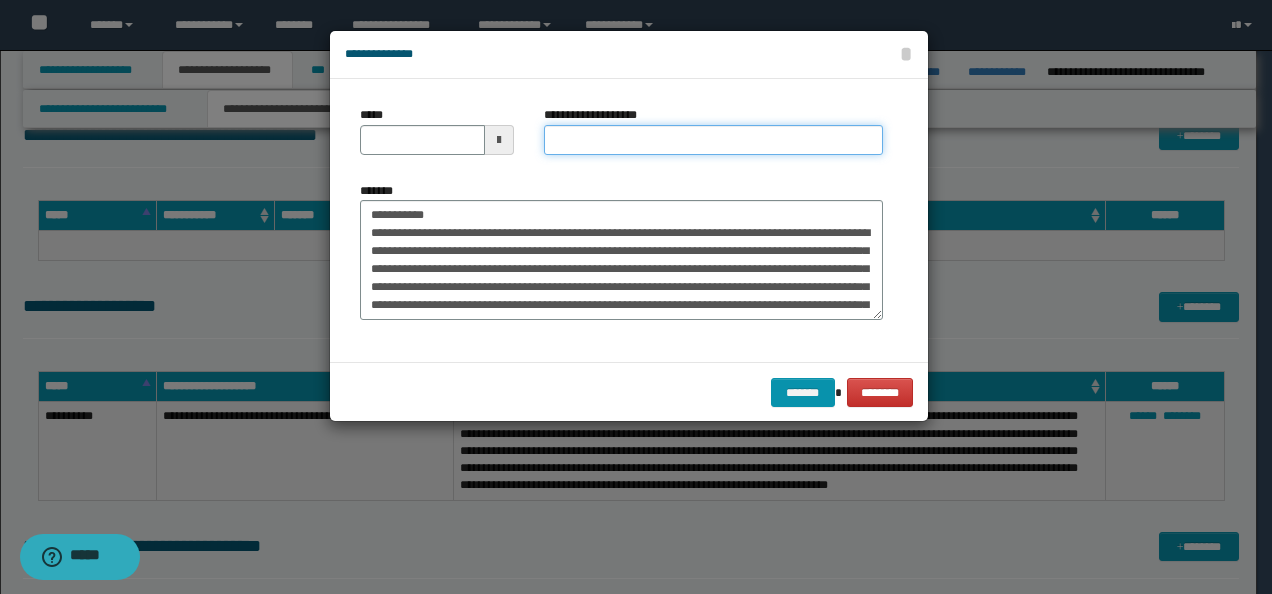 click on "**********" at bounding box center [713, 140] 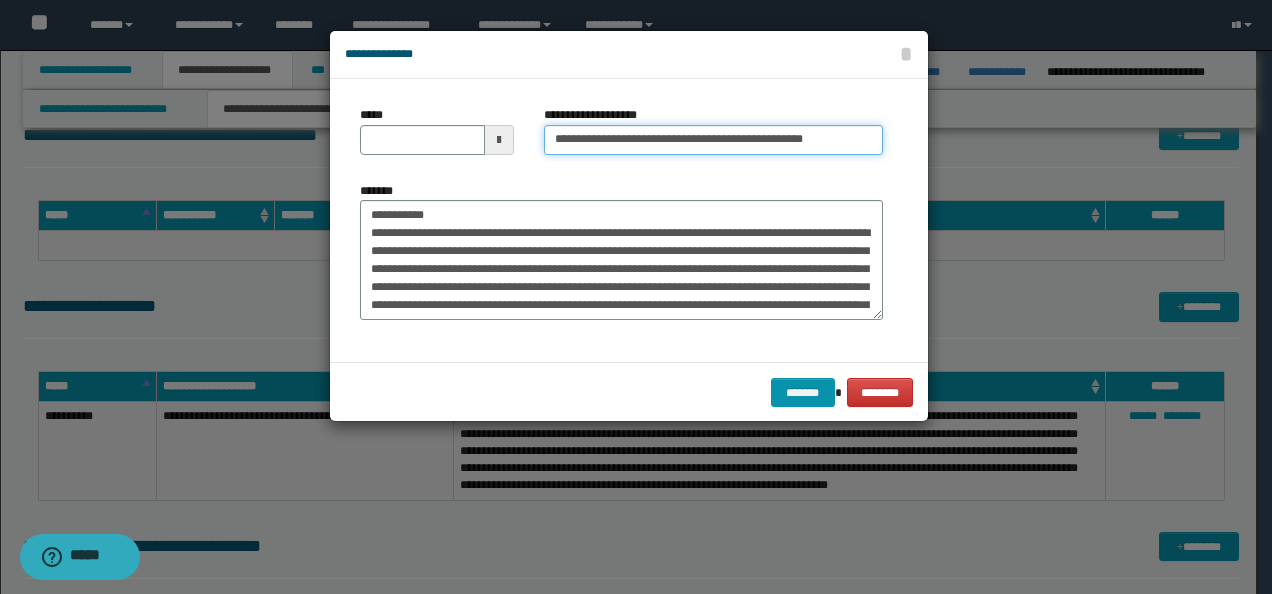 type on "**********" 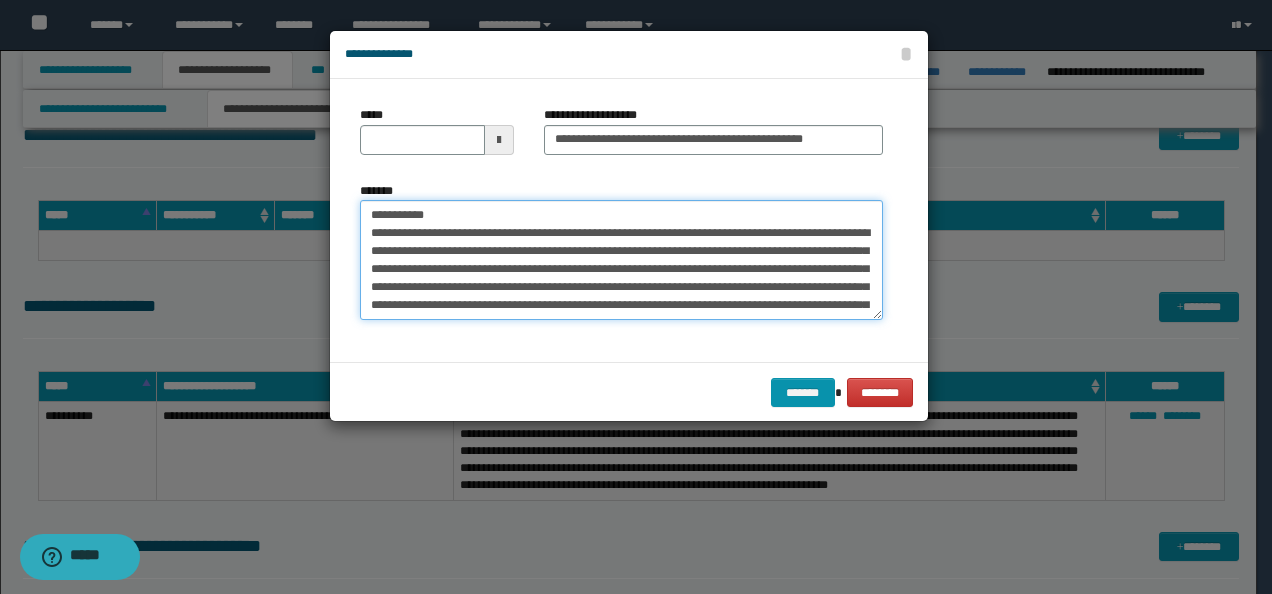 drag, startPoint x: 441, startPoint y: 220, endPoint x: 287, endPoint y: 218, distance: 154.01299 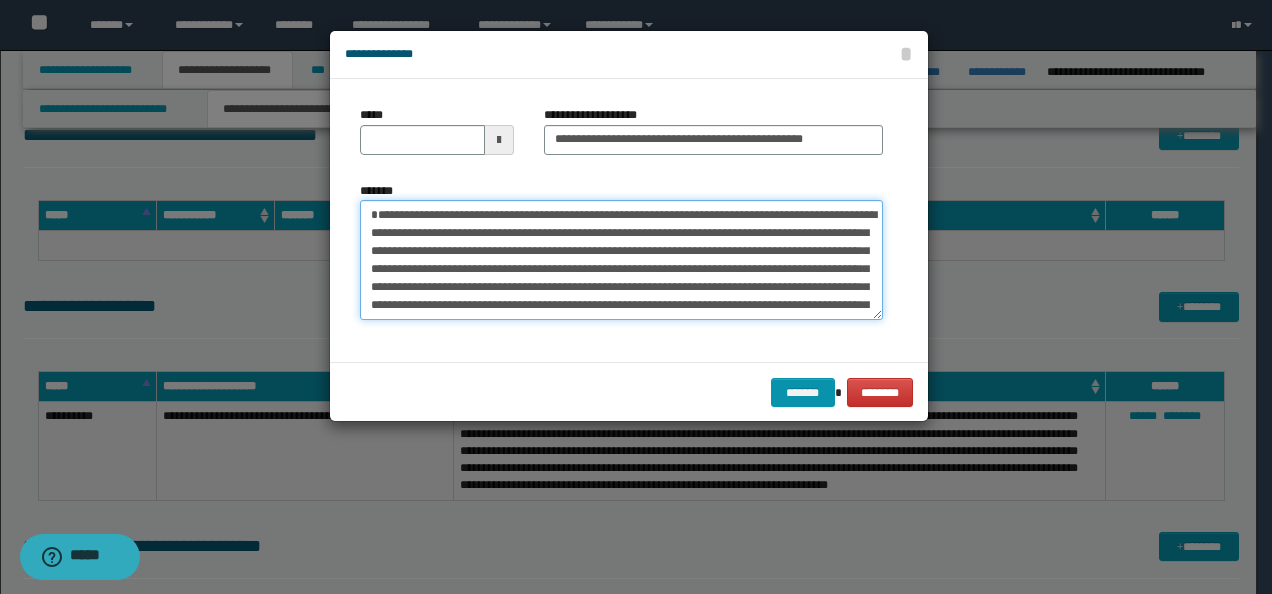 type 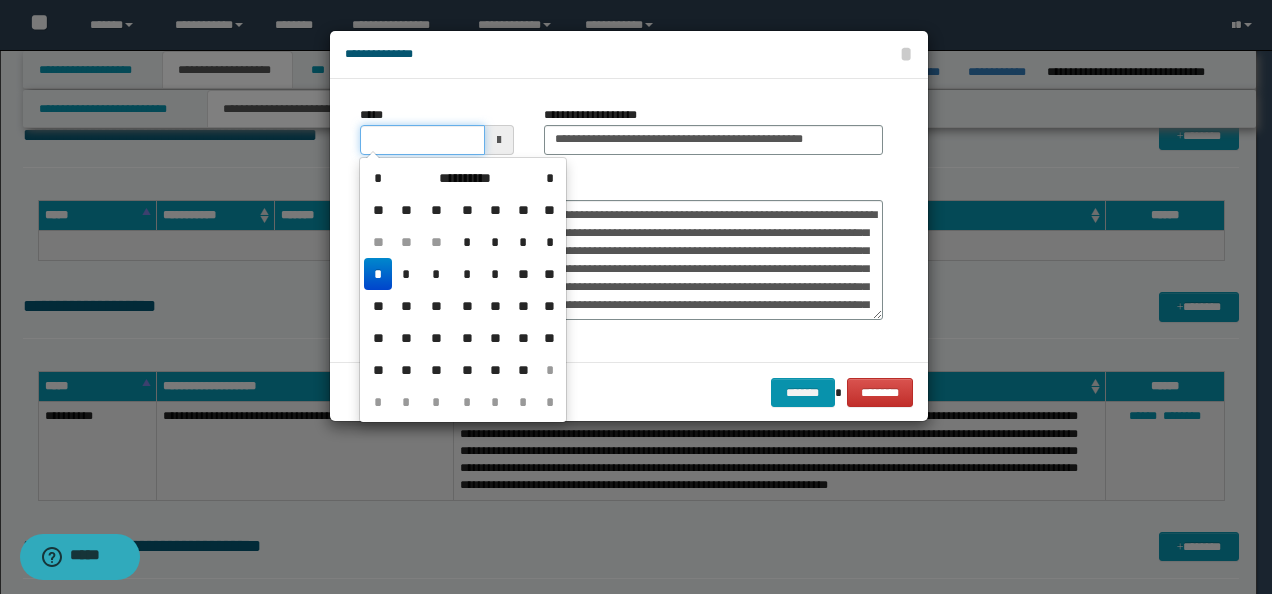 click on "*****" at bounding box center [422, 140] 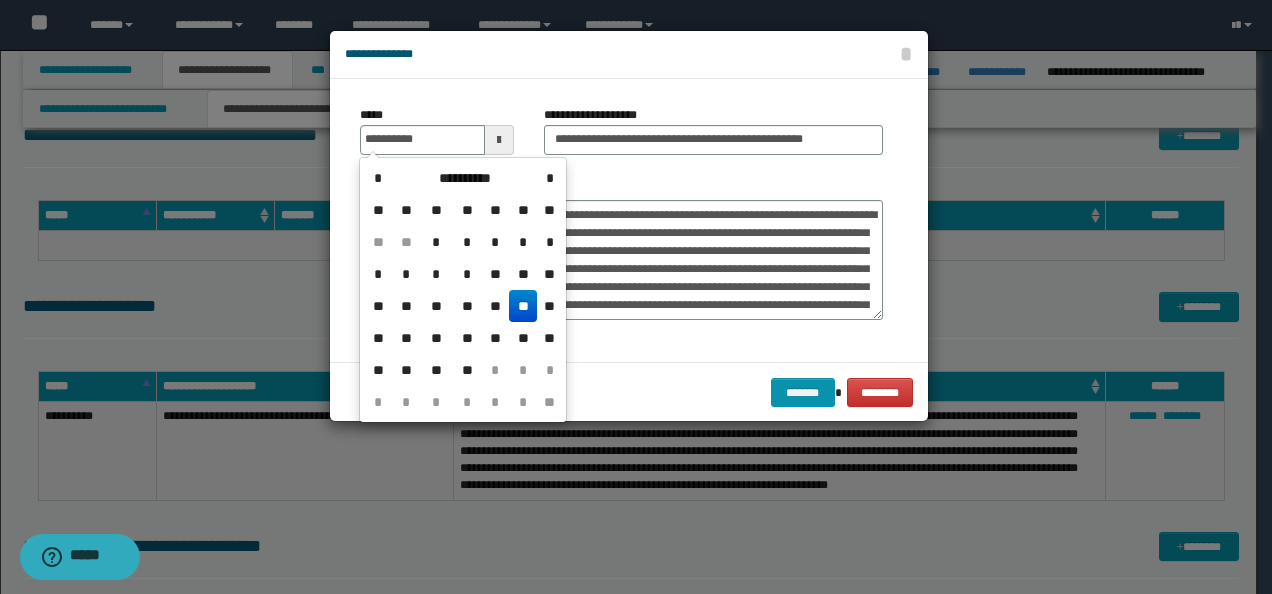 type on "**********" 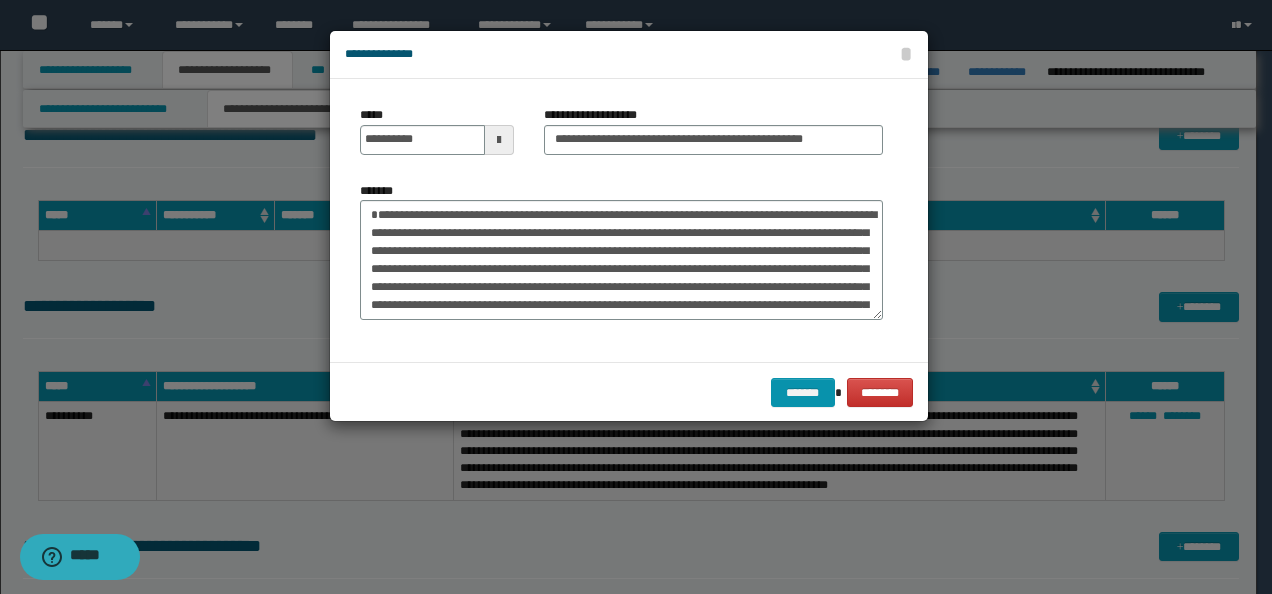 drag, startPoint x: 313, startPoint y: 202, endPoint x: 350, endPoint y: 218, distance: 40.311287 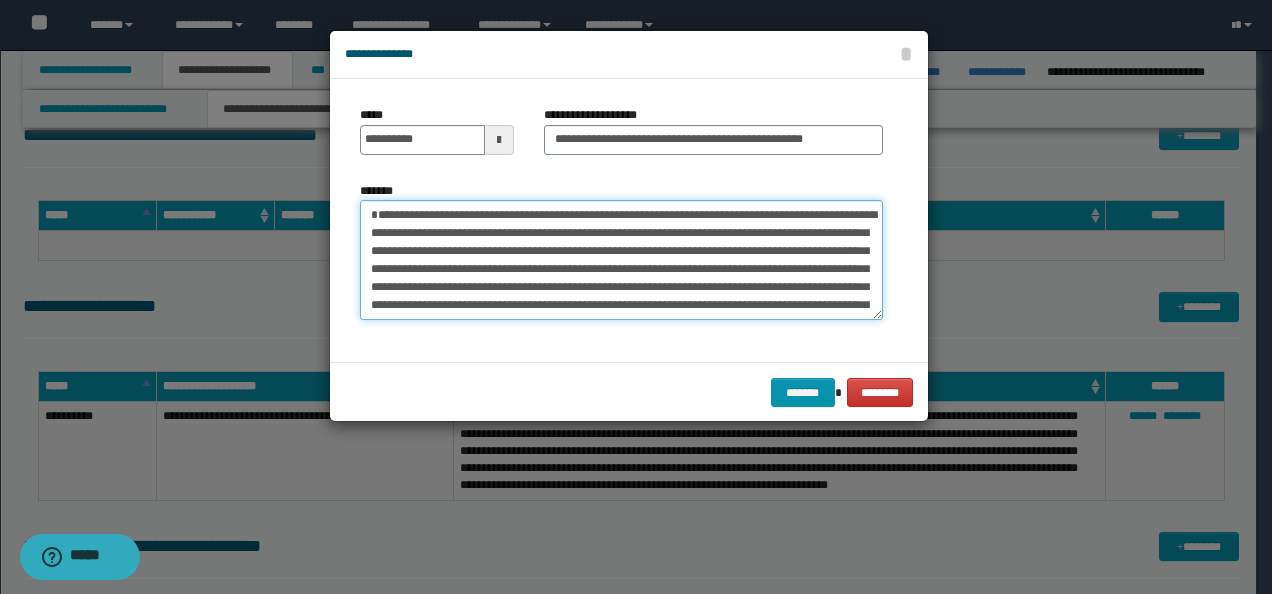 click on "*******" at bounding box center [621, 259] 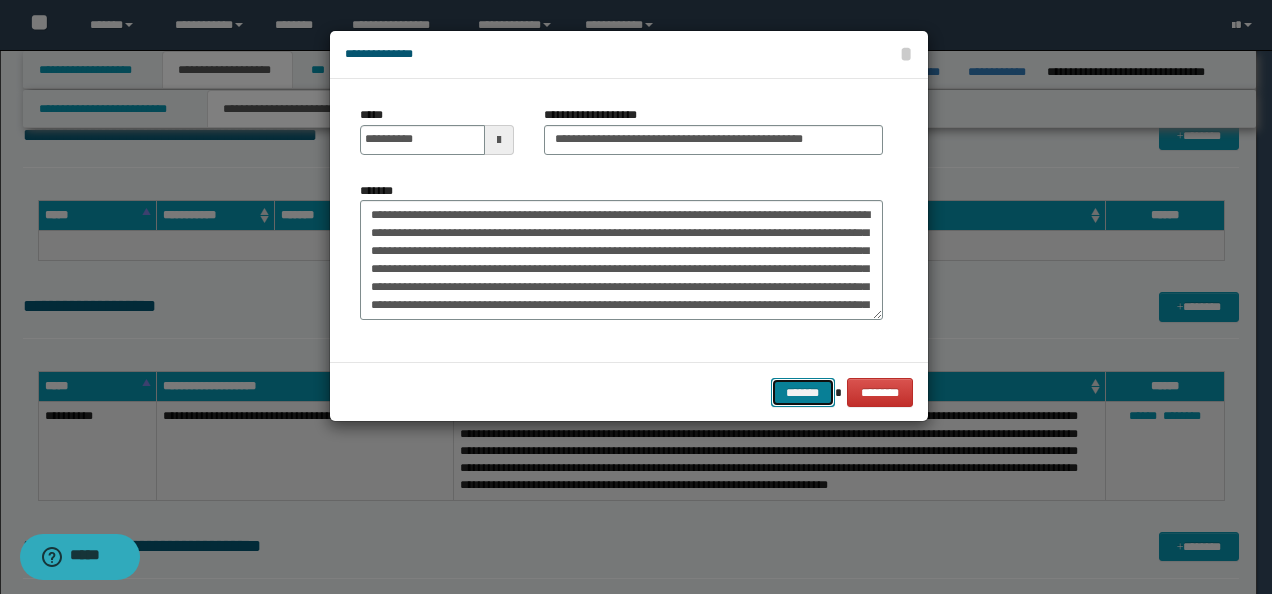 click on "*******" at bounding box center (803, 392) 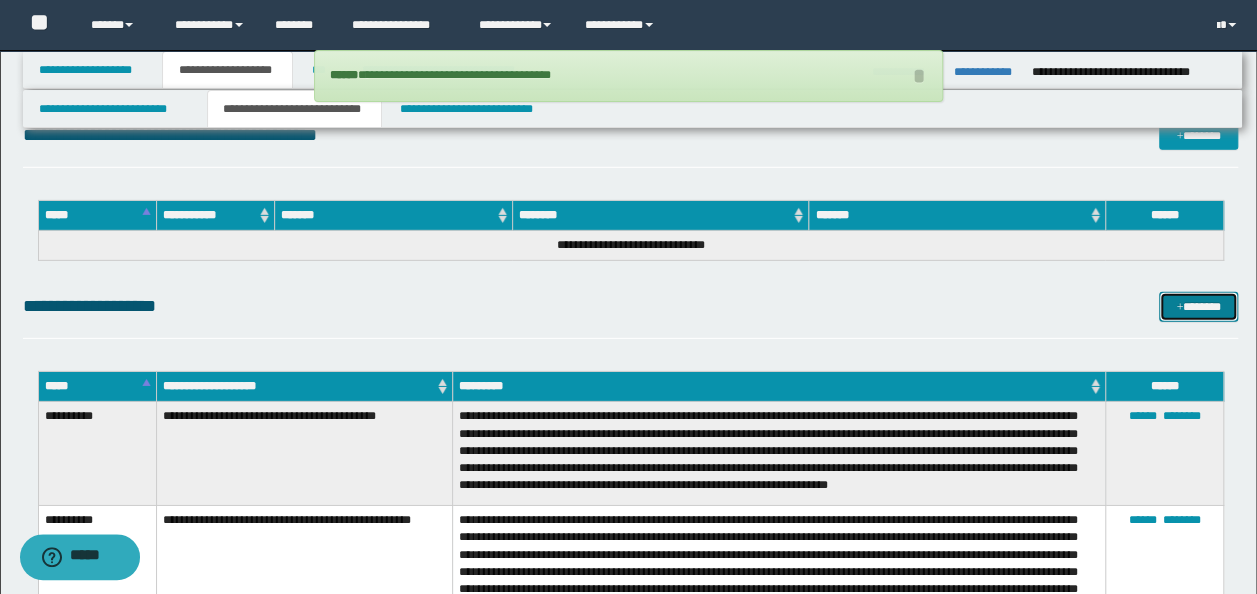 click on "*******" at bounding box center [1198, 306] 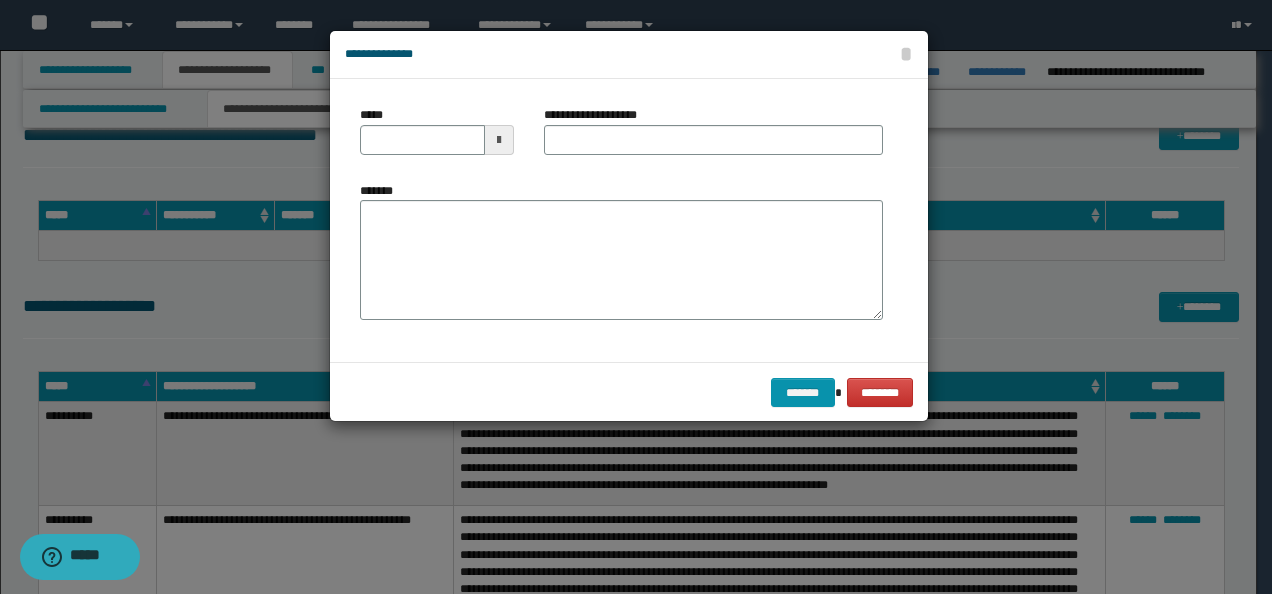 click on "**********" at bounding box center [629, 54] 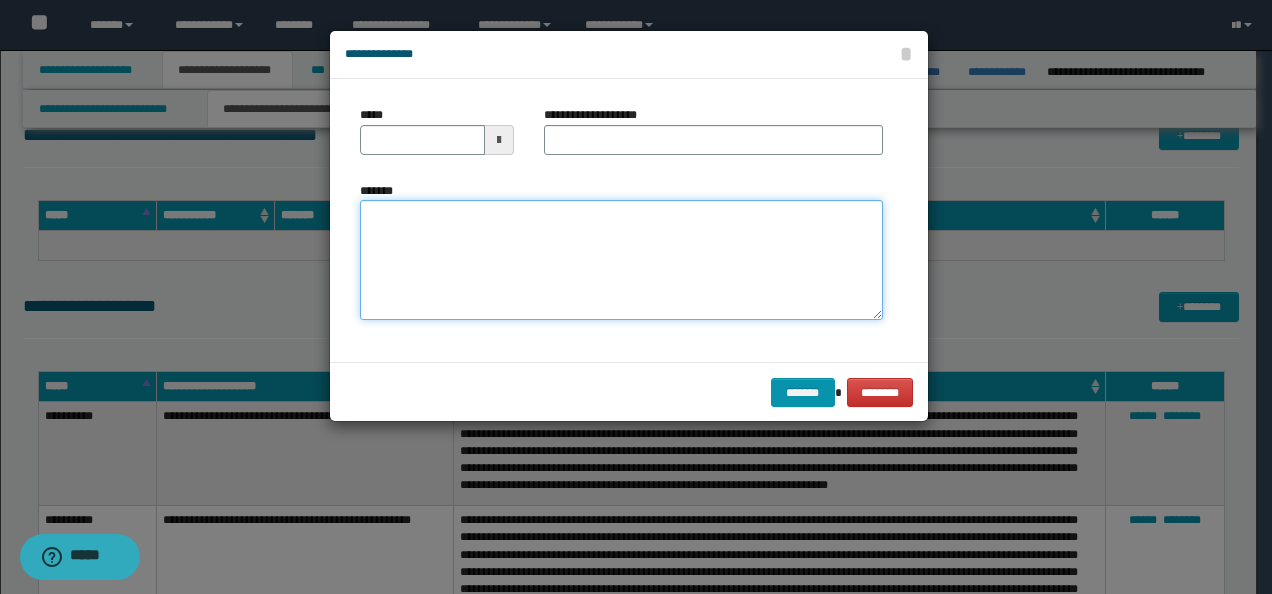 click on "*******" at bounding box center [621, 259] 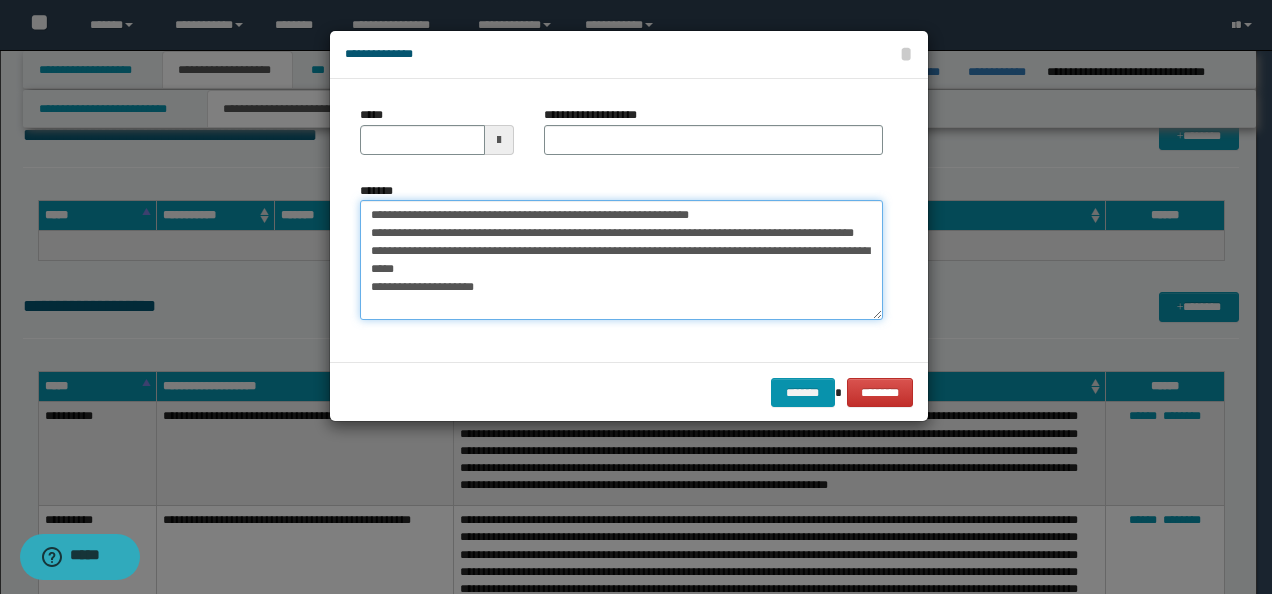 scroll, scrollTop: 0, scrollLeft: 0, axis: both 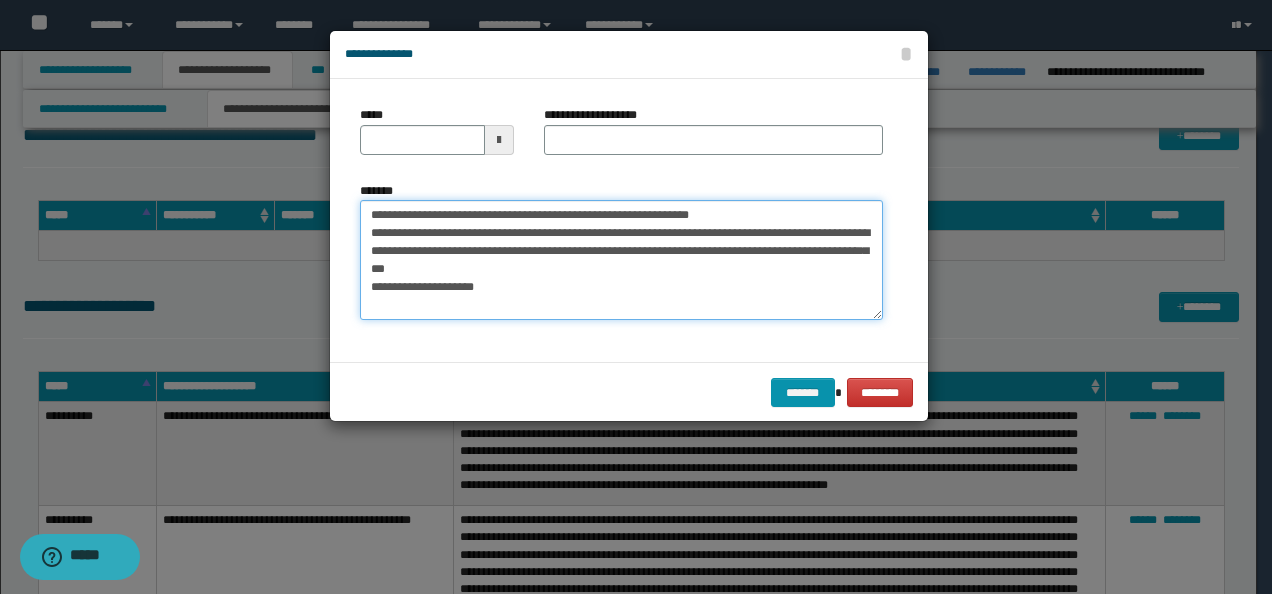 click on "**********" at bounding box center (621, 259) 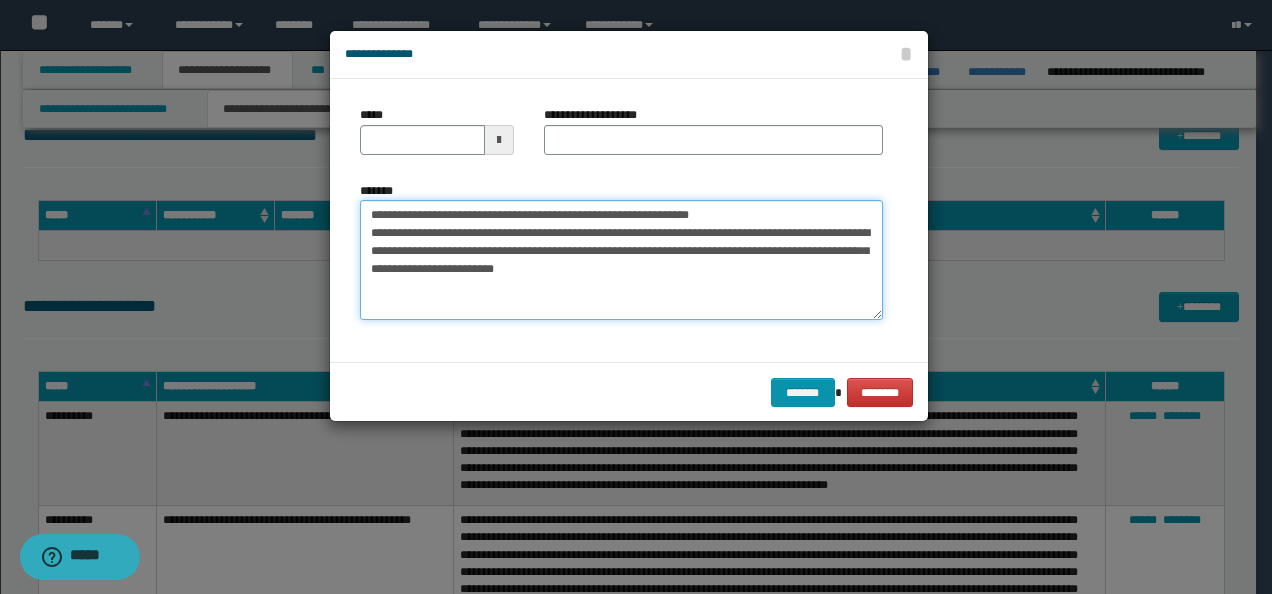 drag, startPoint x: 740, startPoint y: 209, endPoint x: 437, endPoint y: 188, distance: 303.72684 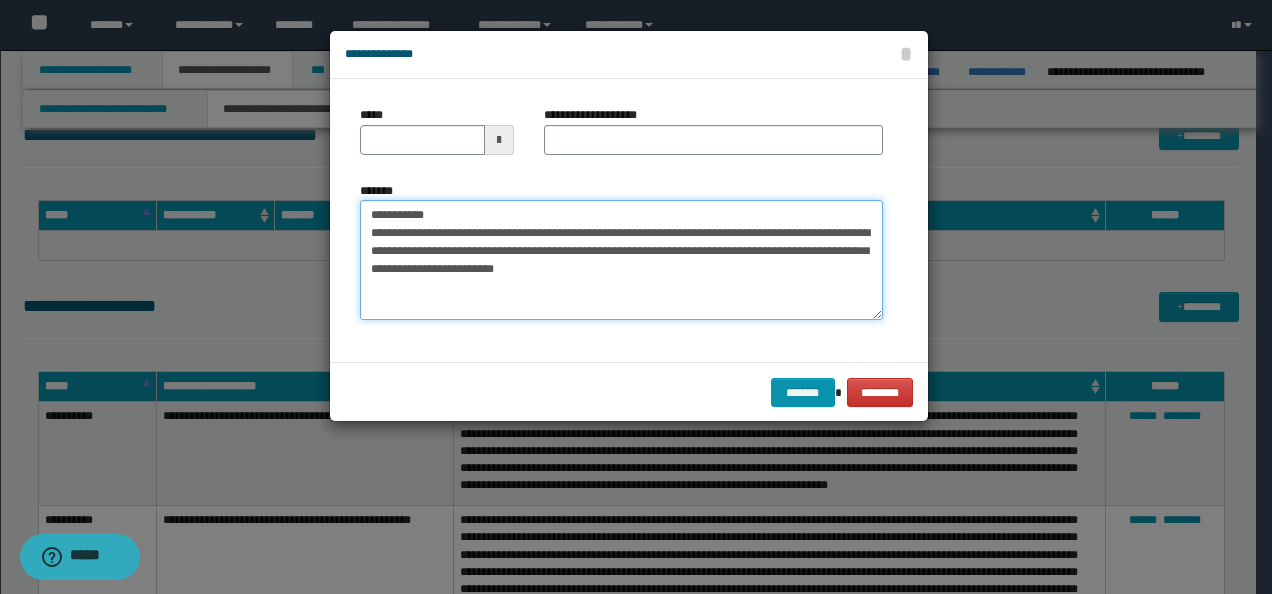 type on "**********" 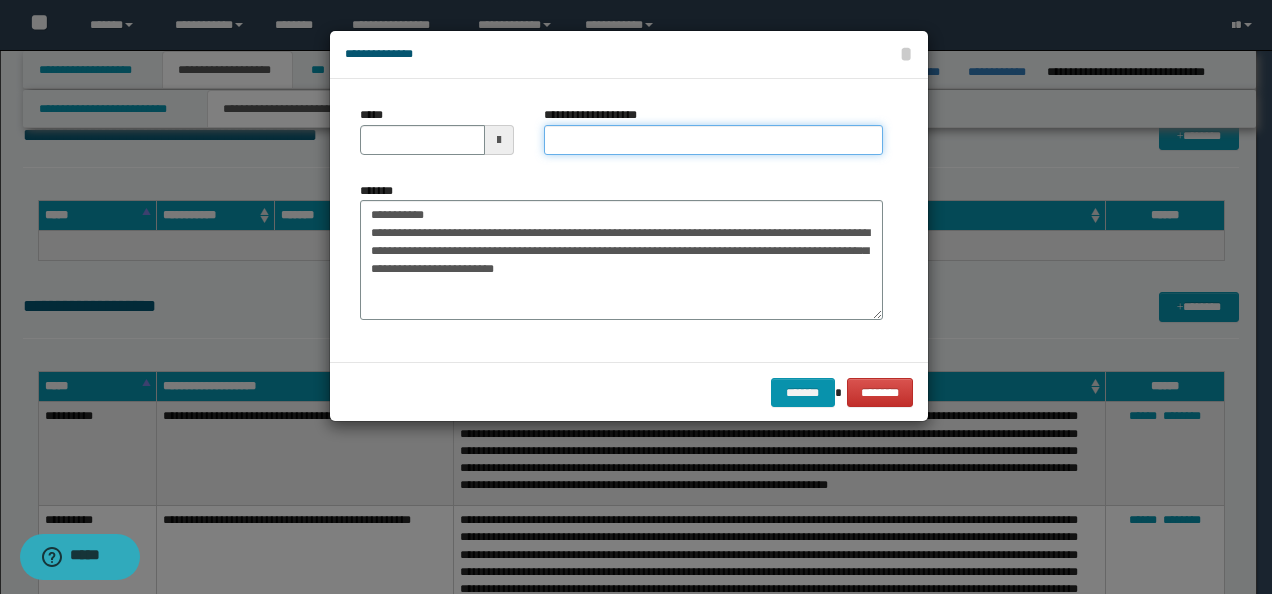 click on "**********" at bounding box center (713, 140) 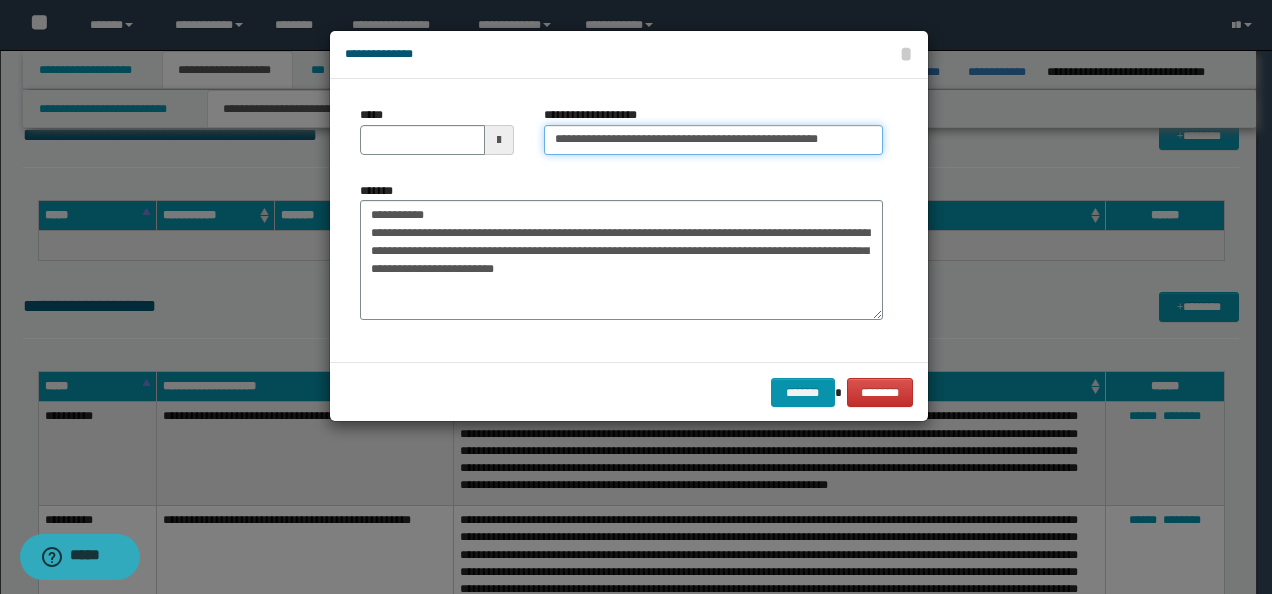 type on "**********" 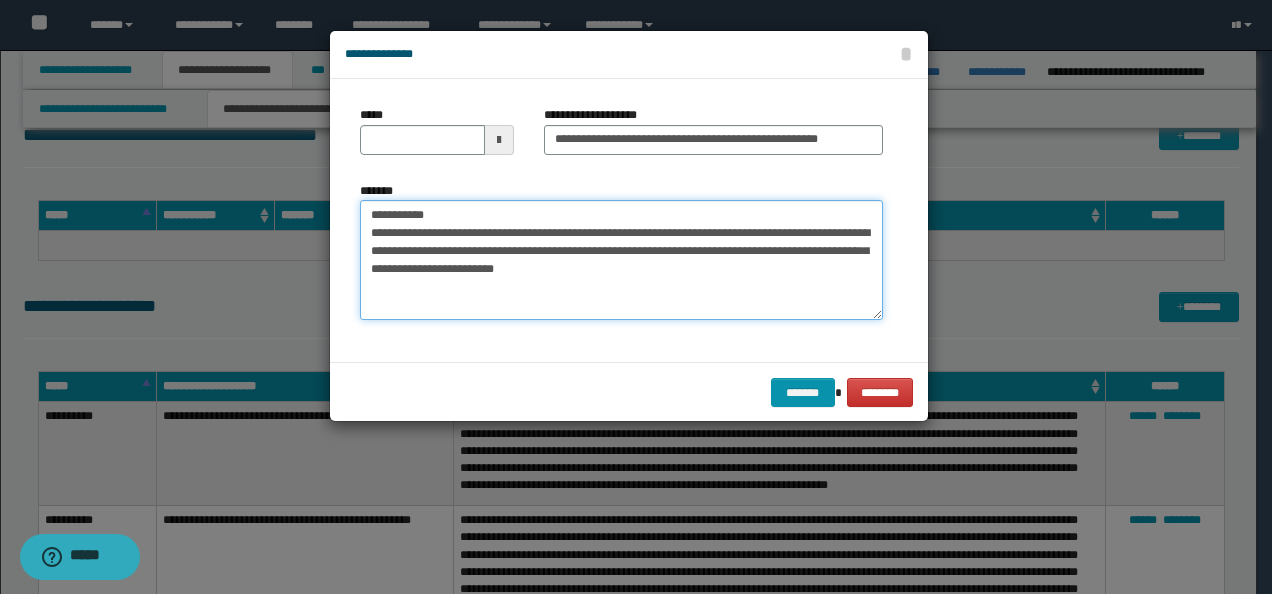 drag, startPoint x: 434, startPoint y: 216, endPoint x: 146, endPoint y: 182, distance: 290 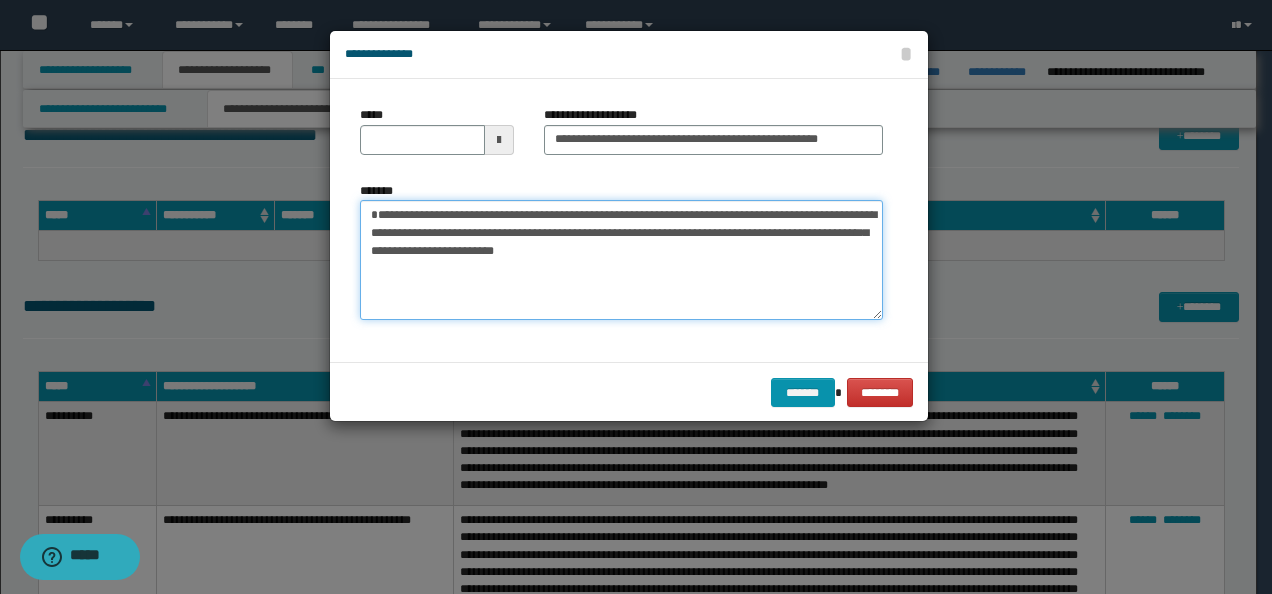 type 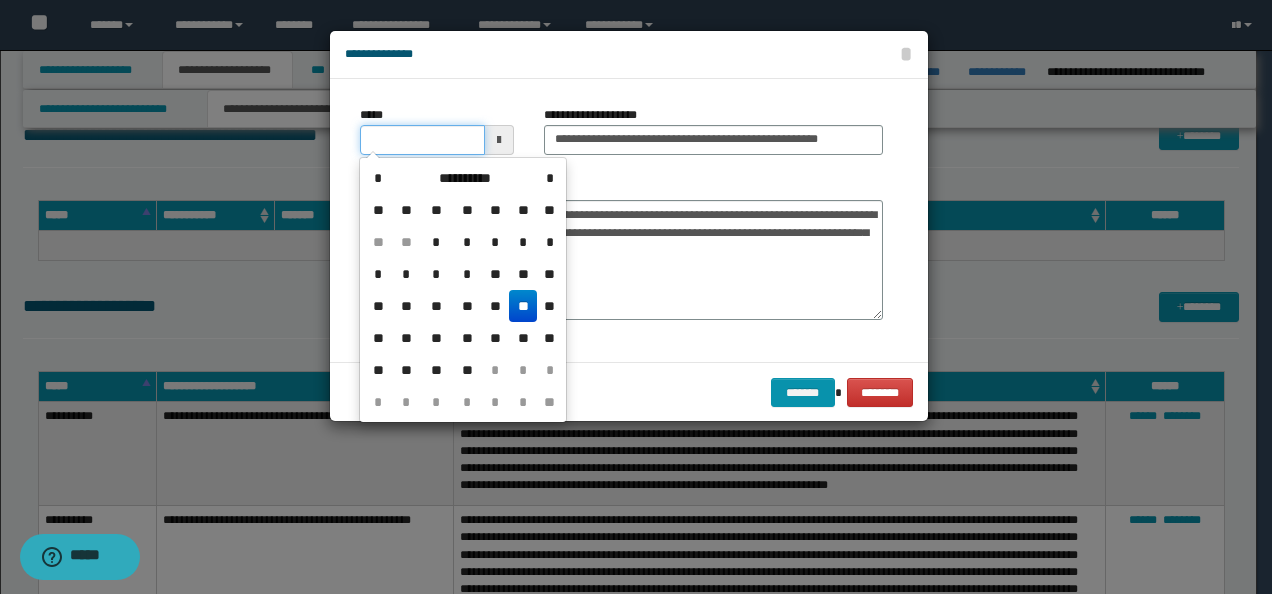 click on "*****" at bounding box center (422, 140) 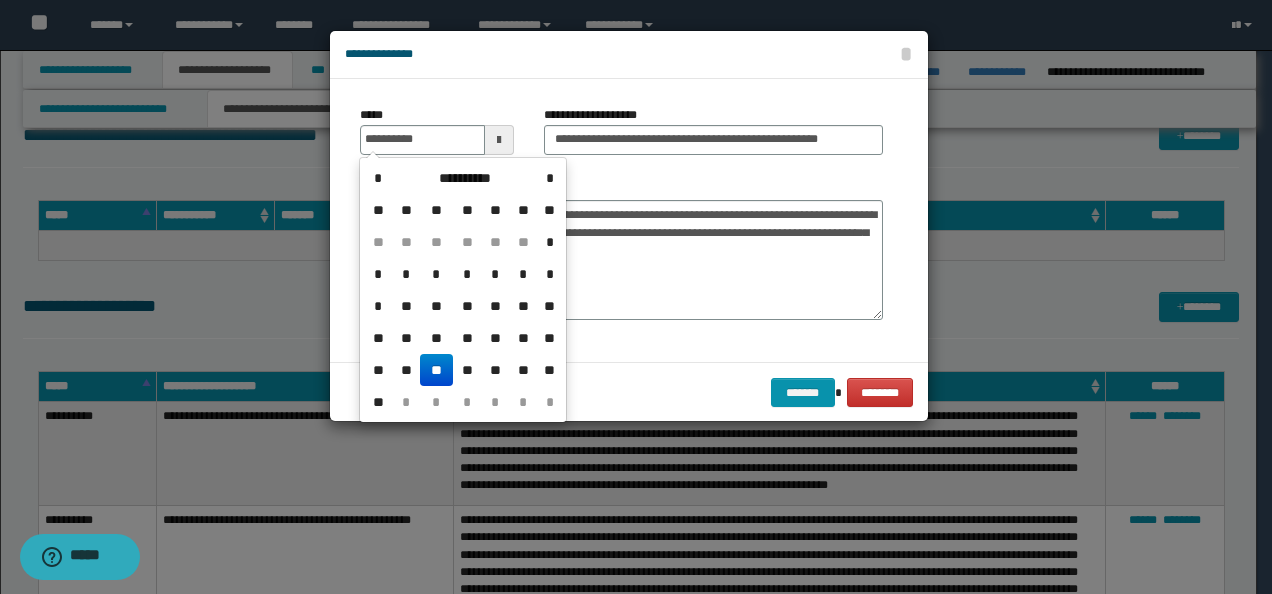 type on "**********" 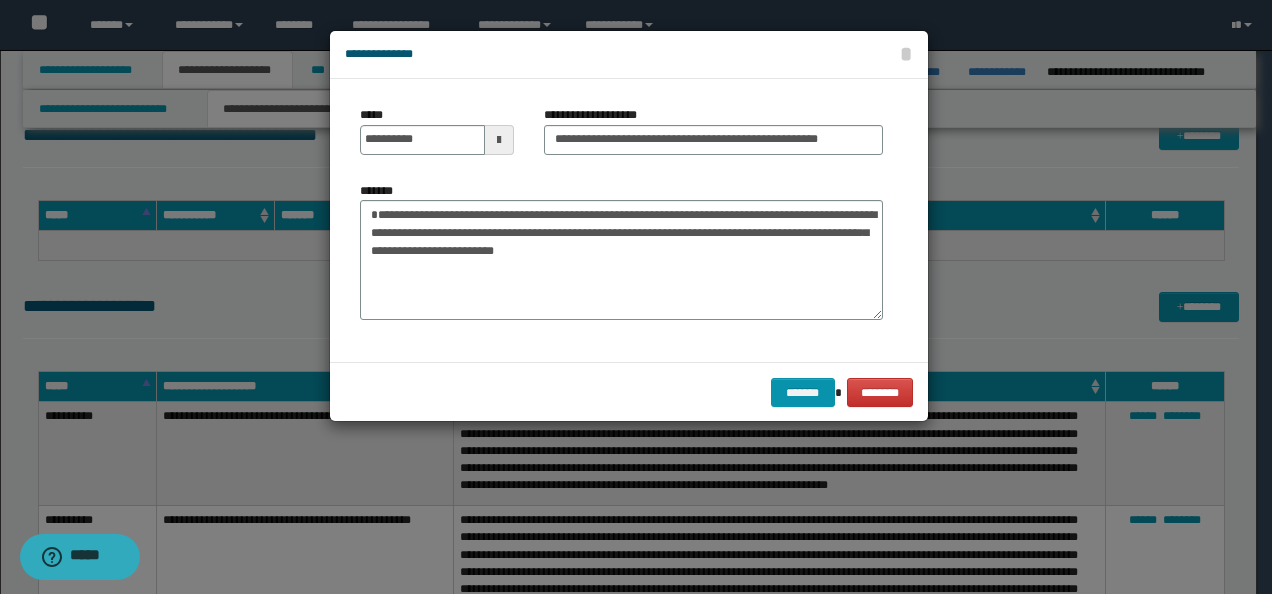 click on "**********" at bounding box center [629, 220] 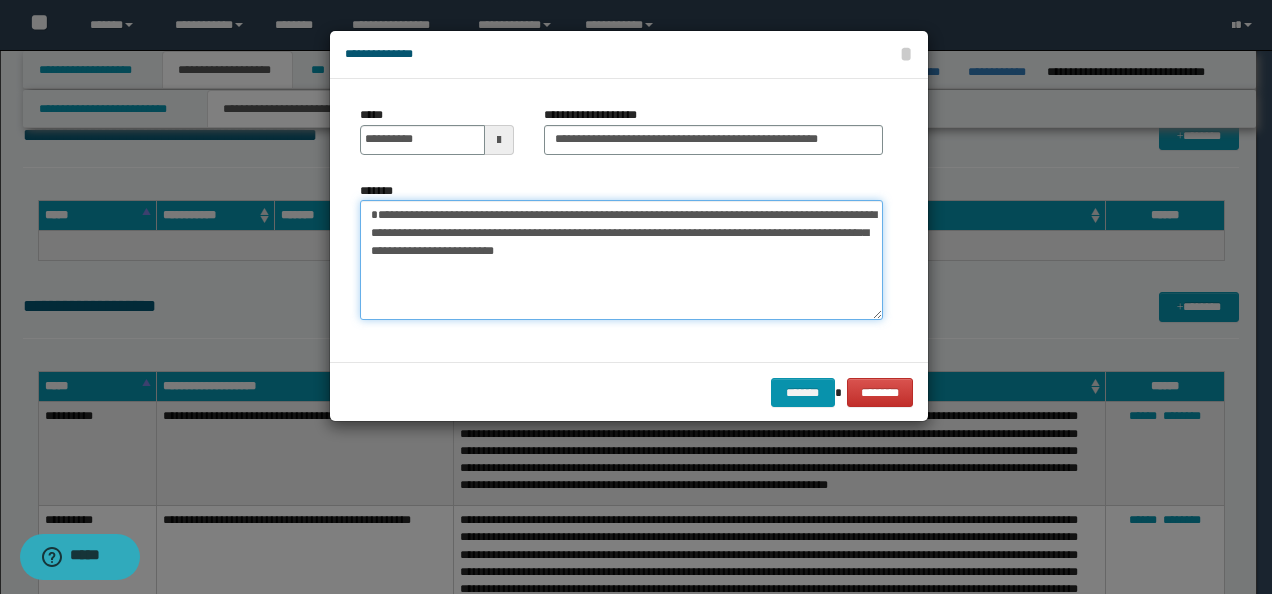 click on "**********" at bounding box center (621, 259) 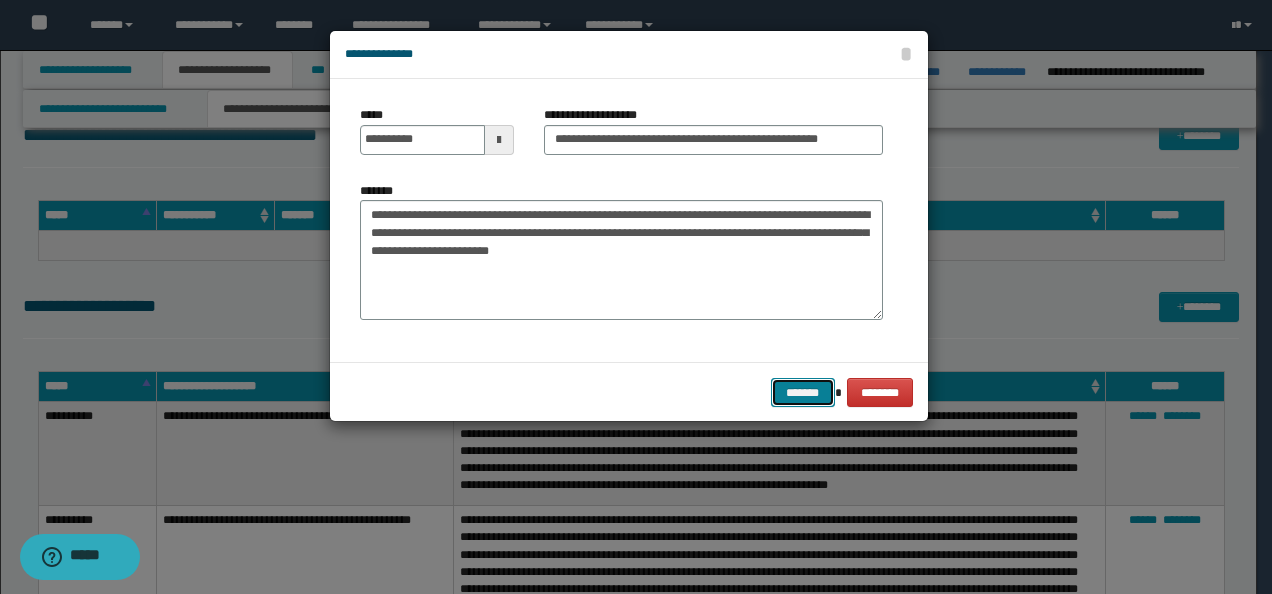 click on "*******" at bounding box center [803, 392] 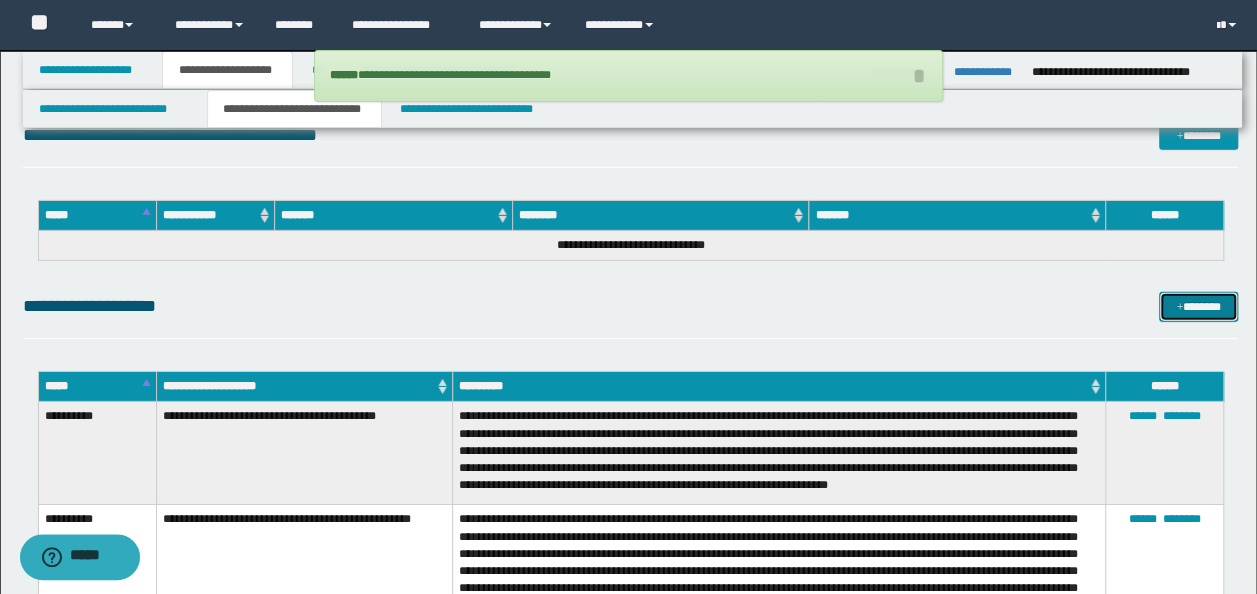 click on "*******" at bounding box center (1198, 306) 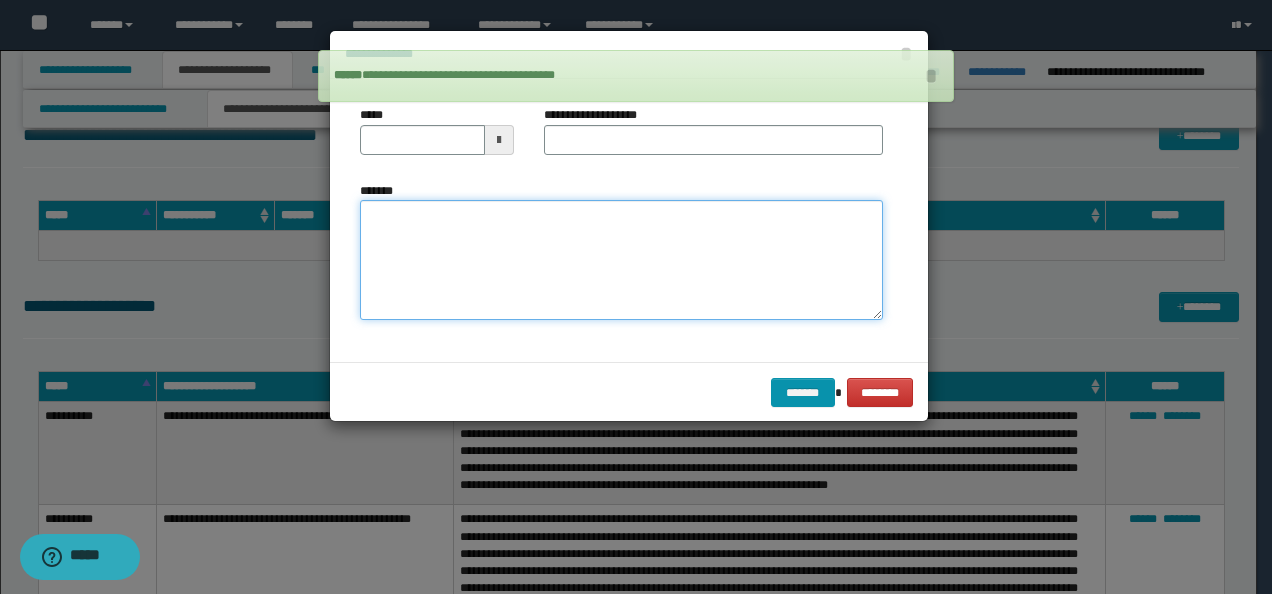 click on "*******" at bounding box center (621, 259) 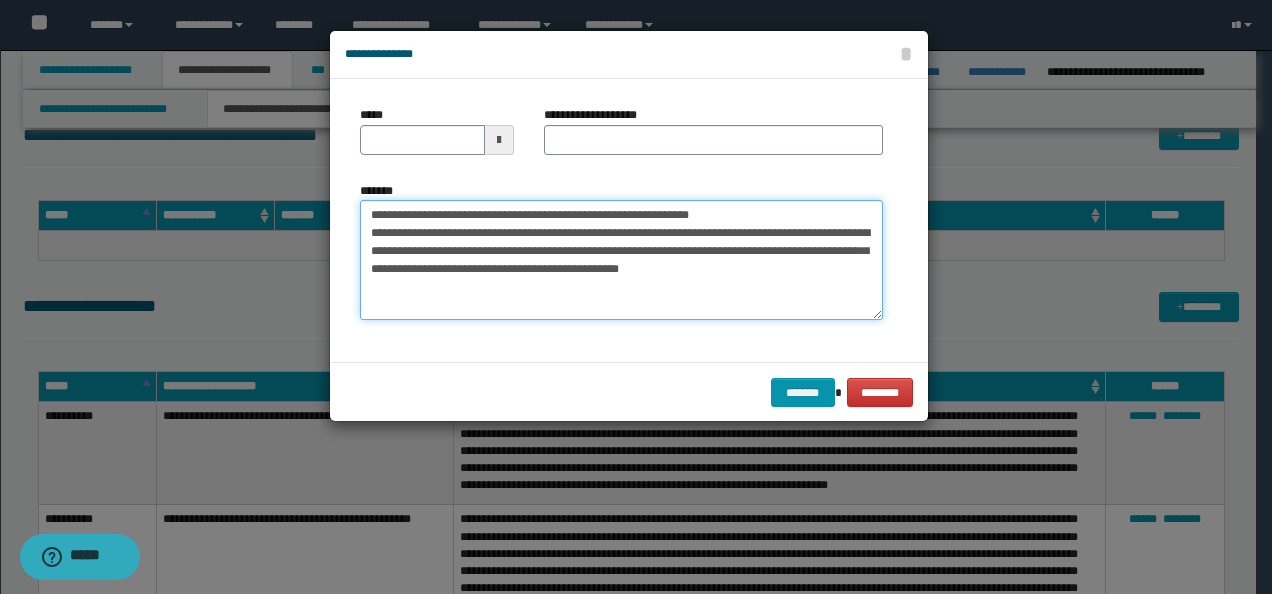 drag, startPoint x: 742, startPoint y: 219, endPoint x: 437, endPoint y: 209, distance: 305.16388 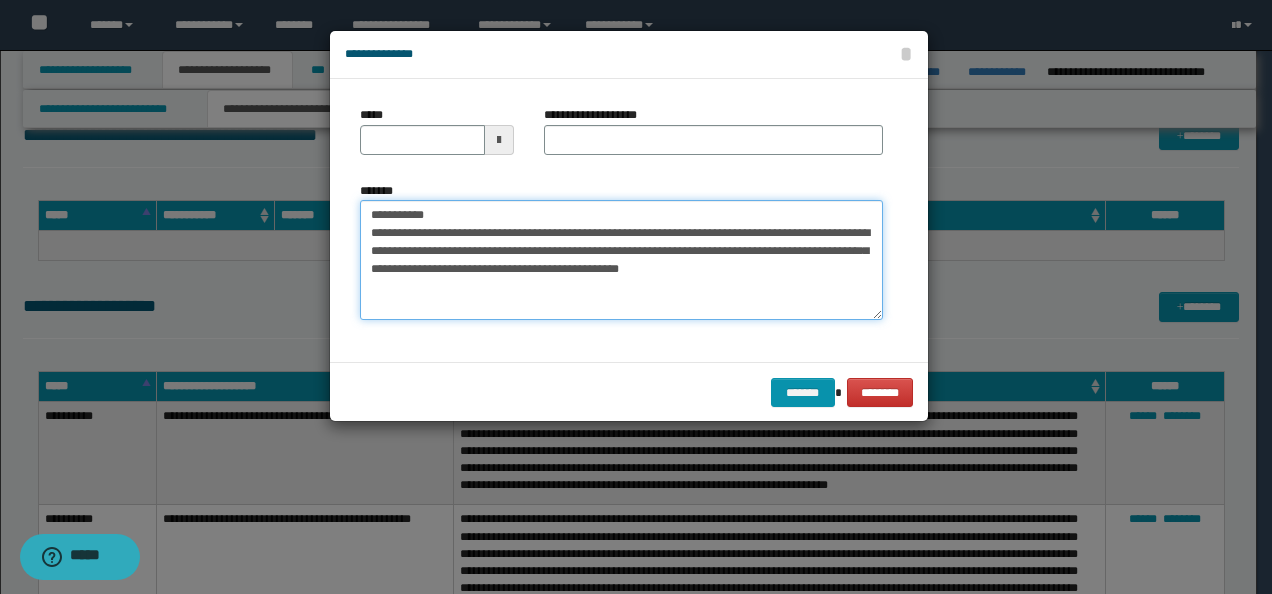 type on "**********" 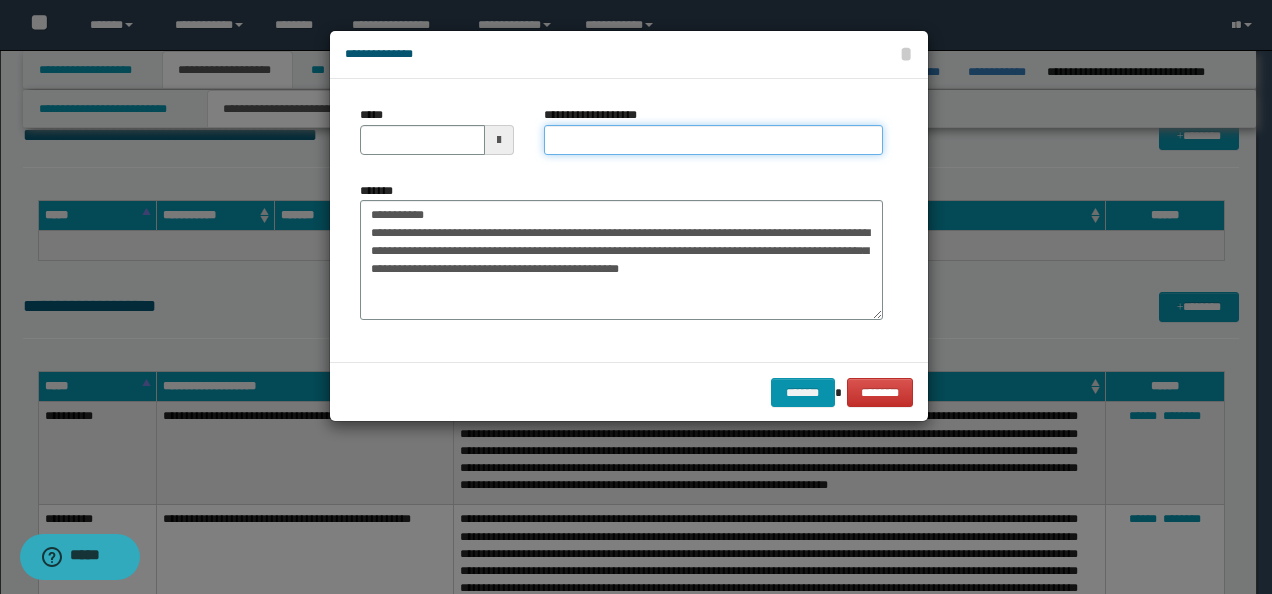 click on "**********" at bounding box center [713, 140] 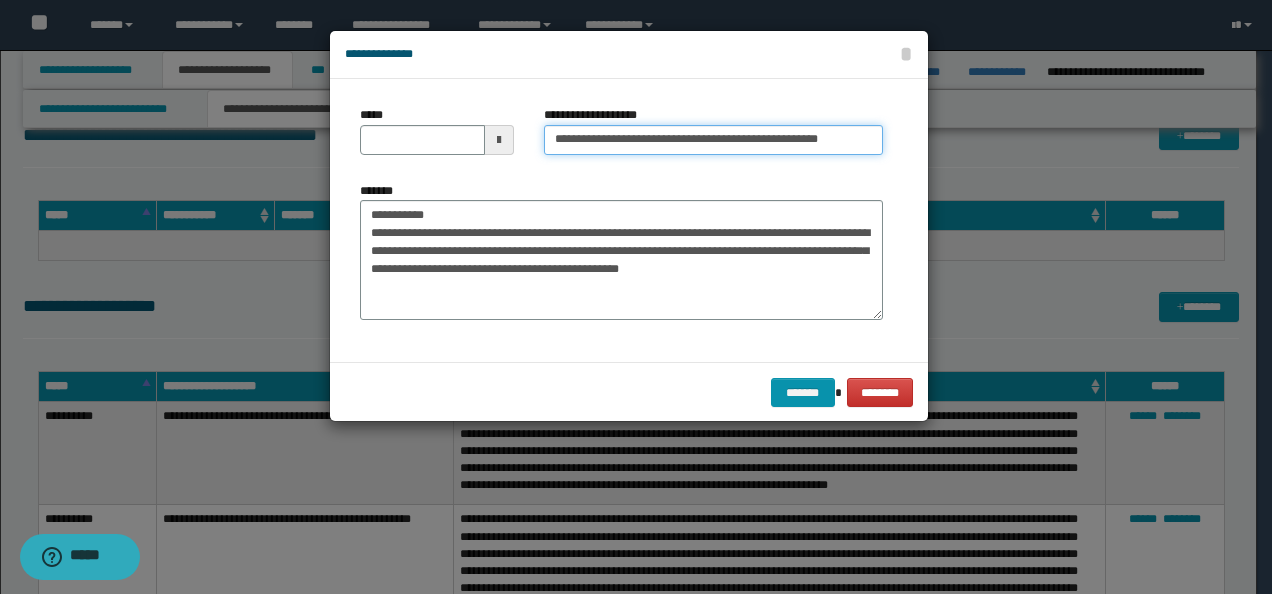 type on "**********" 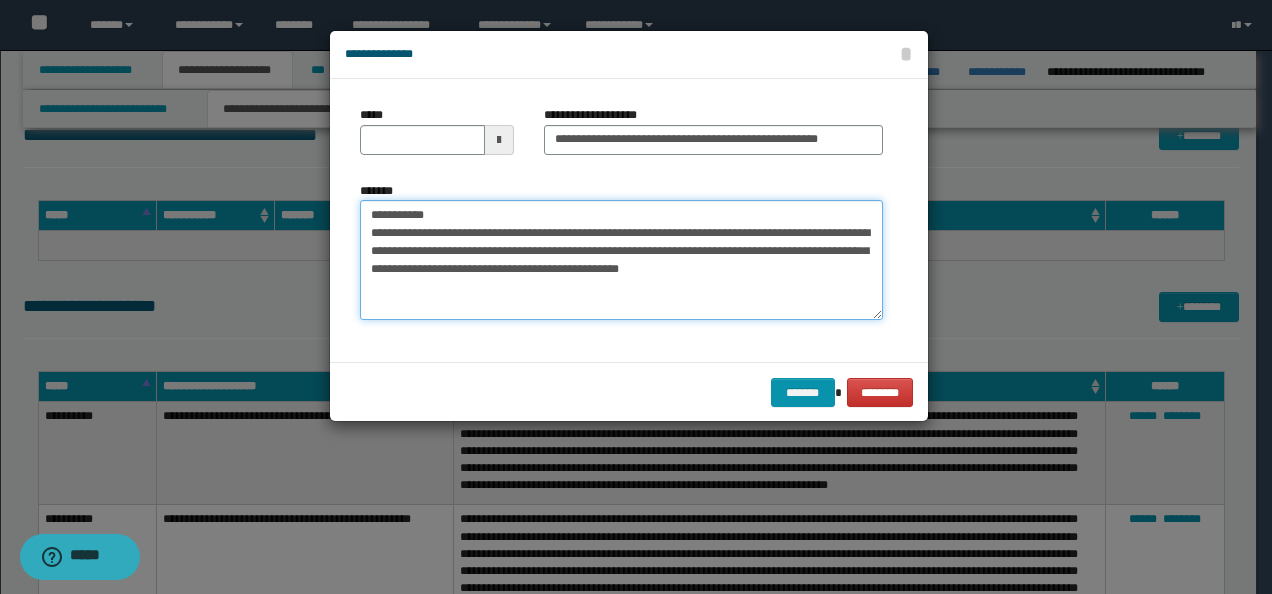 drag, startPoint x: 444, startPoint y: 210, endPoint x: 282, endPoint y: 208, distance: 162.01234 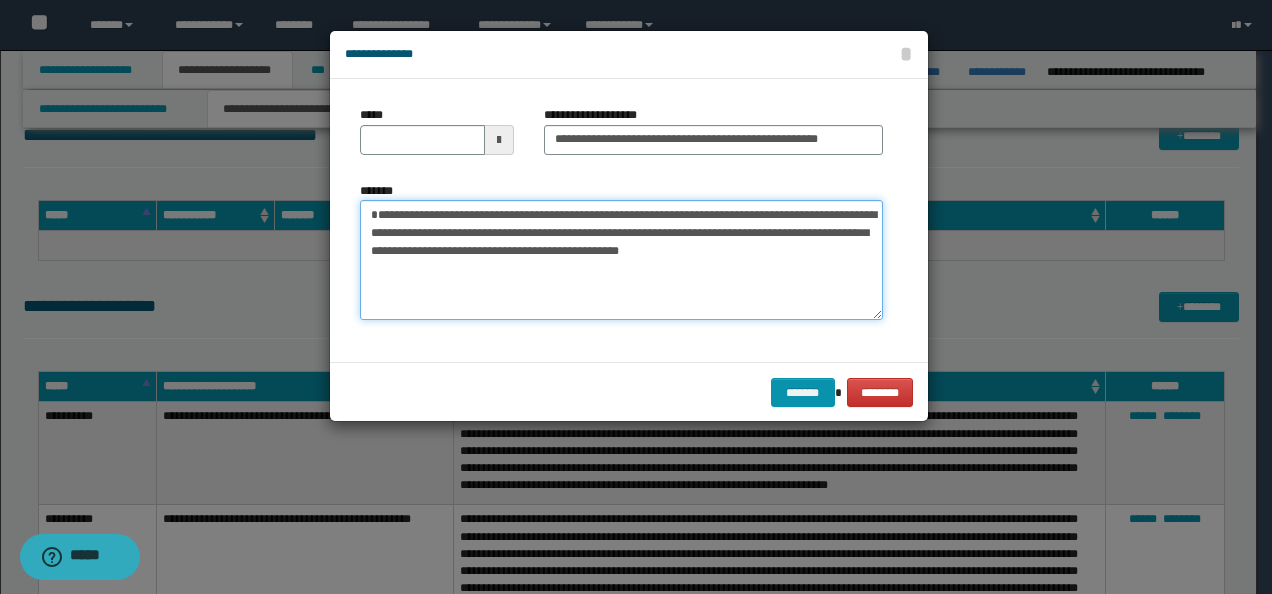 type 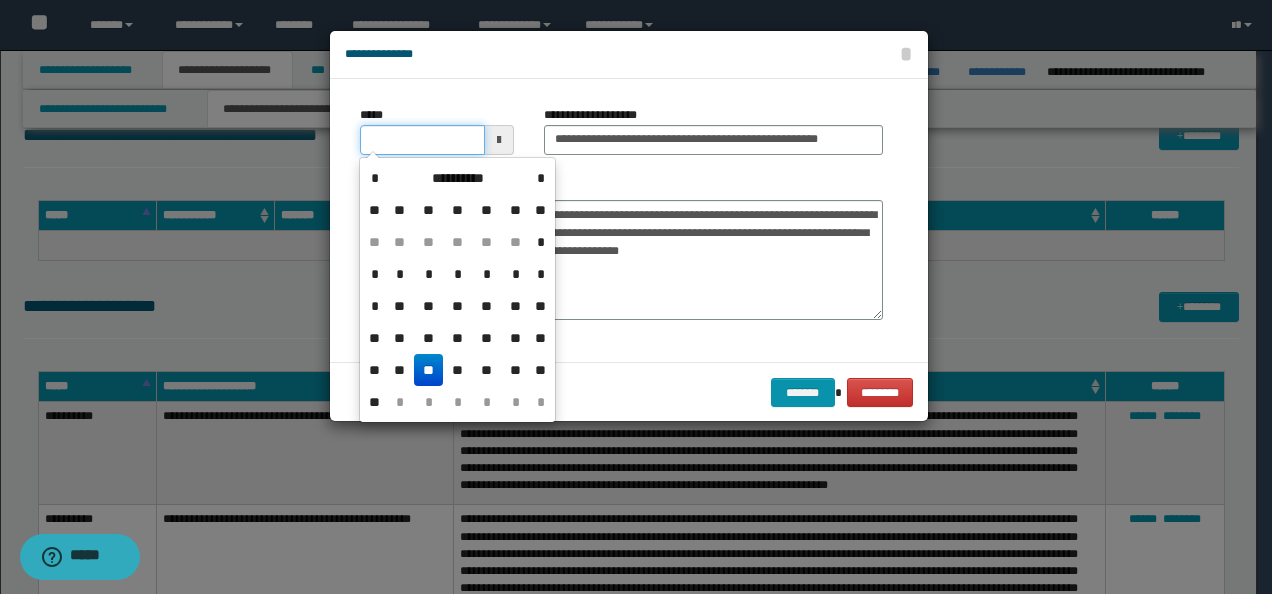 click on "*****" at bounding box center [422, 140] 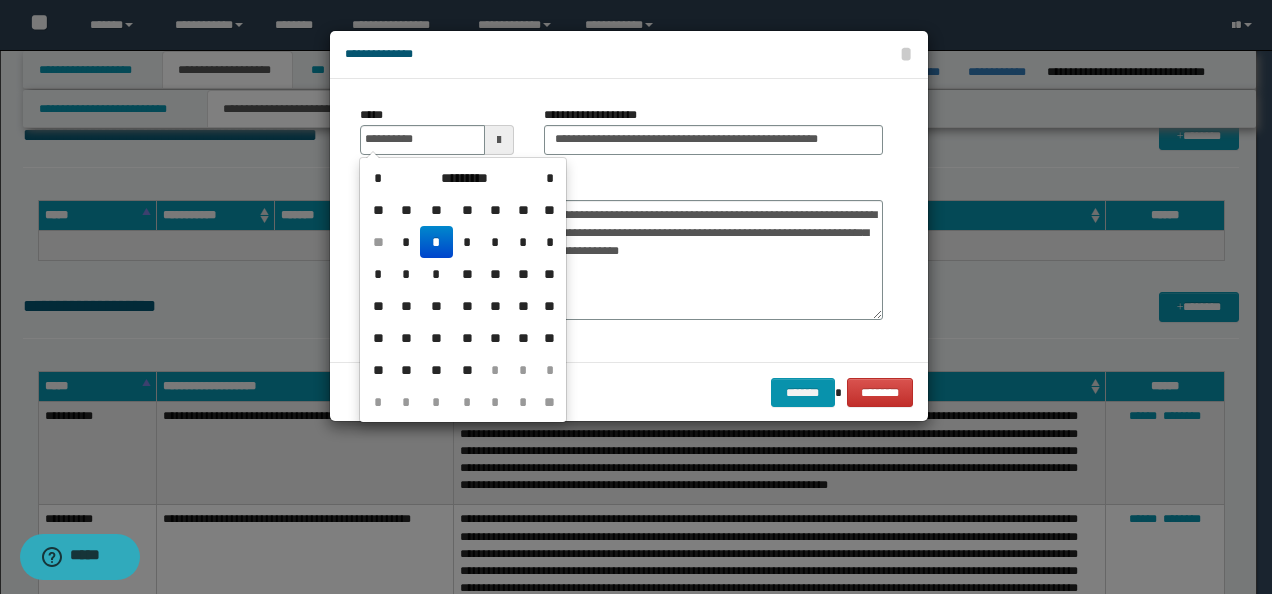 type on "**********" 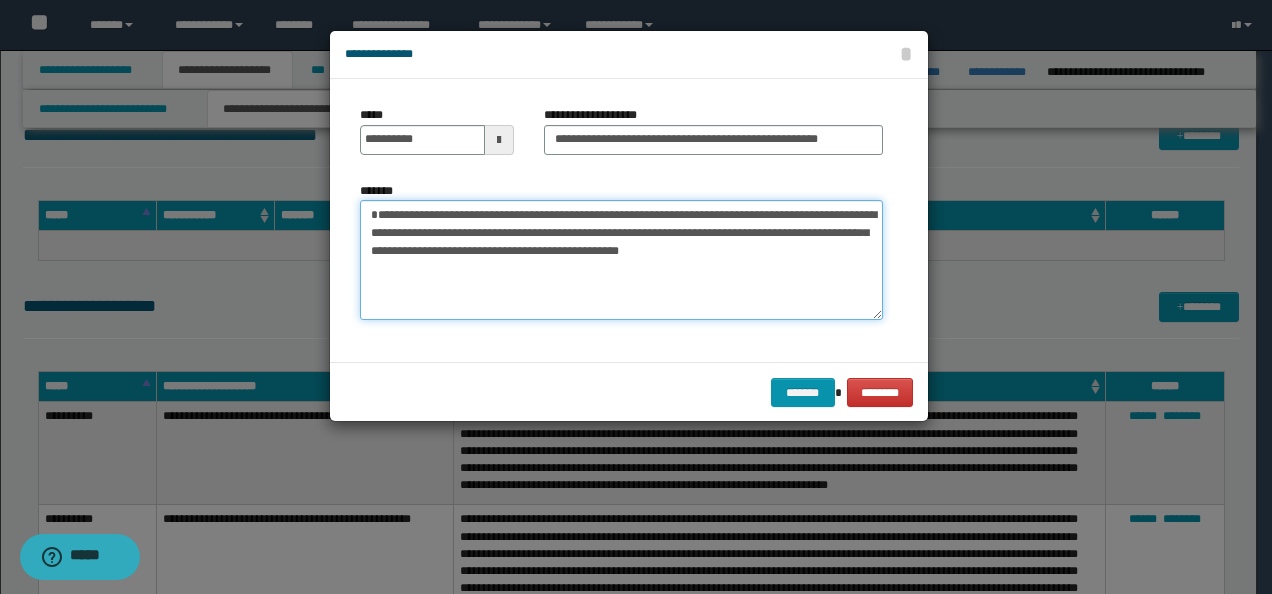click on "**********" at bounding box center [621, 259] 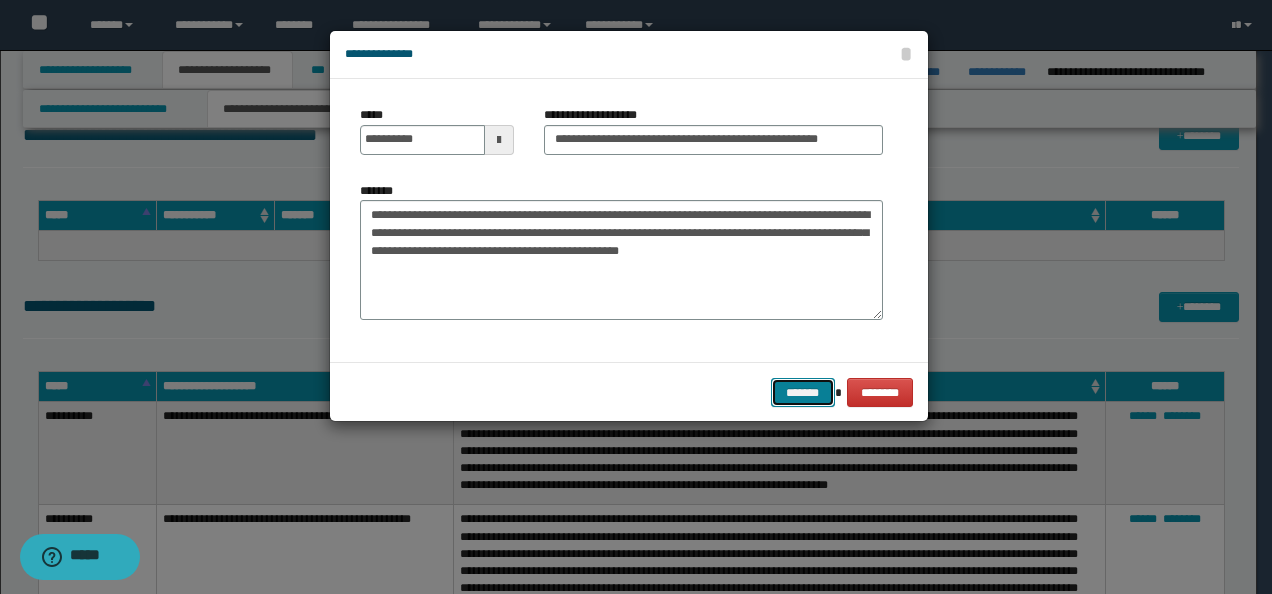 click on "*******" at bounding box center [803, 392] 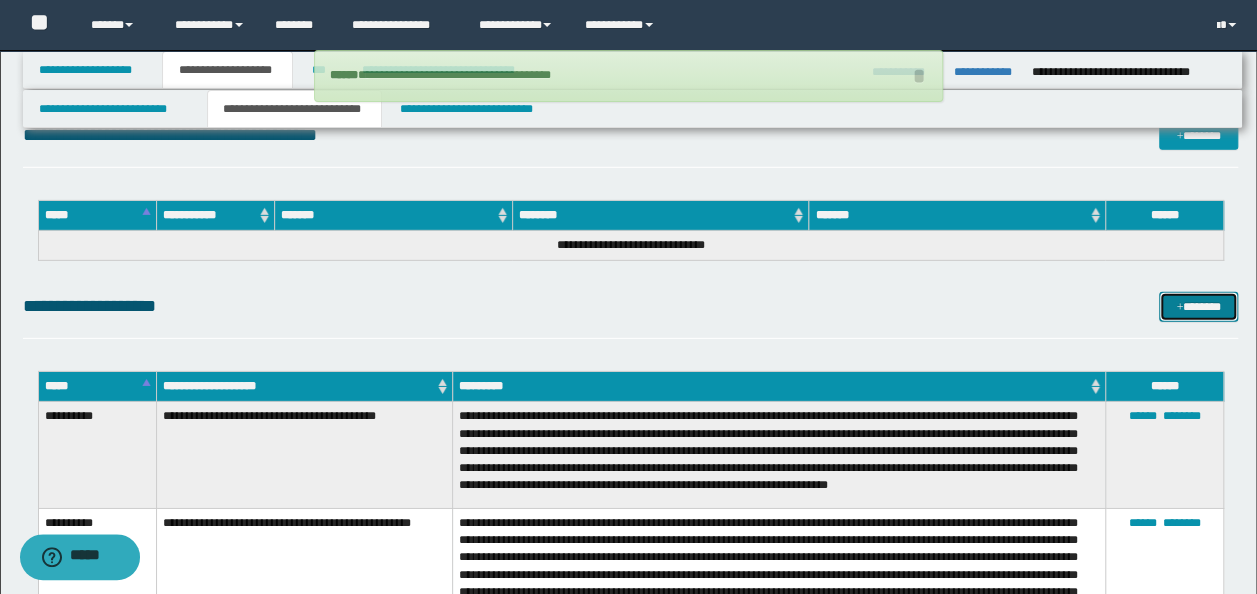 click on "*******" at bounding box center [1198, 306] 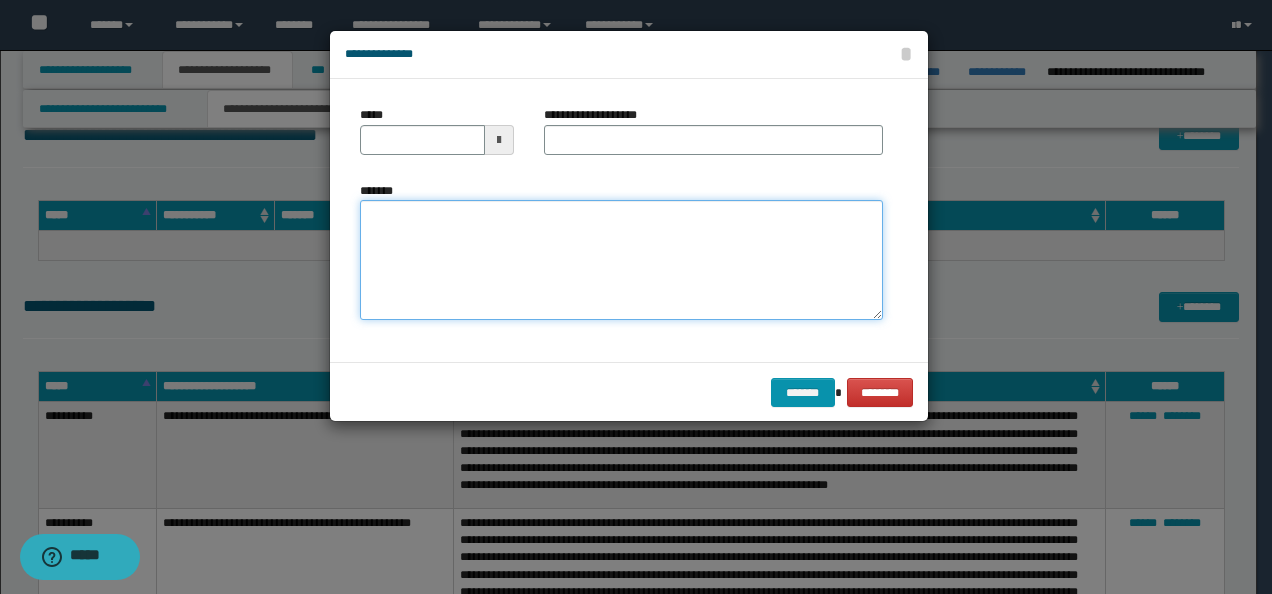 click on "*******" at bounding box center (621, 259) 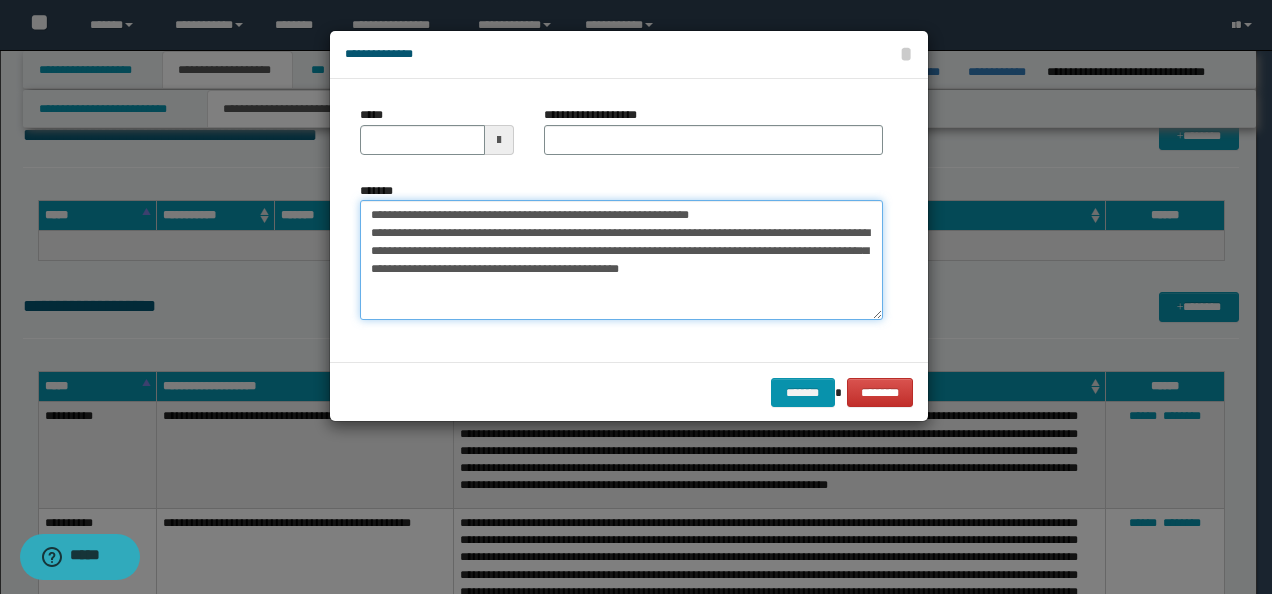 drag, startPoint x: 735, startPoint y: 220, endPoint x: 436, endPoint y: 194, distance: 300.1283 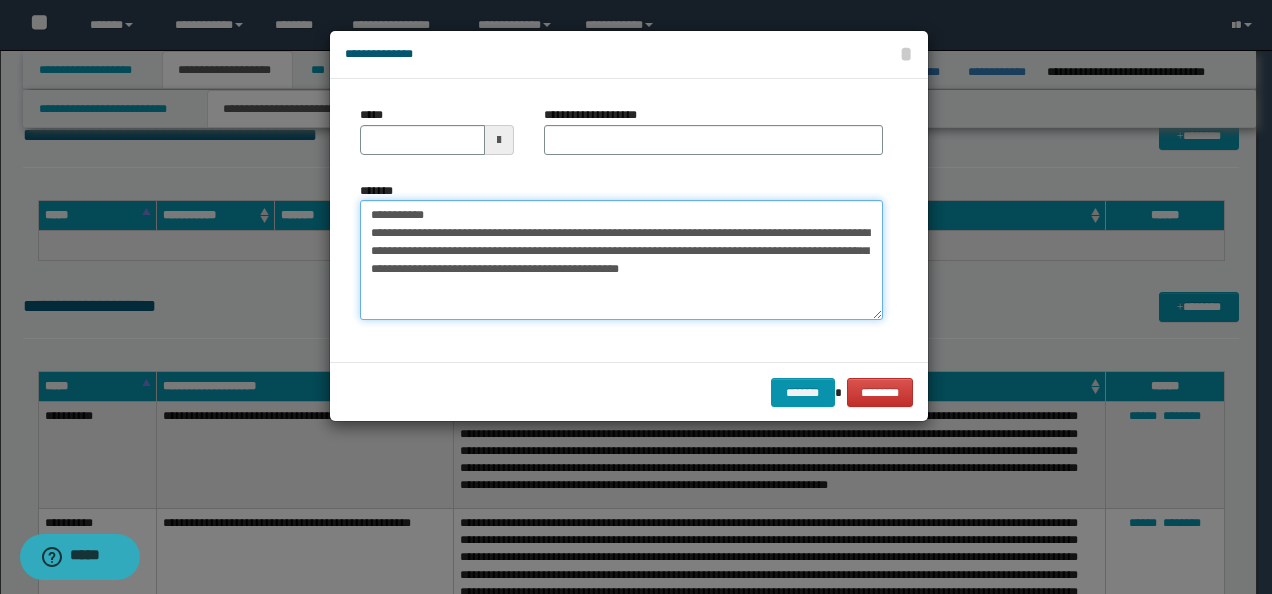 type on "**********" 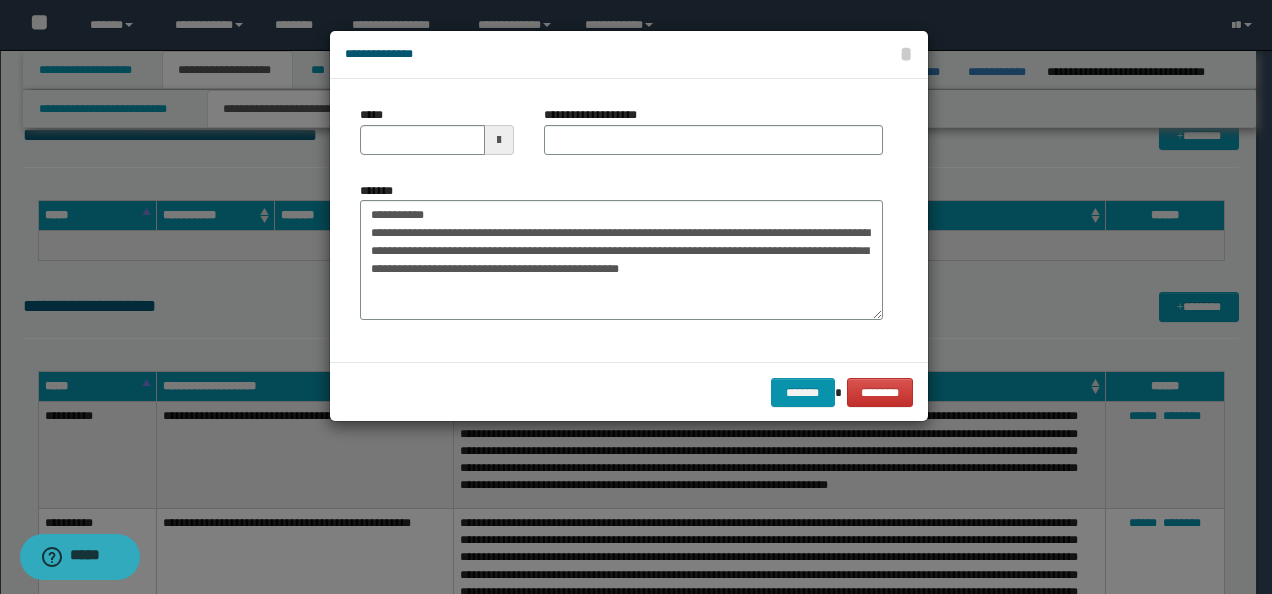 click on "**********" at bounding box center (713, 138) 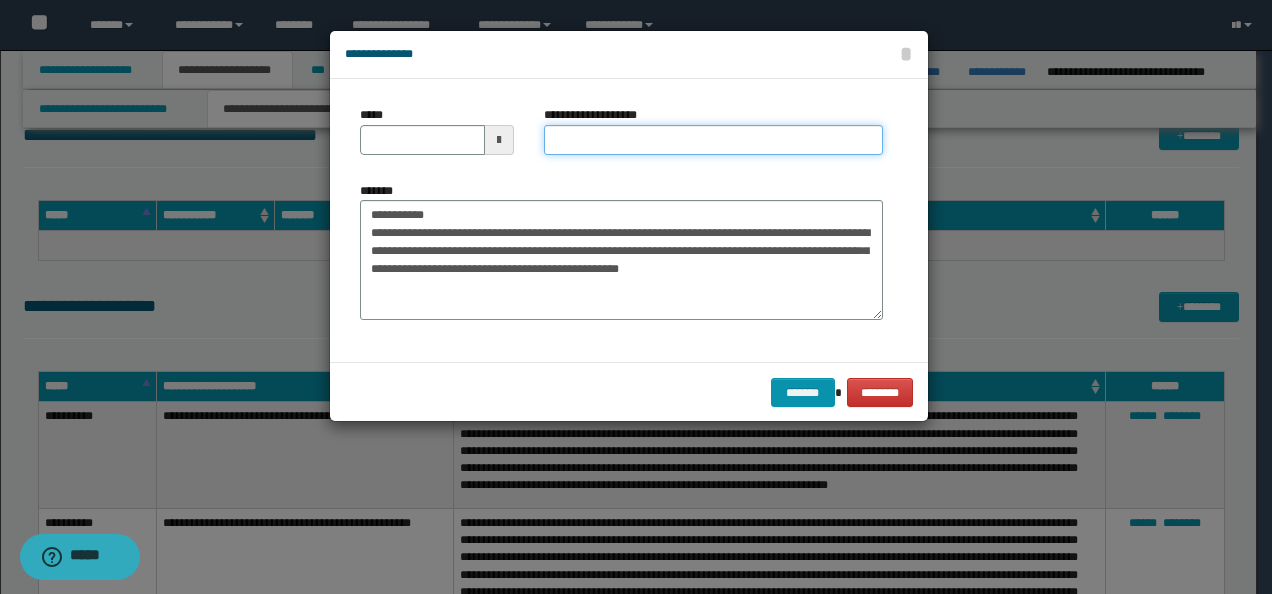 click on "**********" at bounding box center [713, 140] 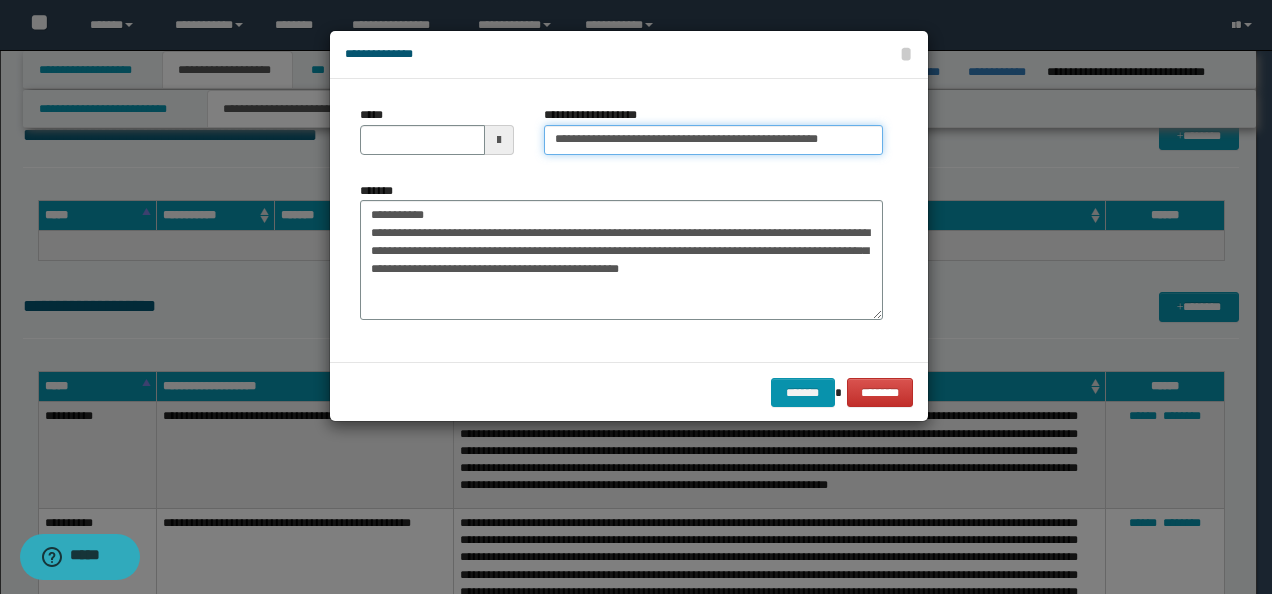 type on "**********" 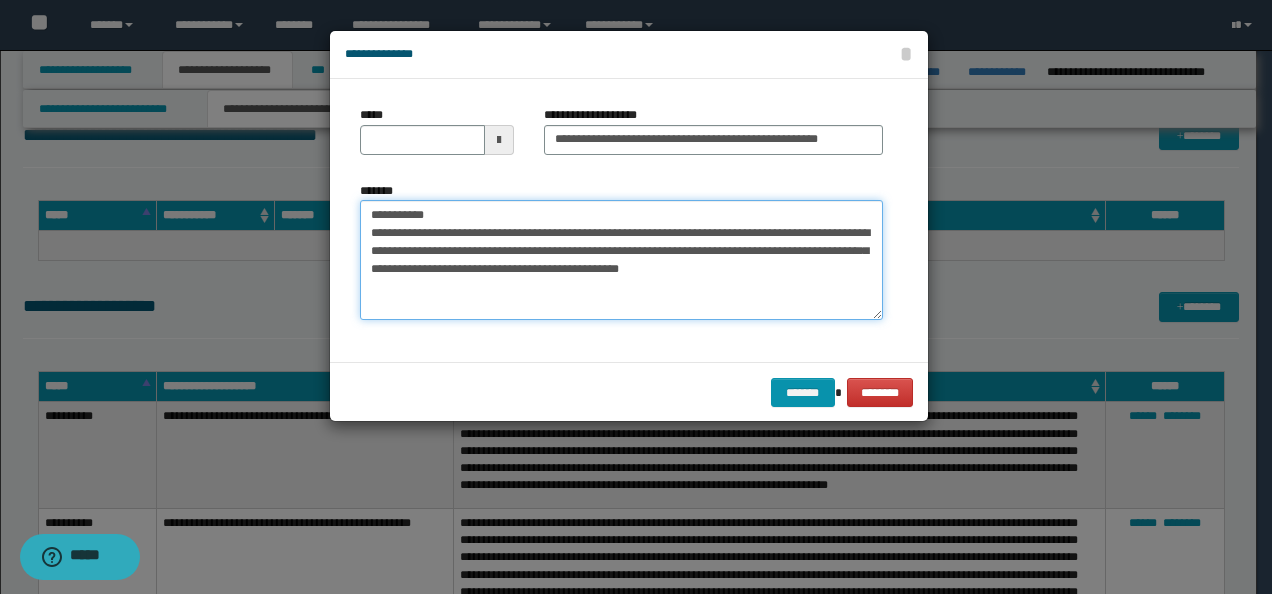drag, startPoint x: 442, startPoint y: 217, endPoint x: 330, endPoint y: 202, distance: 113 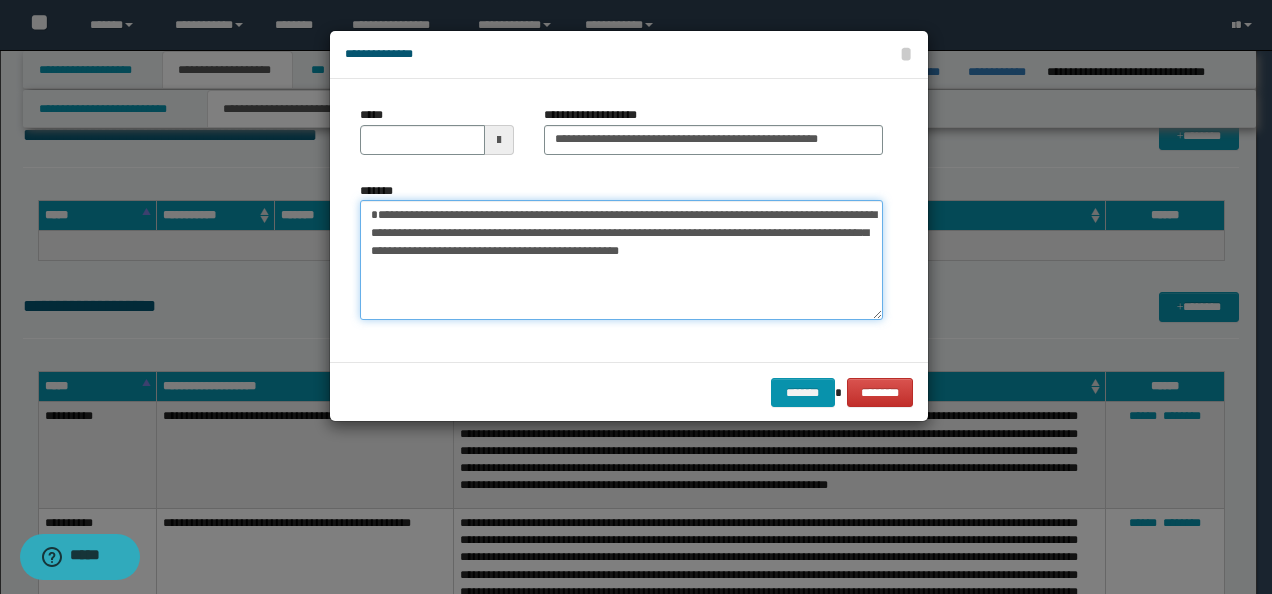 type 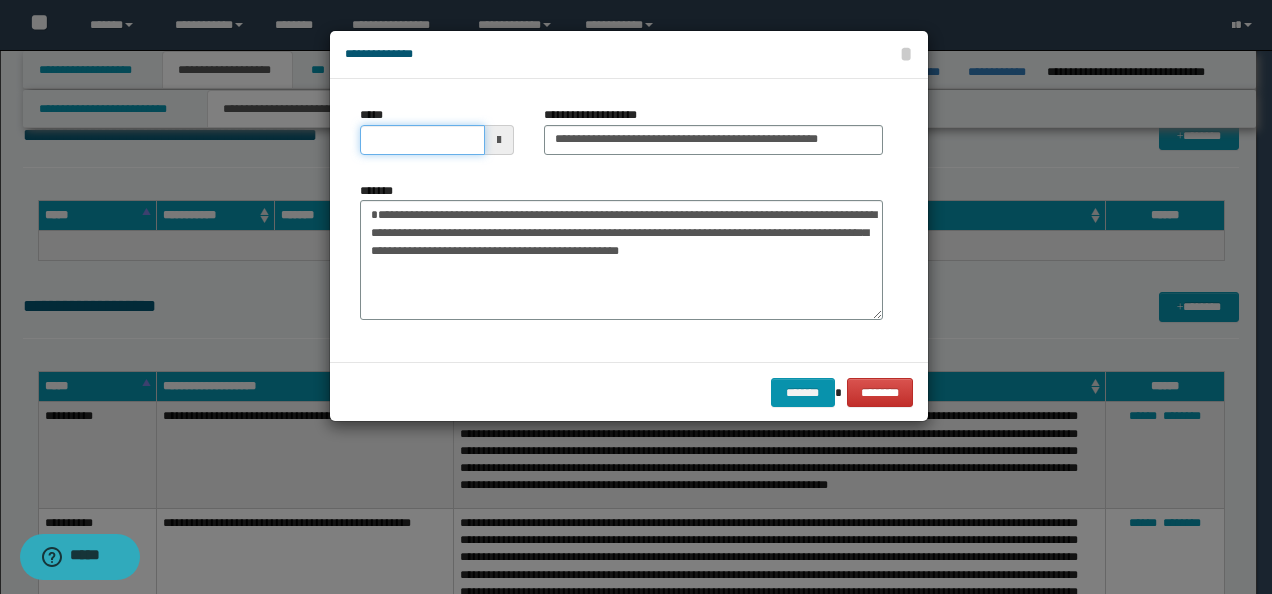 click on "*****" at bounding box center (422, 140) 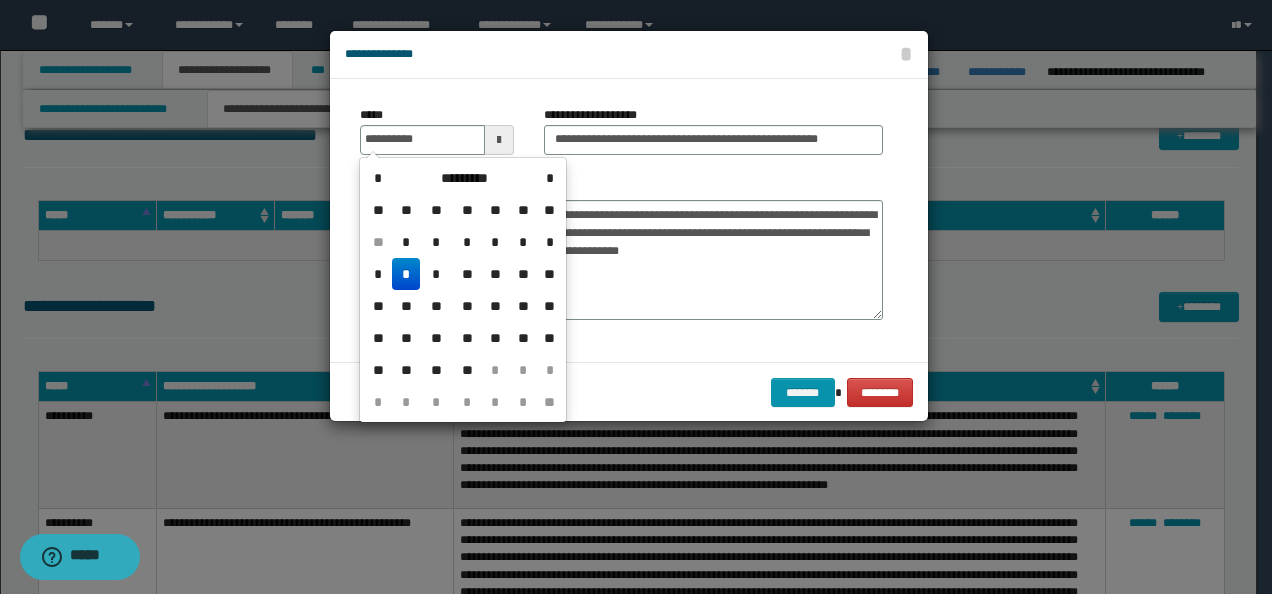 type on "**********" 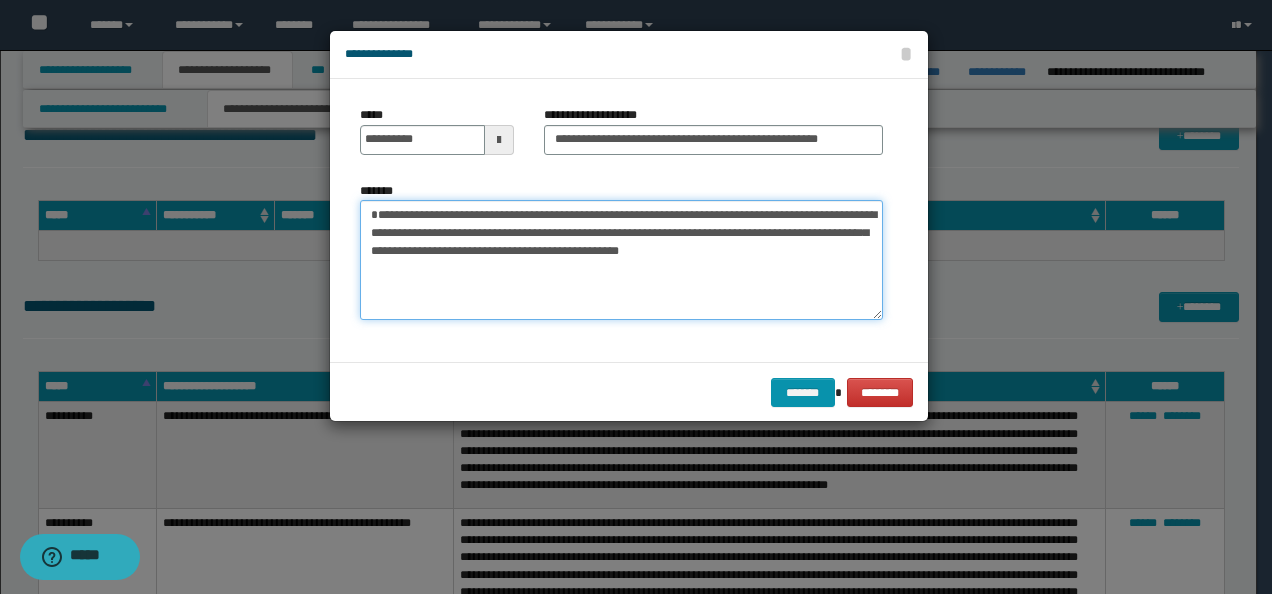 click on "**********" at bounding box center [621, 259] 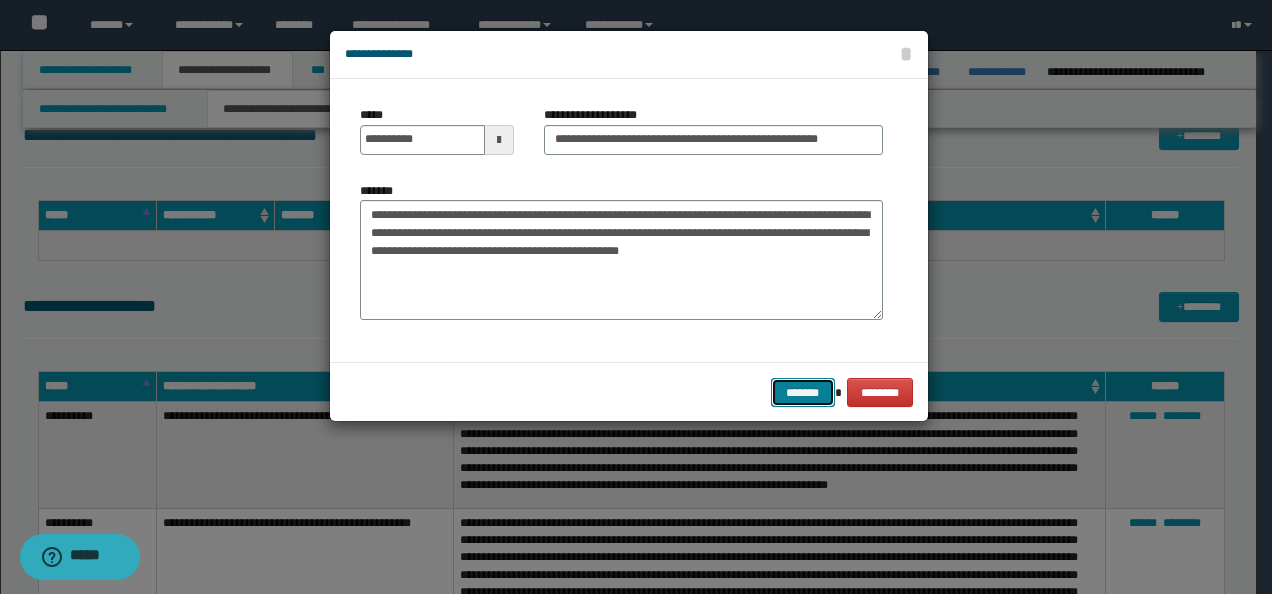 click on "*******" at bounding box center (803, 392) 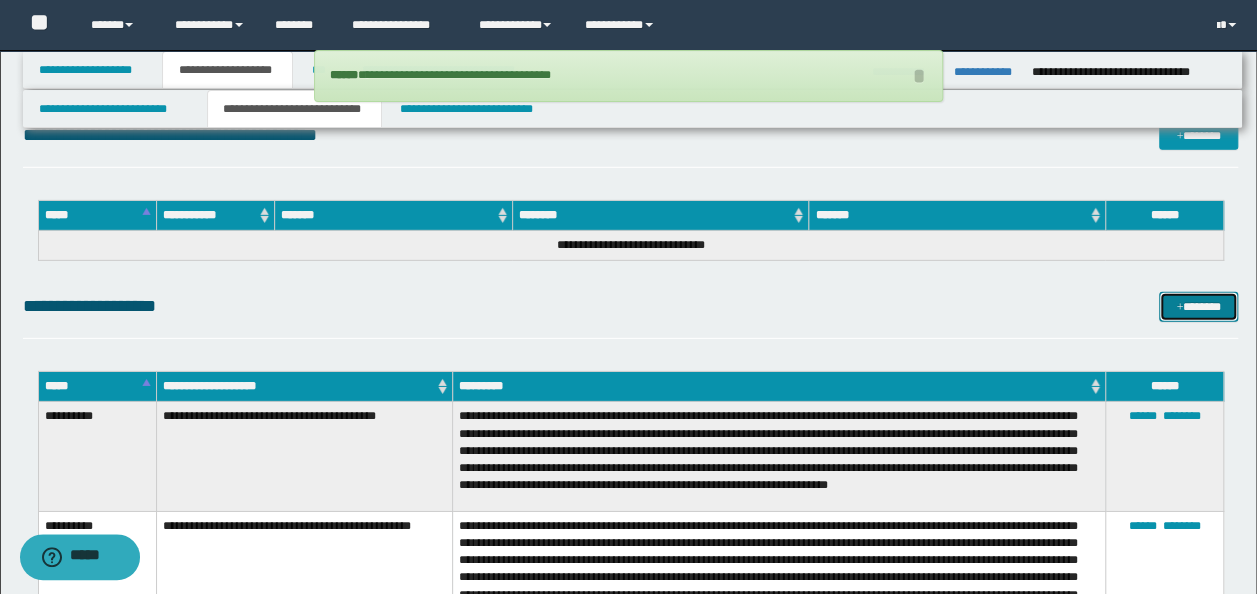 click on "*******" at bounding box center (1198, 306) 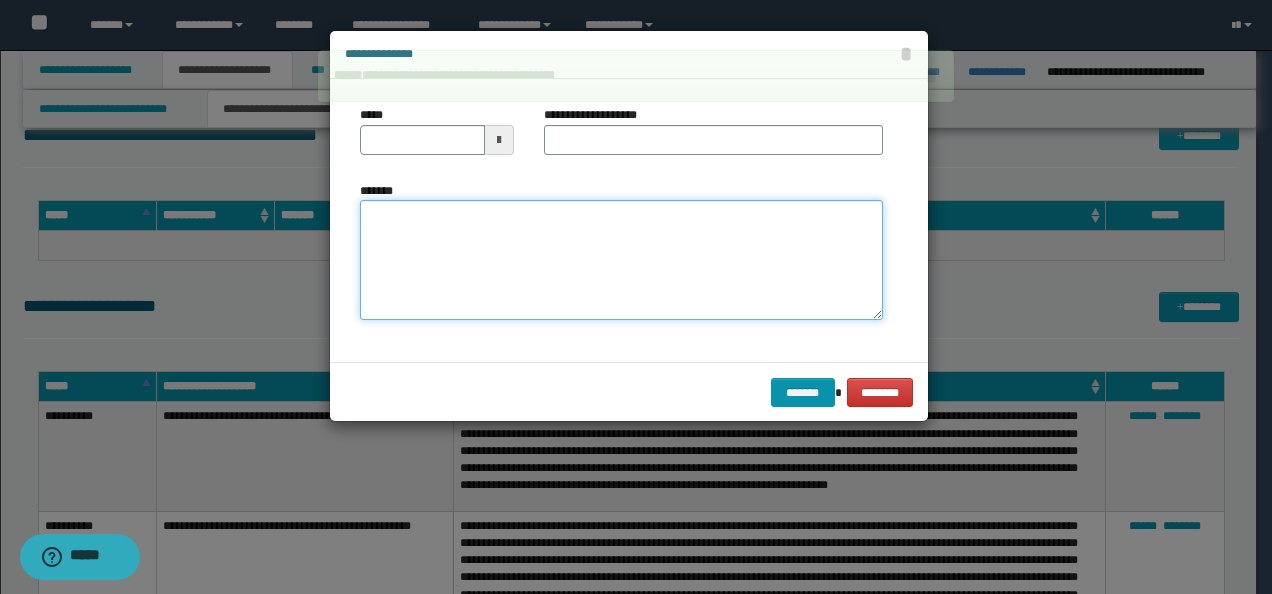 click on "*******" at bounding box center (621, 259) 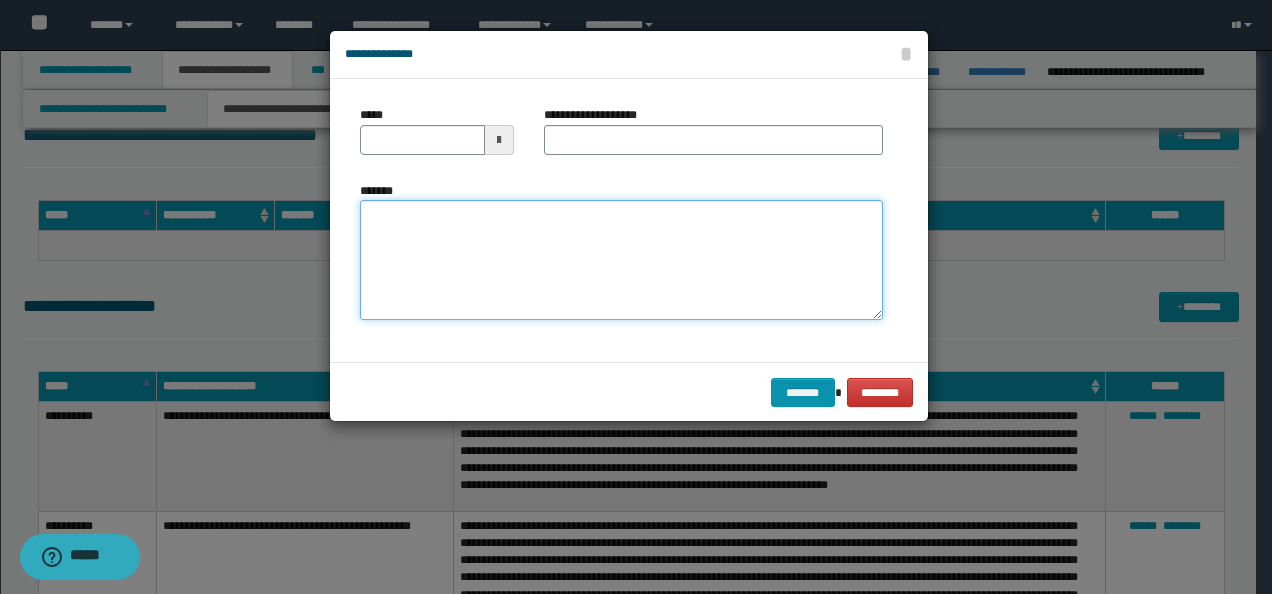paste on "**********" 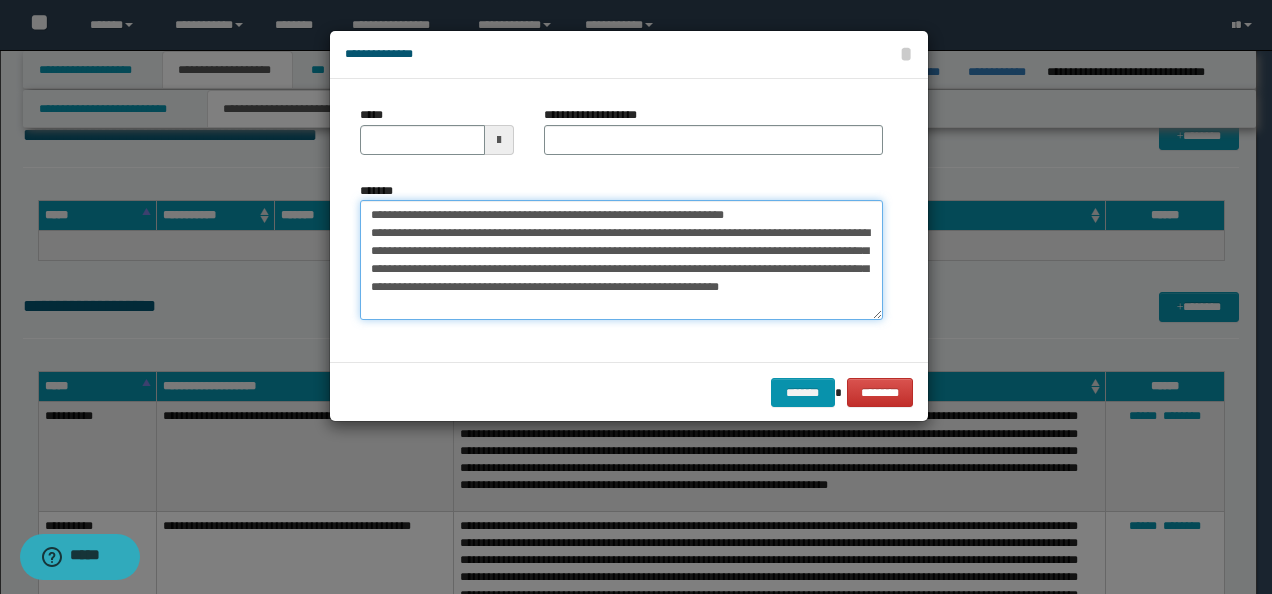 scroll, scrollTop: 0, scrollLeft: 0, axis: both 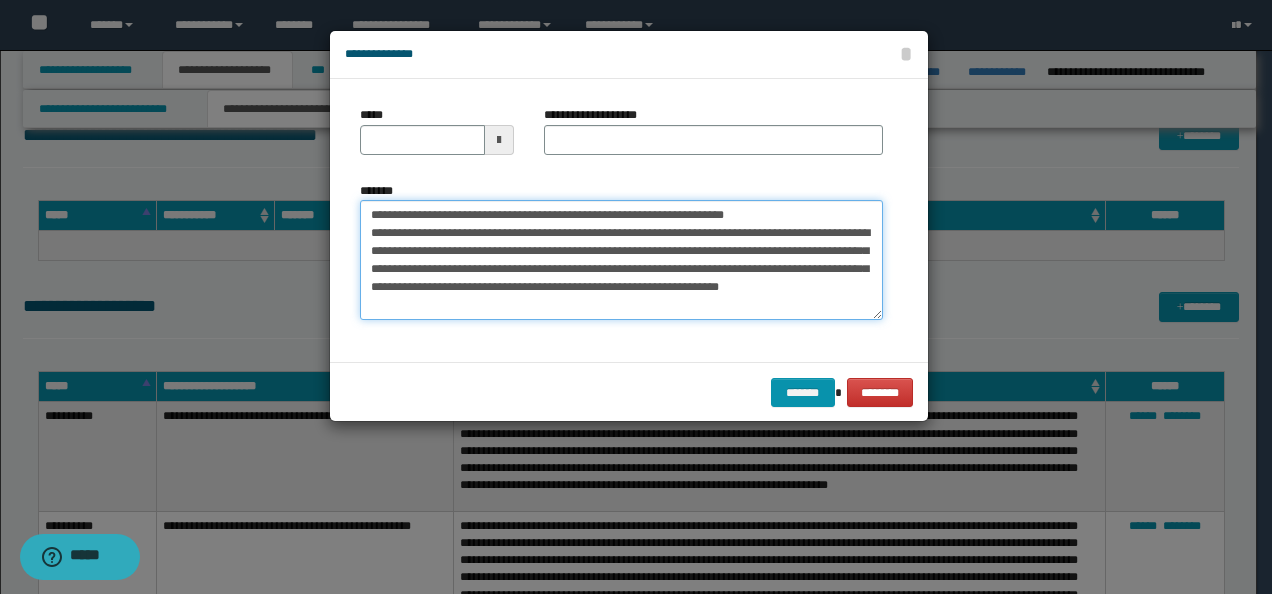 drag, startPoint x: 762, startPoint y: 216, endPoint x: 432, endPoint y: 207, distance: 330.1227 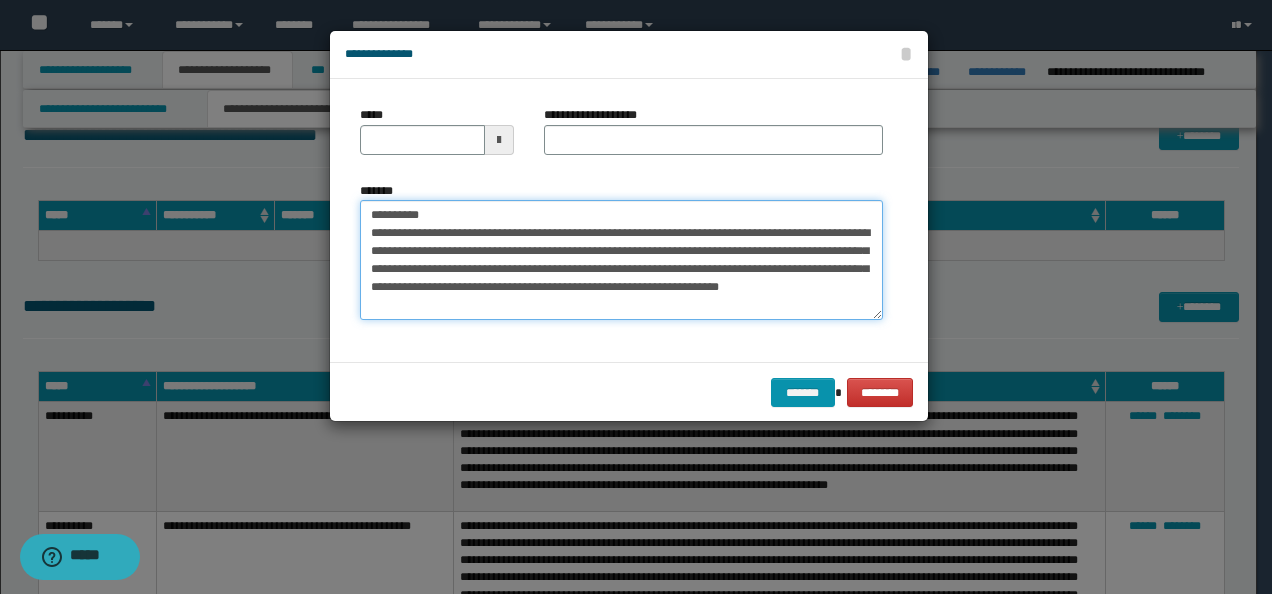type on "**********" 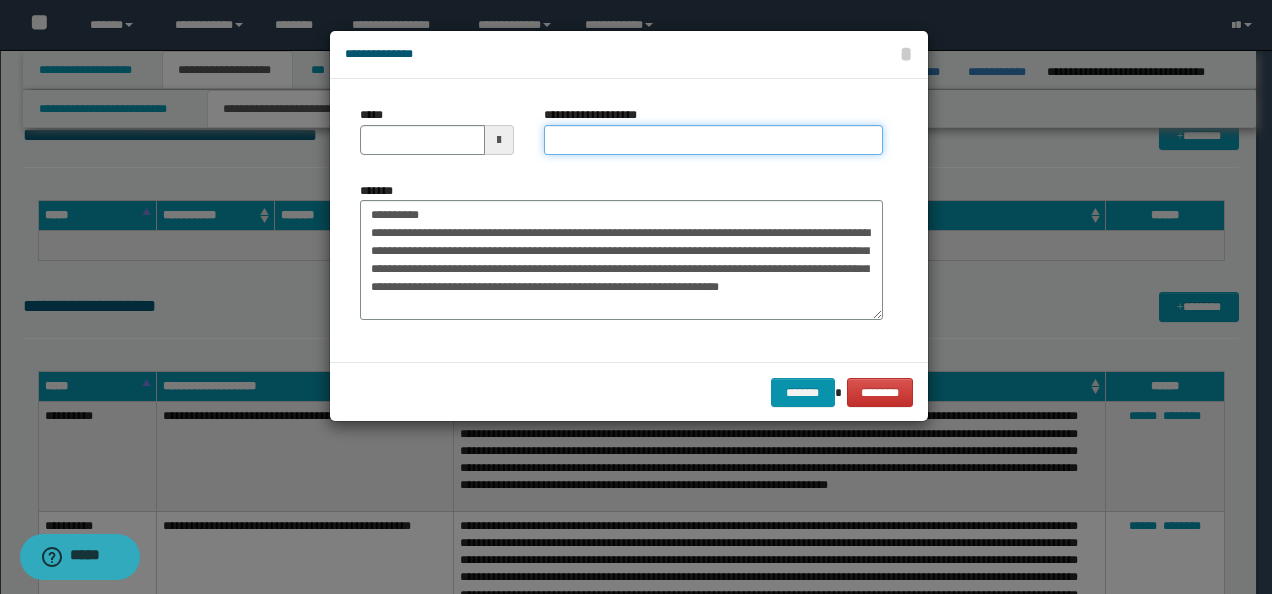 click on "**********" at bounding box center (713, 140) 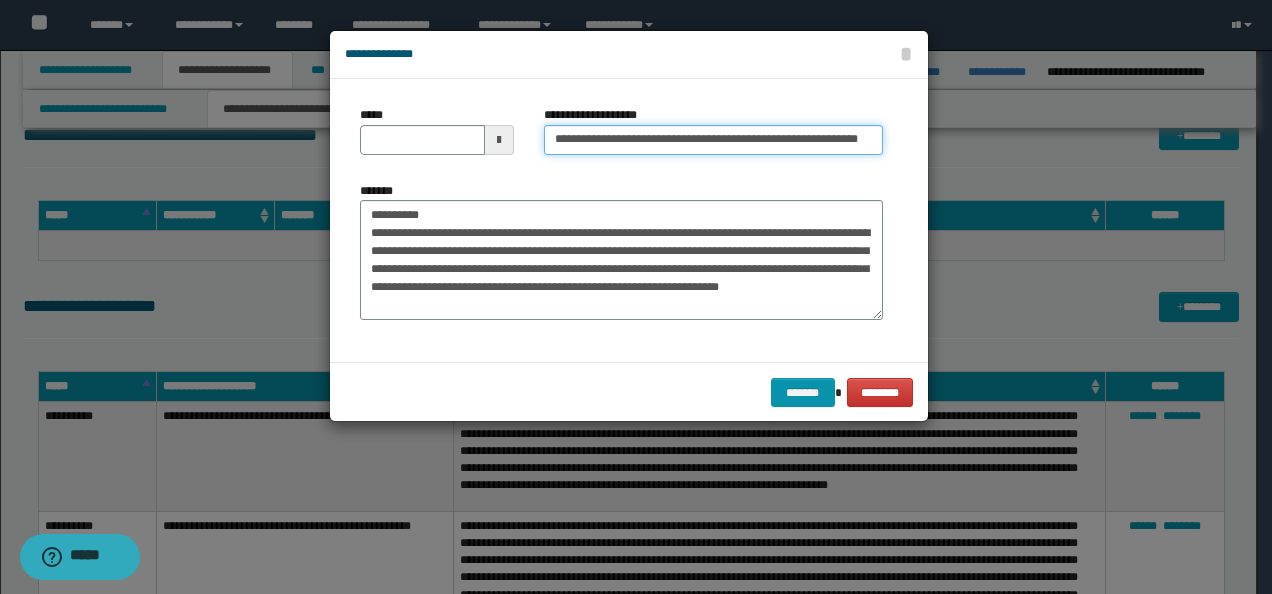 scroll, scrollTop: 0, scrollLeft: 9, axis: horizontal 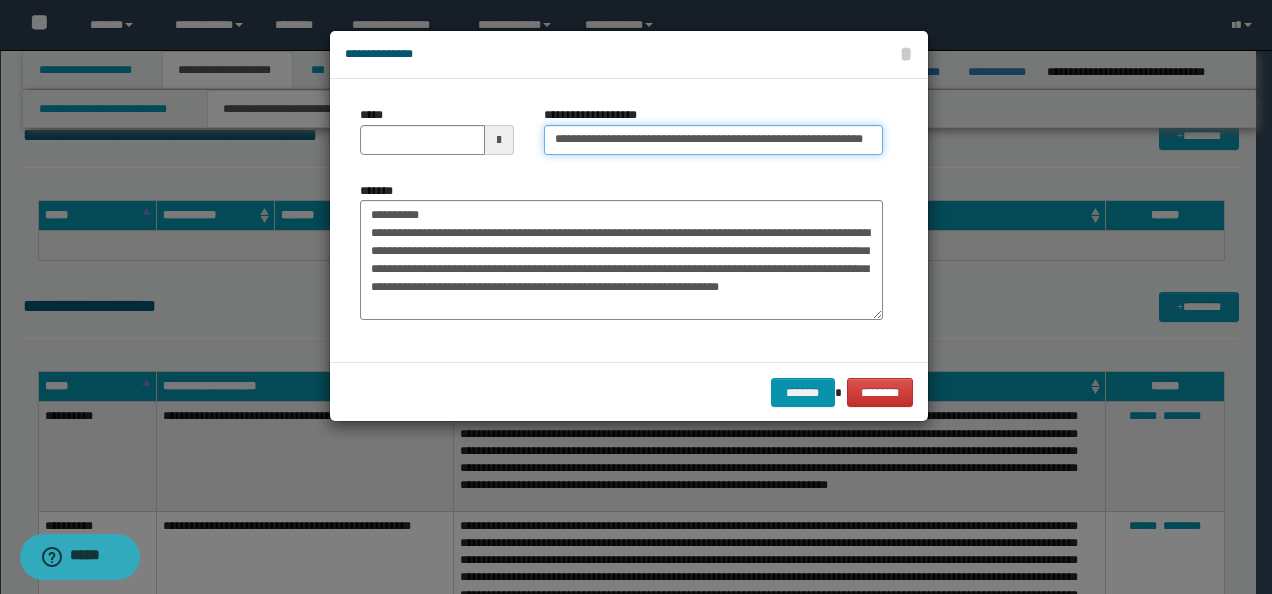 type on "**********" 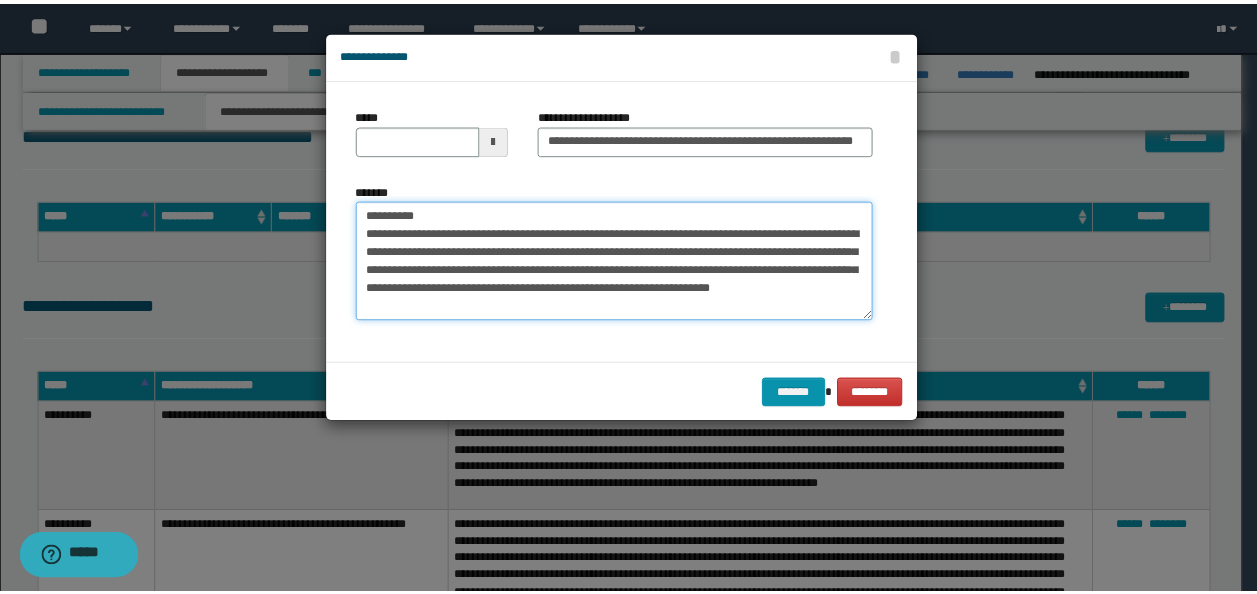 scroll, scrollTop: 0, scrollLeft: 0, axis: both 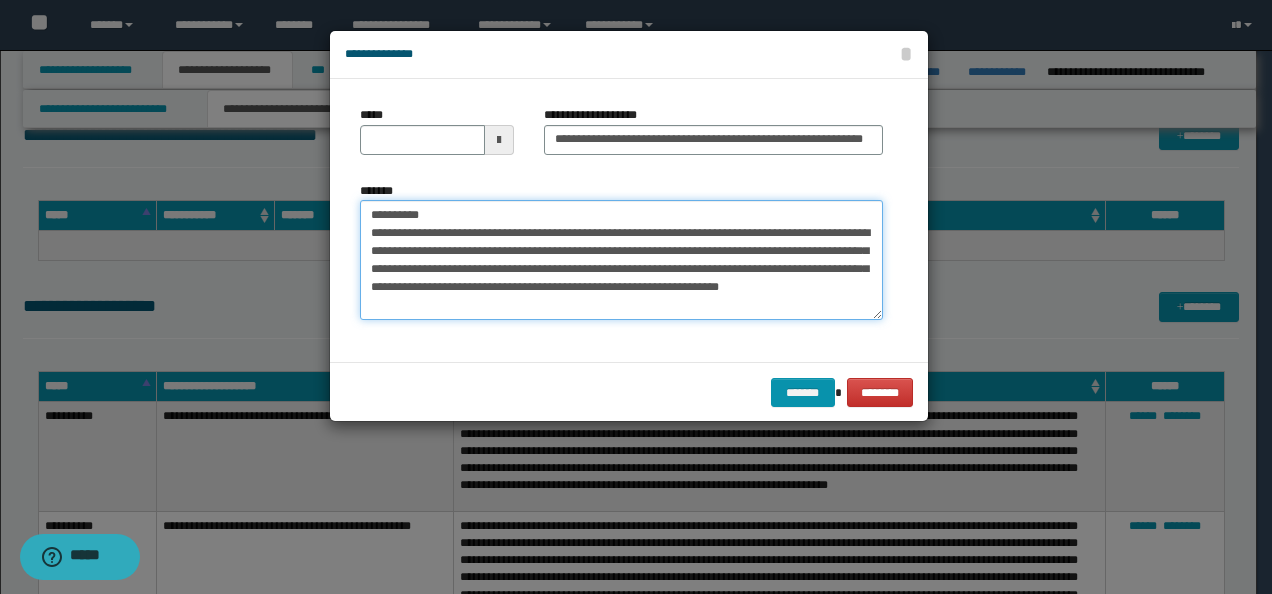 drag, startPoint x: 451, startPoint y: 213, endPoint x: 336, endPoint y: 204, distance: 115.35164 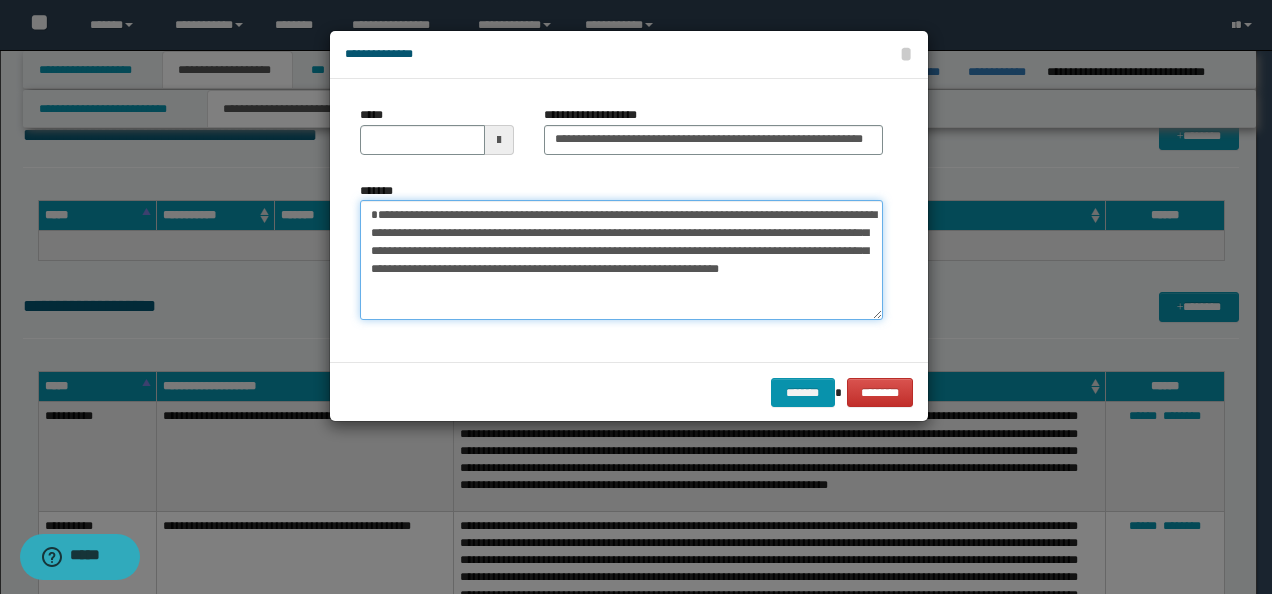 type 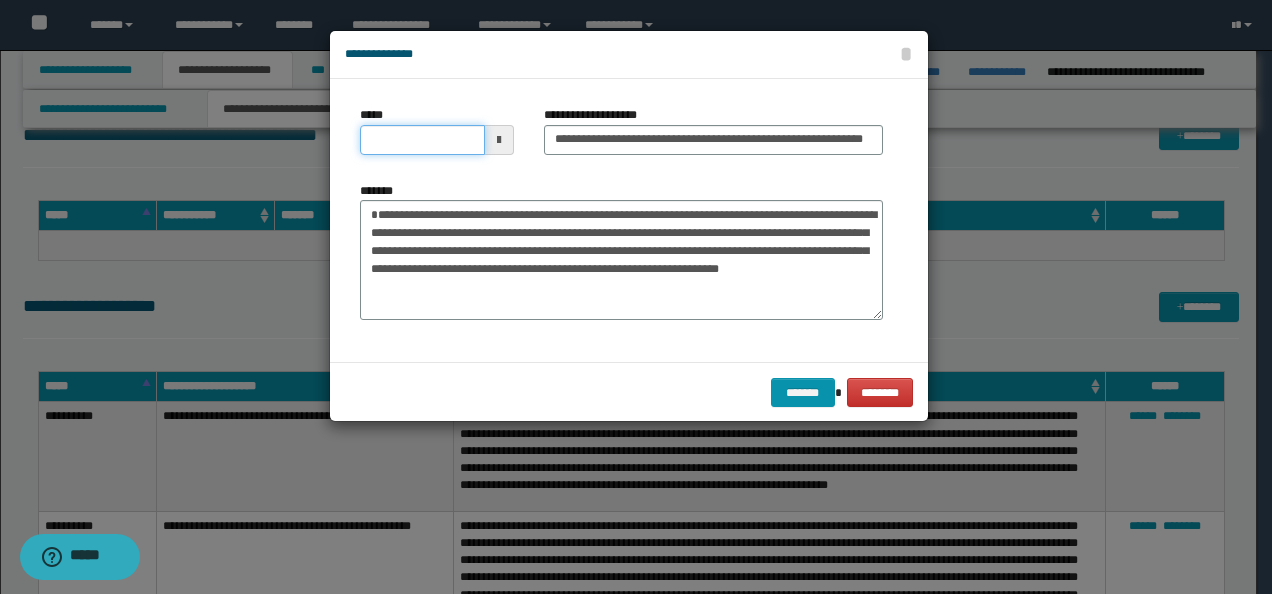click on "*****" at bounding box center [422, 140] 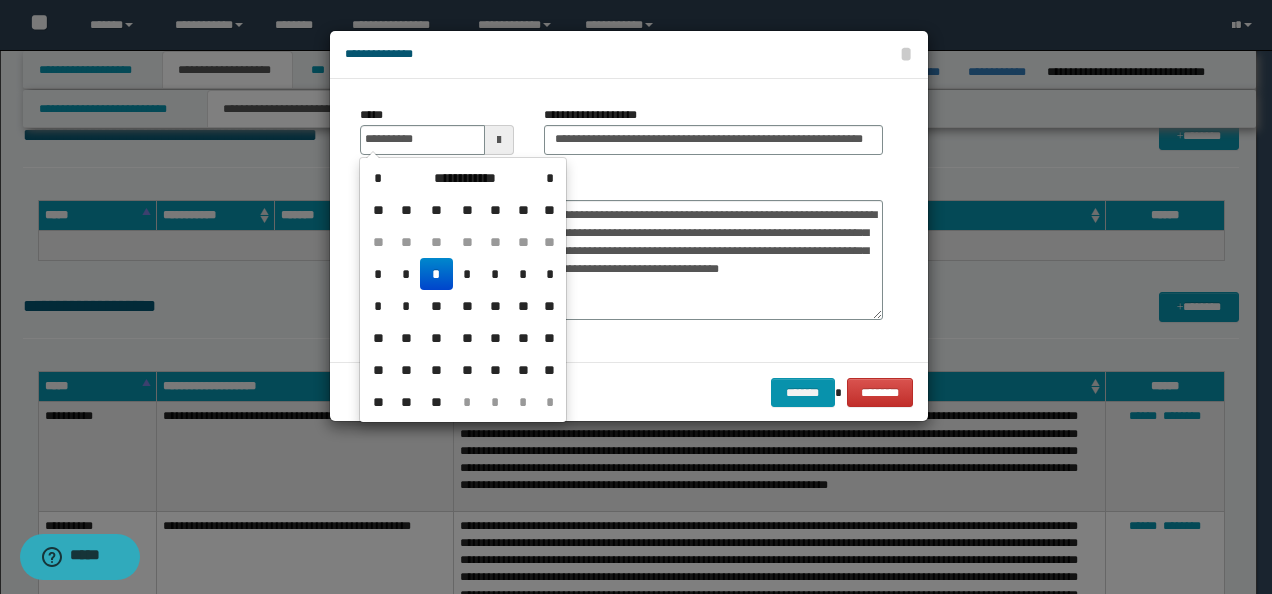 type on "**********" 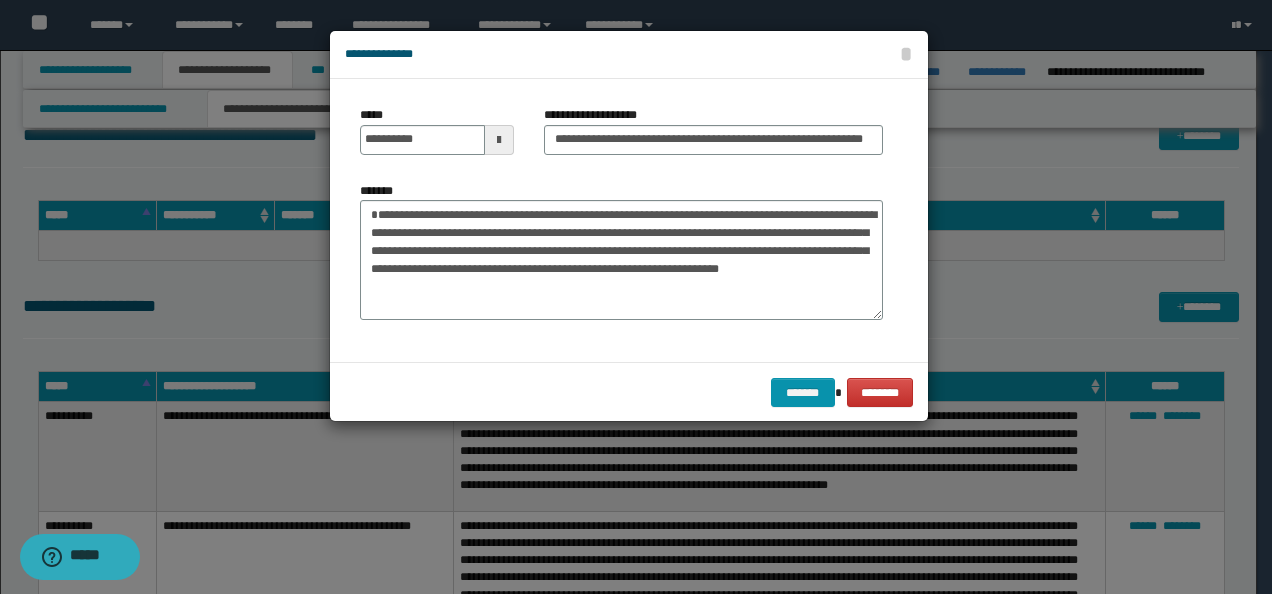 drag, startPoint x: 288, startPoint y: 176, endPoint x: 324, endPoint y: 196, distance: 41.18252 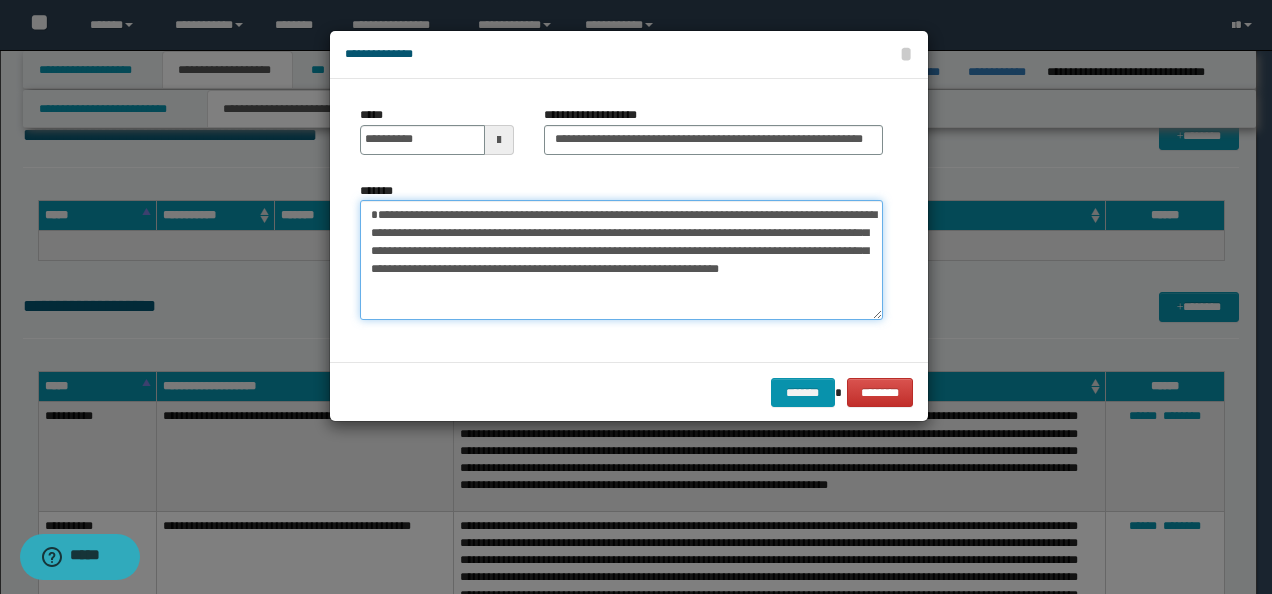 drag, startPoint x: 379, startPoint y: 227, endPoint x: 419, endPoint y: 234, distance: 40.60788 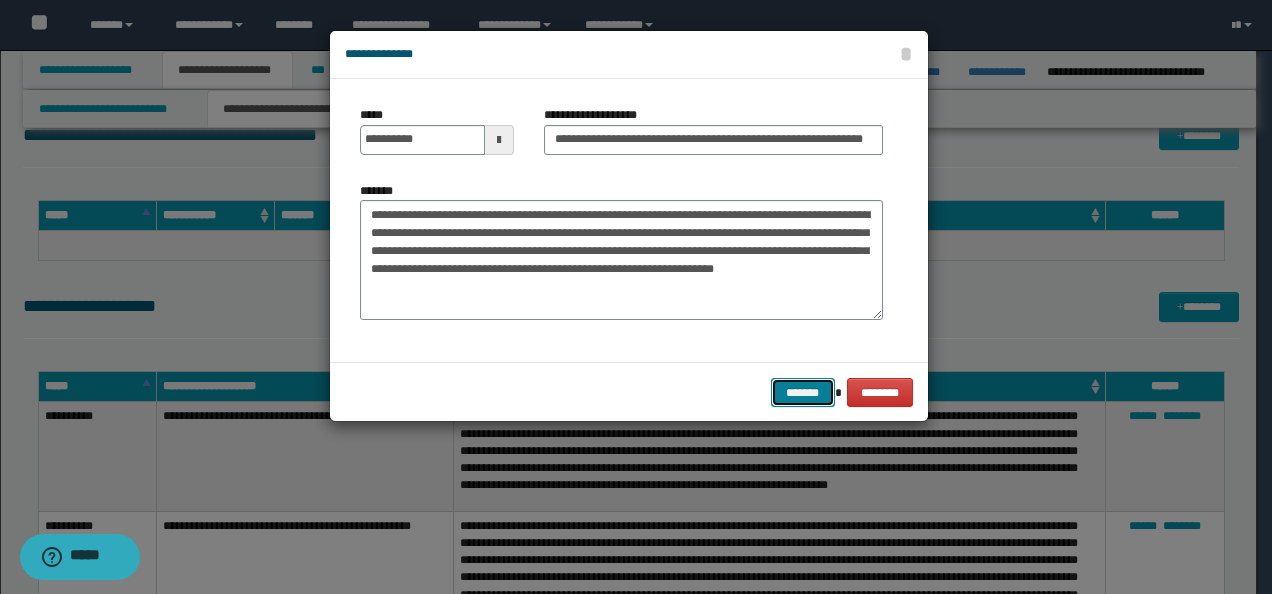 click on "*******" at bounding box center (803, 392) 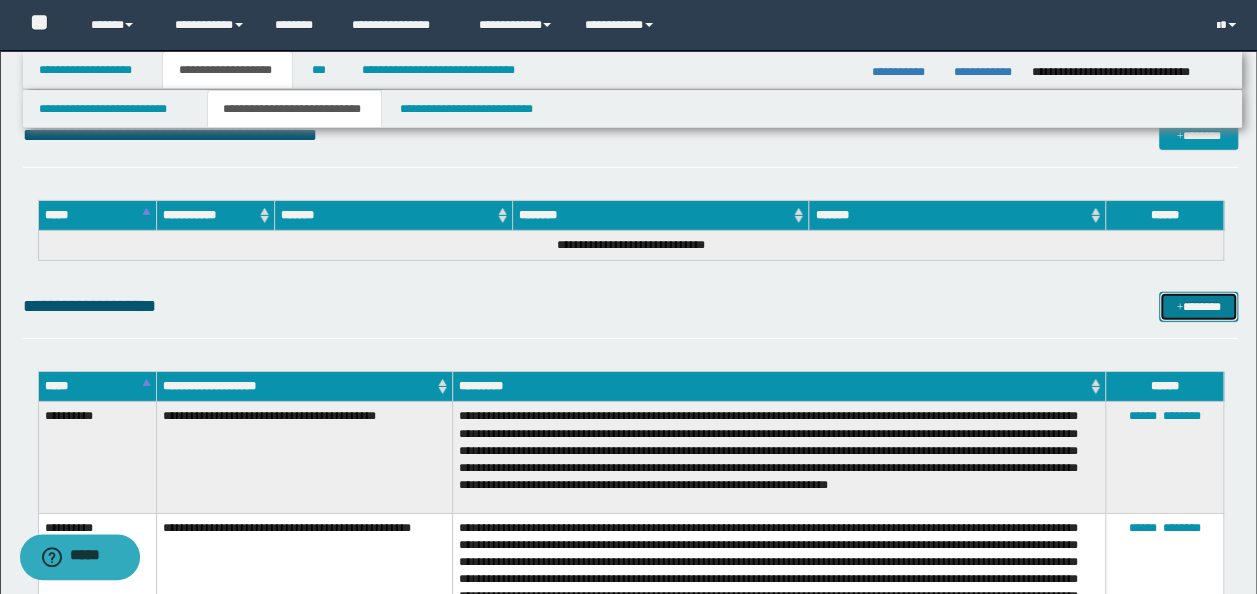 click on "*******" at bounding box center (1198, 306) 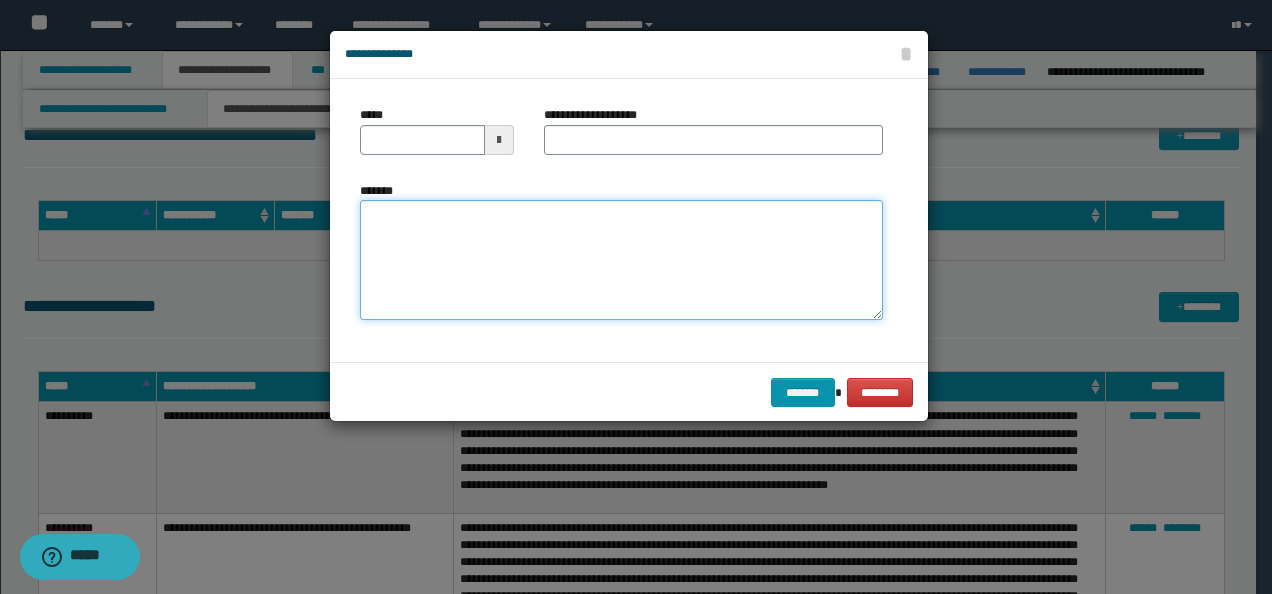 click on "*******" at bounding box center [621, 259] 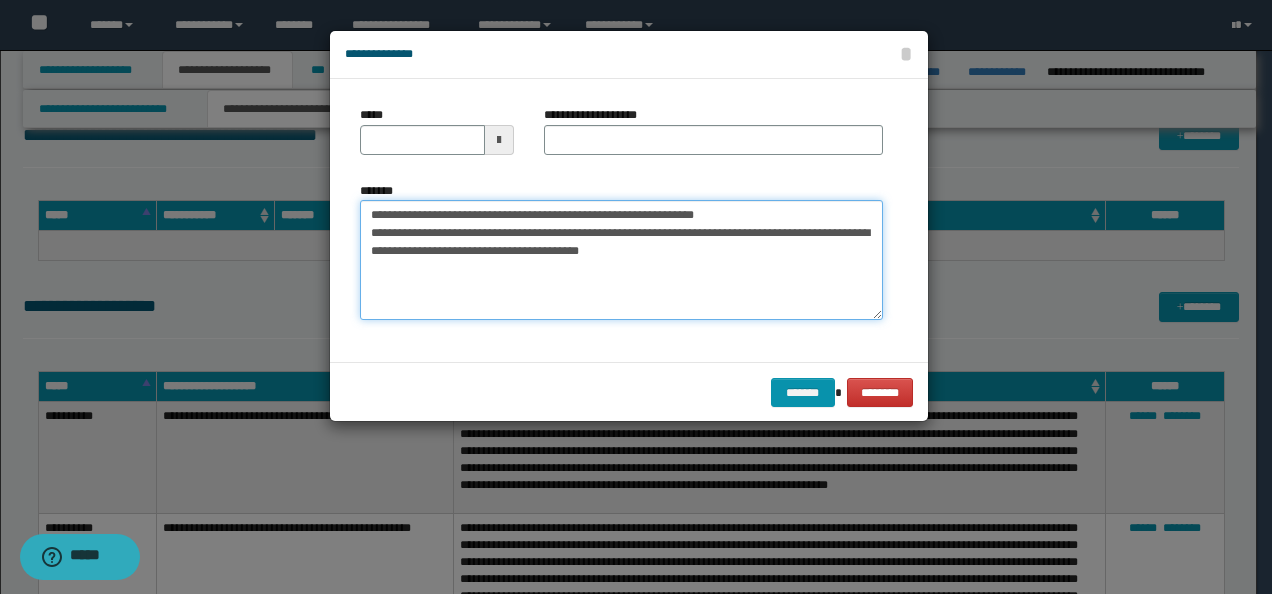 click on "**********" at bounding box center (621, 259) 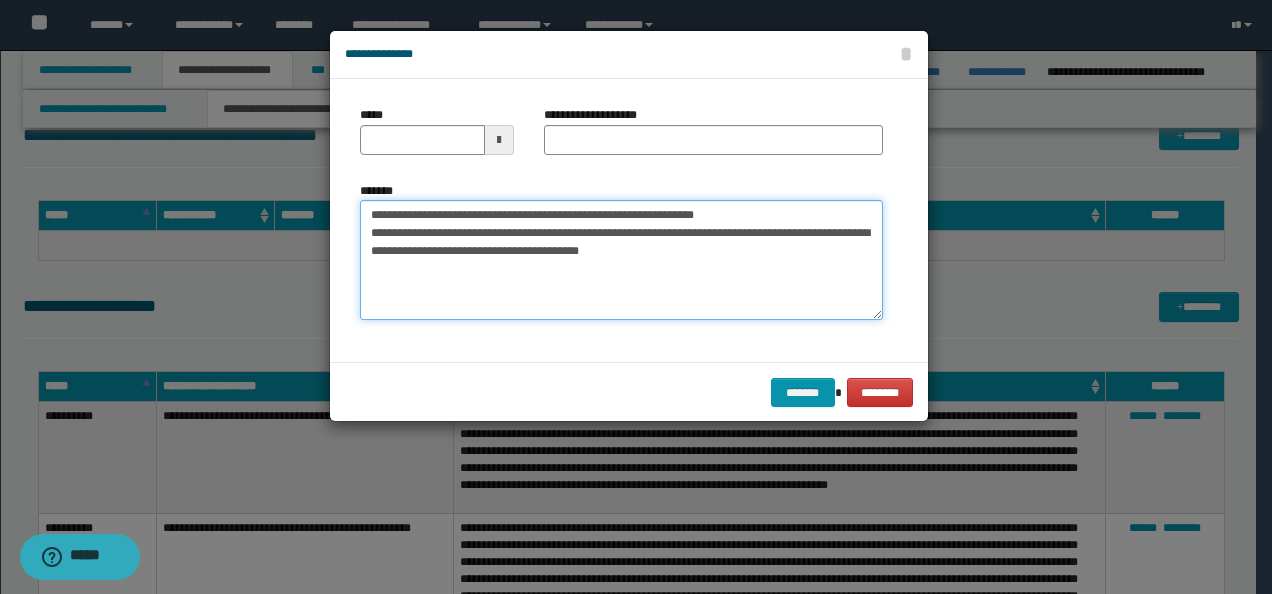 click on "**********" at bounding box center (621, 259) 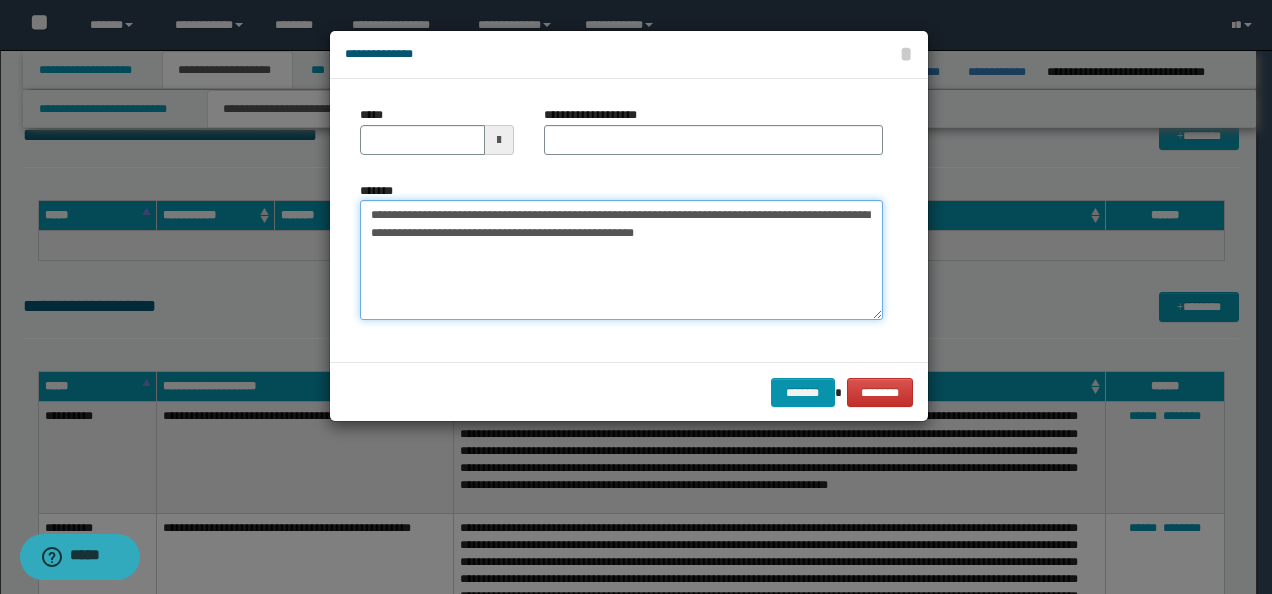 type on "**********" 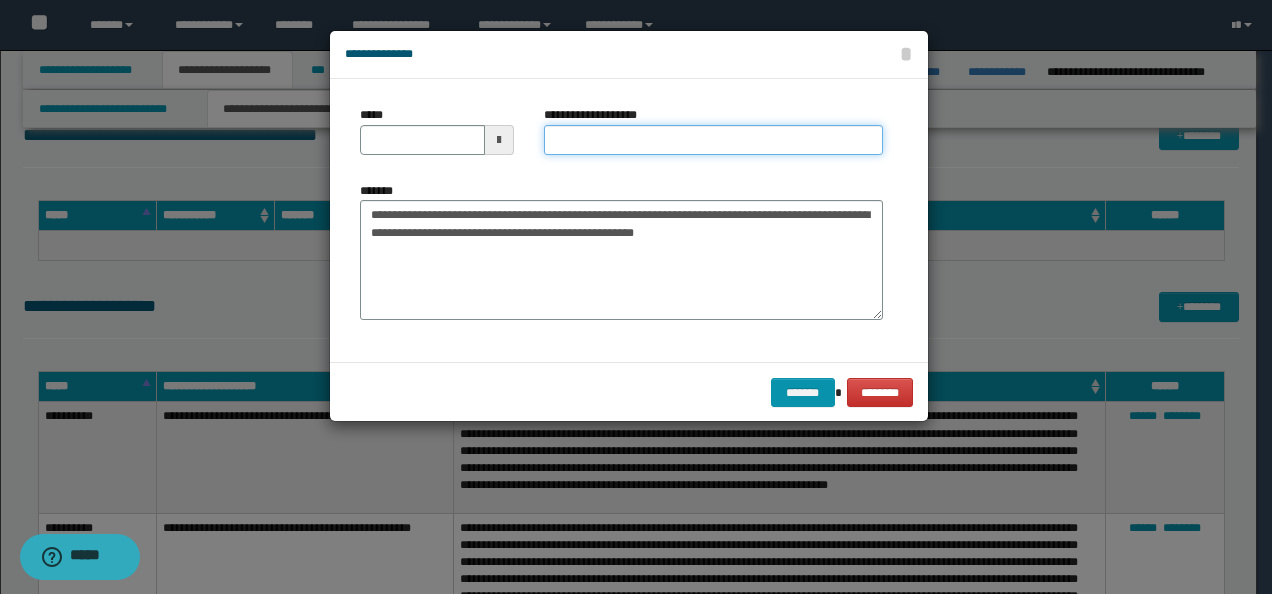 click on "**********" at bounding box center [713, 140] 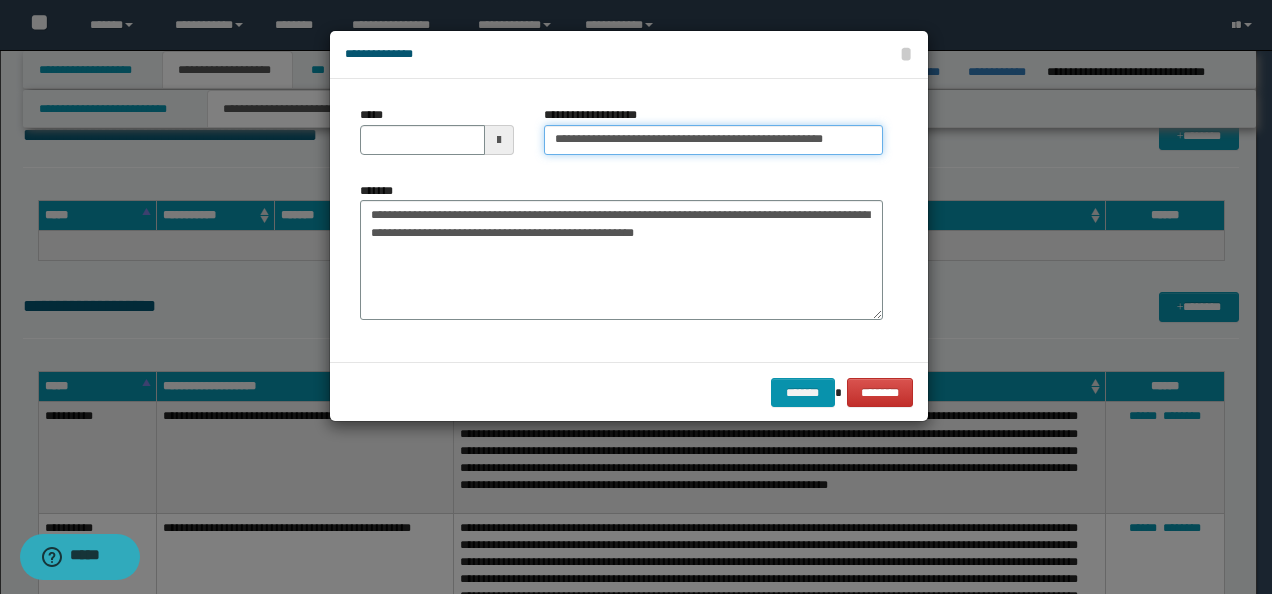 type on "**********" 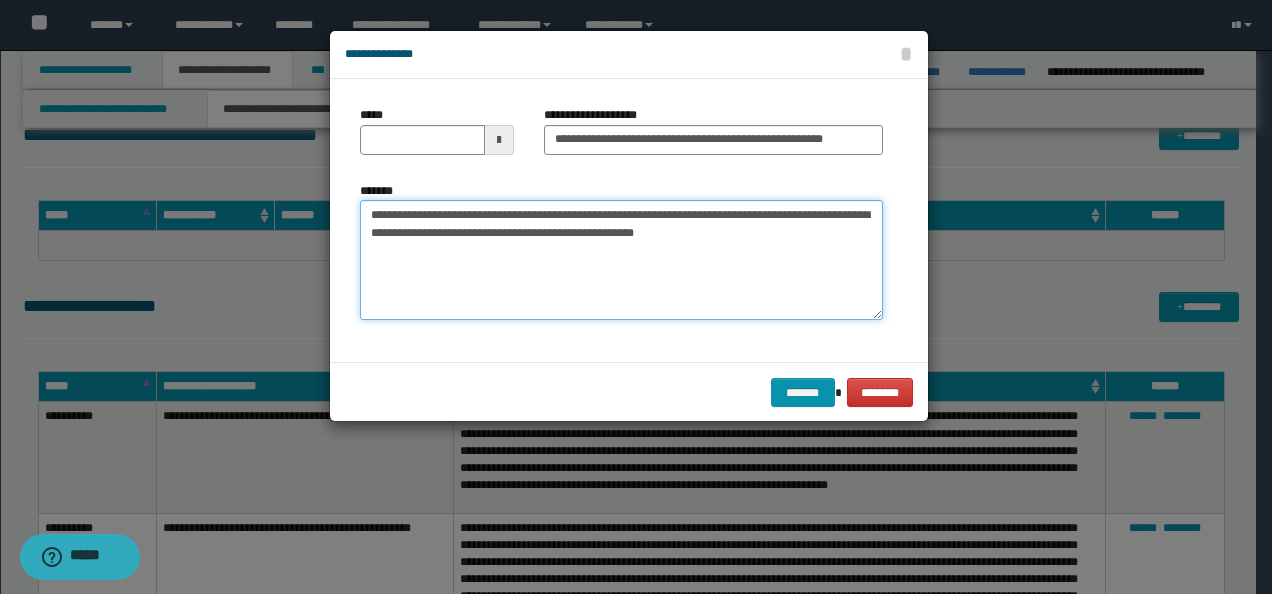 drag, startPoint x: 432, startPoint y: 218, endPoint x: 276, endPoint y: 194, distance: 157.83536 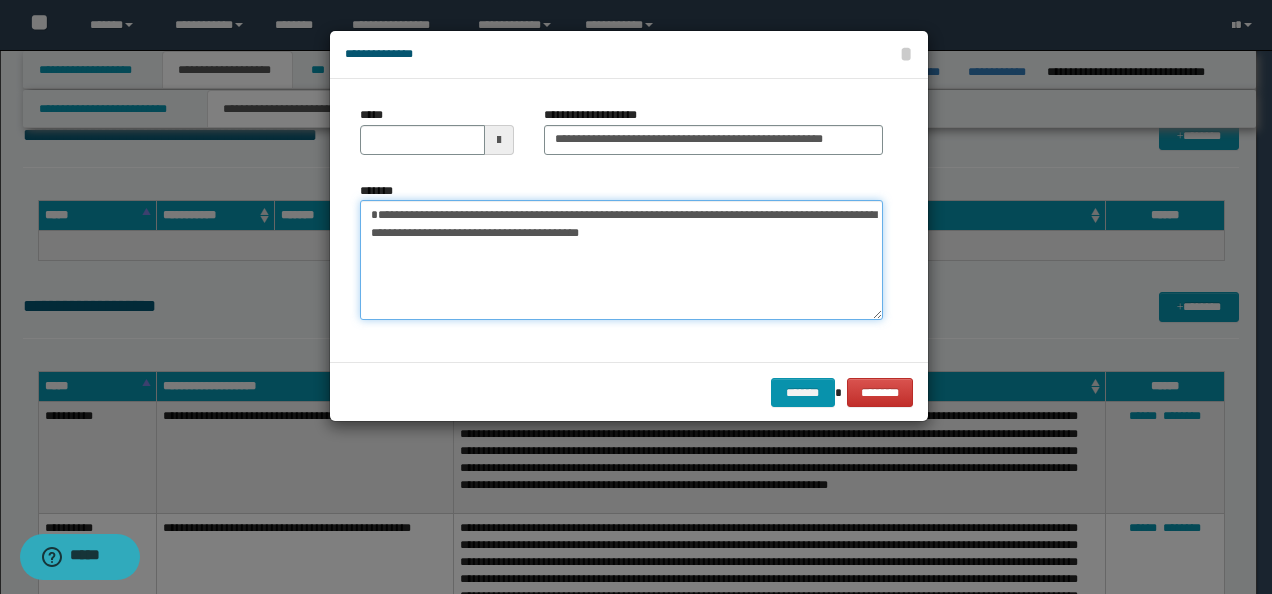 type 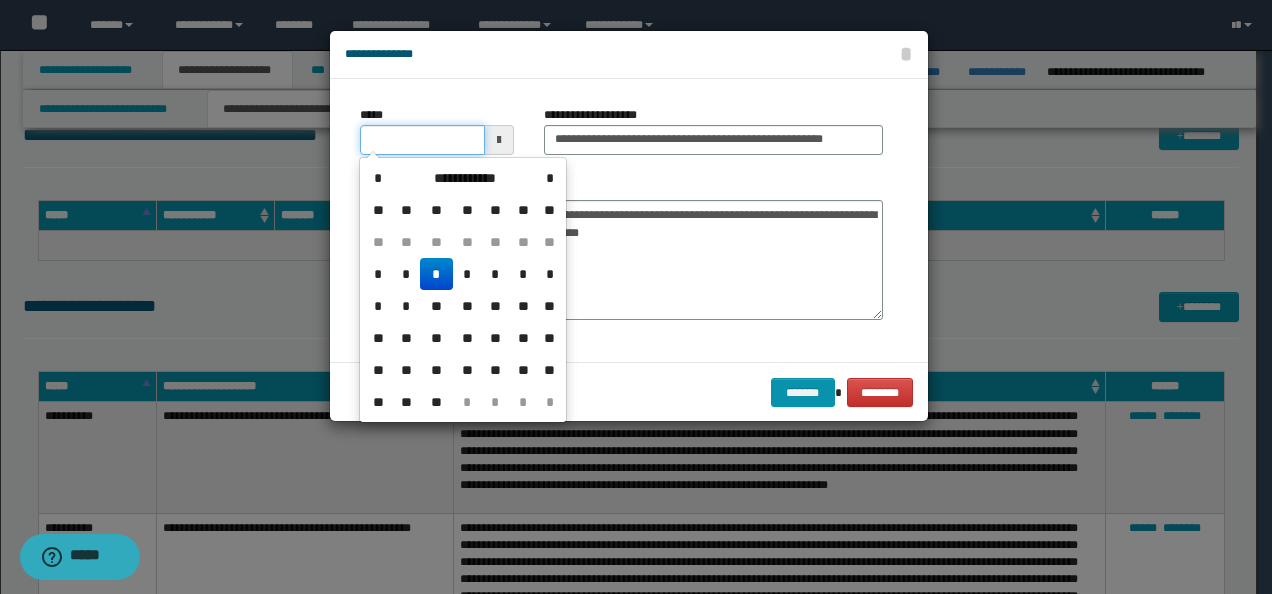 click on "*****" at bounding box center (422, 140) 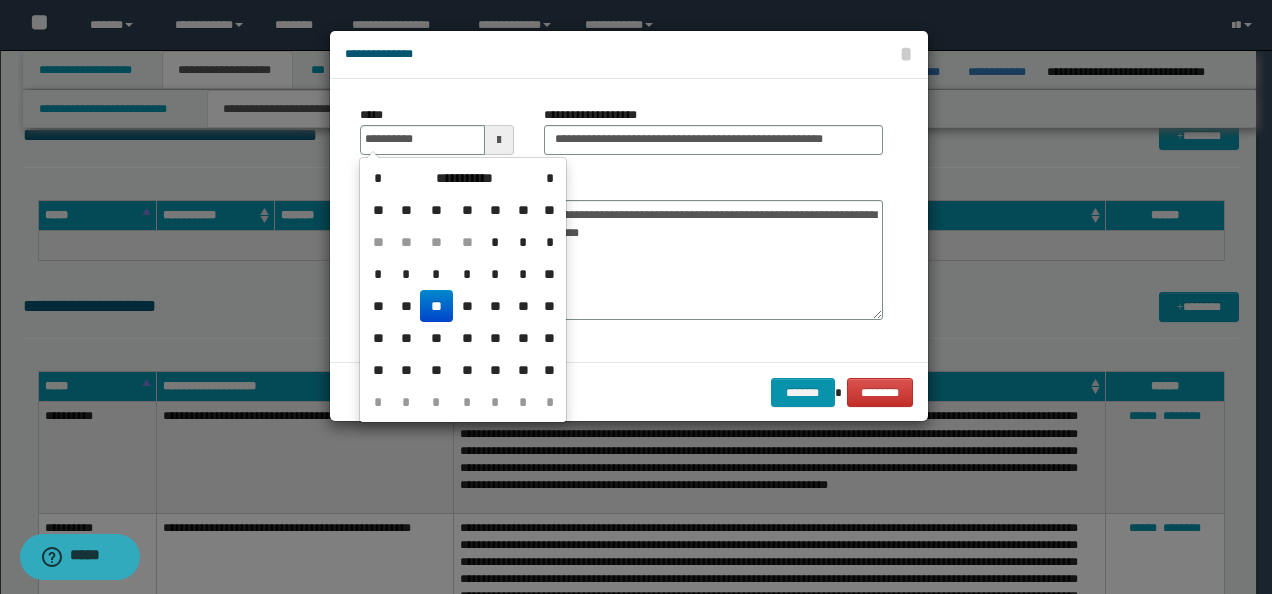 type on "**********" 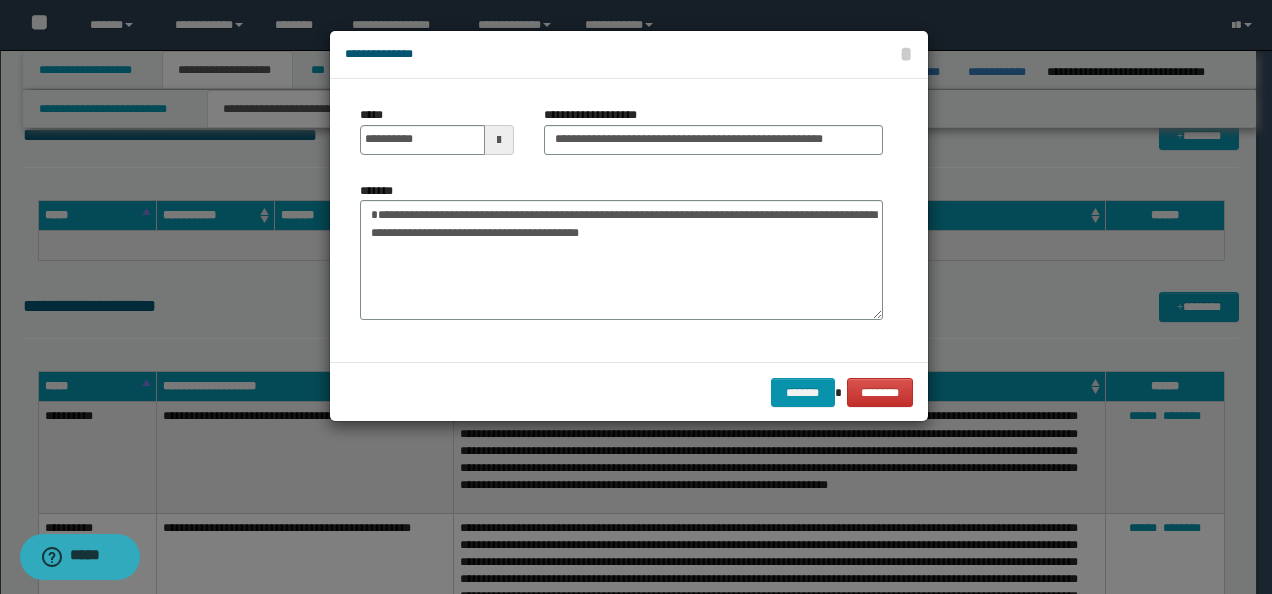 click on "**********" at bounding box center (621, 220) 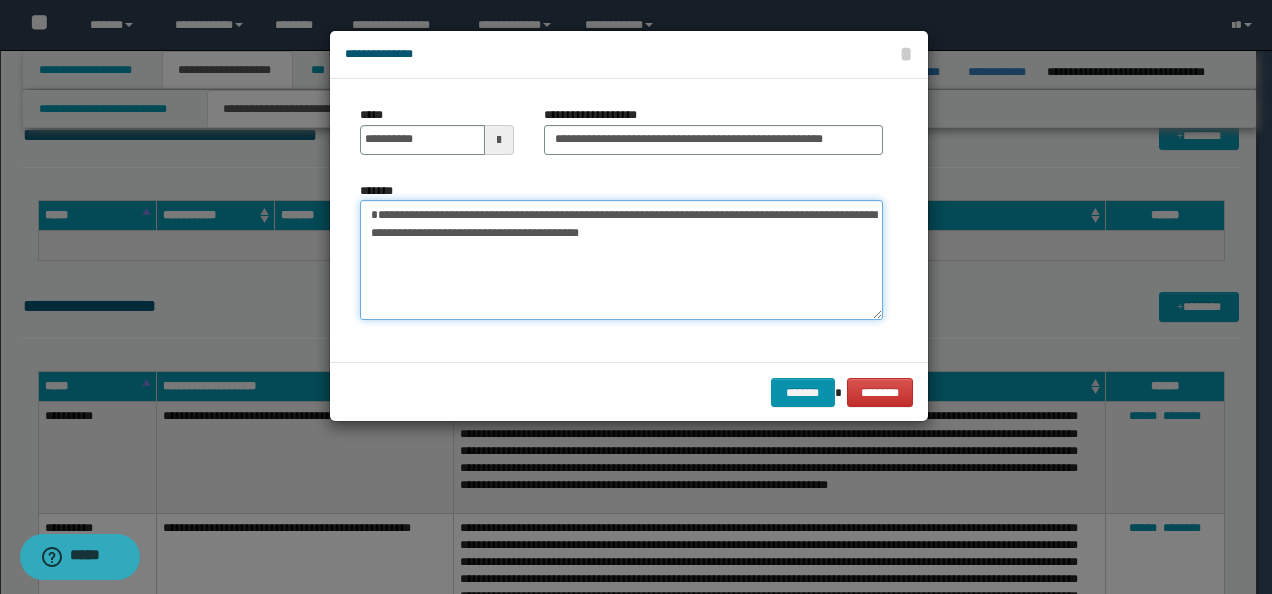 click on "**********" at bounding box center [621, 259] 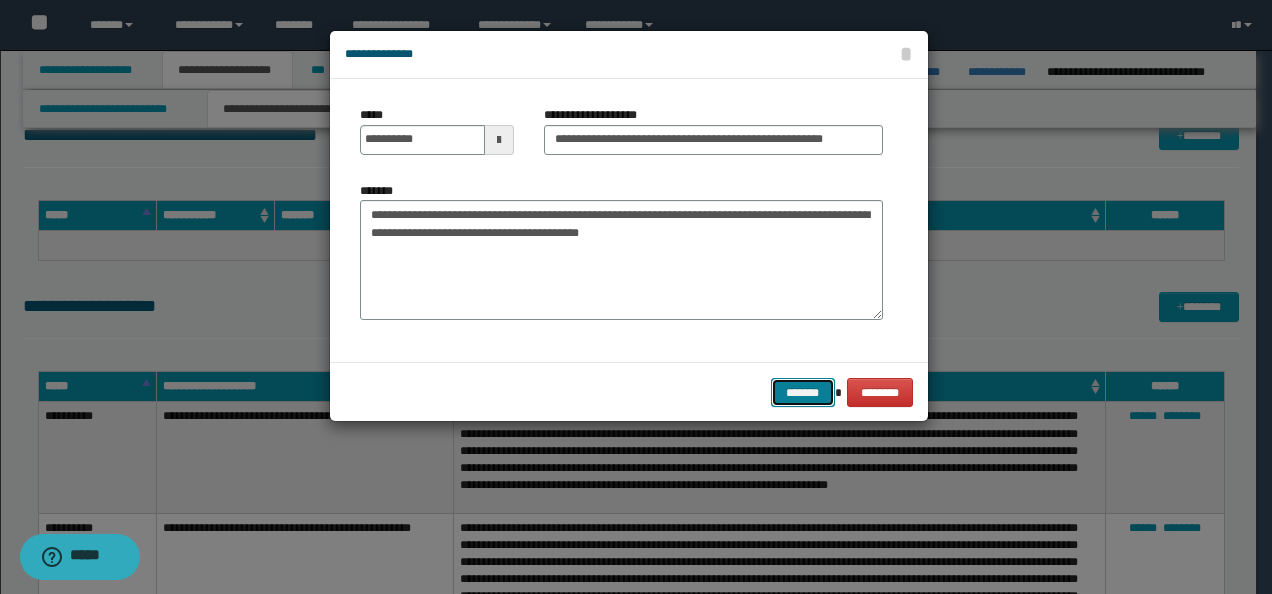click on "*******" at bounding box center (803, 392) 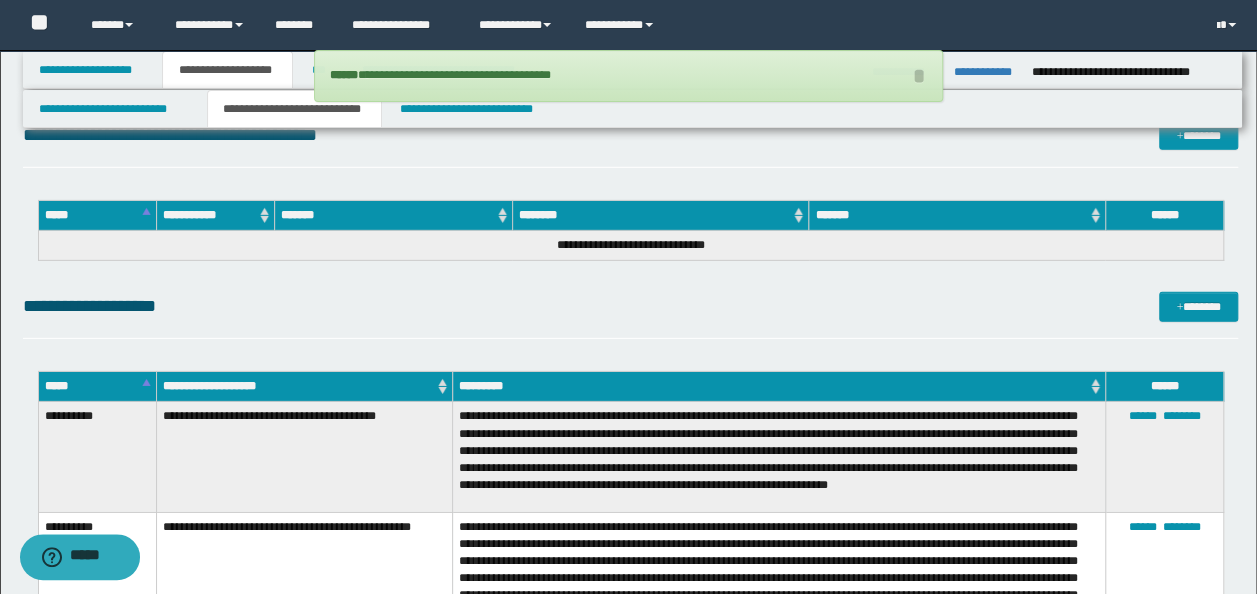 click on "**********" at bounding box center (631, -659) 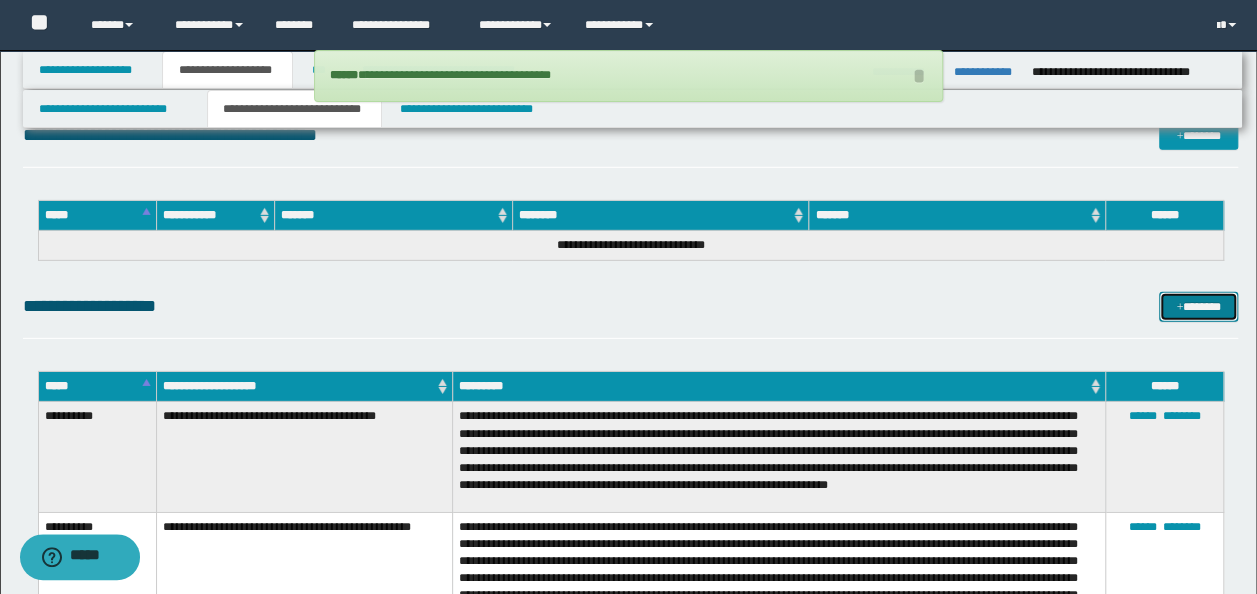 drag, startPoint x: 1212, startPoint y: 294, endPoint x: 1190, endPoint y: 286, distance: 23.409399 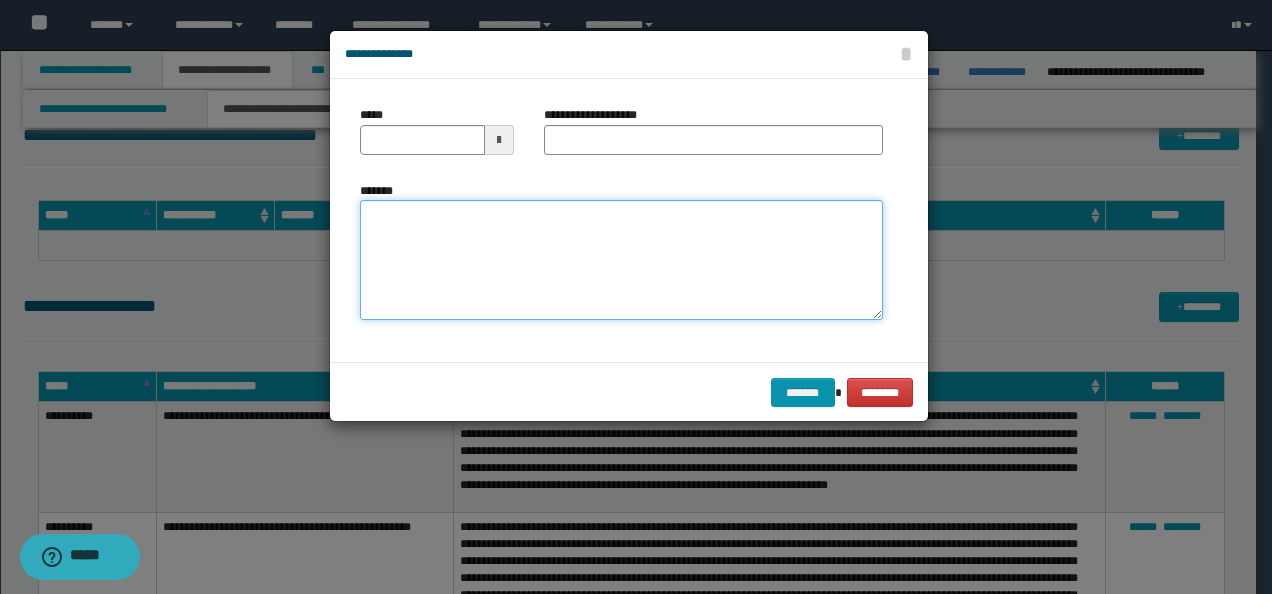 click on "*******" at bounding box center [621, 259] 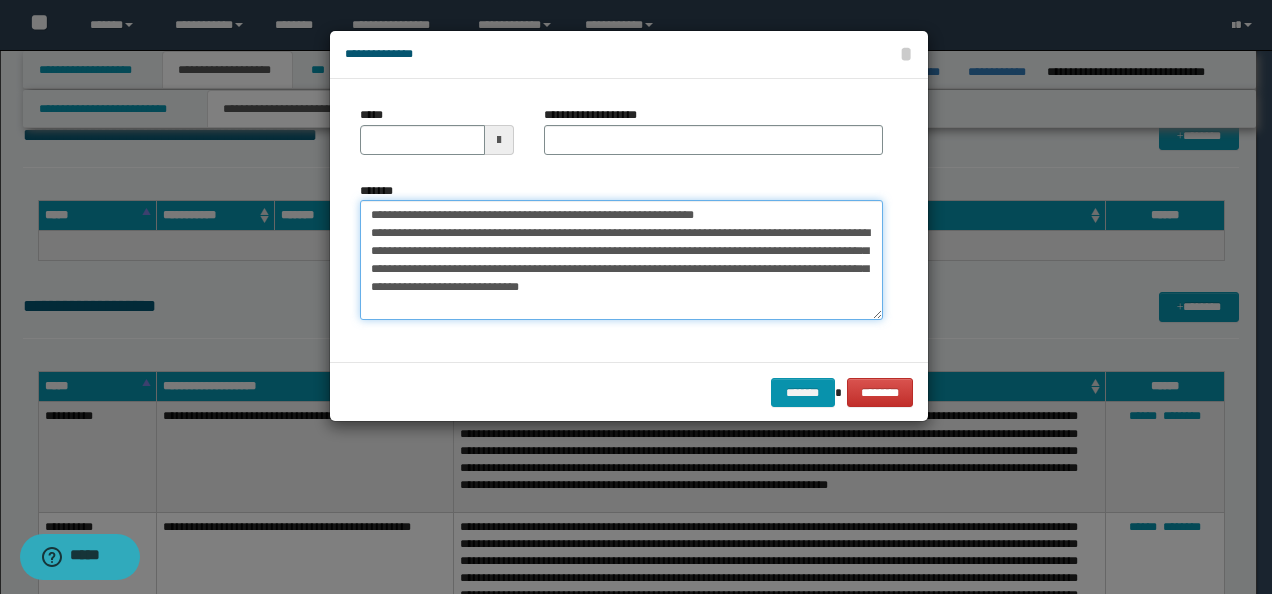 drag, startPoint x: 746, startPoint y: 211, endPoint x: 432, endPoint y: 208, distance: 314.01434 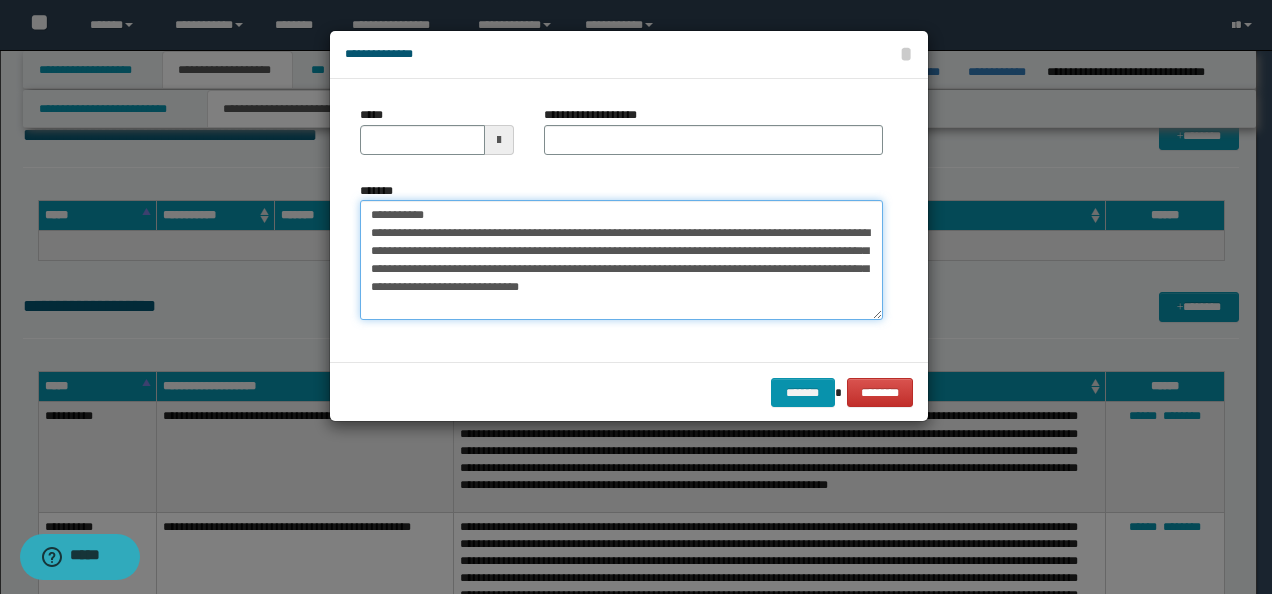 type on "**********" 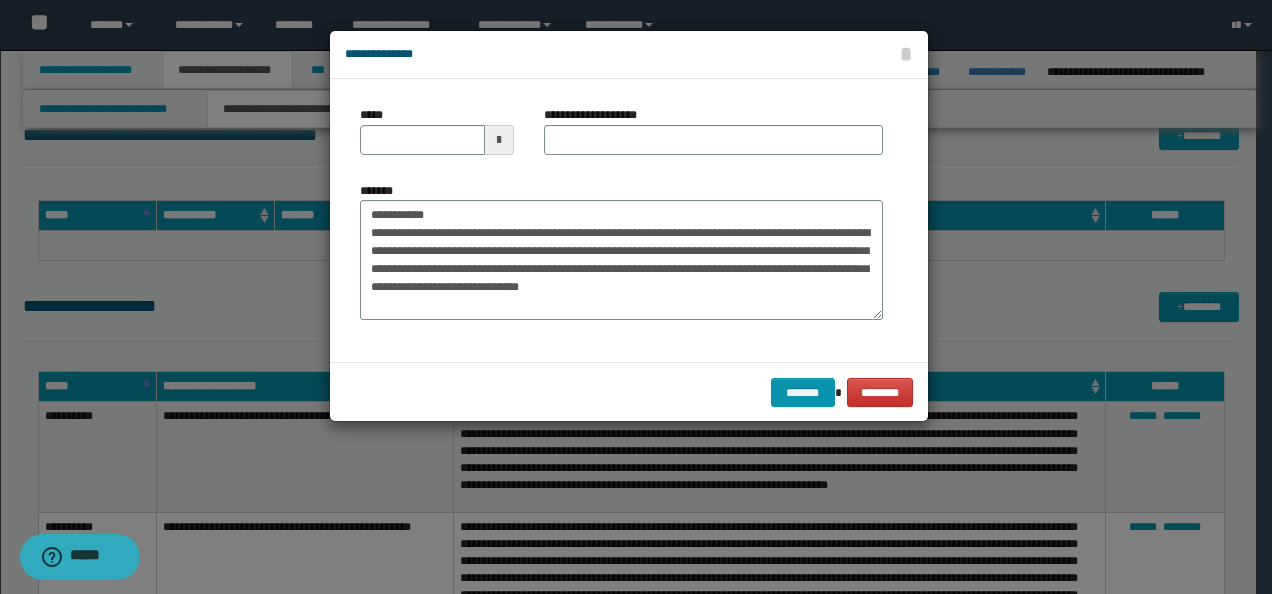 click on "**********" at bounding box center [713, 138] 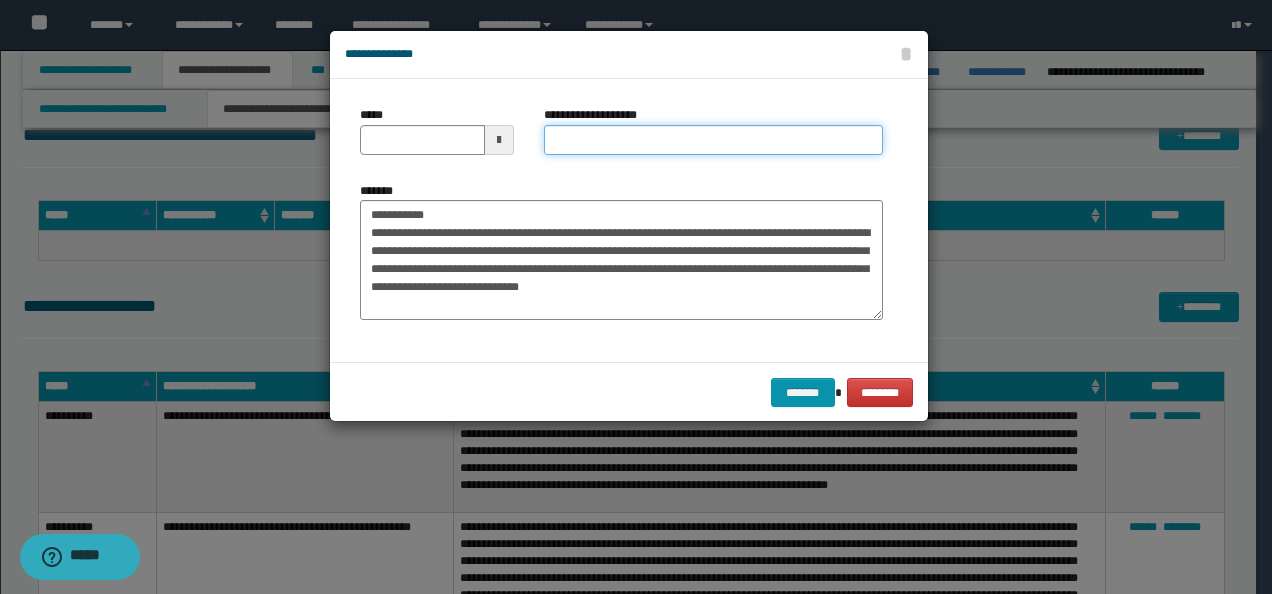 click on "**********" at bounding box center [713, 140] 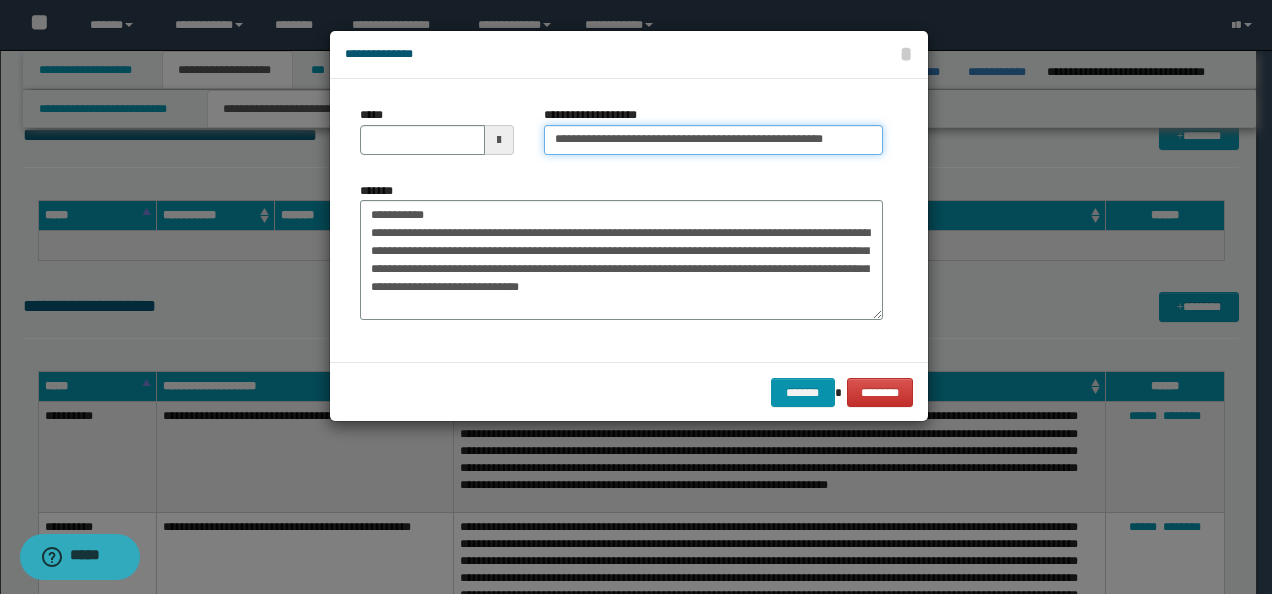 type on "**********" 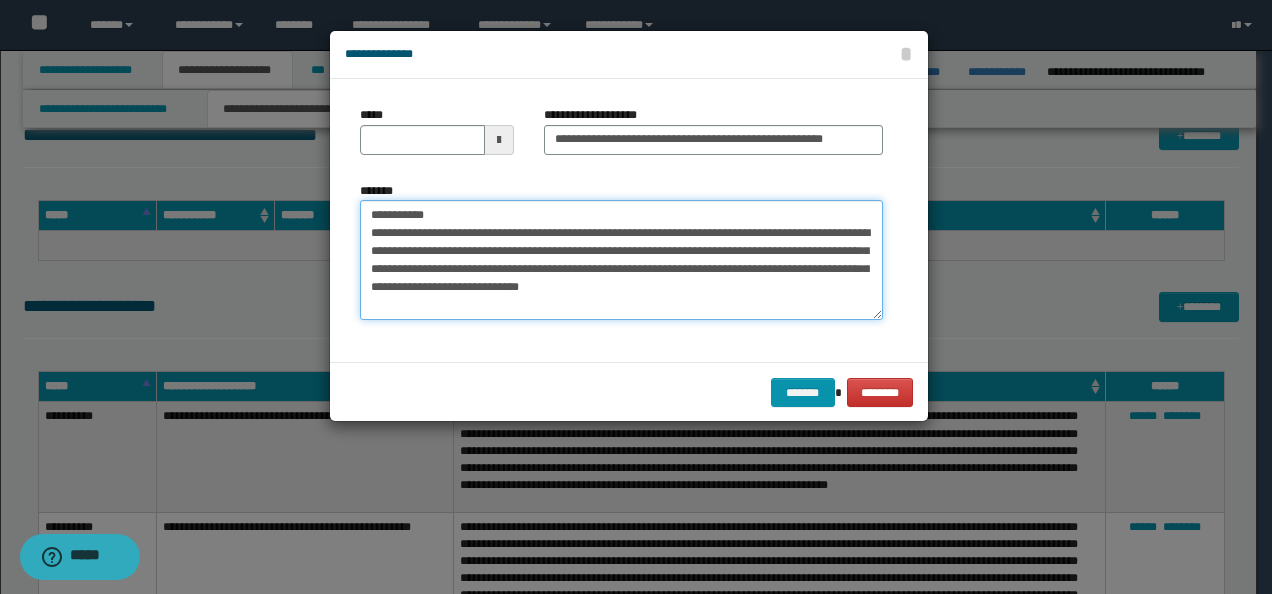 drag, startPoint x: 446, startPoint y: 221, endPoint x: 292, endPoint y: 198, distance: 155.70805 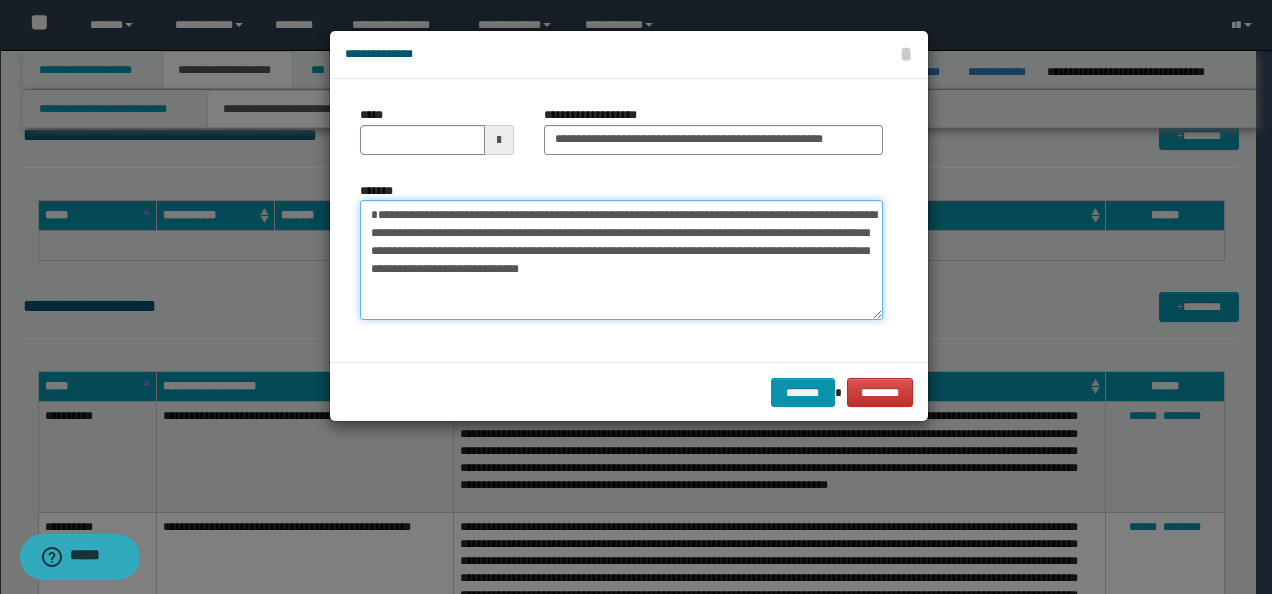 type 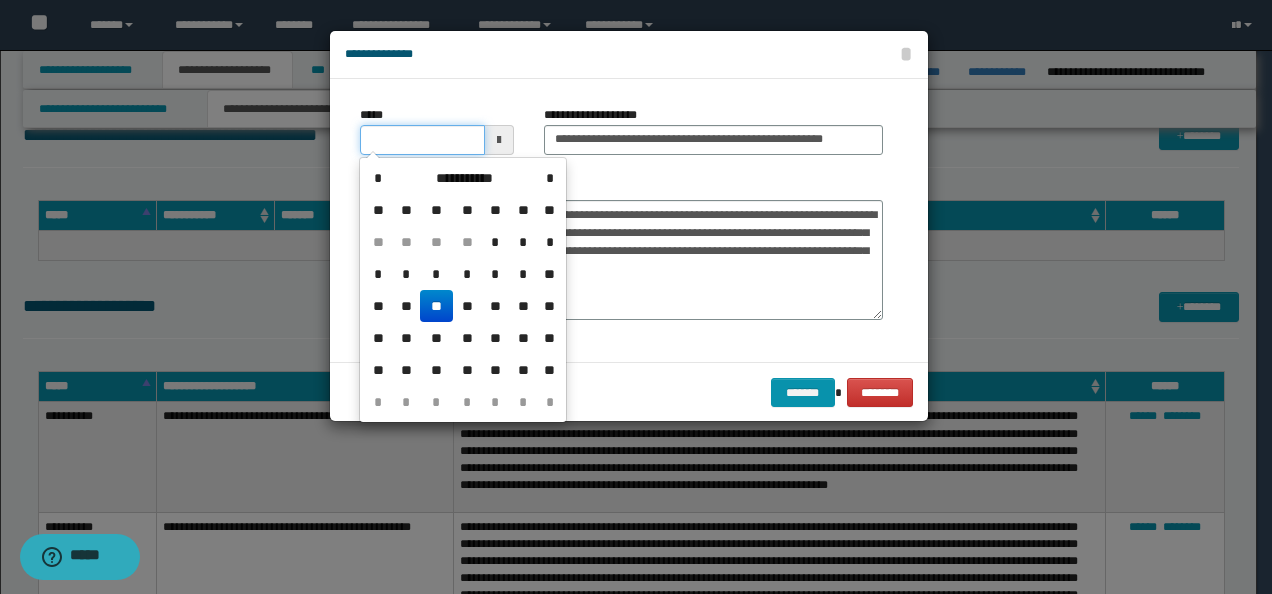 click on "*****" at bounding box center [422, 140] 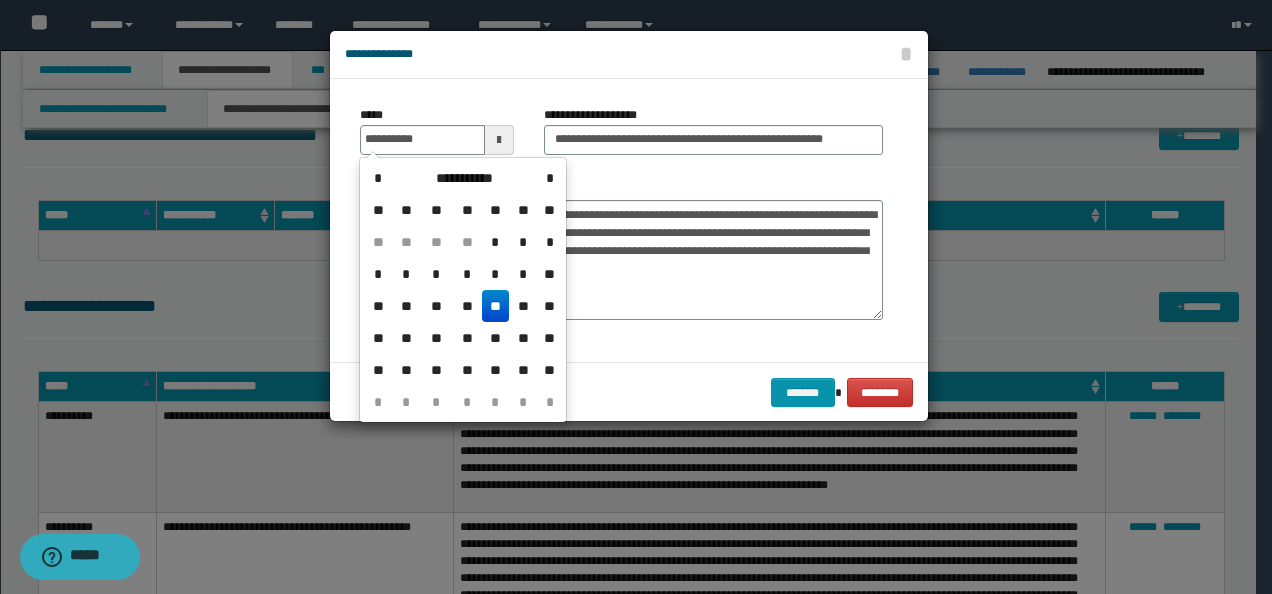 type on "**********" 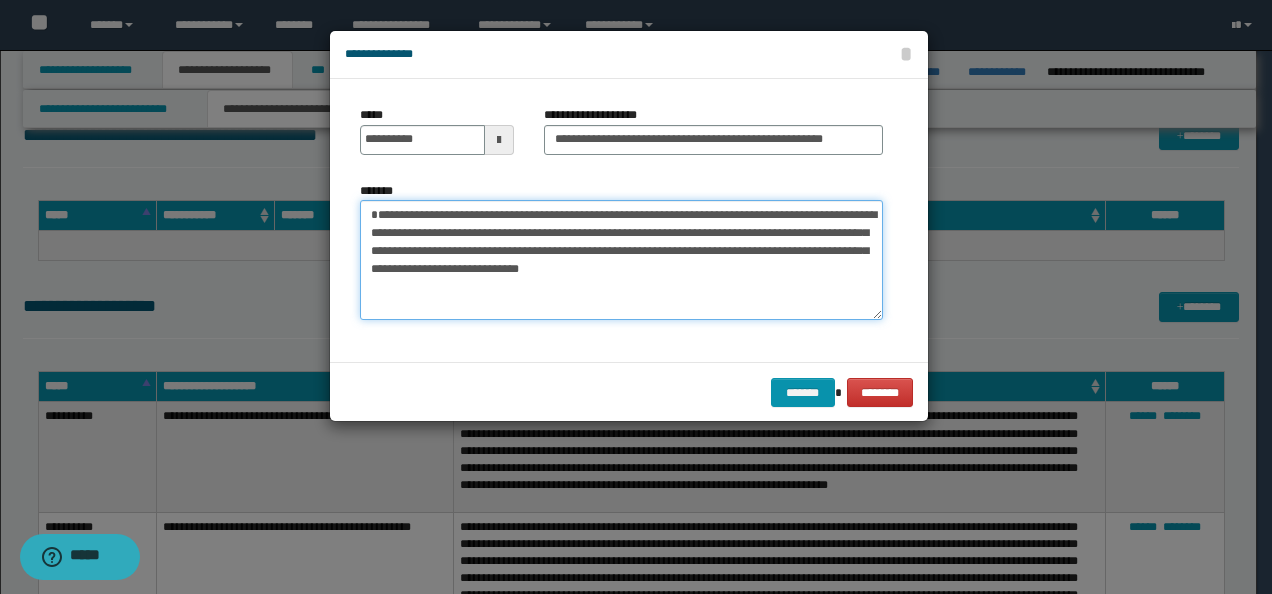 click on "**********" at bounding box center (621, 259) 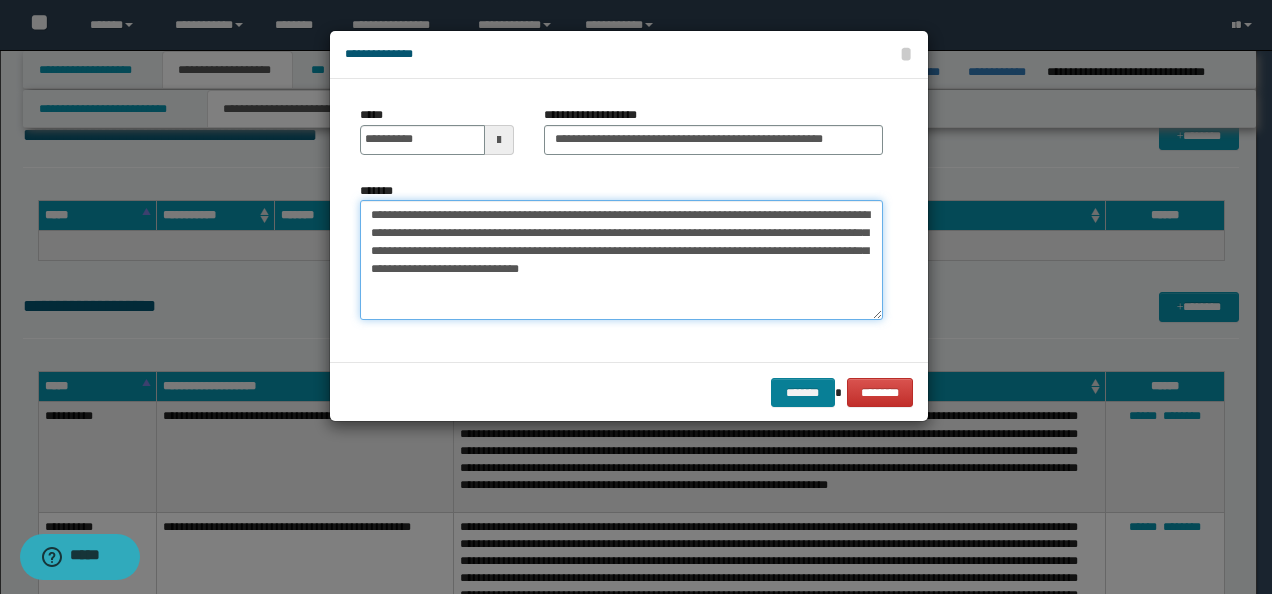 type on "**********" 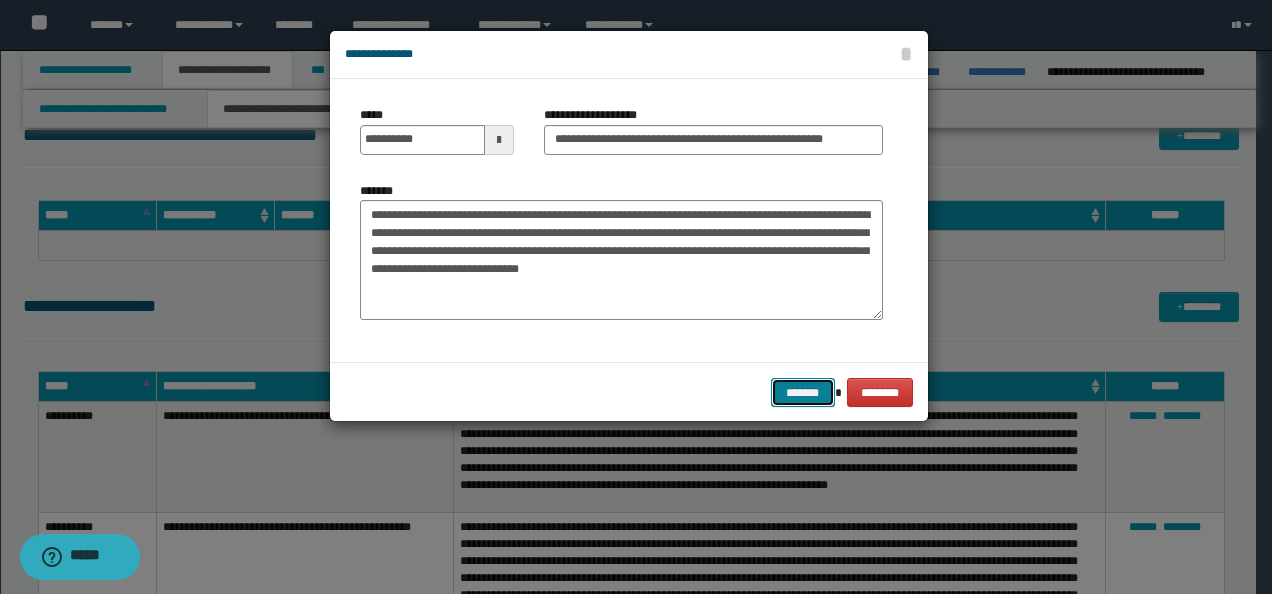 click on "*******" at bounding box center (803, 392) 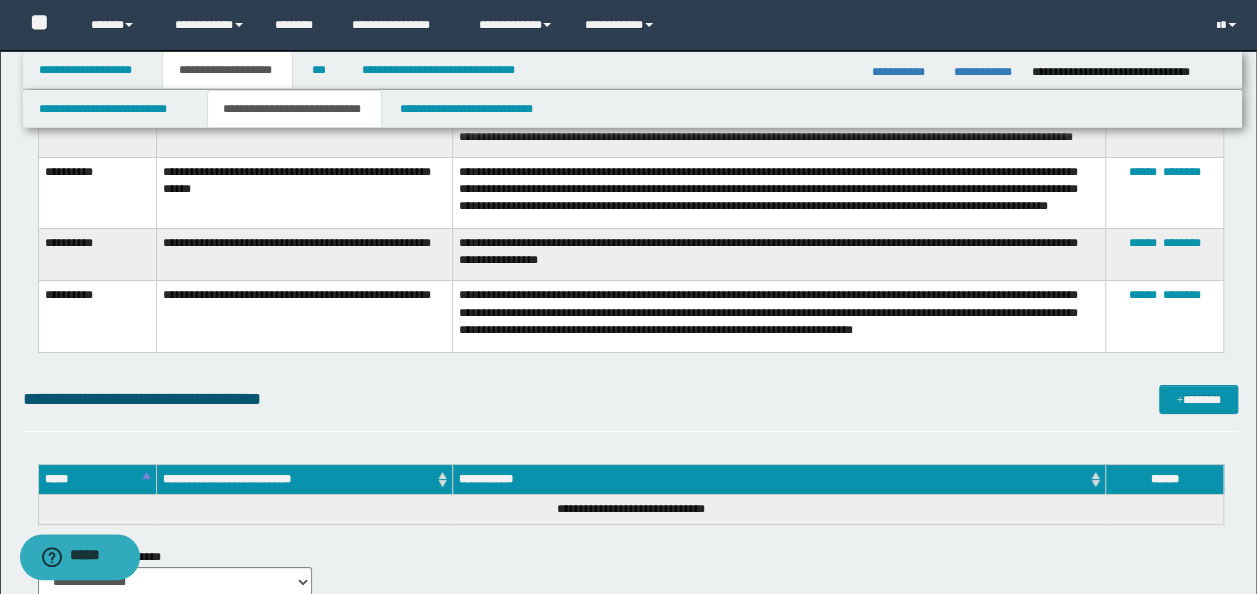 scroll, scrollTop: 3466, scrollLeft: 0, axis: vertical 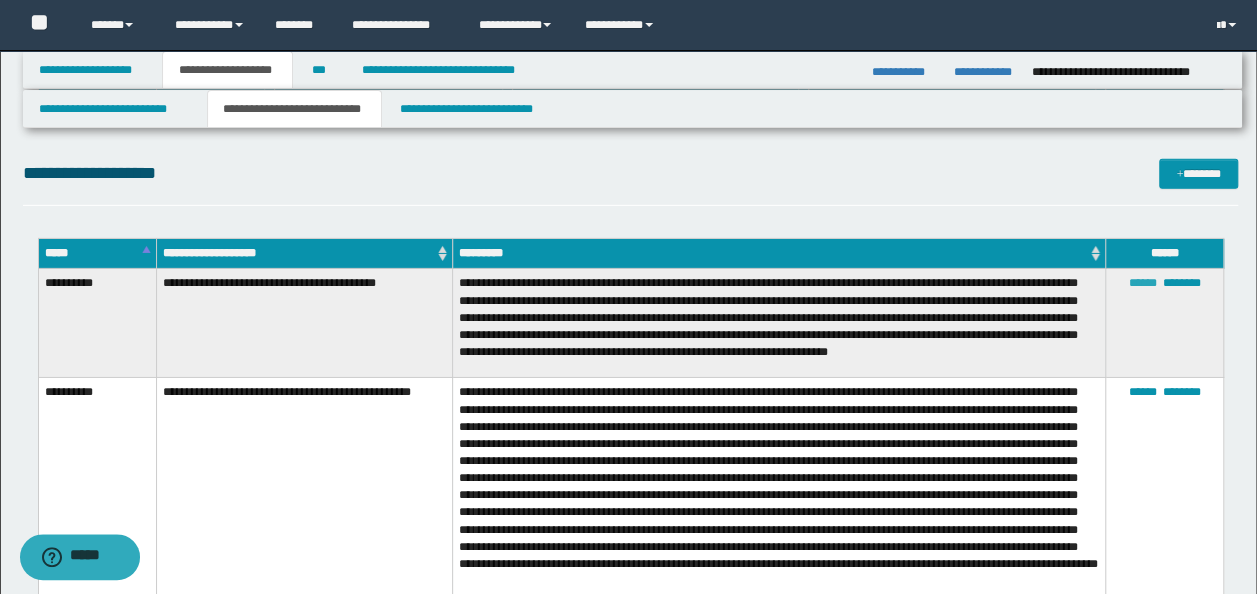 click on "******" at bounding box center [1143, 283] 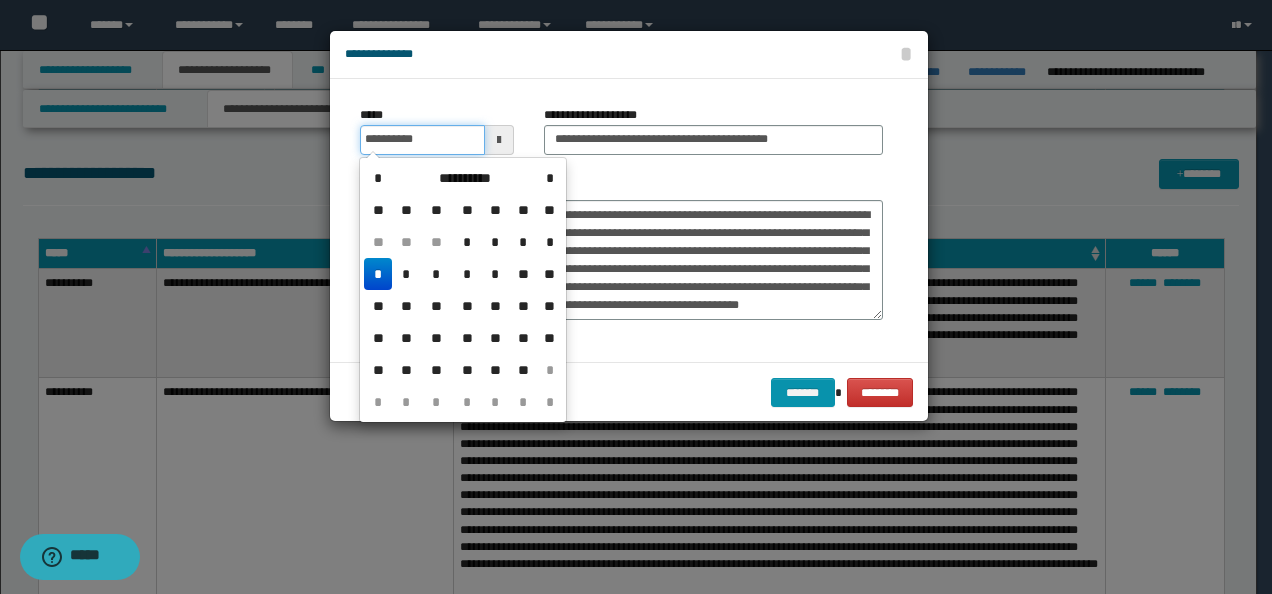 drag, startPoint x: 424, startPoint y: 134, endPoint x: 279, endPoint y: 133, distance: 145.00345 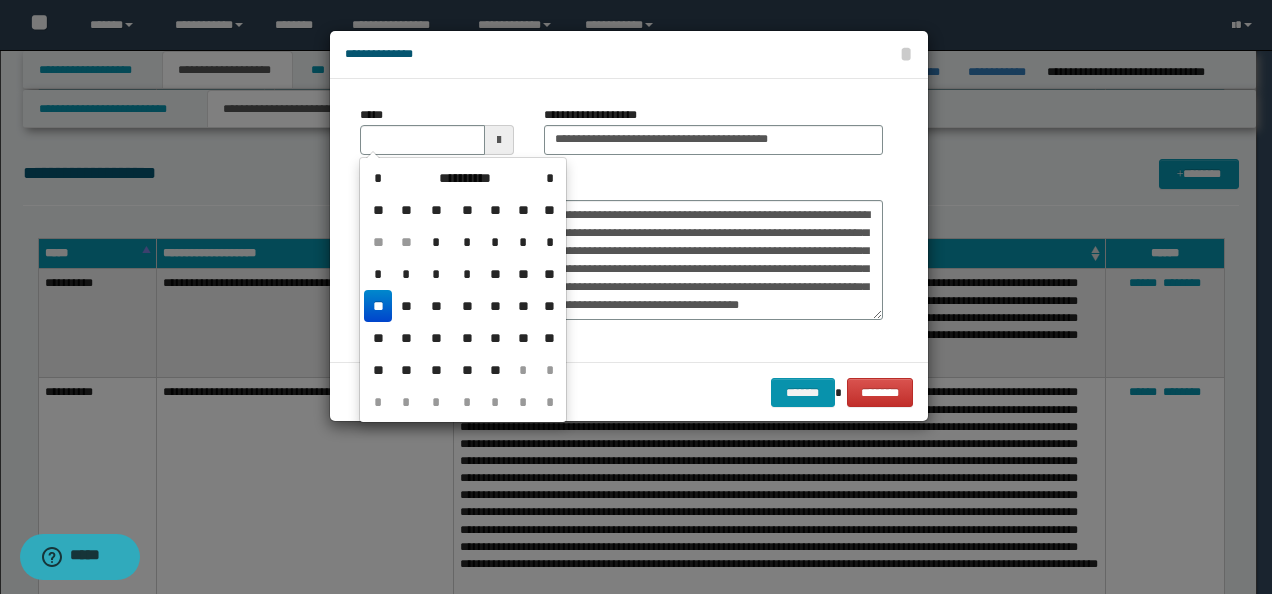 click on "**********" at bounding box center (621, 220) 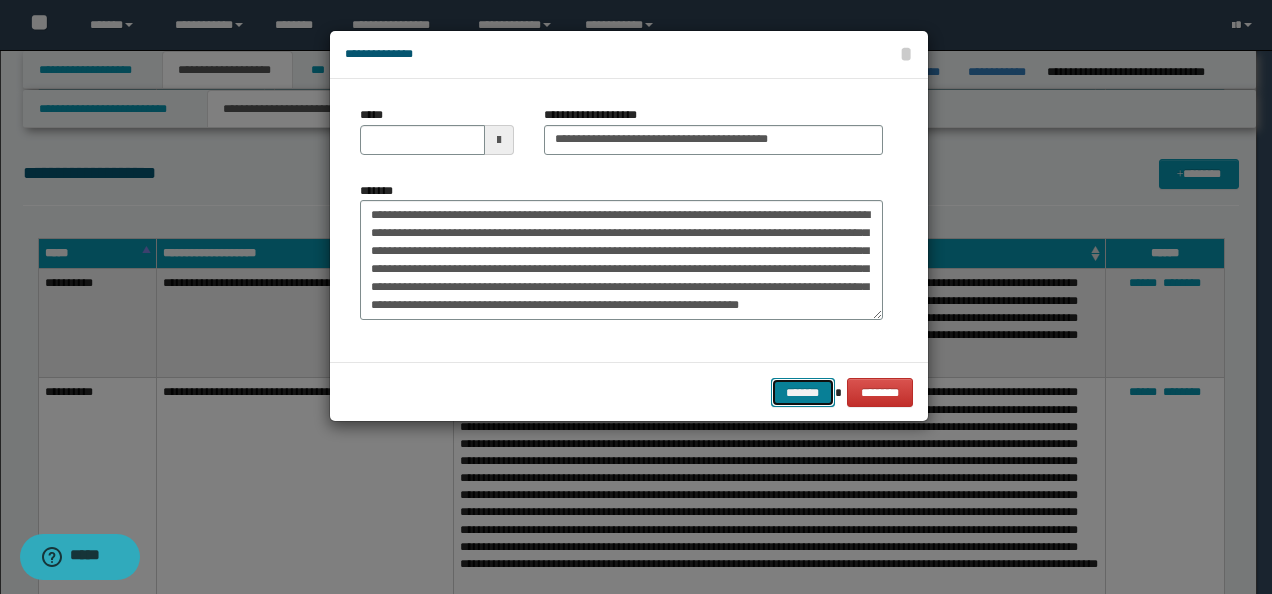 click on "*******" at bounding box center [803, 392] 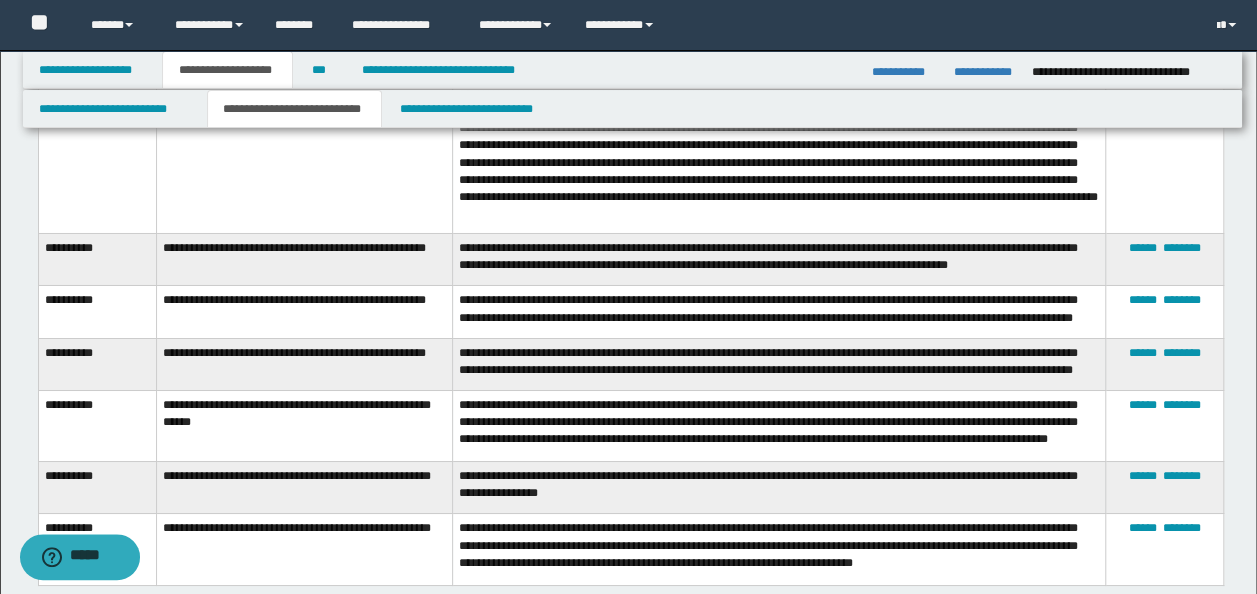 scroll, scrollTop: 3566, scrollLeft: 0, axis: vertical 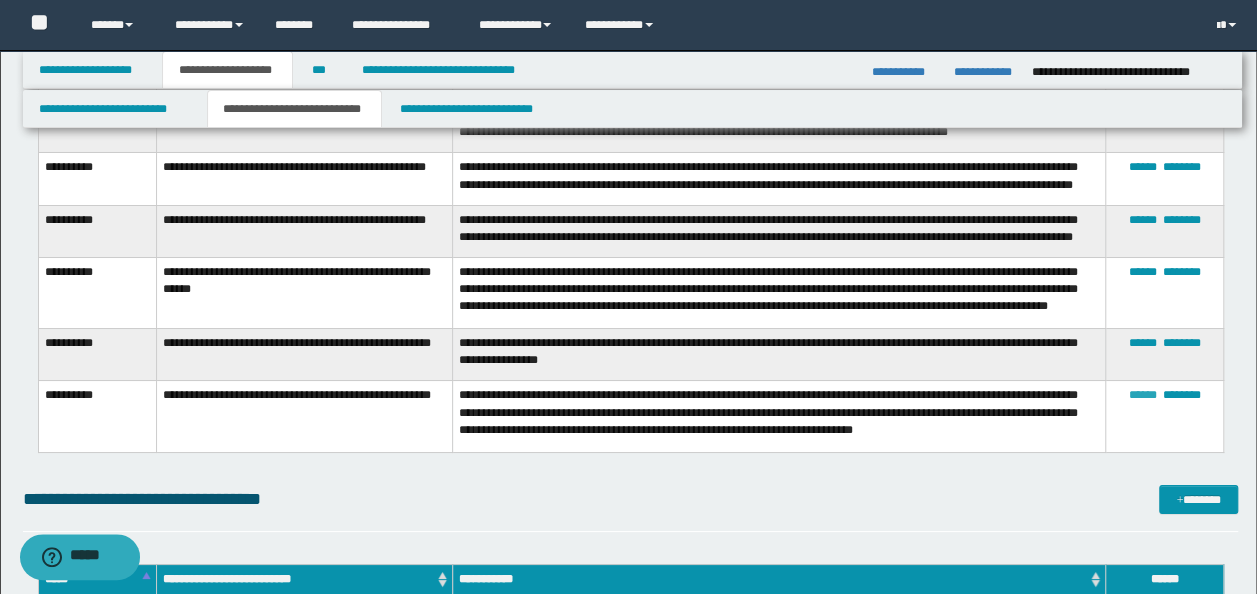 click on "******" at bounding box center (1143, 395) 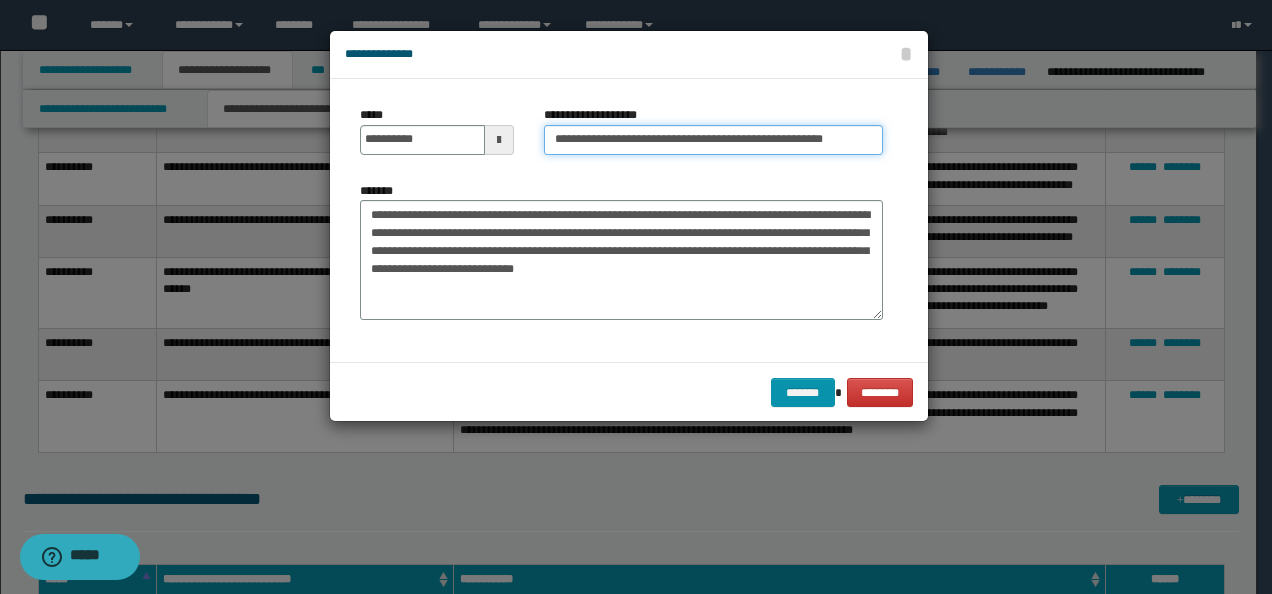 drag, startPoint x: 858, startPoint y: 146, endPoint x: 846, endPoint y: 150, distance: 12.649111 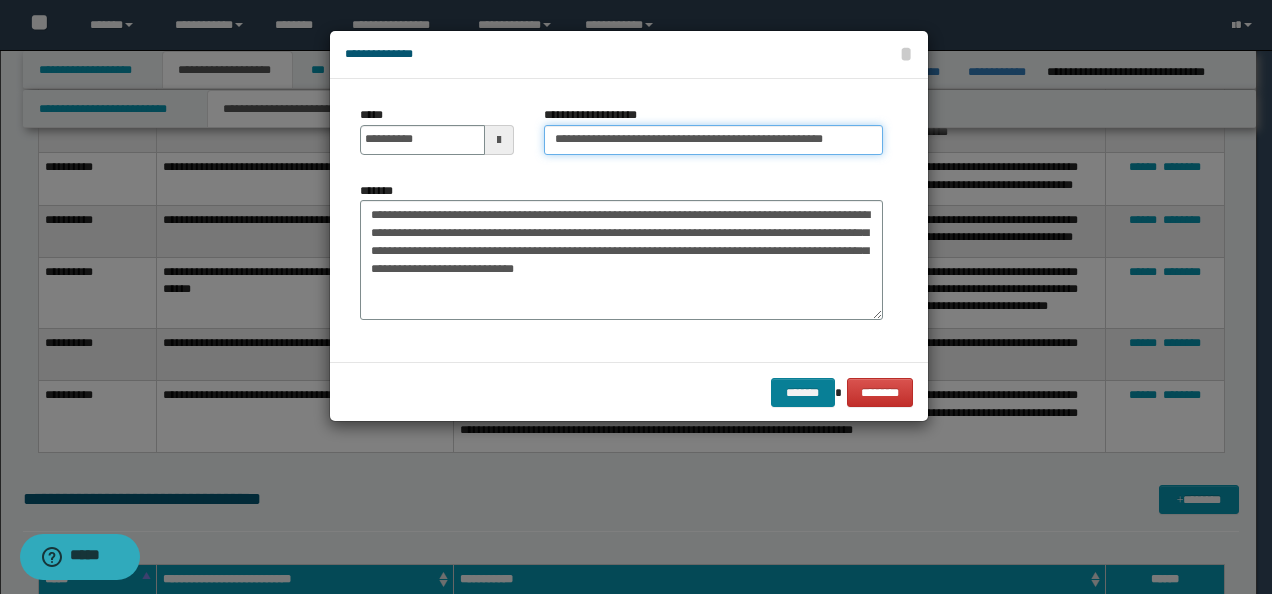 type on "**********" 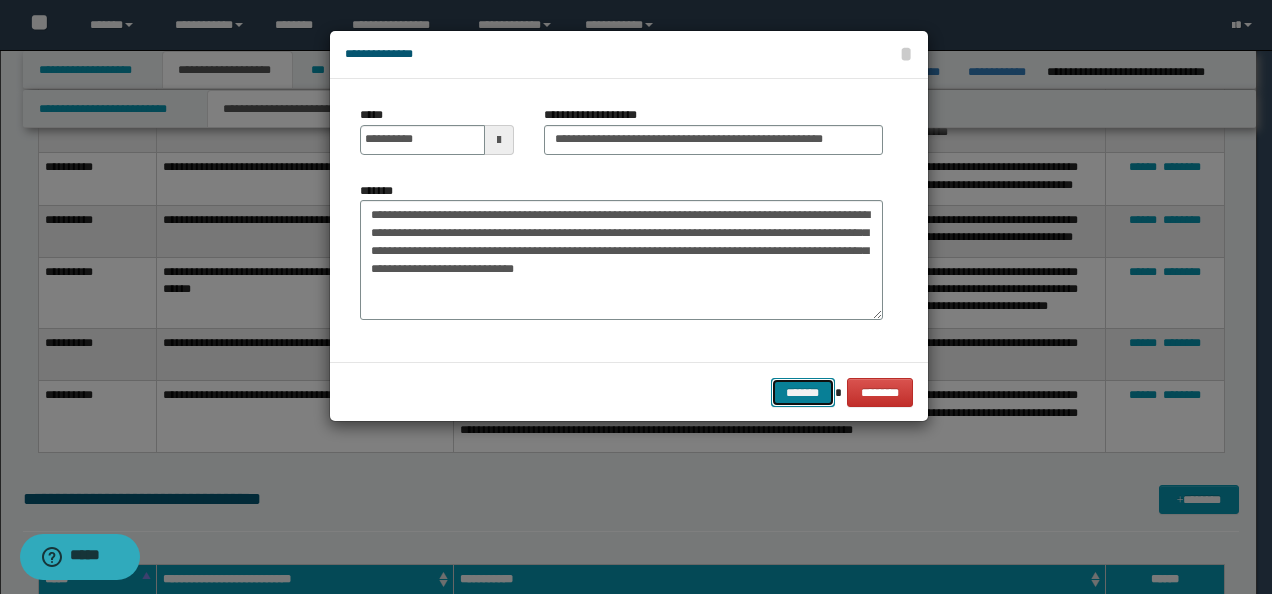 click on "*******" at bounding box center [803, 392] 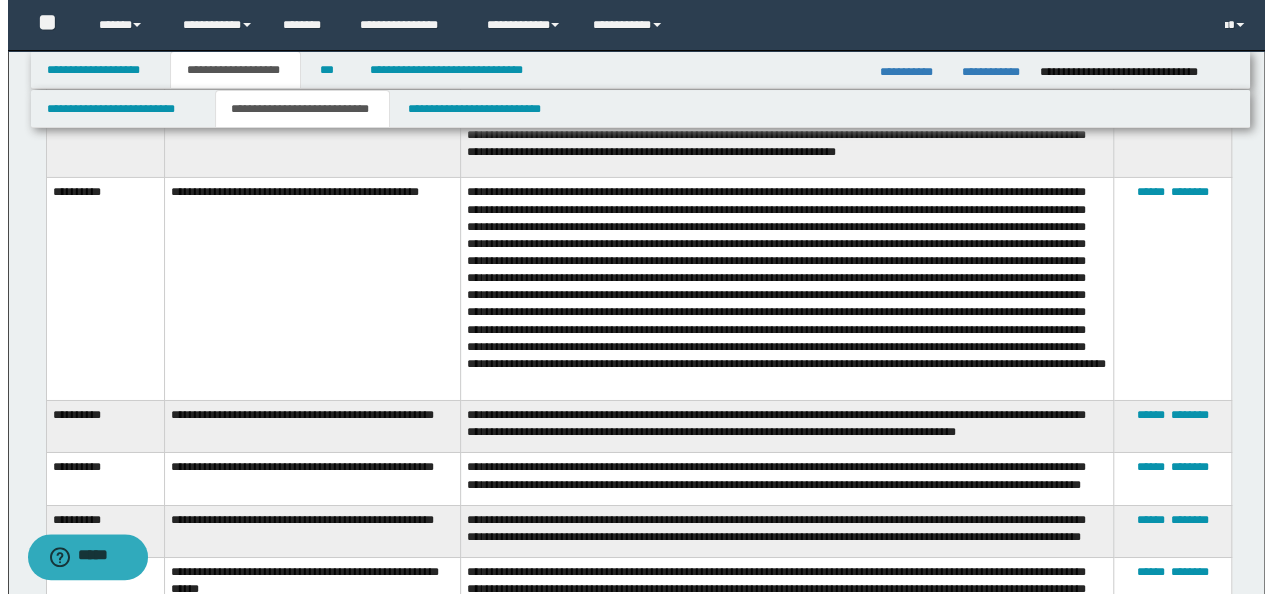 scroll, scrollTop: 3100, scrollLeft: 0, axis: vertical 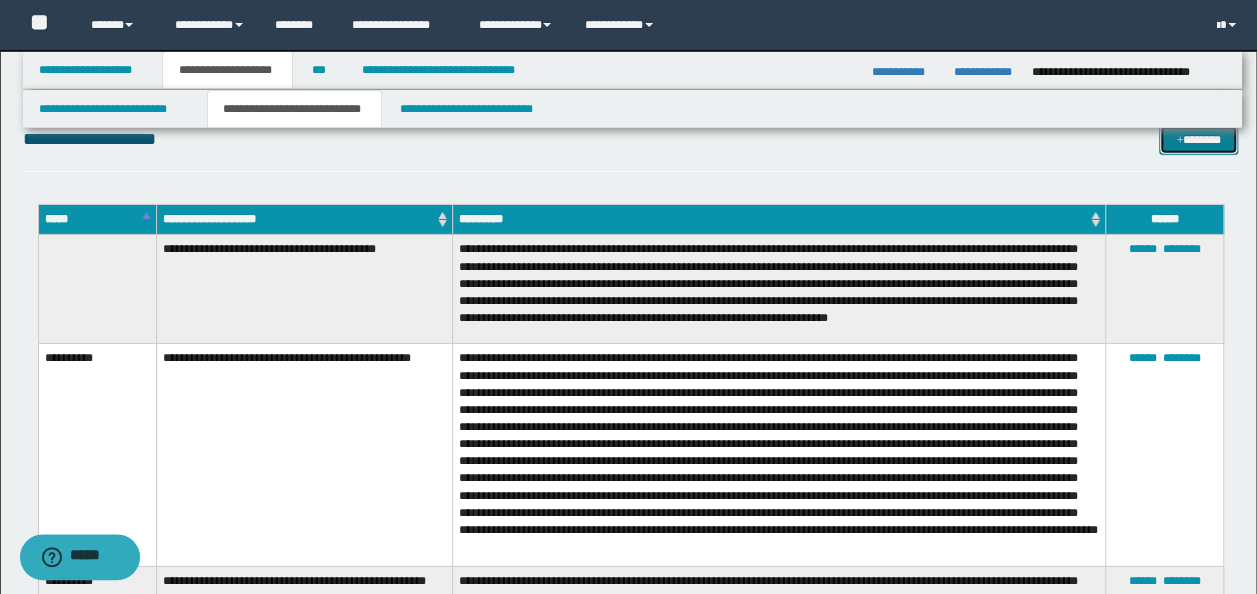 click on "*******" at bounding box center [1198, 139] 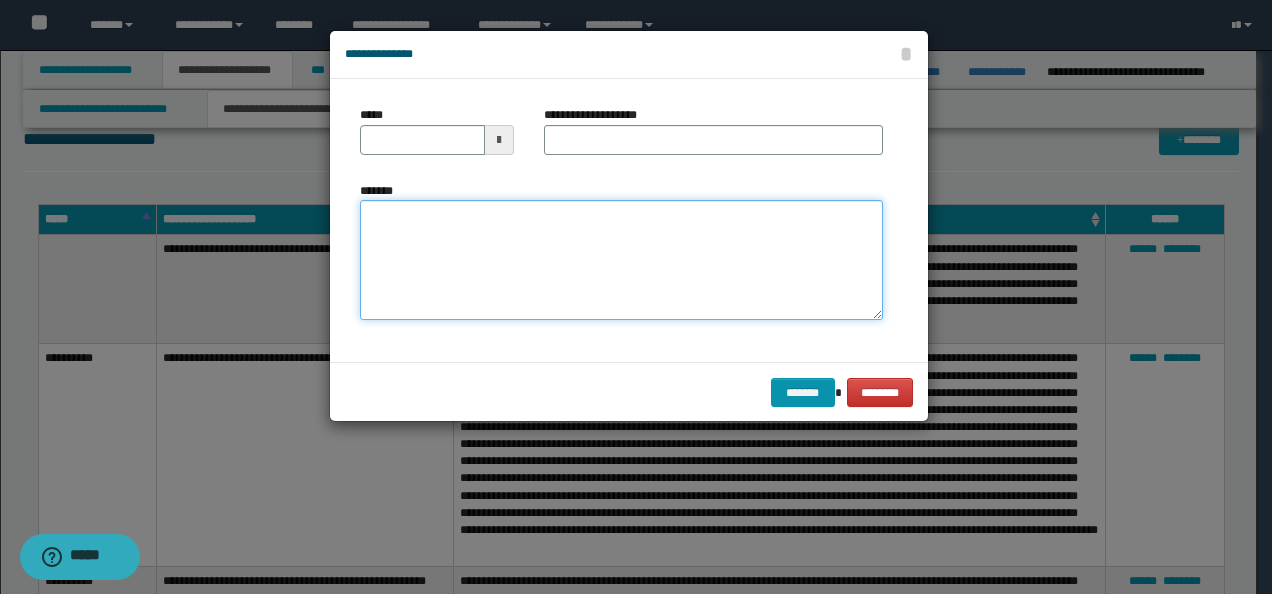 click on "*******" at bounding box center [621, 259] 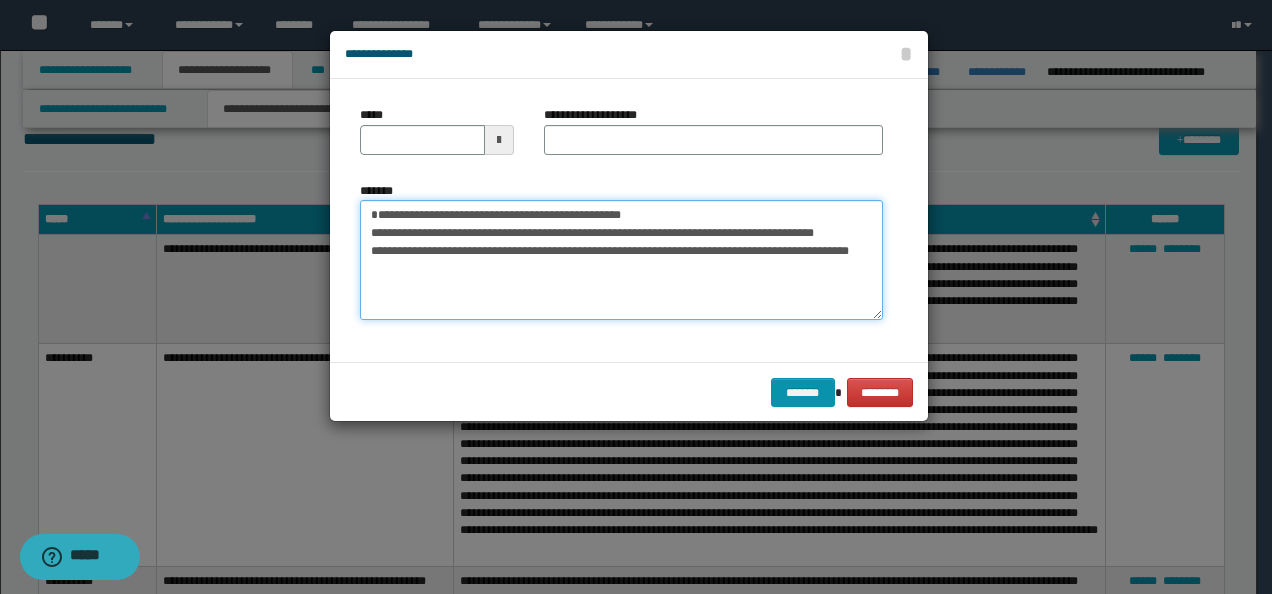 scroll, scrollTop: 12, scrollLeft: 0, axis: vertical 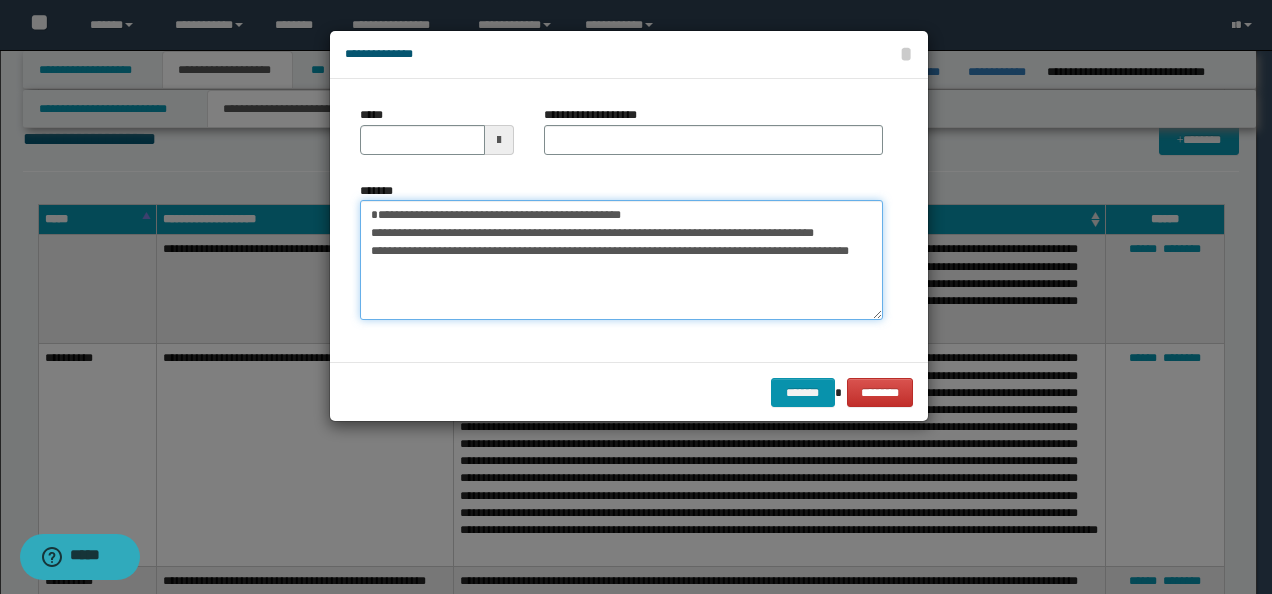 click on "**********" at bounding box center (621, 259) 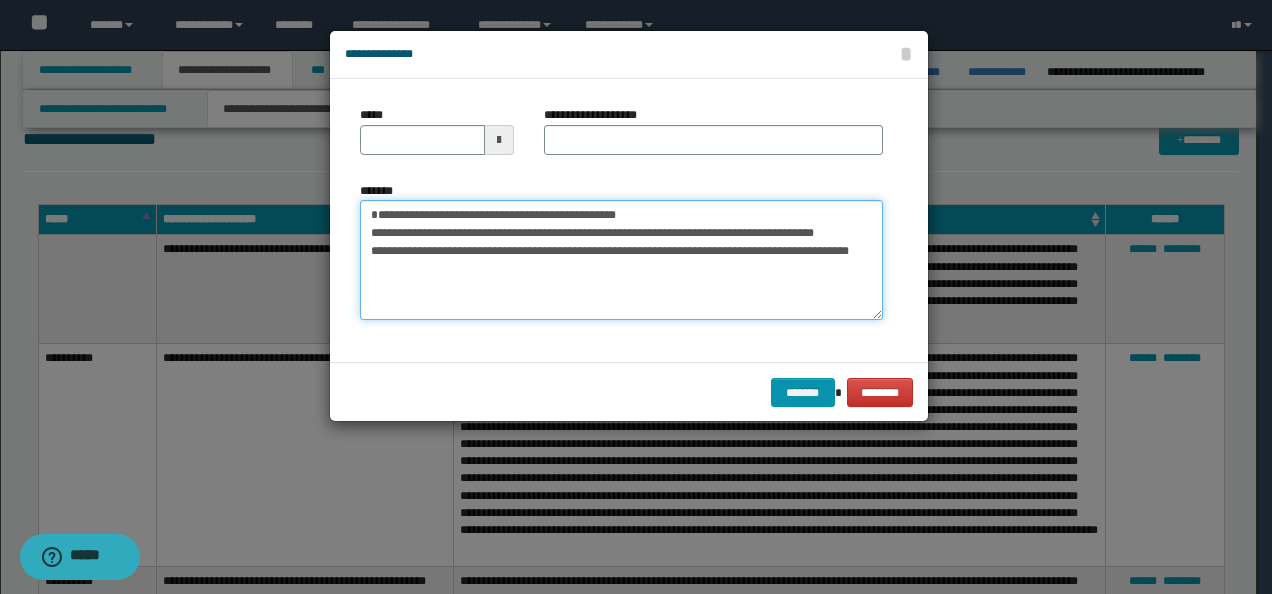 scroll, scrollTop: 0, scrollLeft: 0, axis: both 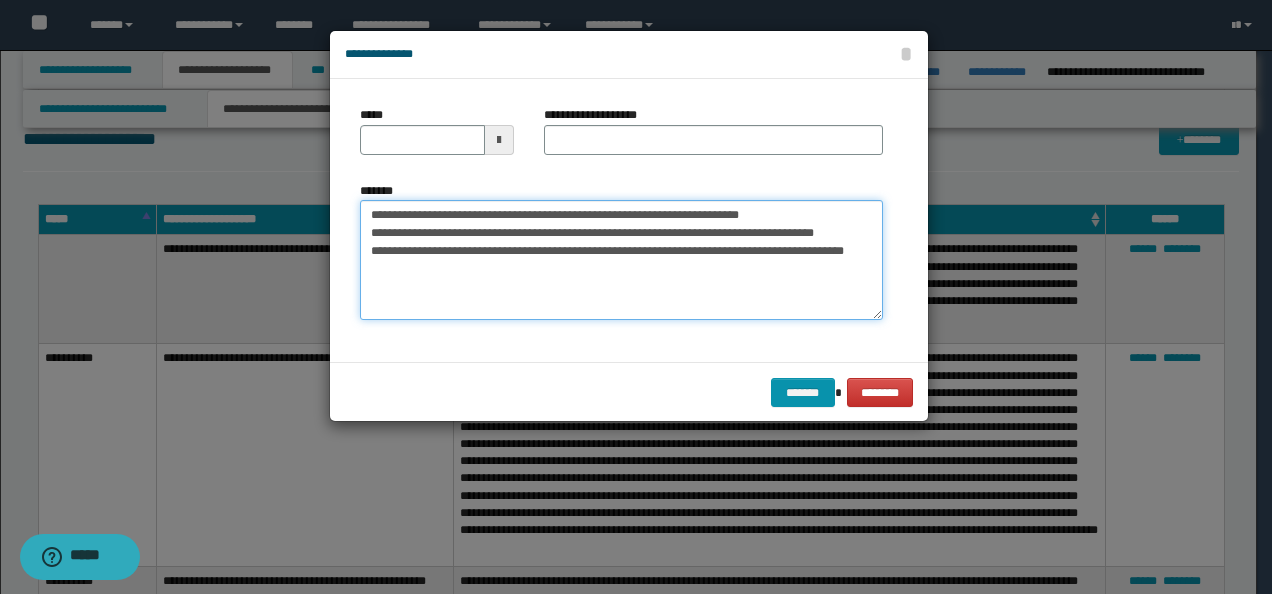 drag, startPoint x: 776, startPoint y: 210, endPoint x: 433, endPoint y: 216, distance: 343.05246 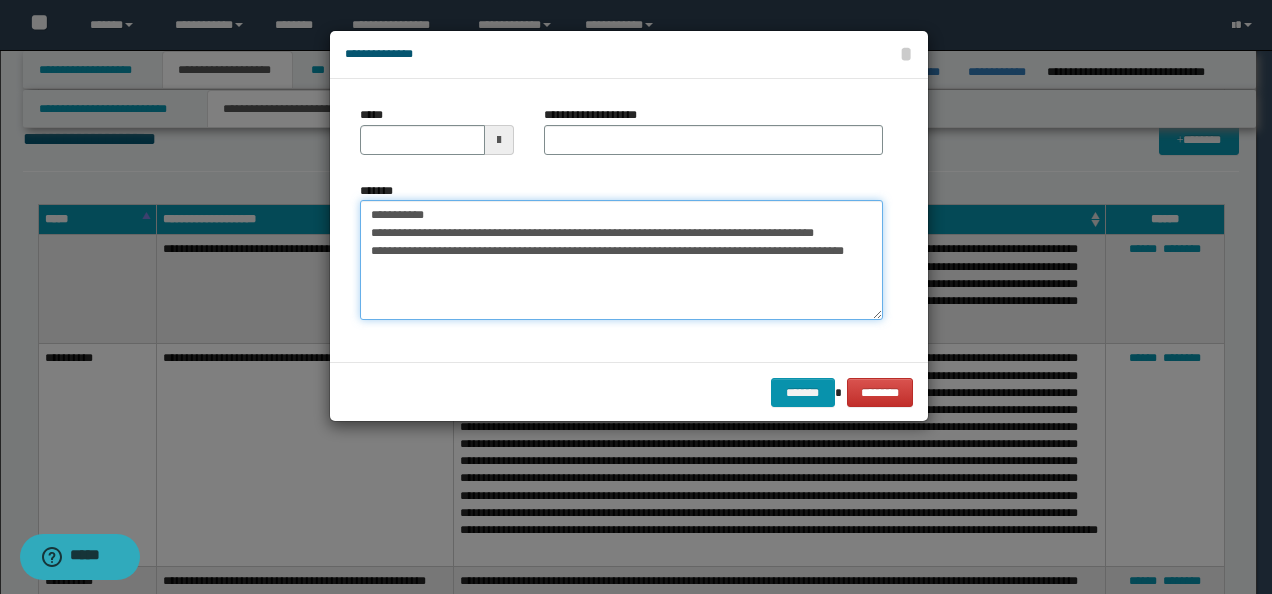 type on "**********" 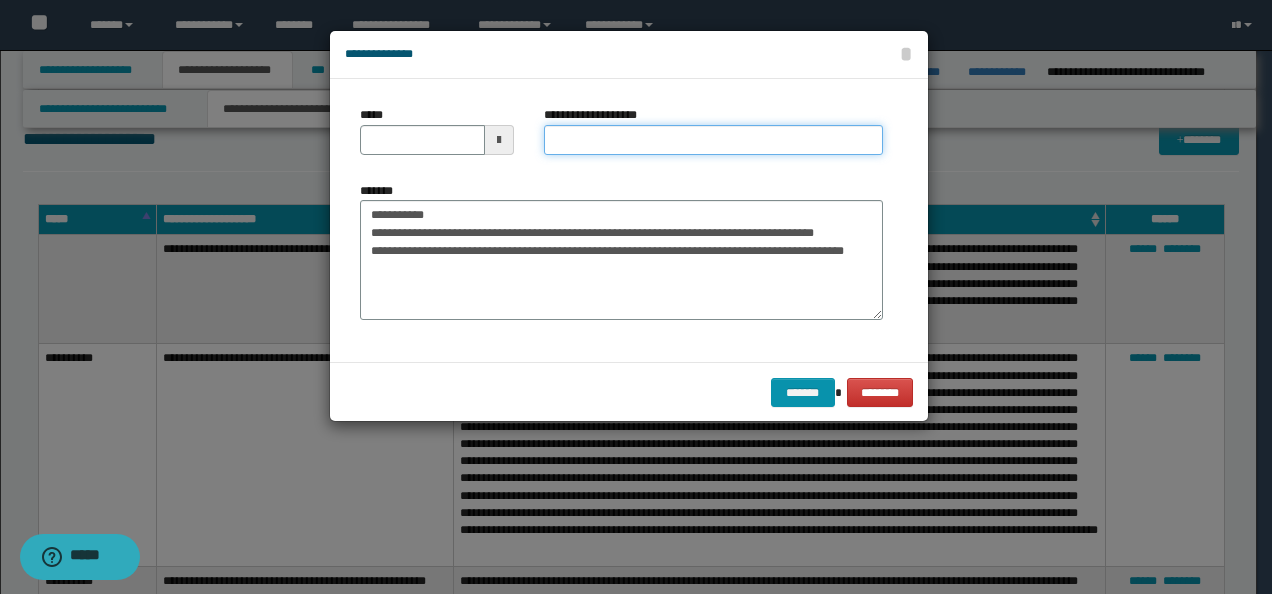 click on "**********" at bounding box center [713, 140] 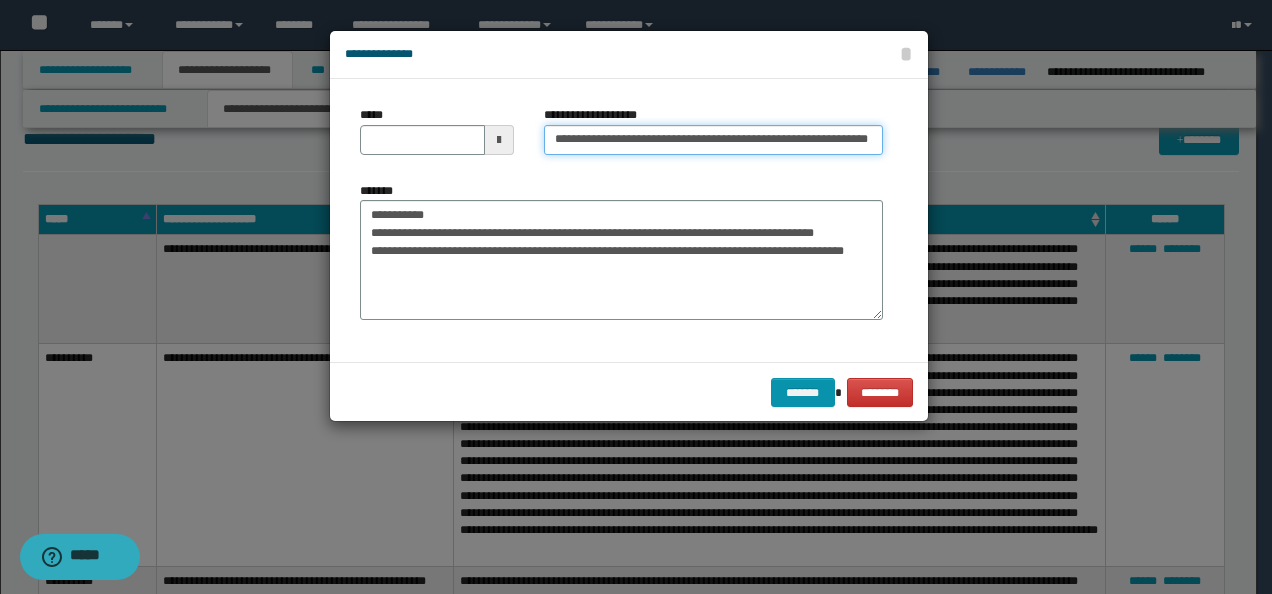scroll, scrollTop: 0, scrollLeft: 18, axis: horizontal 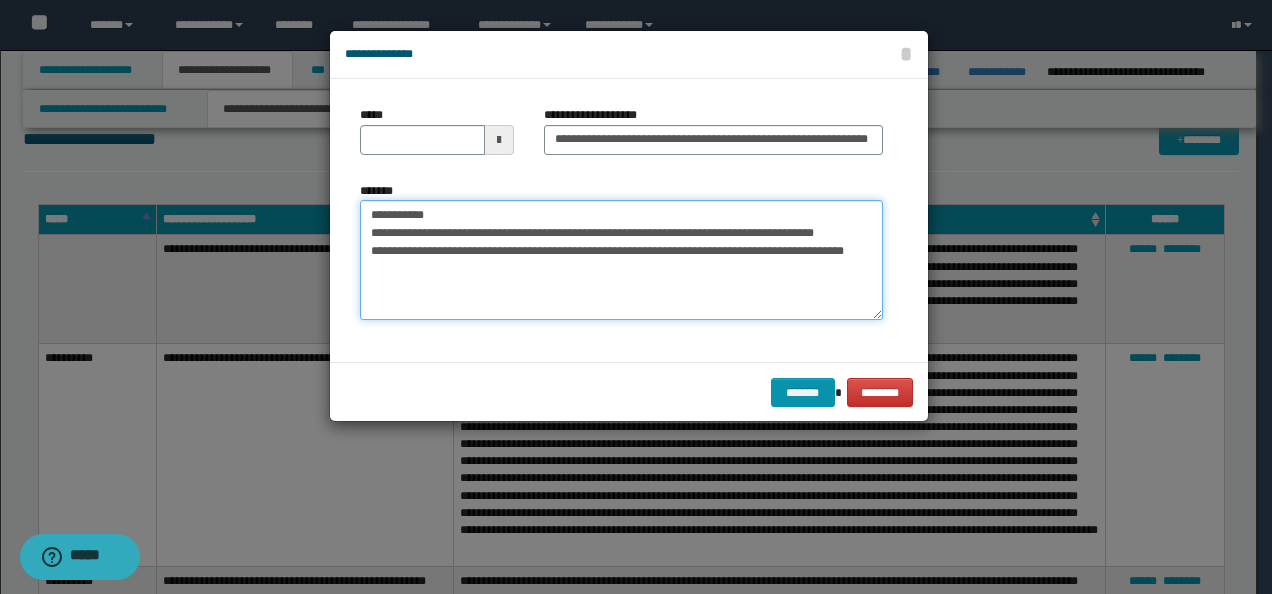 drag, startPoint x: 447, startPoint y: 210, endPoint x: 165, endPoint y: 218, distance: 282.11346 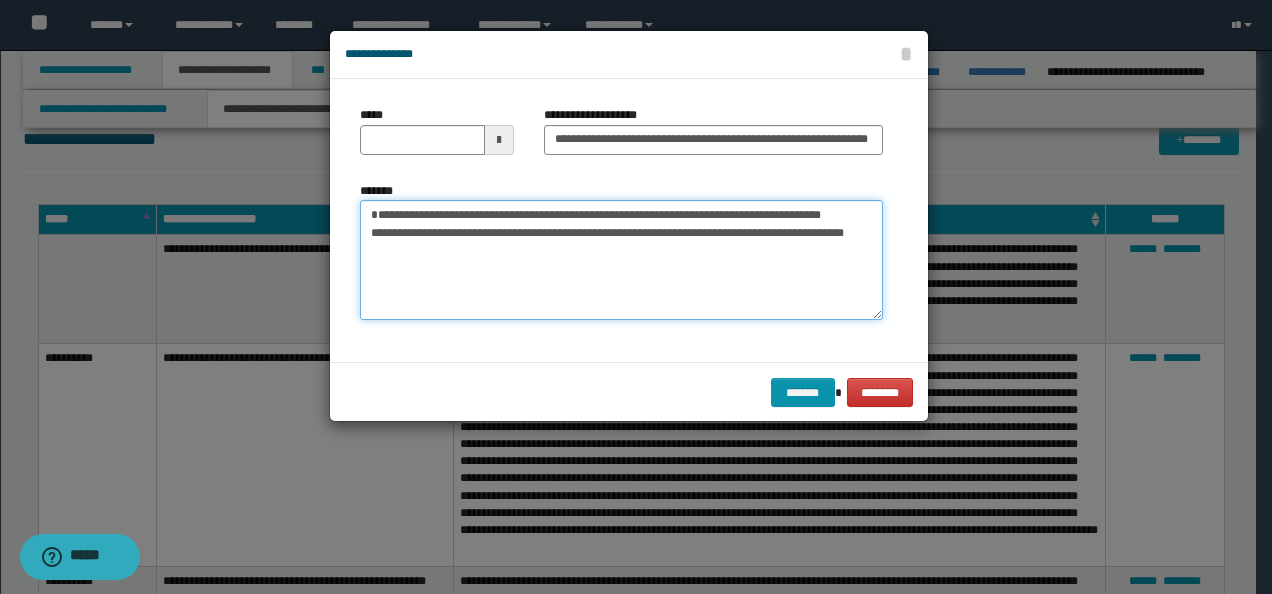 type 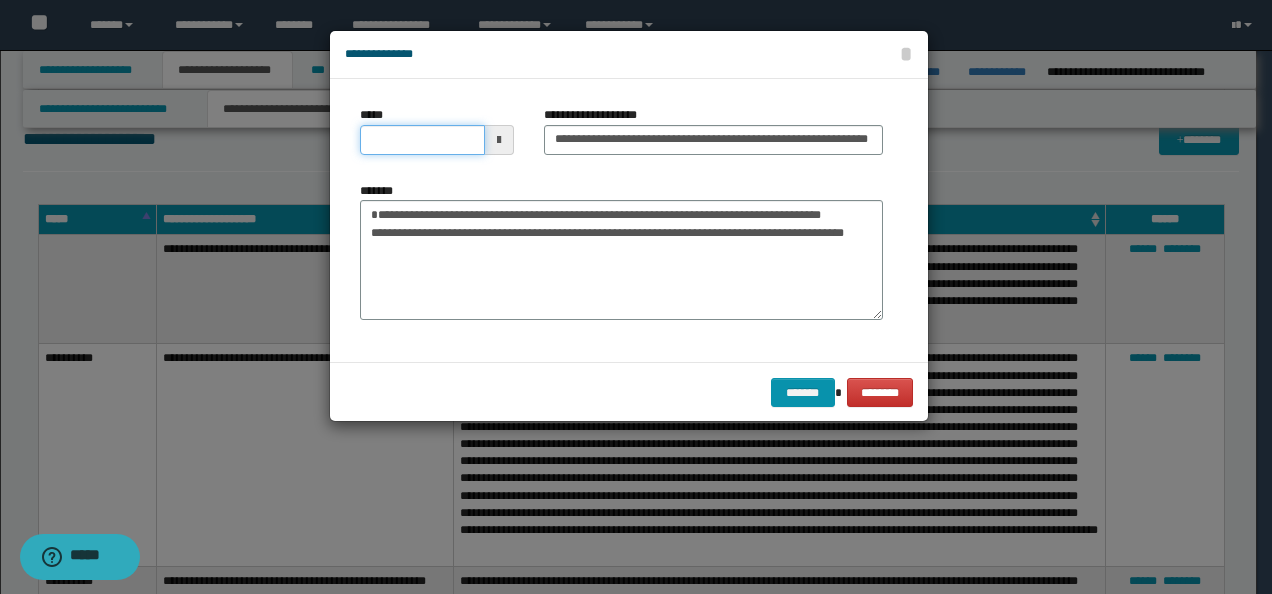 click on "*****" at bounding box center [422, 140] 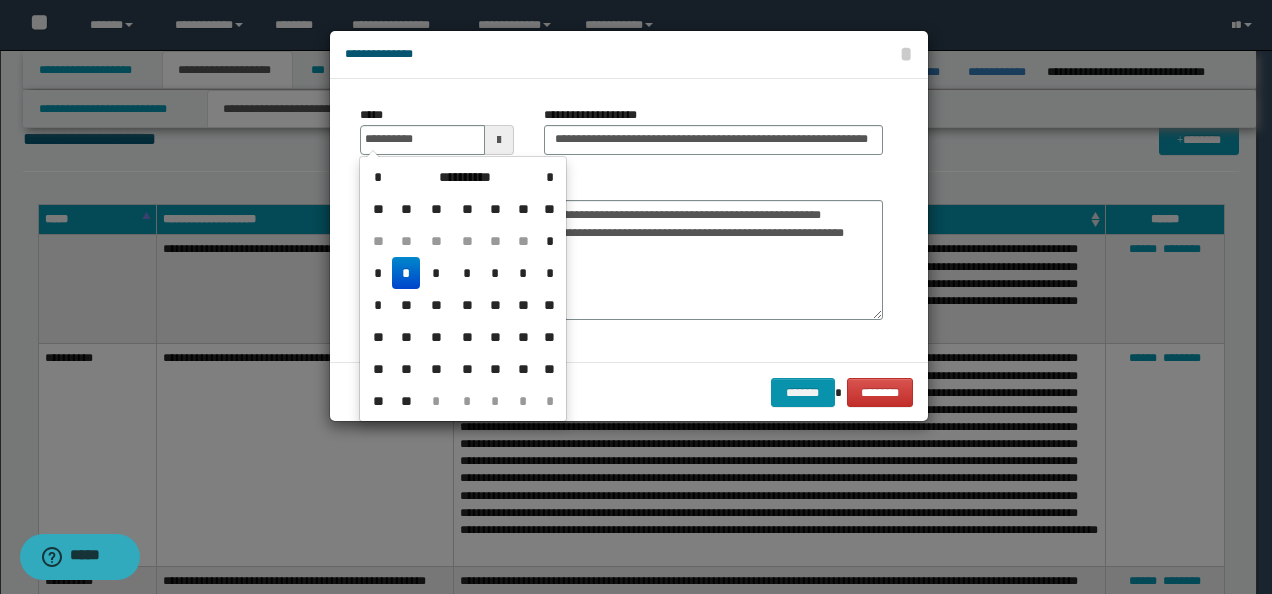 type on "**********" 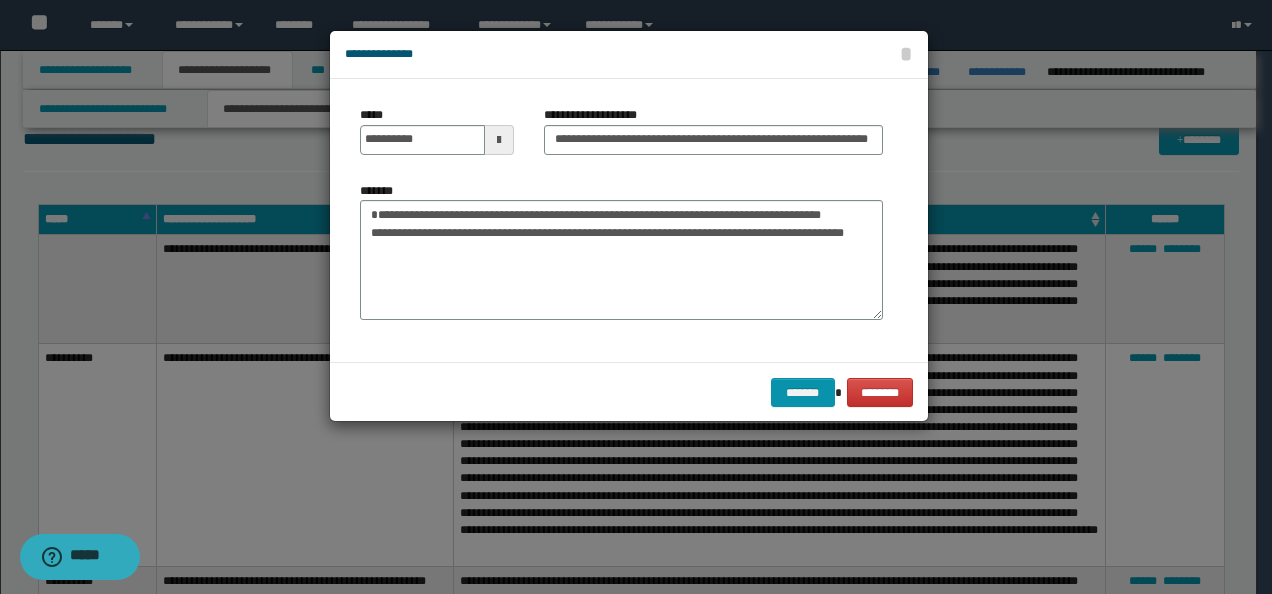 click at bounding box center [636, 297] 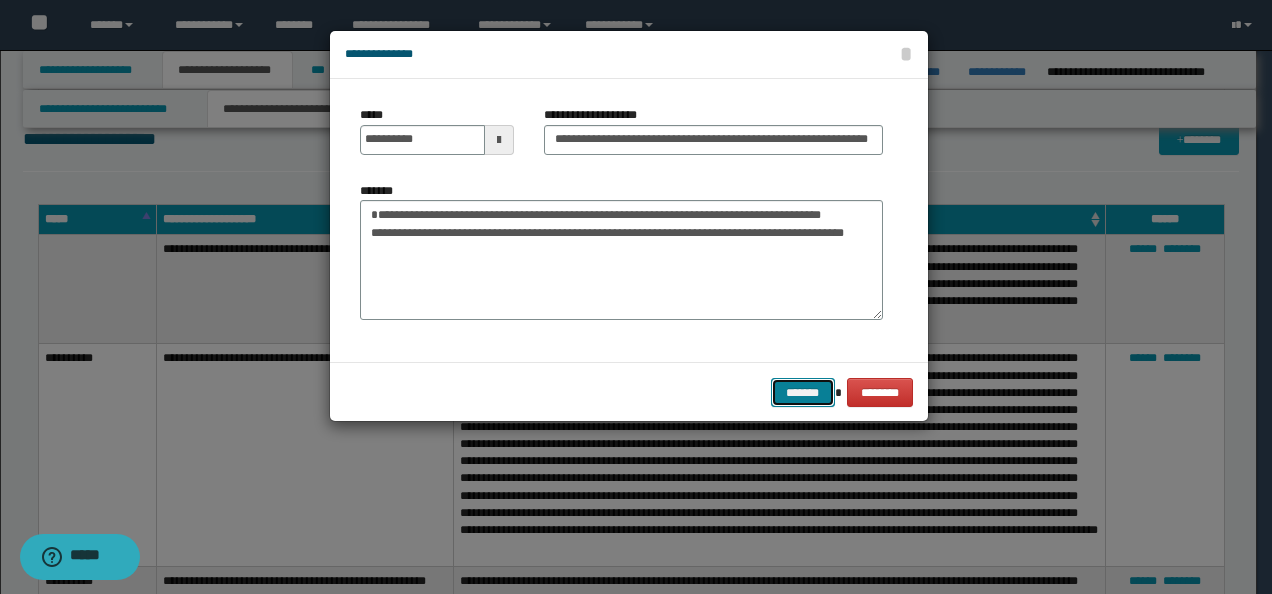 click on "*******" at bounding box center [803, 392] 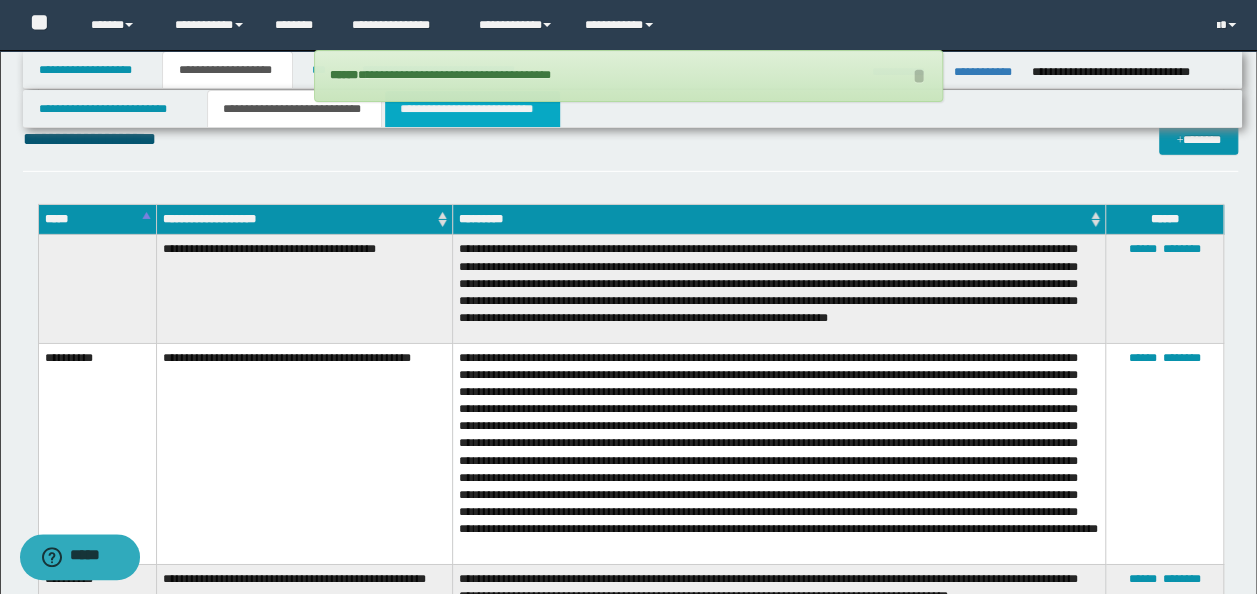 click on "**********" at bounding box center (472, 109) 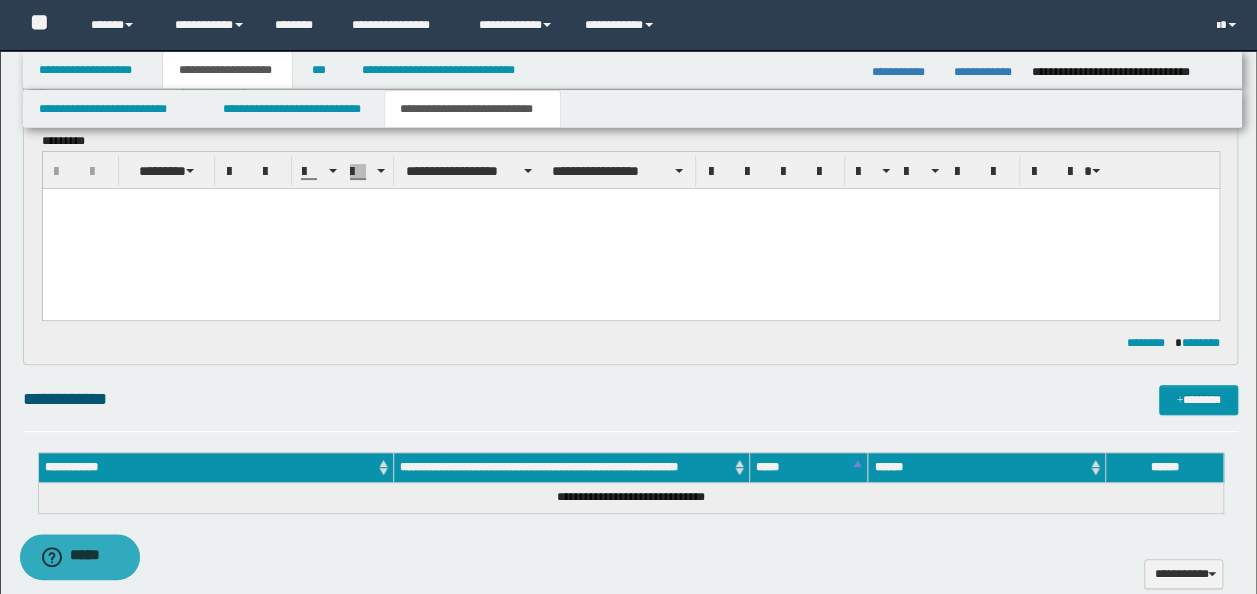 scroll, scrollTop: 0, scrollLeft: 0, axis: both 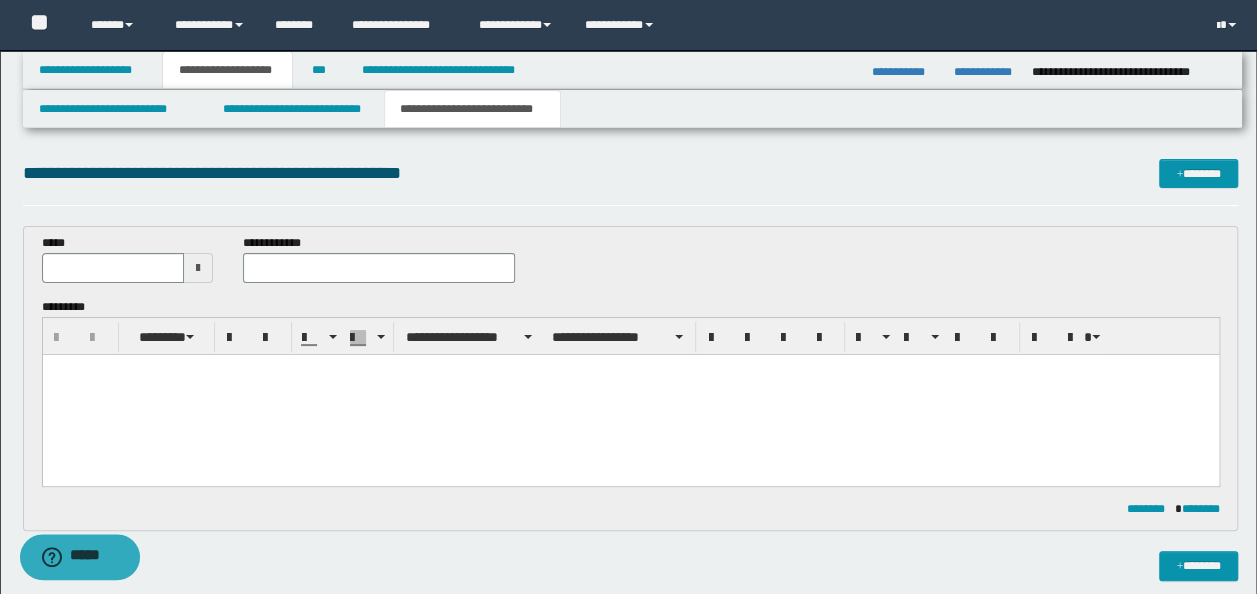 click at bounding box center (630, 394) 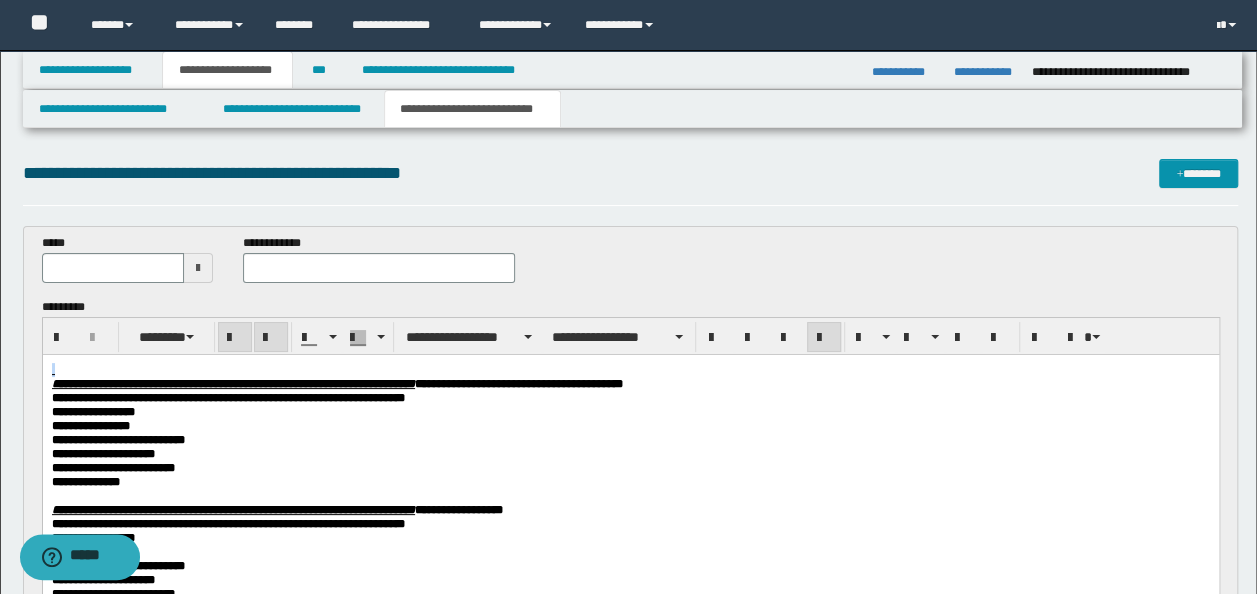 drag, startPoint x: 63, startPoint y: 375, endPoint x: 100, endPoint y: 704, distance: 331.074 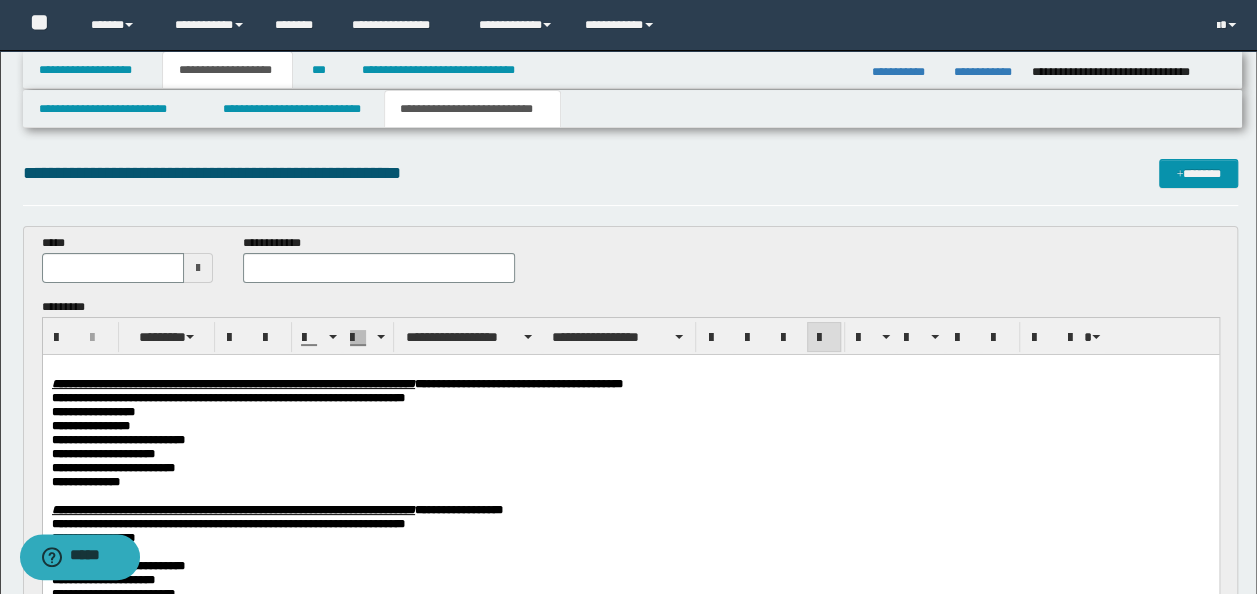 click at bounding box center (630, 369) 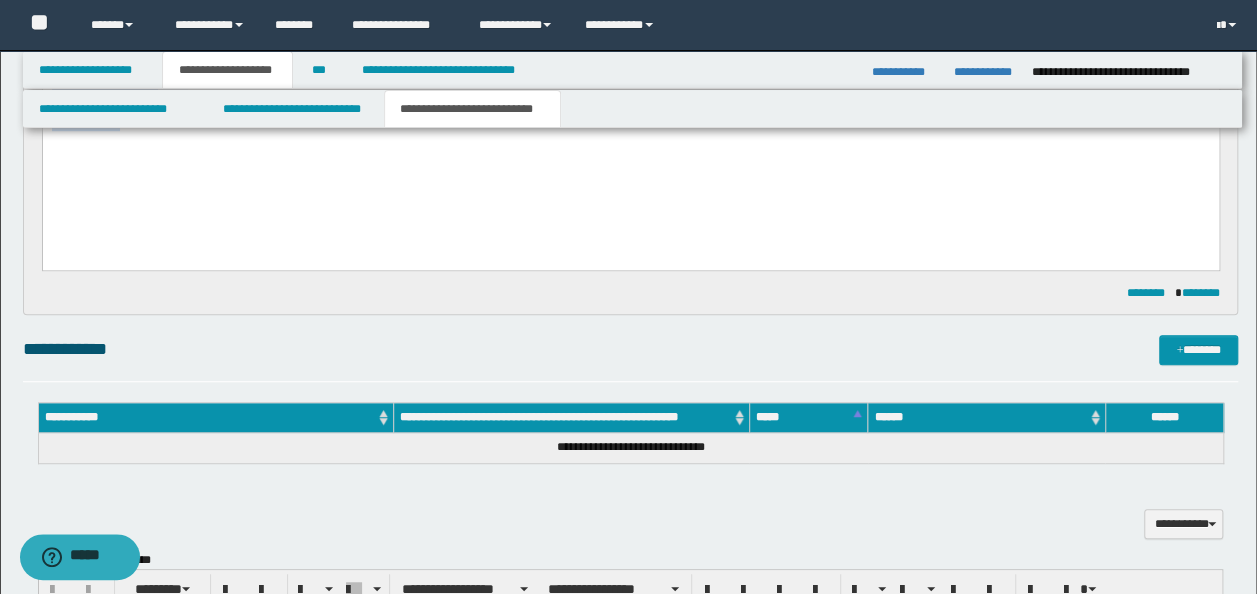 drag, startPoint x: 49, startPoint y: -101, endPoint x: 266, endPoint y: 165, distance: 343.28558 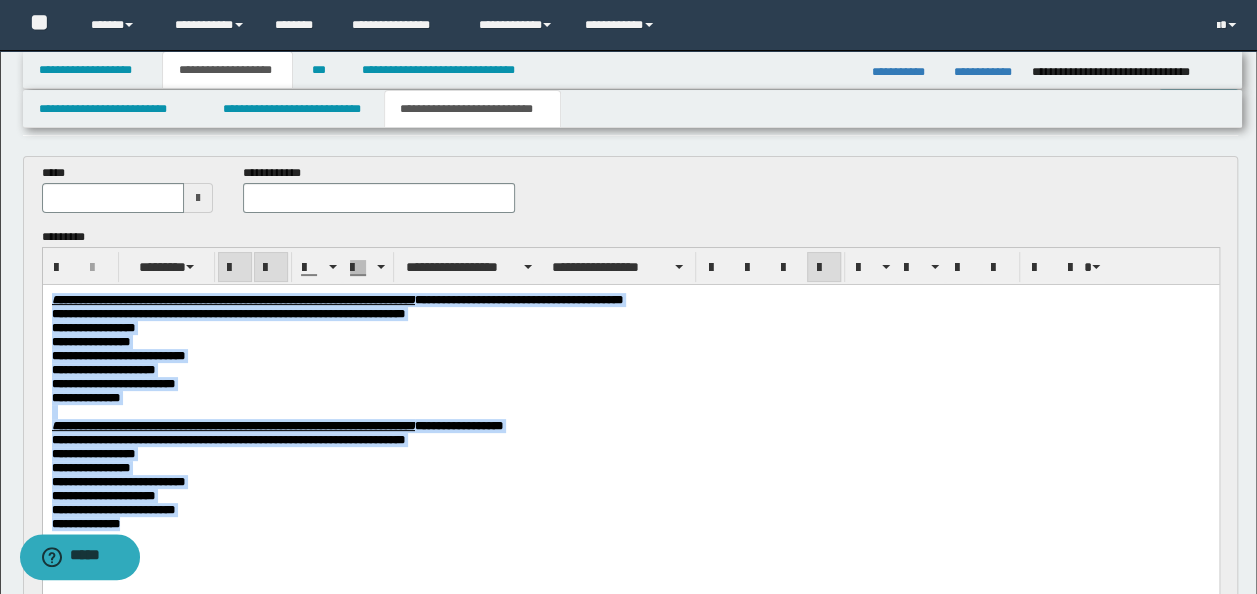 scroll, scrollTop: 0, scrollLeft: 0, axis: both 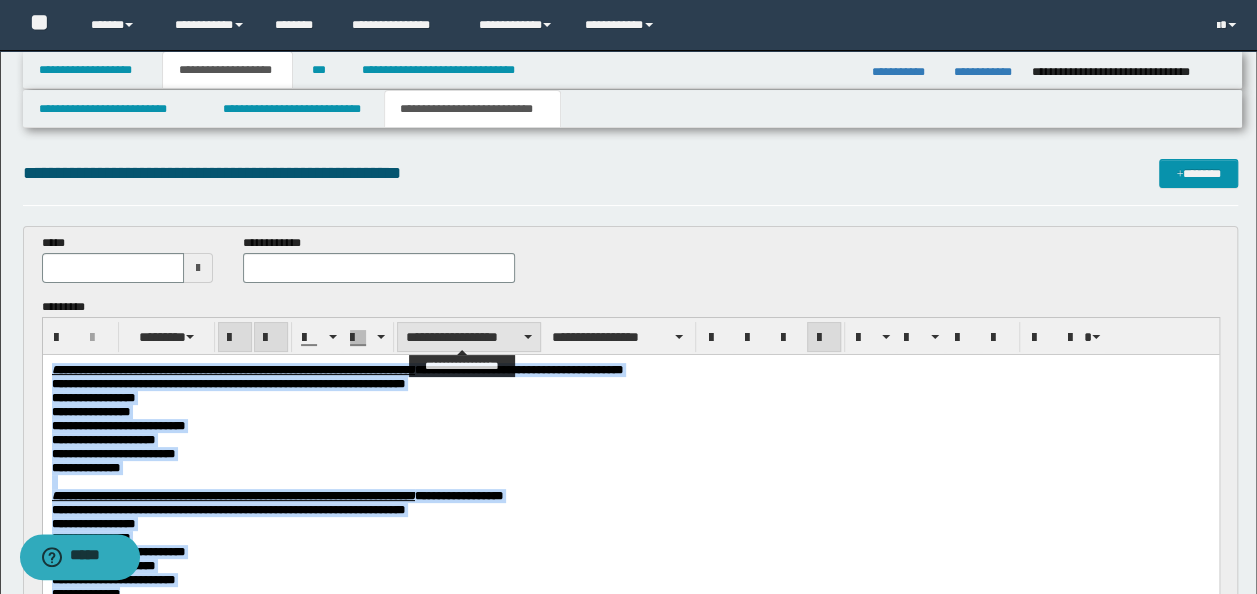 click on "**********" at bounding box center [469, 337] 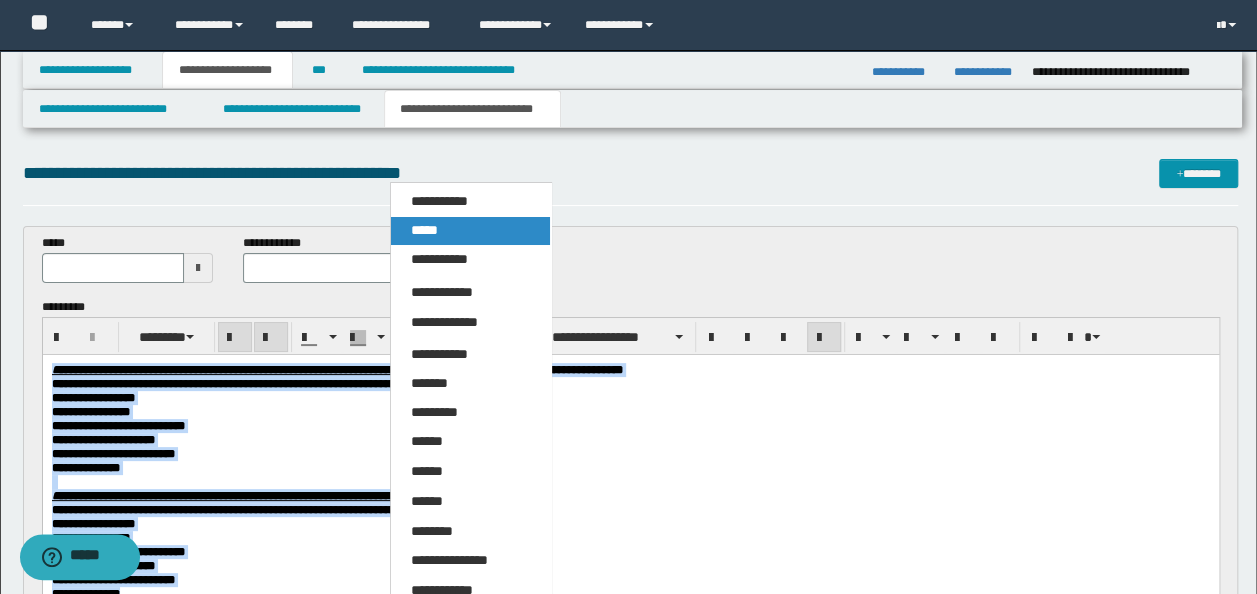 click on "*****" at bounding box center (424, 230) 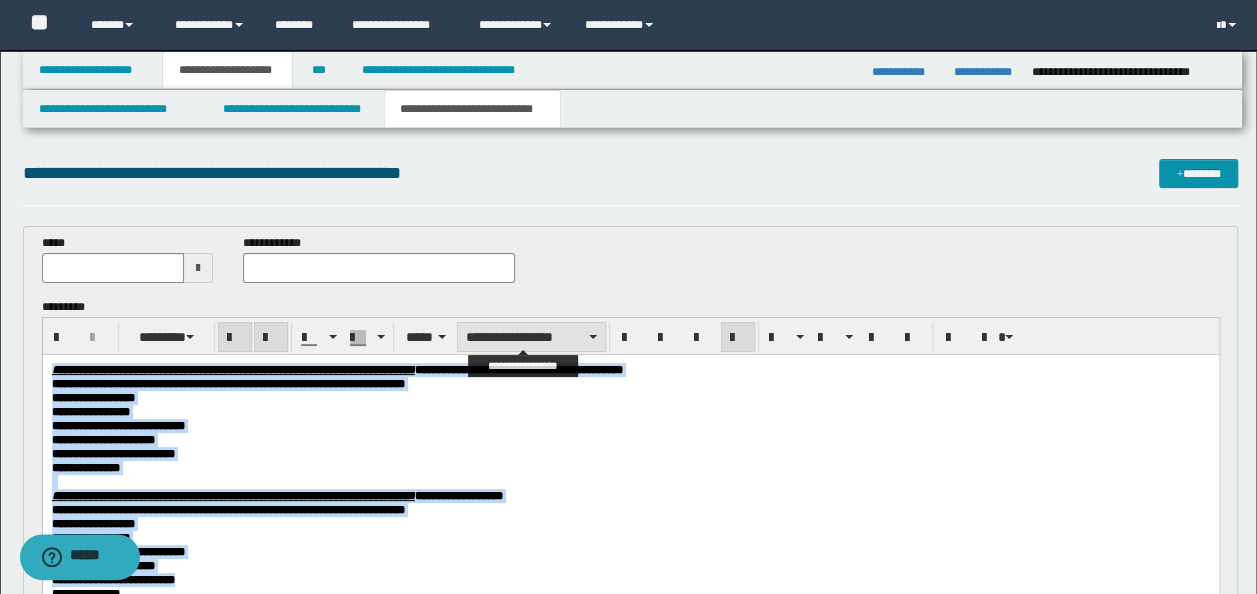 drag, startPoint x: 534, startPoint y: 334, endPoint x: 525, endPoint y: 344, distance: 13.453624 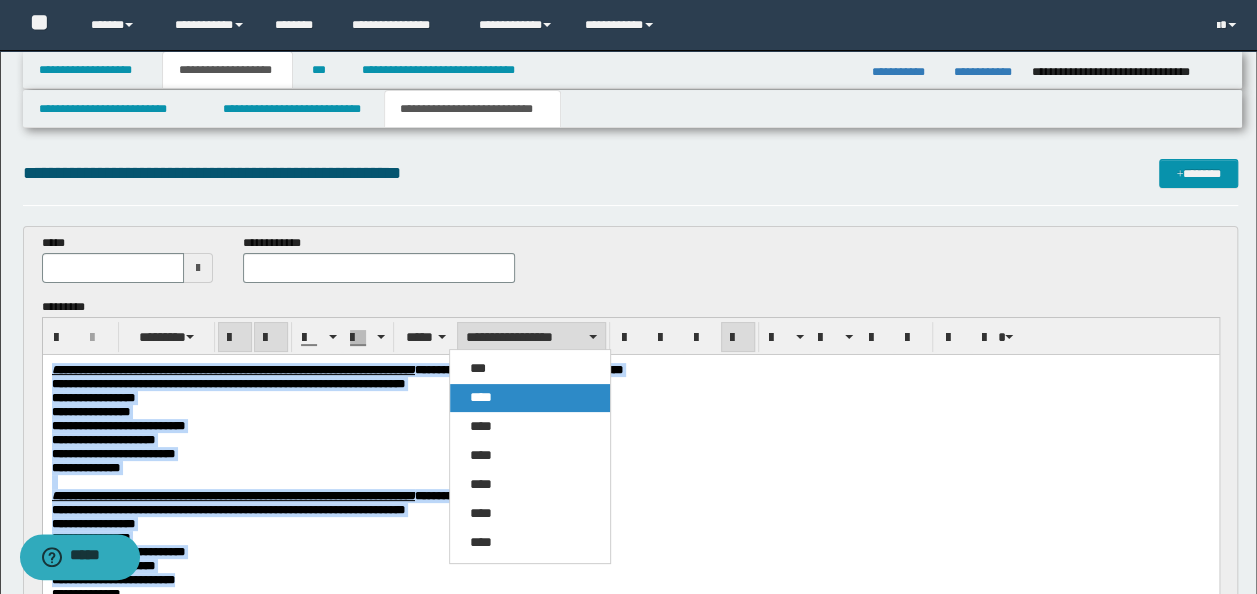 click on "****" at bounding box center [529, 398] 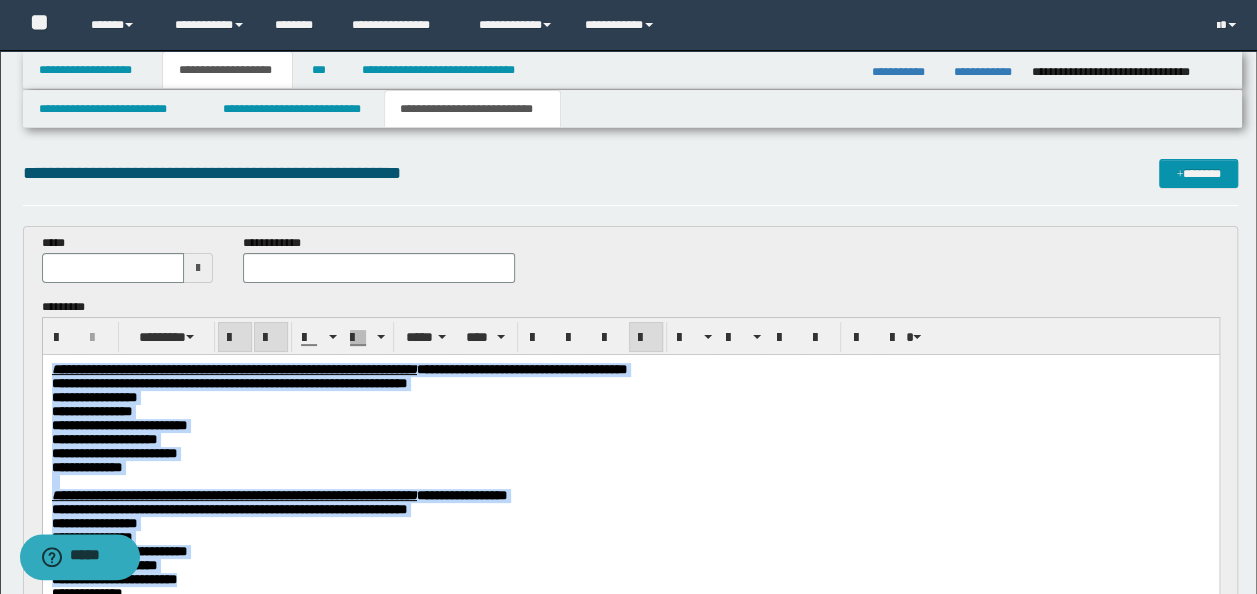 click on "**********" at bounding box center [630, 383] 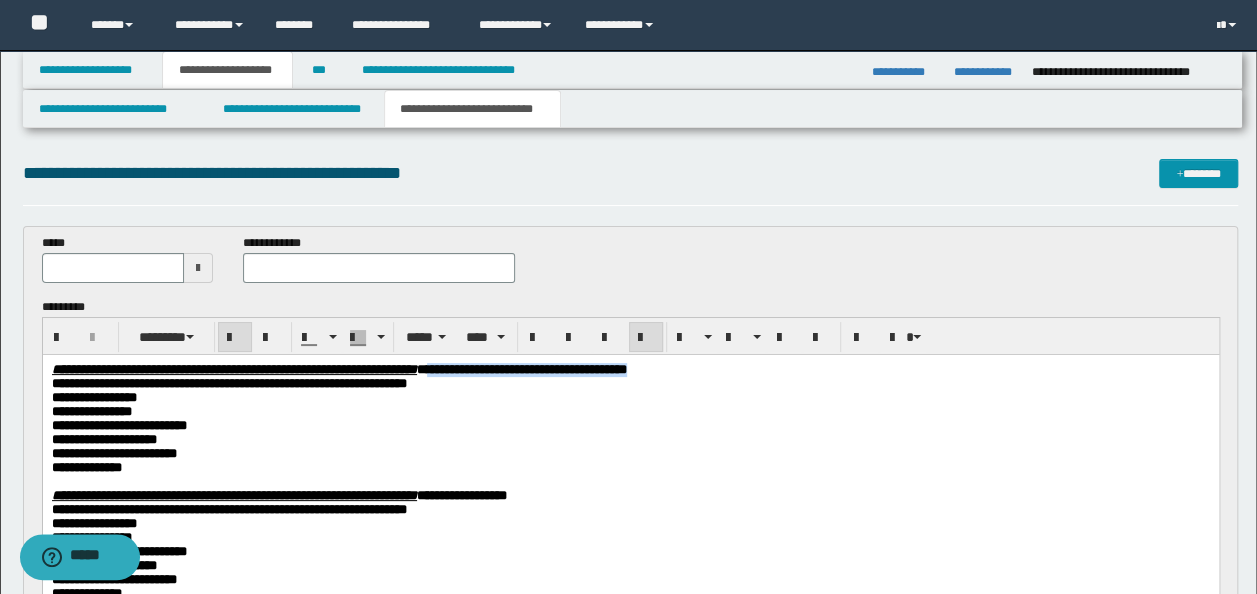 drag, startPoint x: 892, startPoint y: 371, endPoint x: 627, endPoint y: 367, distance: 265.03018 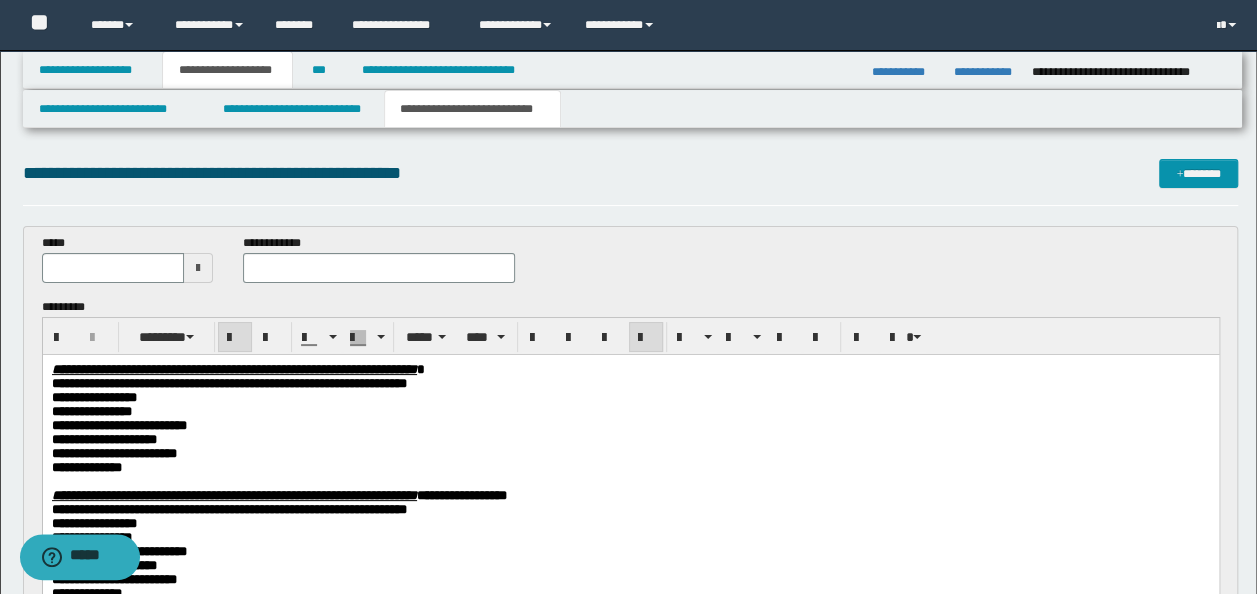 click at bounding box center (379, 268) 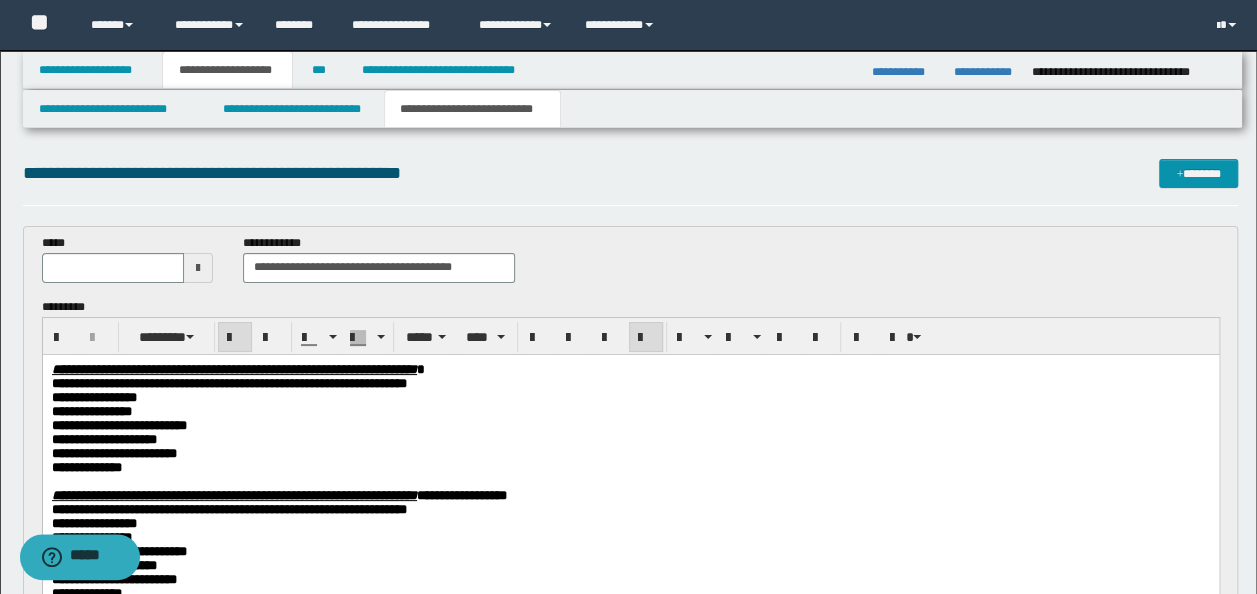 type 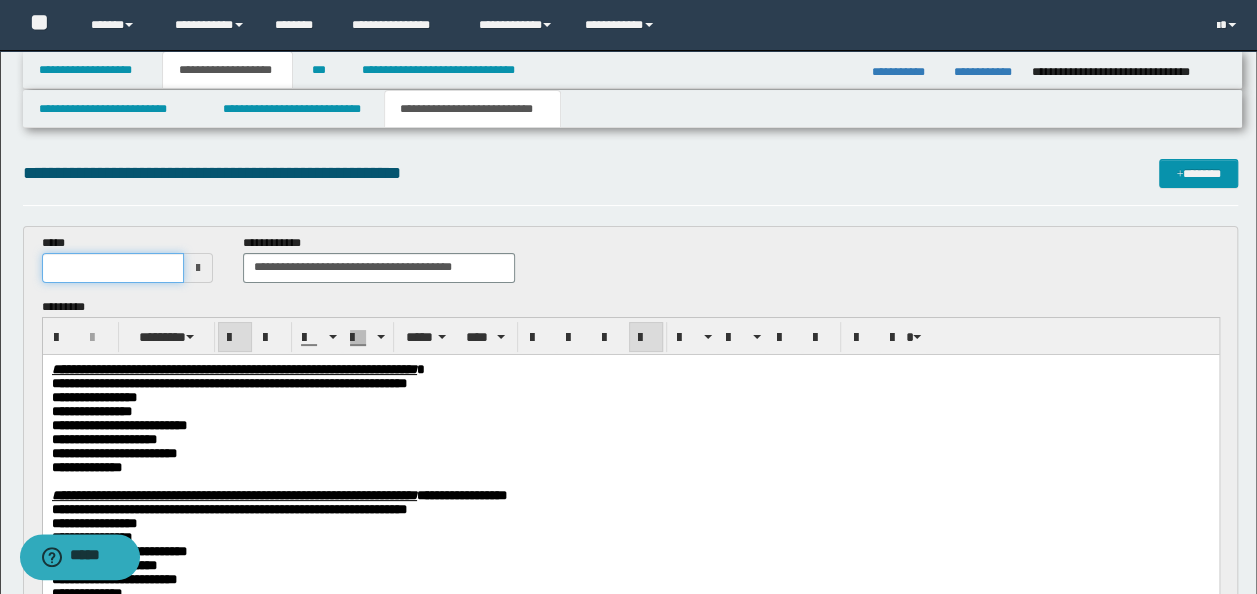 click at bounding box center [113, 268] 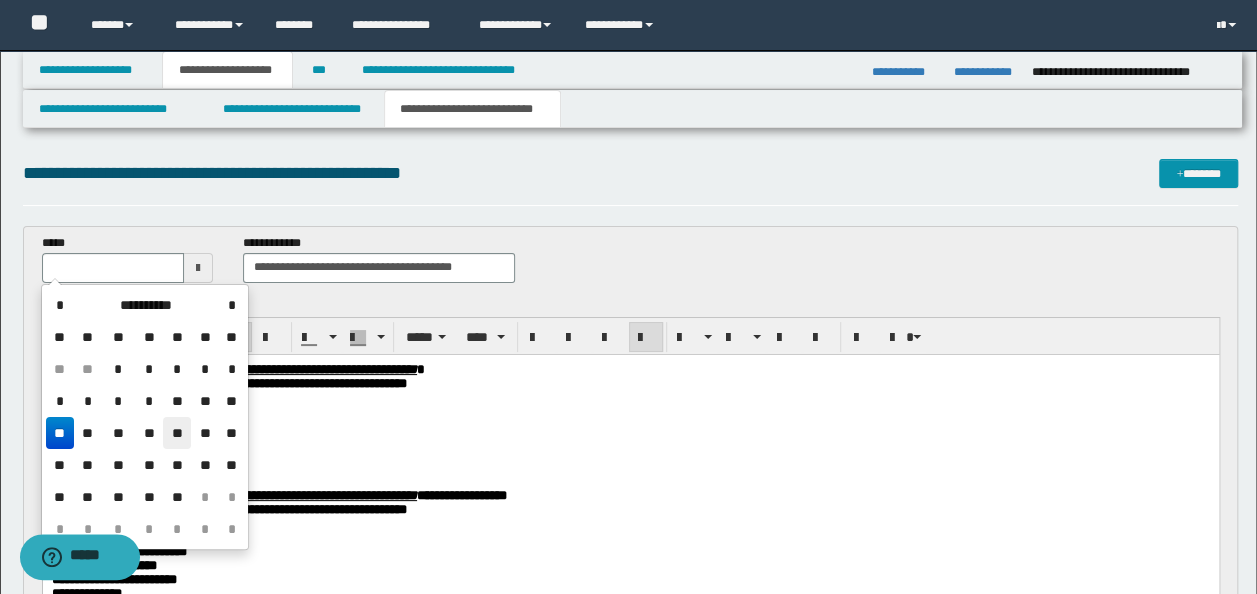 drag, startPoint x: 179, startPoint y: 429, endPoint x: 449, endPoint y: 131, distance: 402.12436 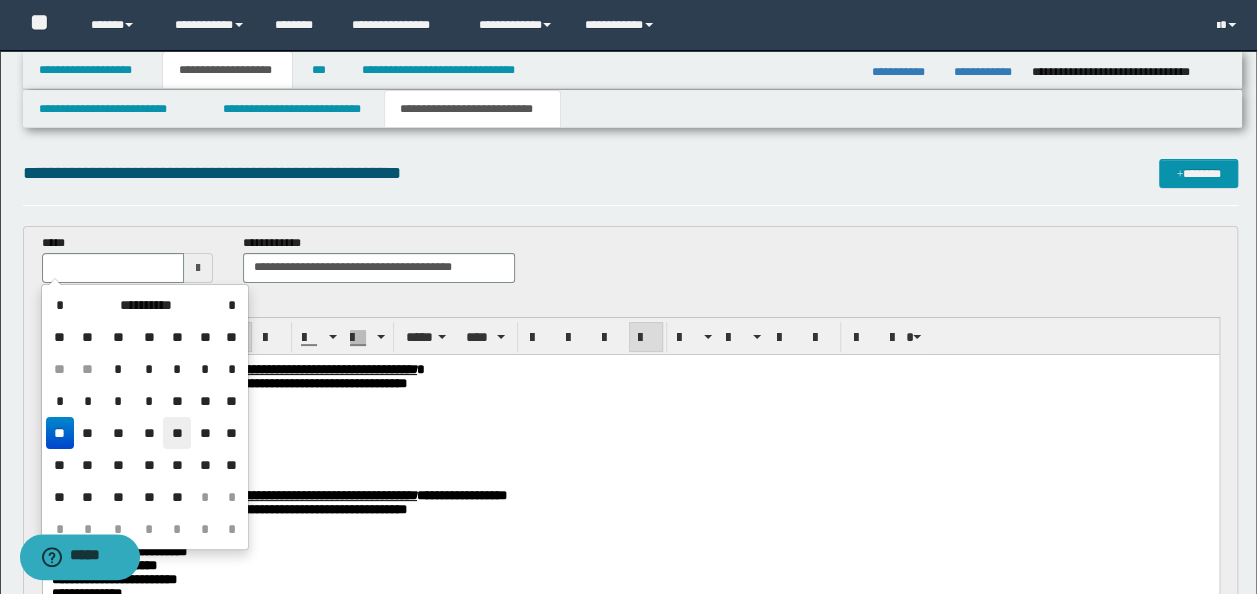 click on "**" at bounding box center (177, 433) 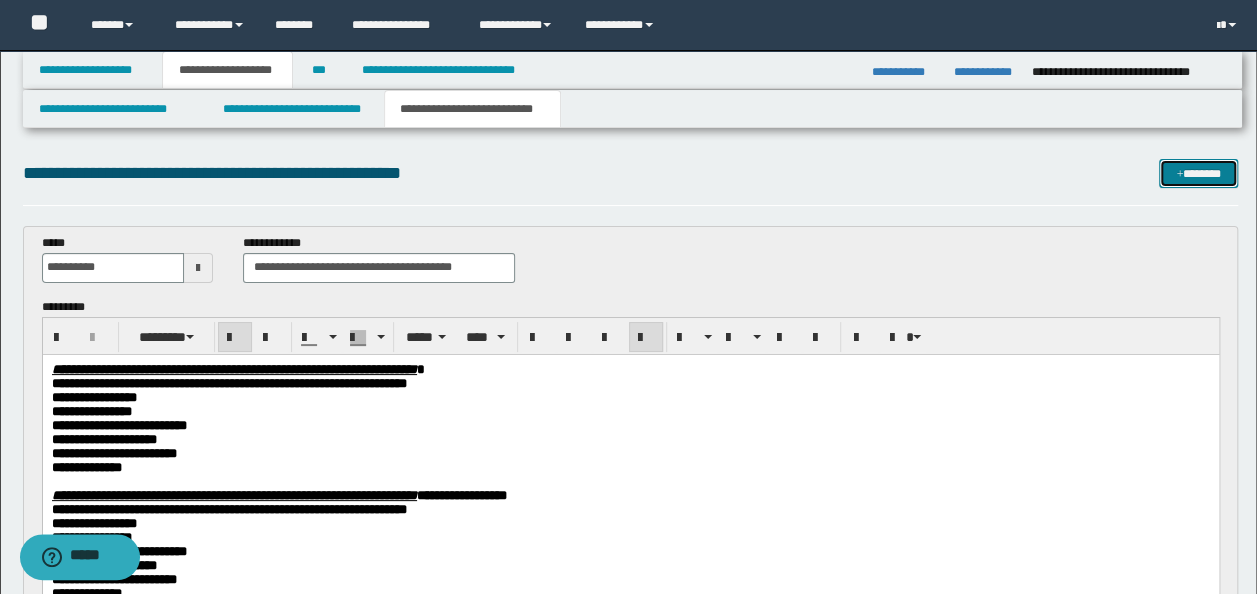 click on "*******" at bounding box center (1198, 173) 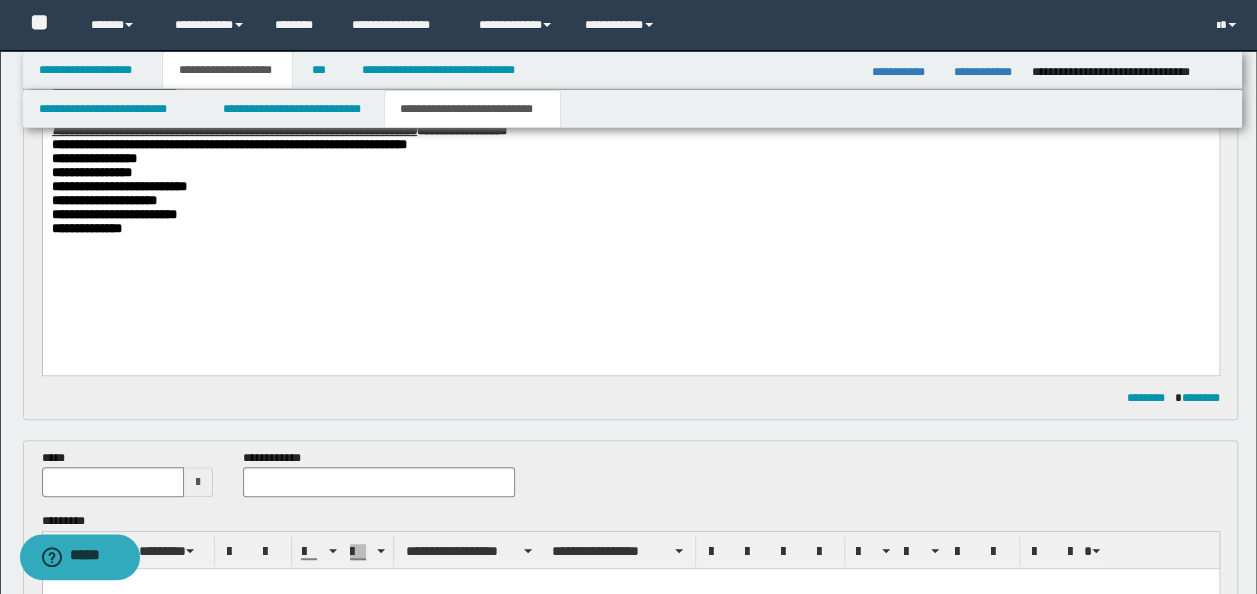 scroll, scrollTop: 198, scrollLeft: 0, axis: vertical 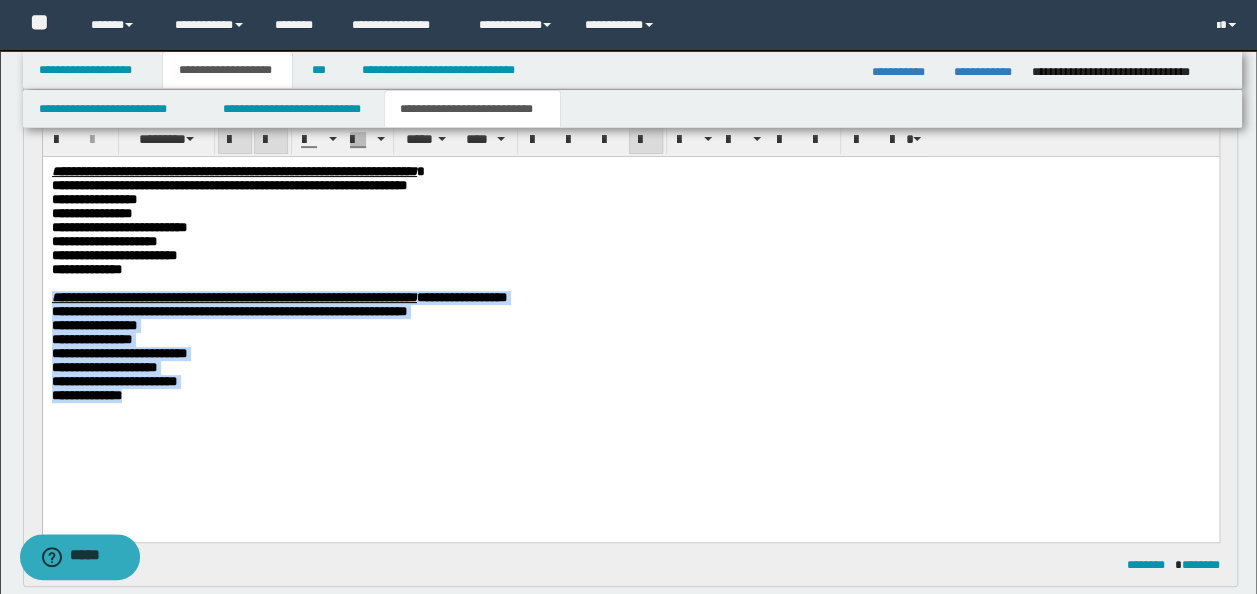 drag, startPoint x: 49, startPoint y: 311, endPoint x: 144, endPoint y: 421, distance: 145.34442 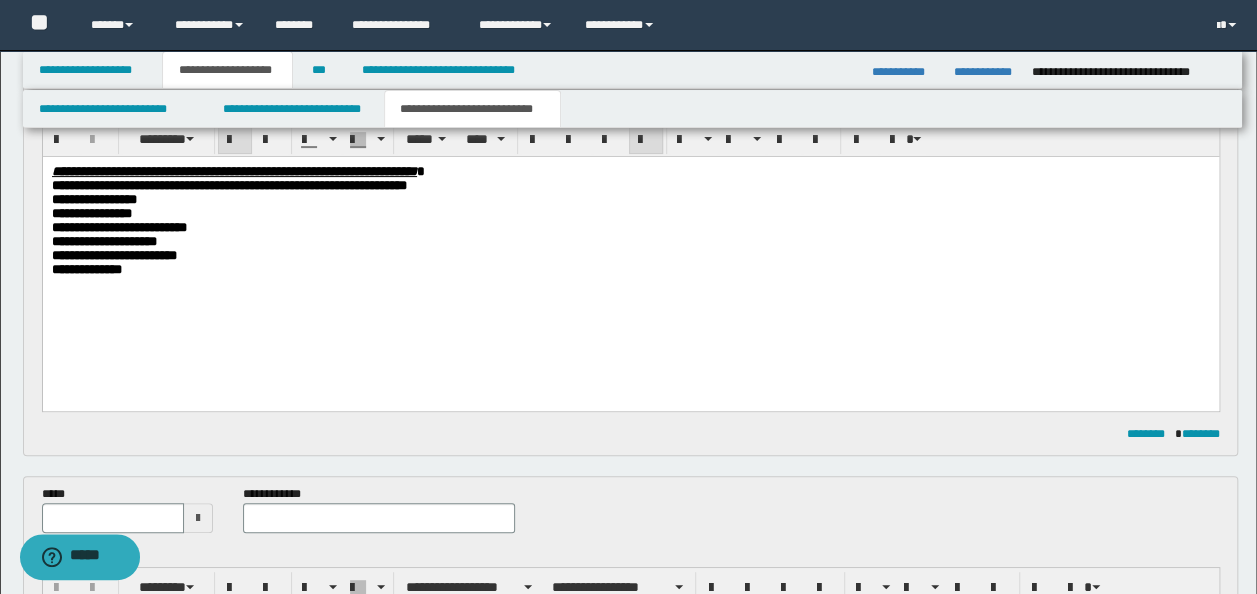 type 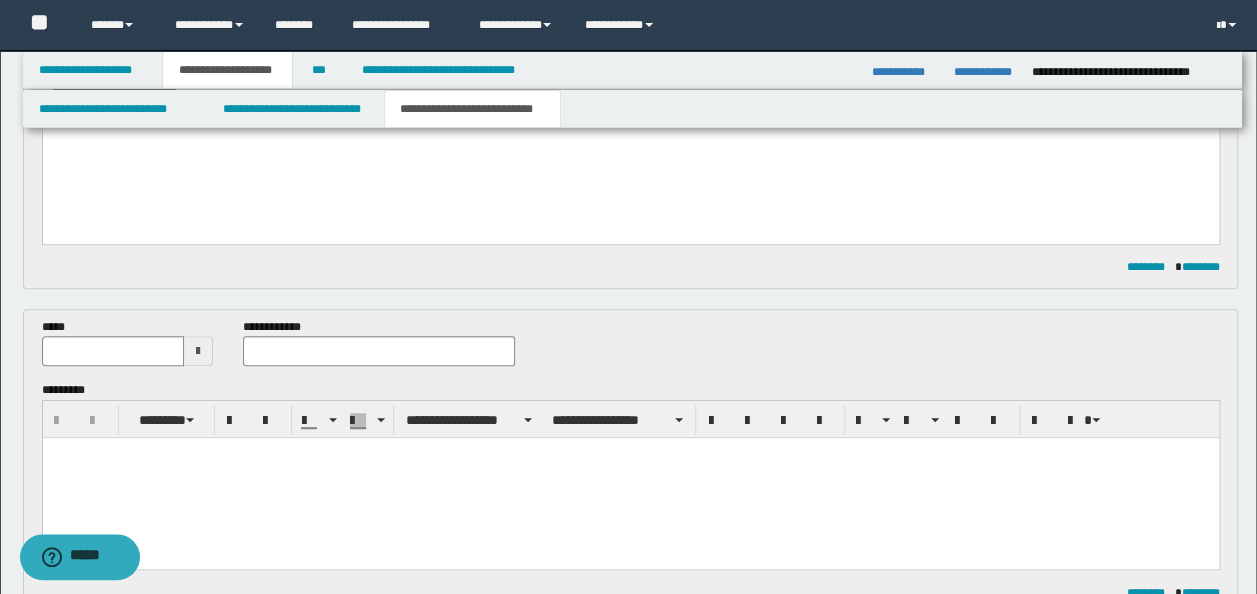 click at bounding box center [630, 478] 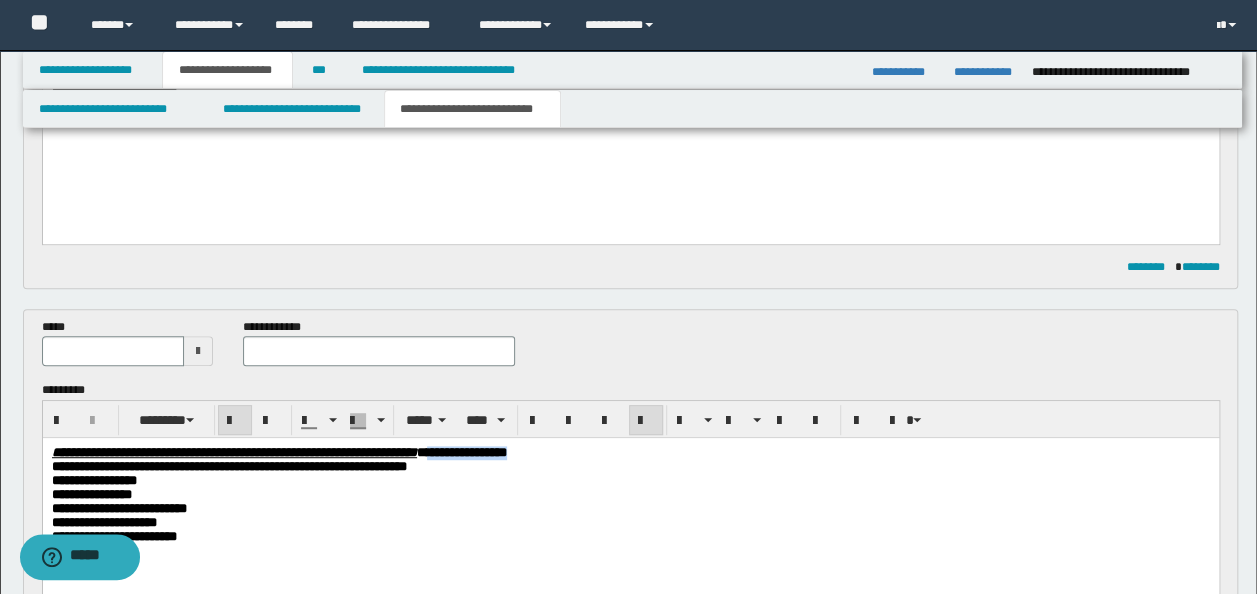 drag, startPoint x: 749, startPoint y: 453, endPoint x: 629, endPoint y: 448, distance: 120.10412 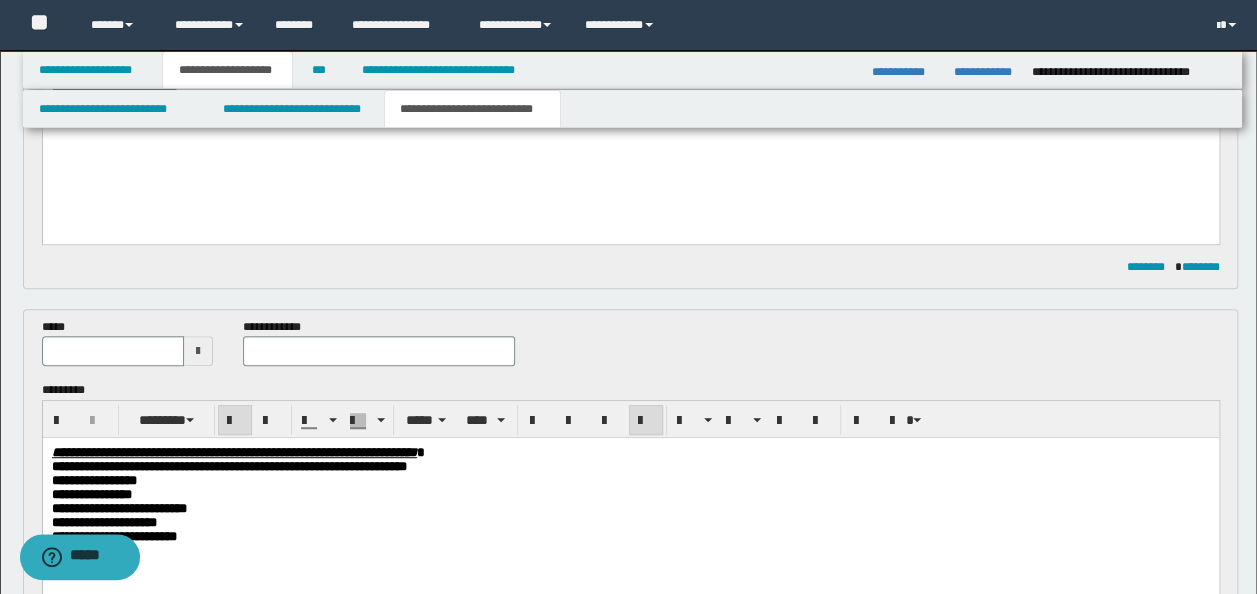 click at bounding box center [379, 351] 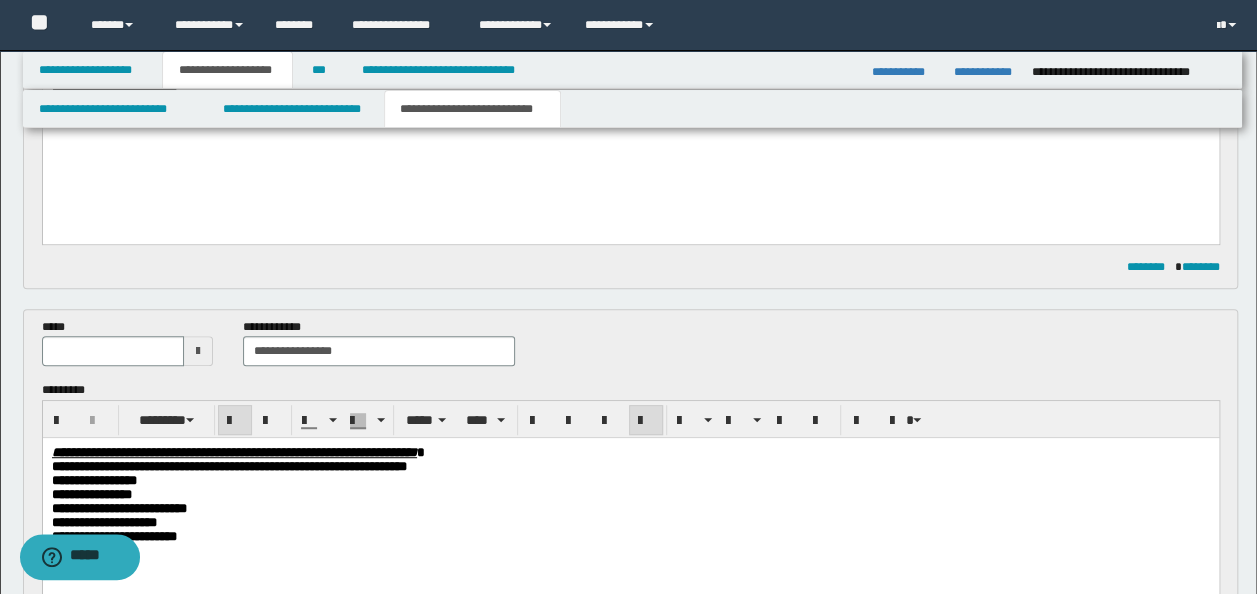 type 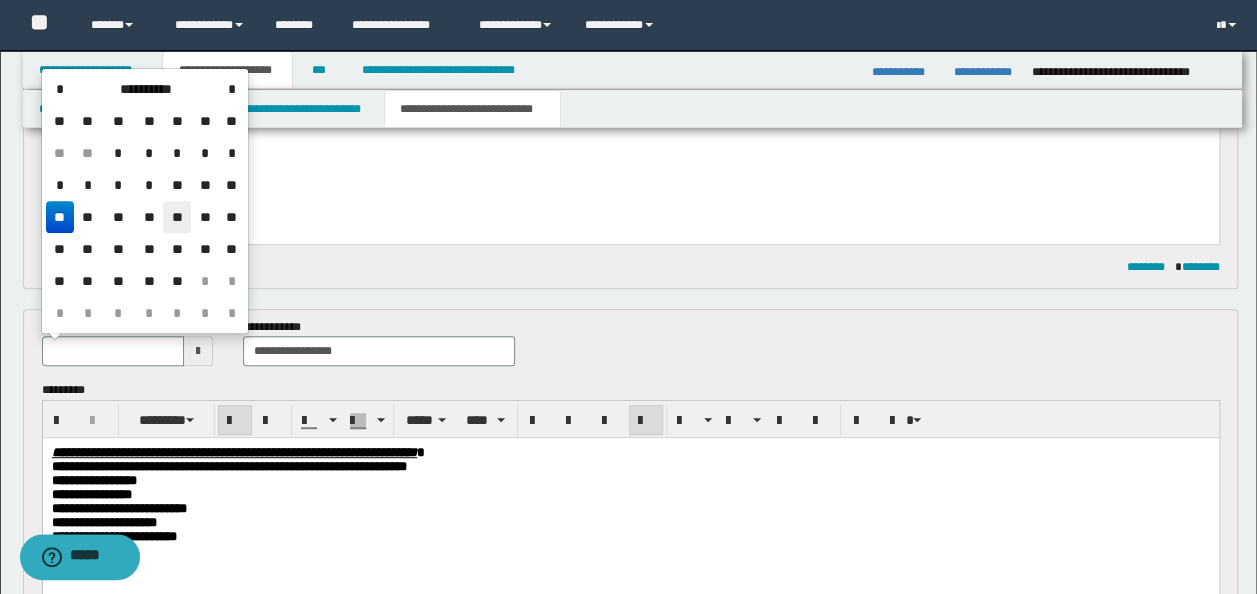 click on "**" at bounding box center [177, 217] 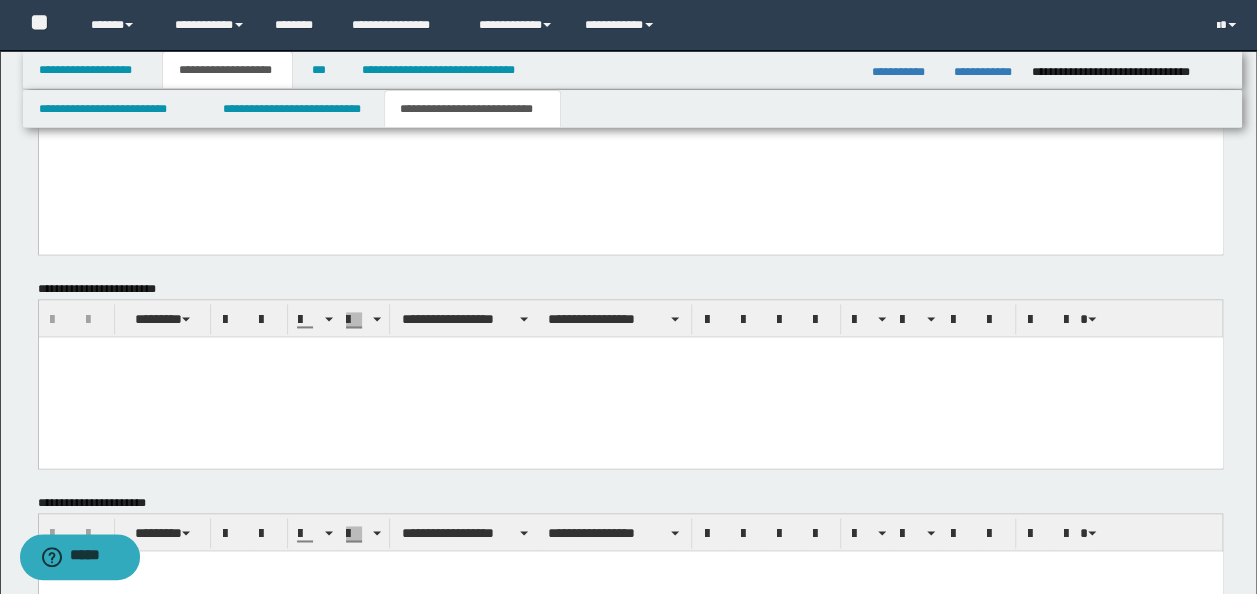 scroll, scrollTop: 1465, scrollLeft: 0, axis: vertical 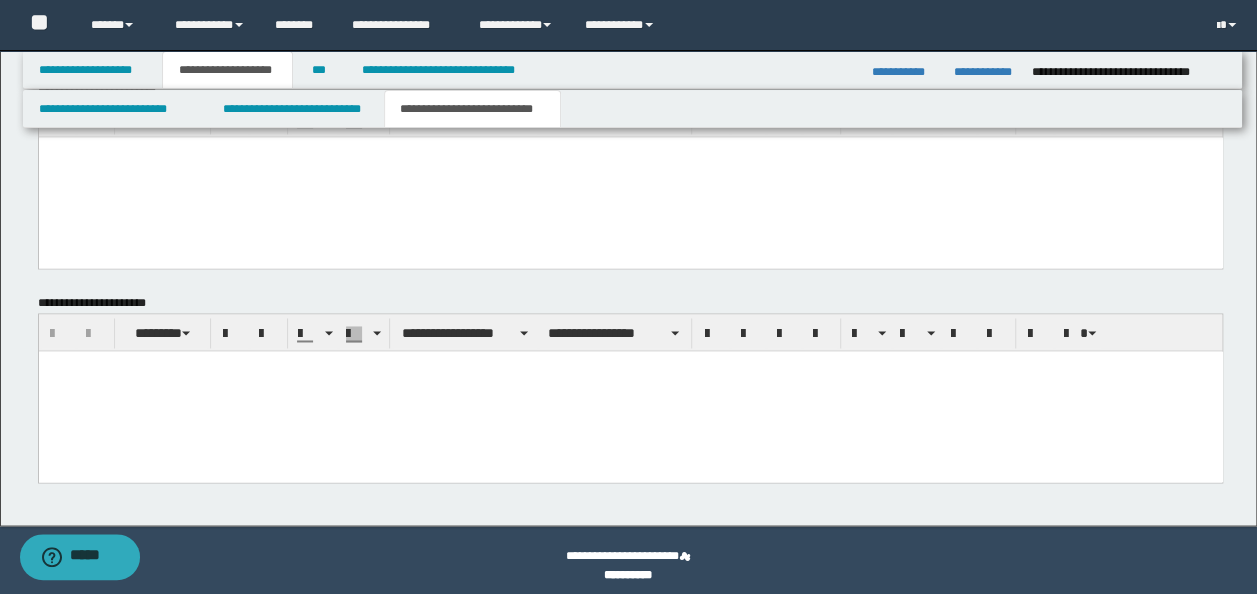 click at bounding box center (630, 391) 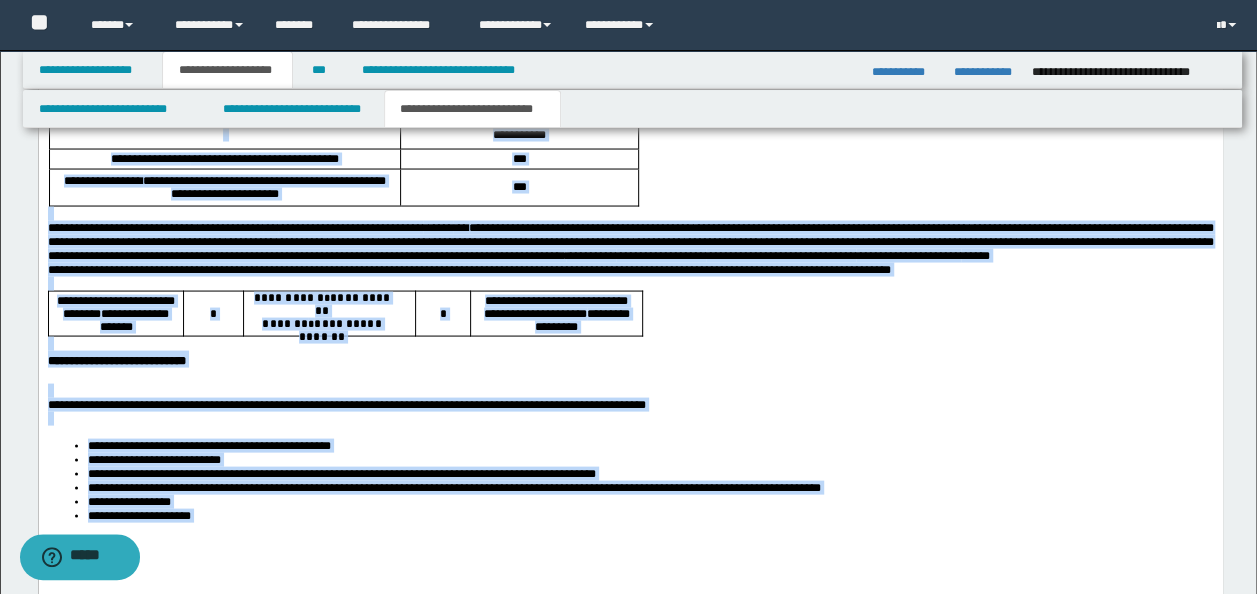 scroll, scrollTop: 2078, scrollLeft: 0, axis: vertical 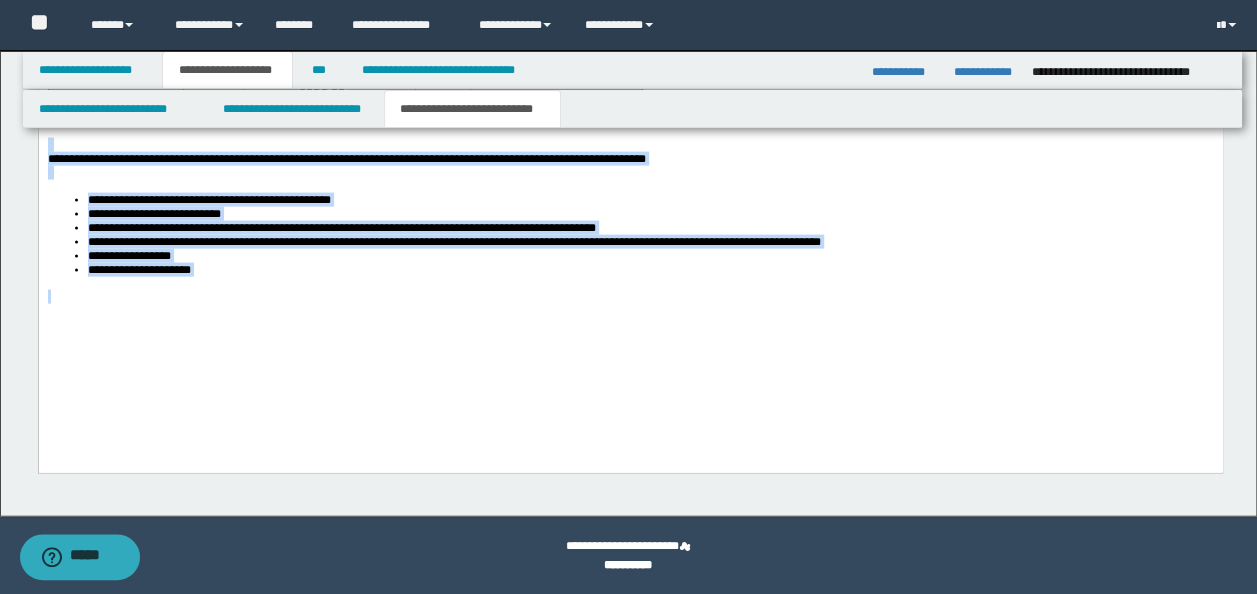 drag, startPoint x: 48, startPoint y: -243, endPoint x: 913, endPoint y: 541, distance: 1167.4249 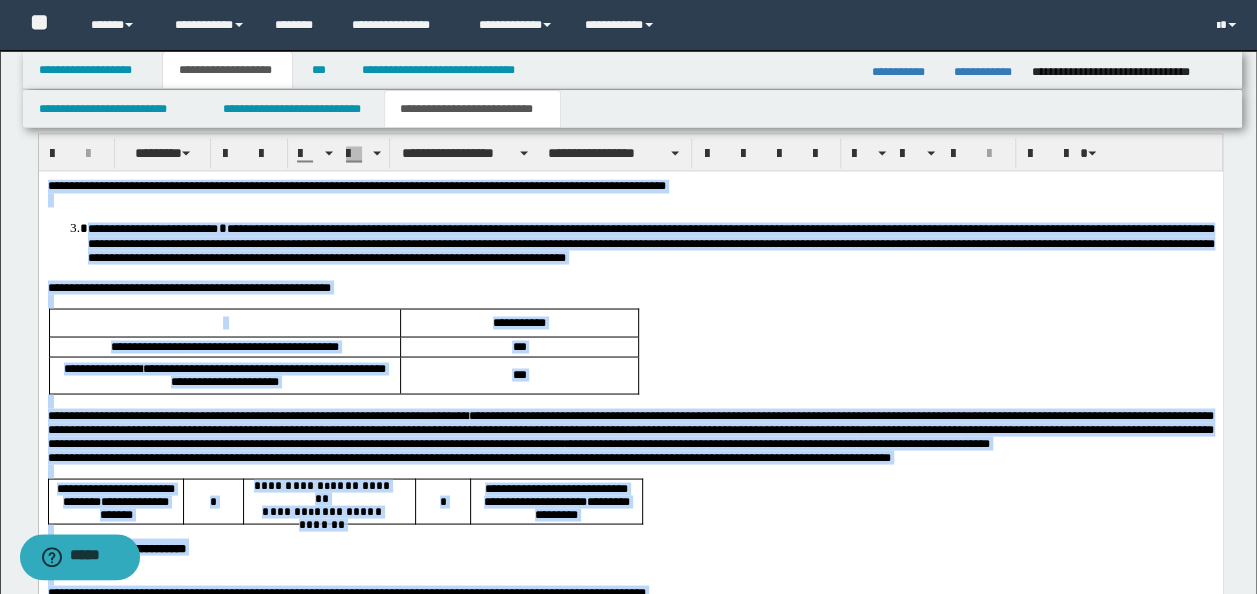 scroll, scrollTop: 1445, scrollLeft: 0, axis: vertical 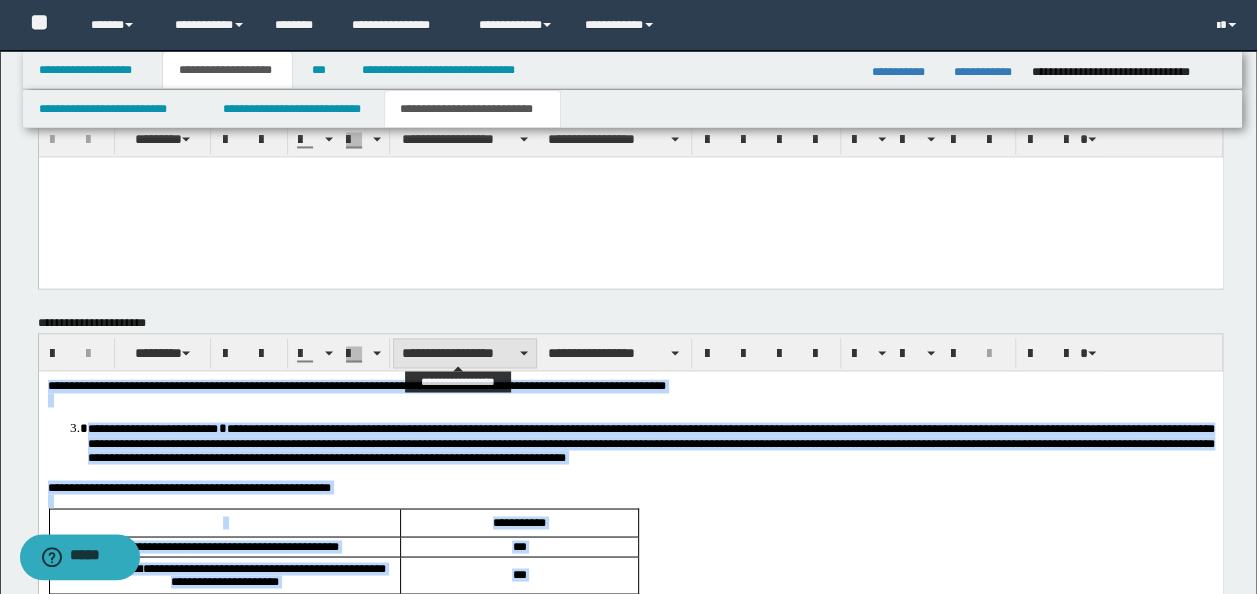 click on "**********" at bounding box center (465, 353) 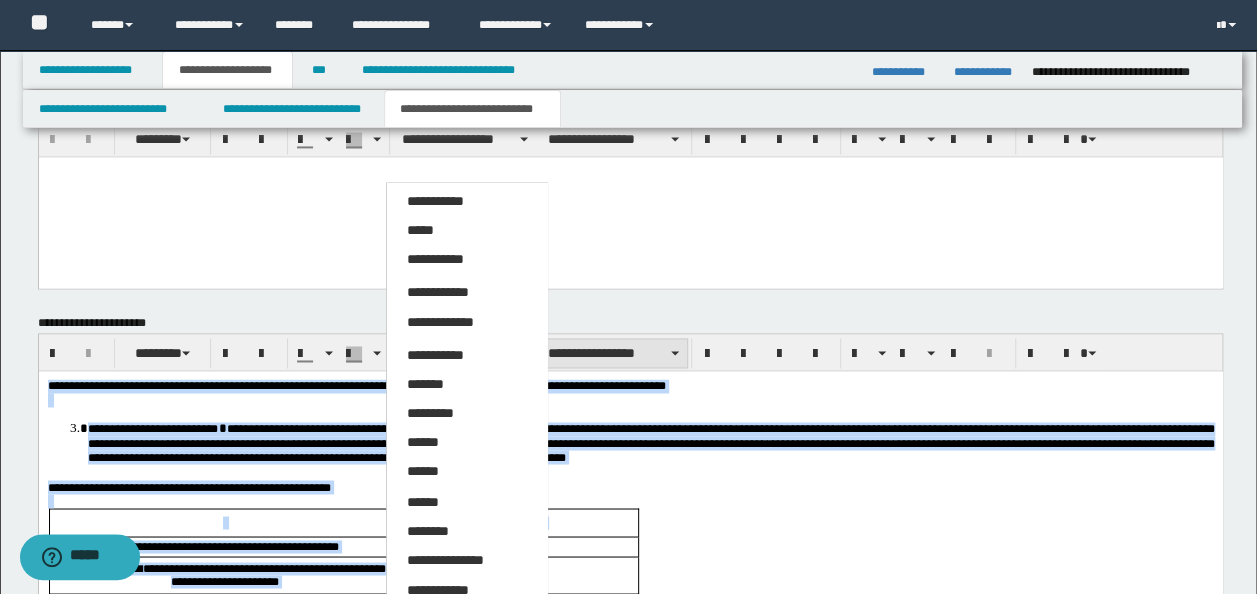 drag, startPoint x: 421, startPoint y: 224, endPoint x: 560, endPoint y: 336, distance: 178.5077 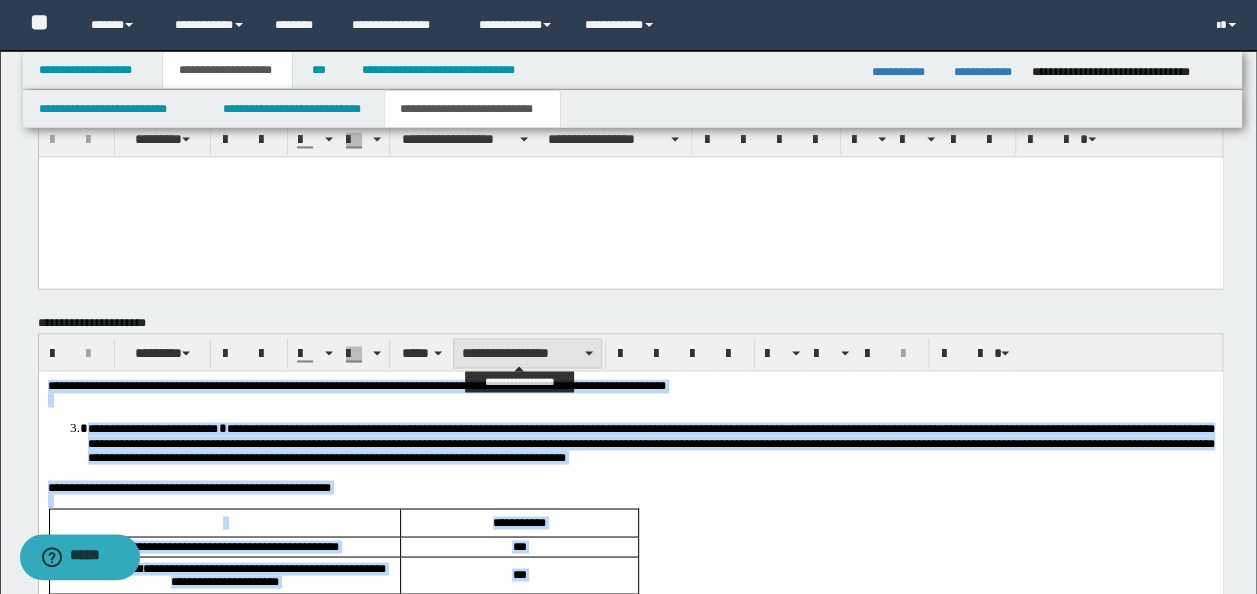 click on "**********" at bounding box center (527, 353) 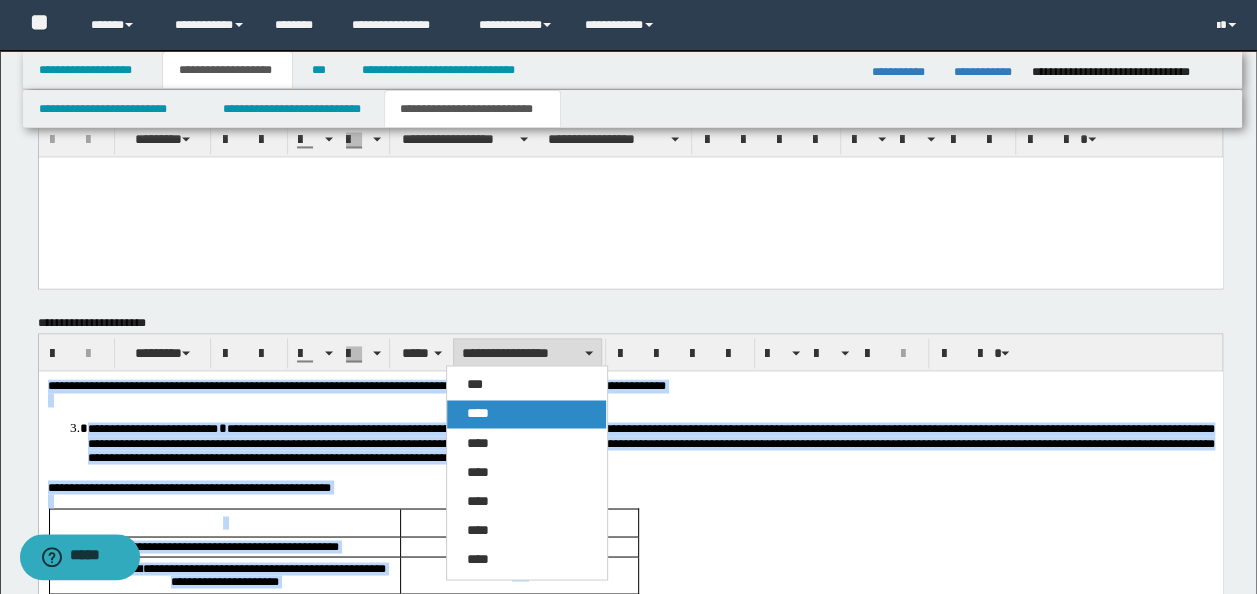 click on "****" at bounding box center (526, 414) 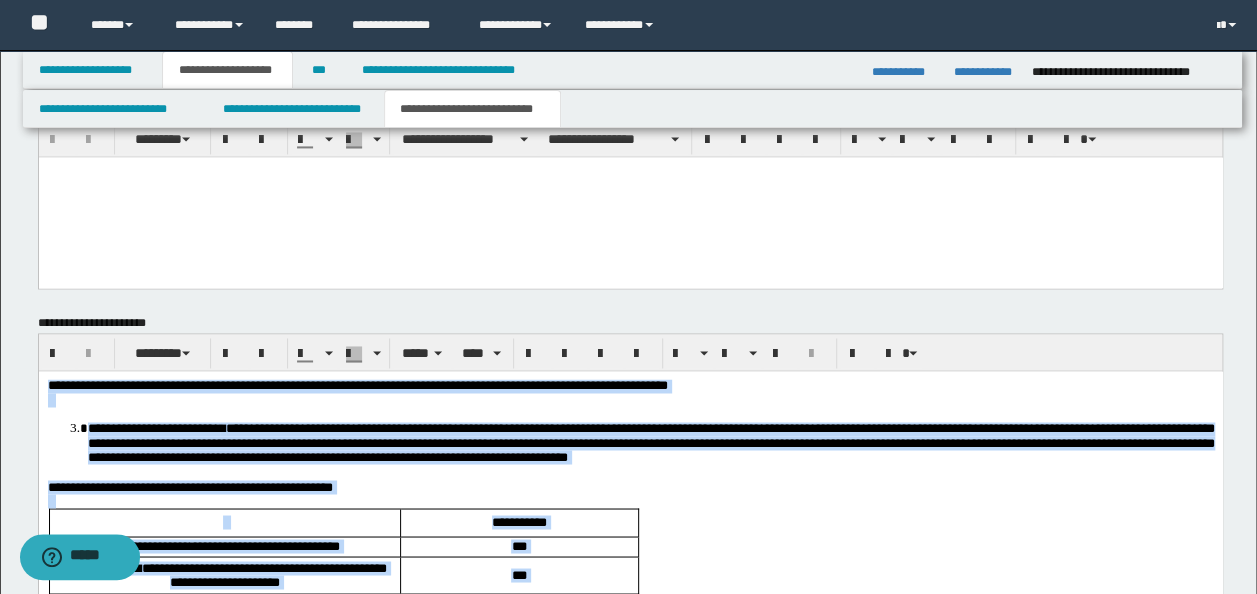 scroll, scrollTop: 1678, scrollLeft: 0, axis: vertical 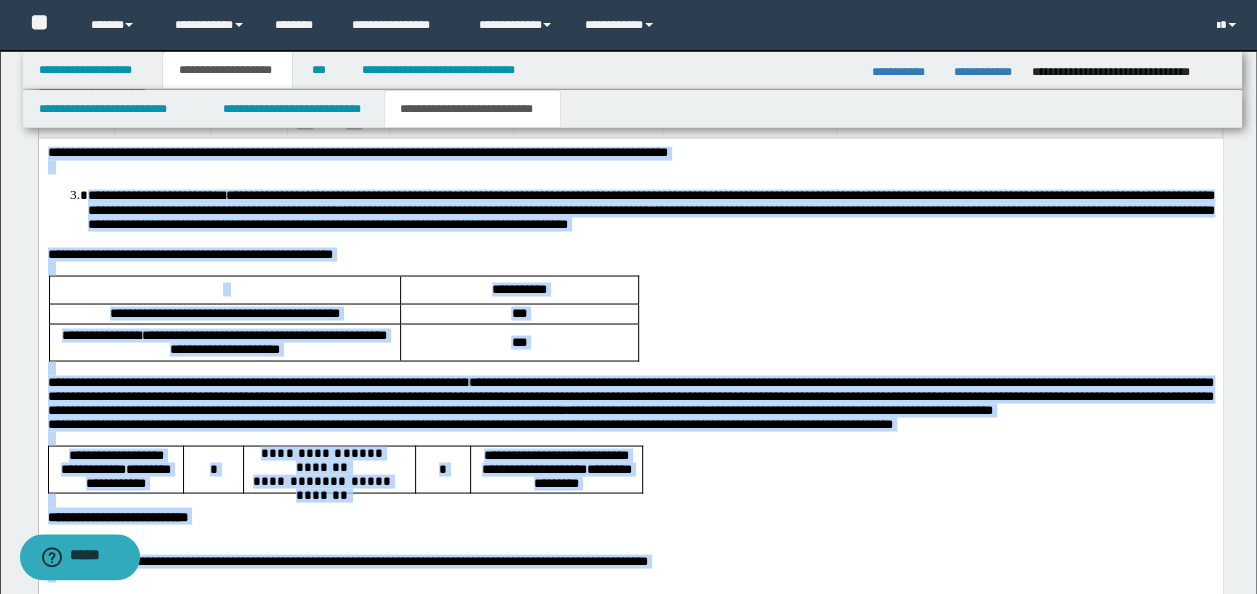 click on "**********" at bounding box center (630, 451) 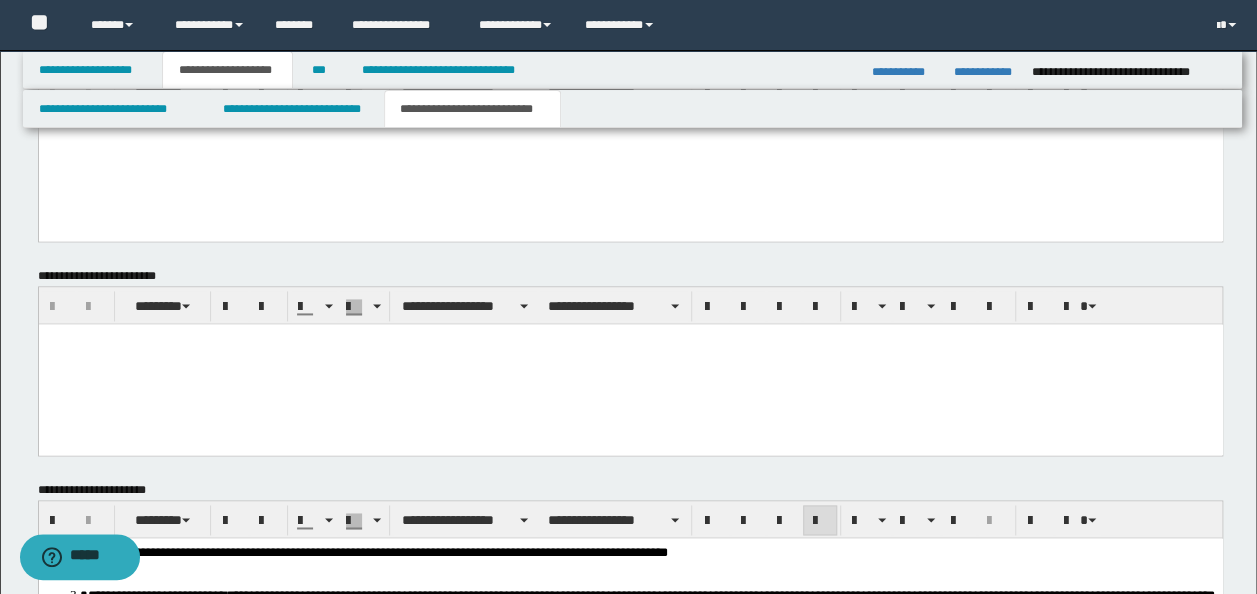scroll, scrollTop: 1078, scrollLeft: 0, axis: vertical 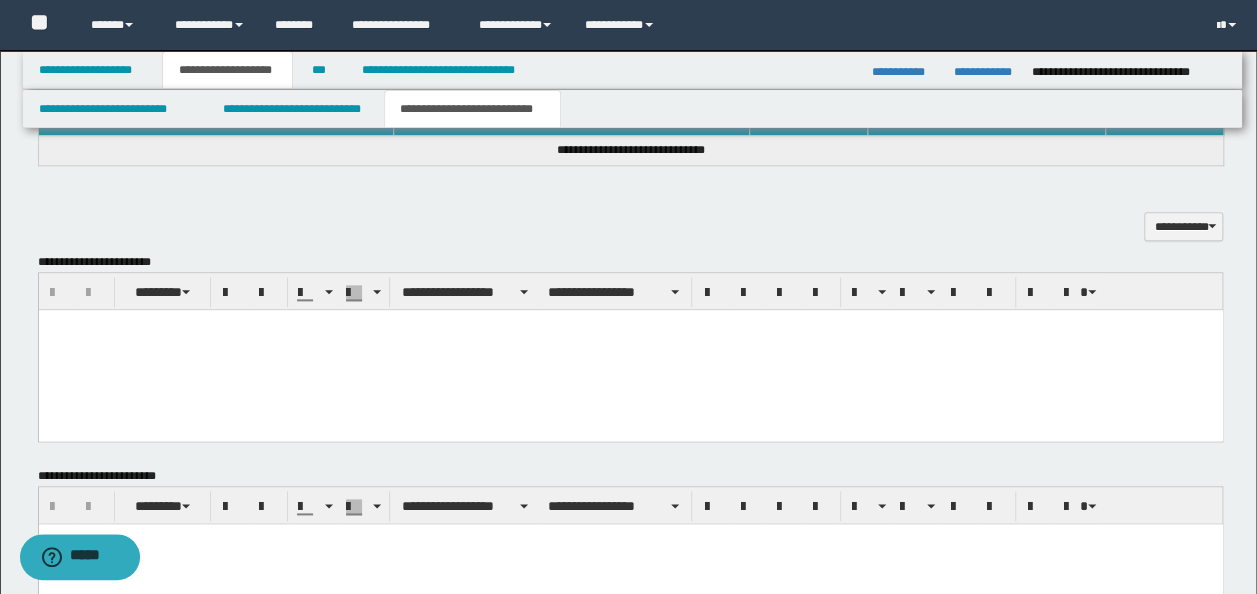 click at bounding box center [630, 349] 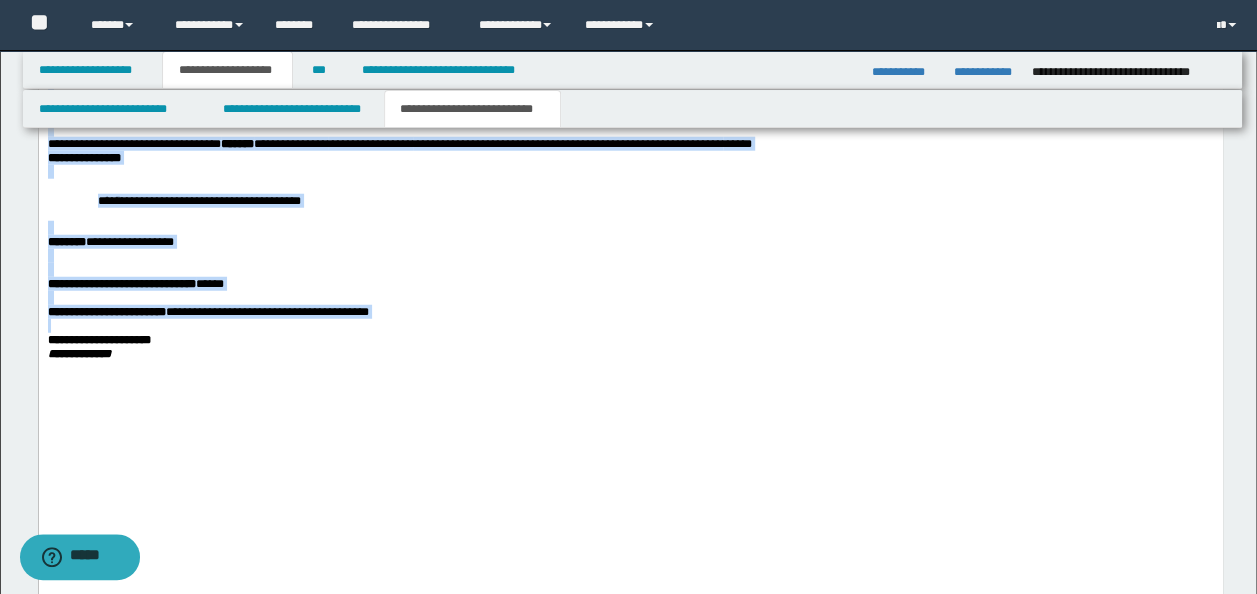 scroll, scrollTop: 2568, scrollLeft: 0, axis: vertical 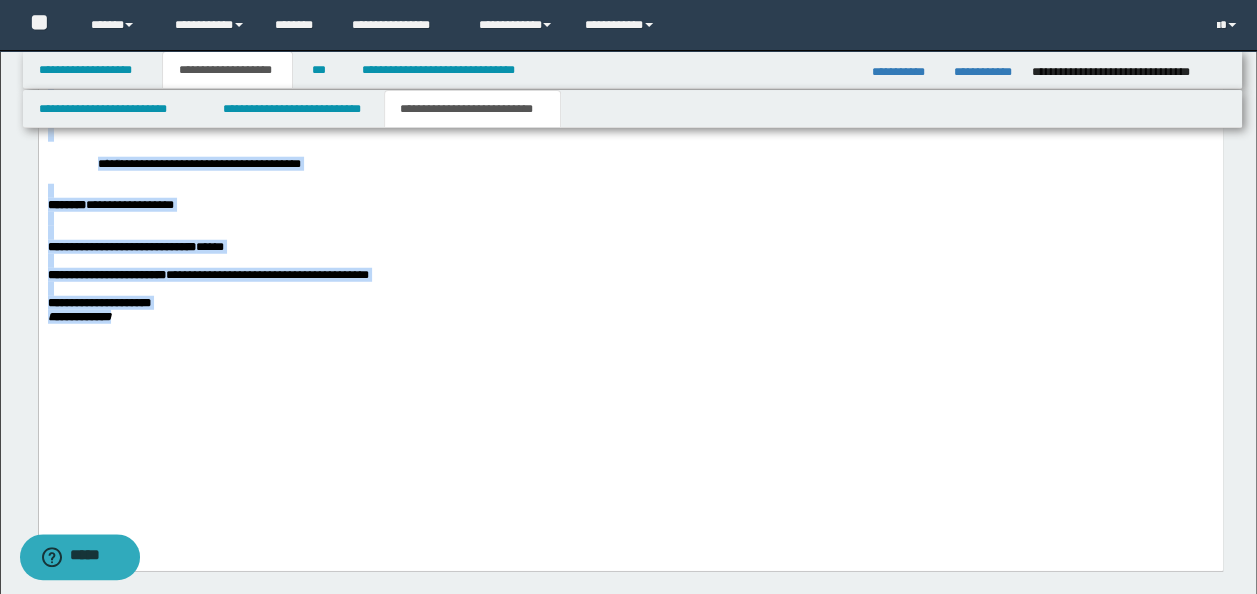 drag, startPoint x: 52, startPoint y: -1158, endPoint x: 174, endPoint y: 497, distance: 1659.4906 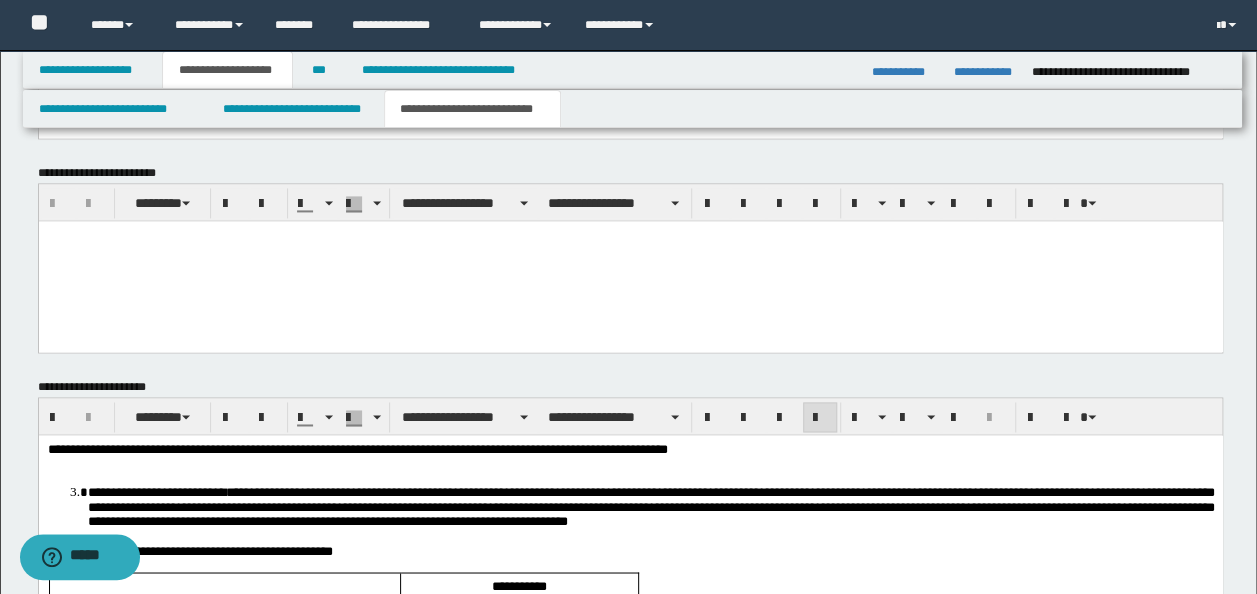 scroll, scrollTop: 1148, scrollLeft: 0, axis: vertical 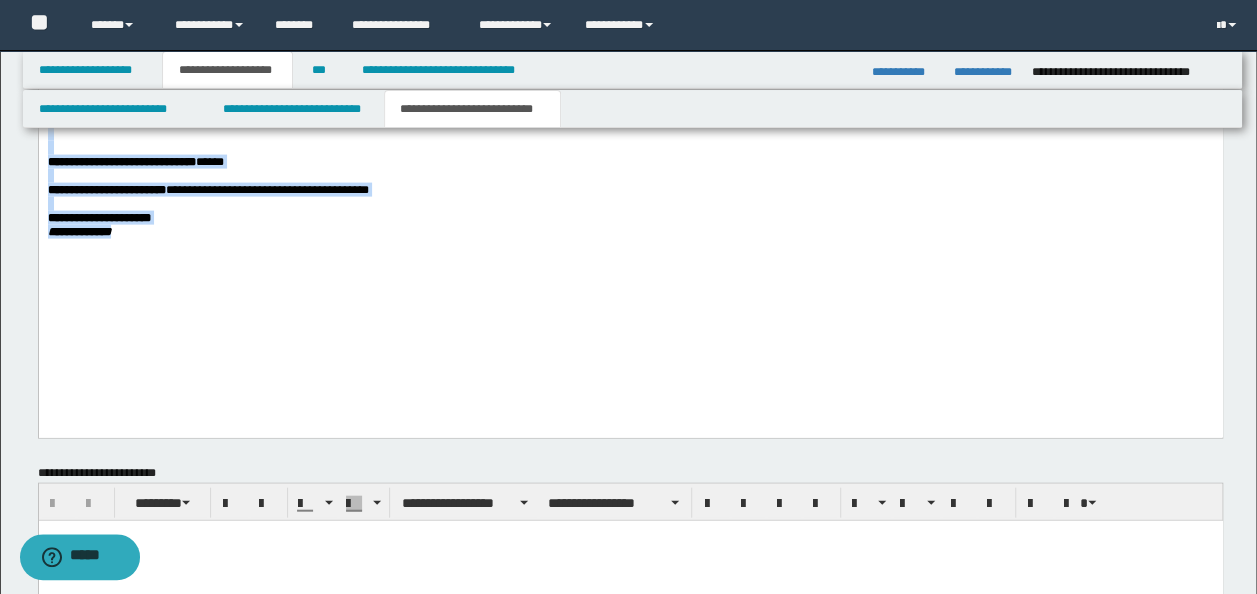drag, startPoint x: 45, startPoint y: -662, endPoint x: 562, endPoint y: -673, distance: 517.117 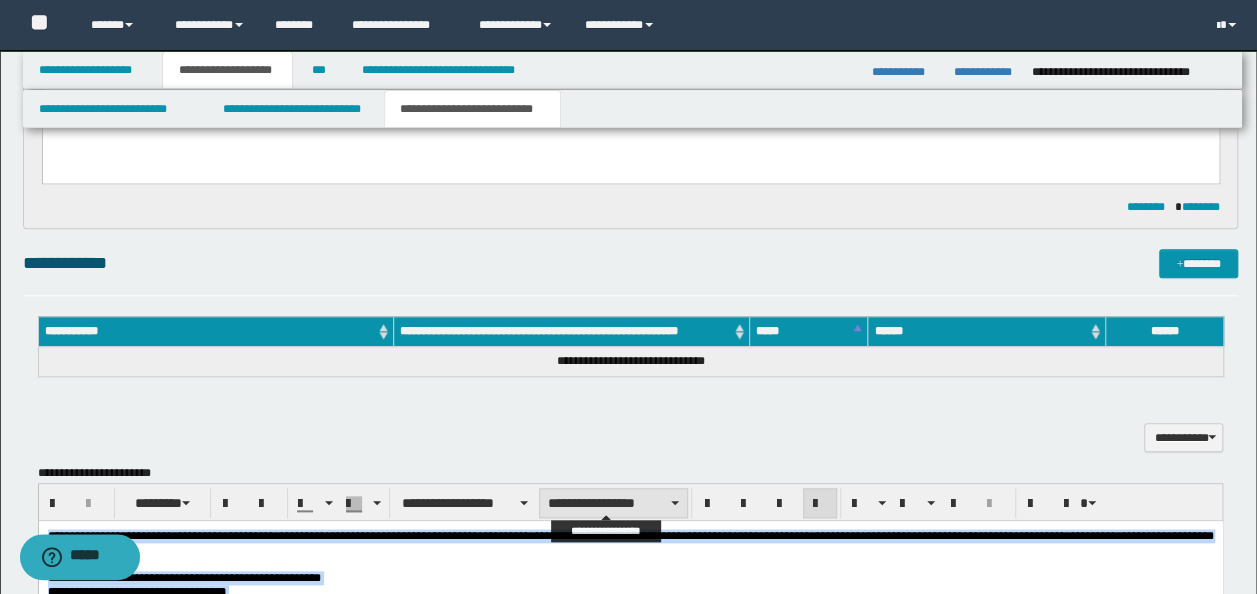 scroll, scrollTop: 1034, scrollLeft: 0, axis: vertical 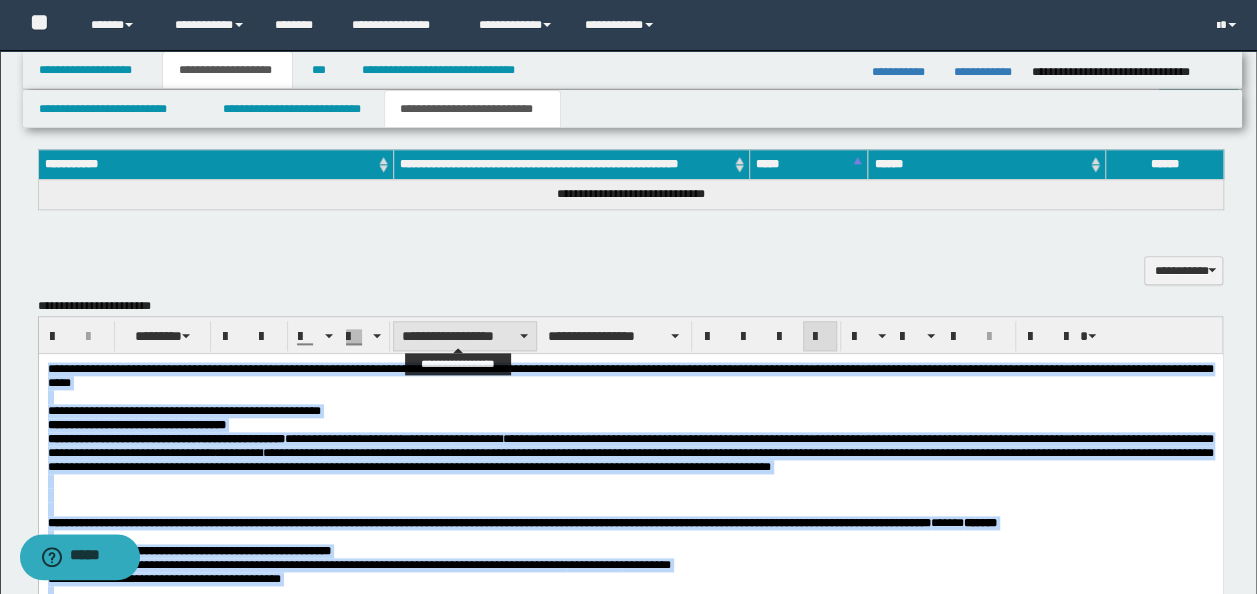 click on "**********" at bounding box center [465, 336] 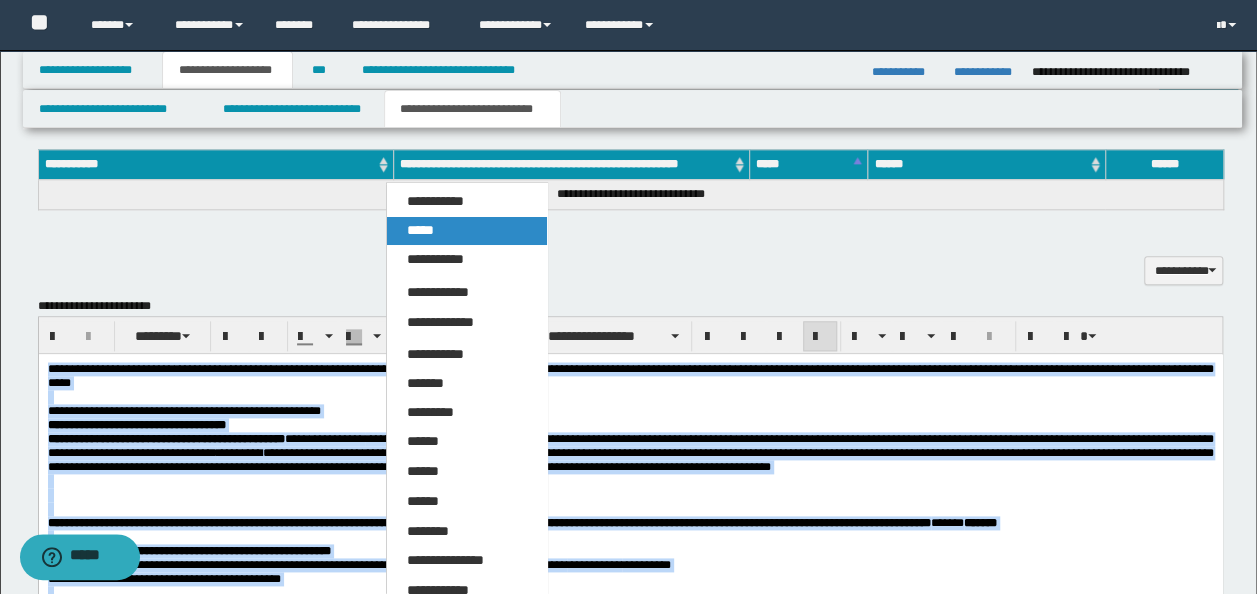 click on "*****" at bounding box center (420, 230) 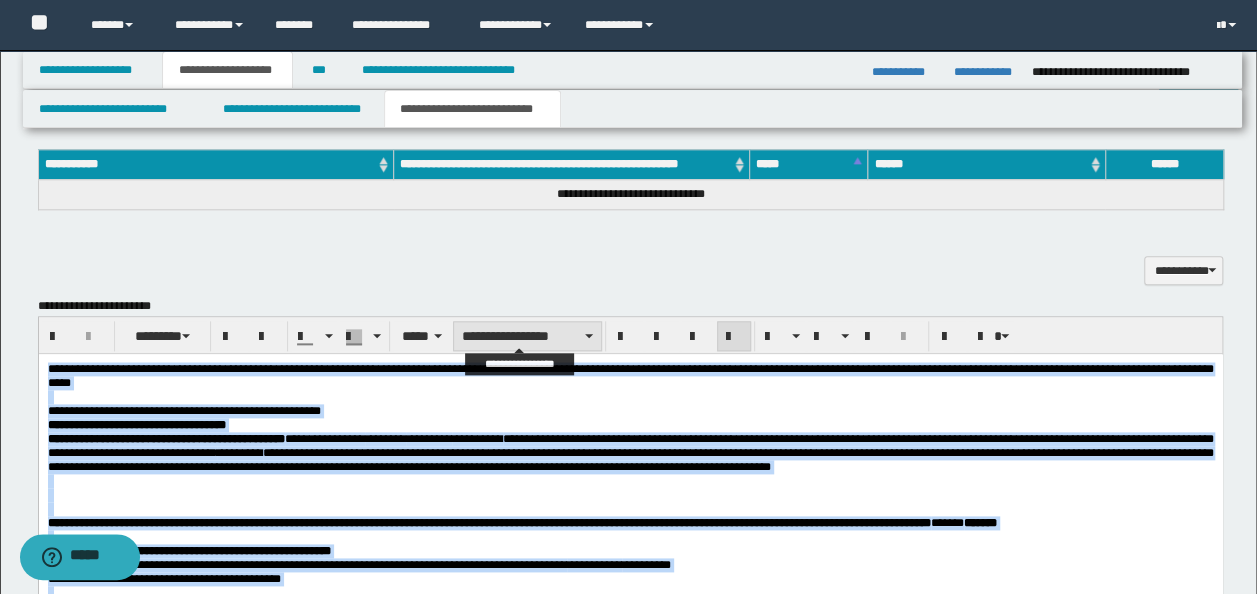 click on "**********" at bounding box center [527, 336] 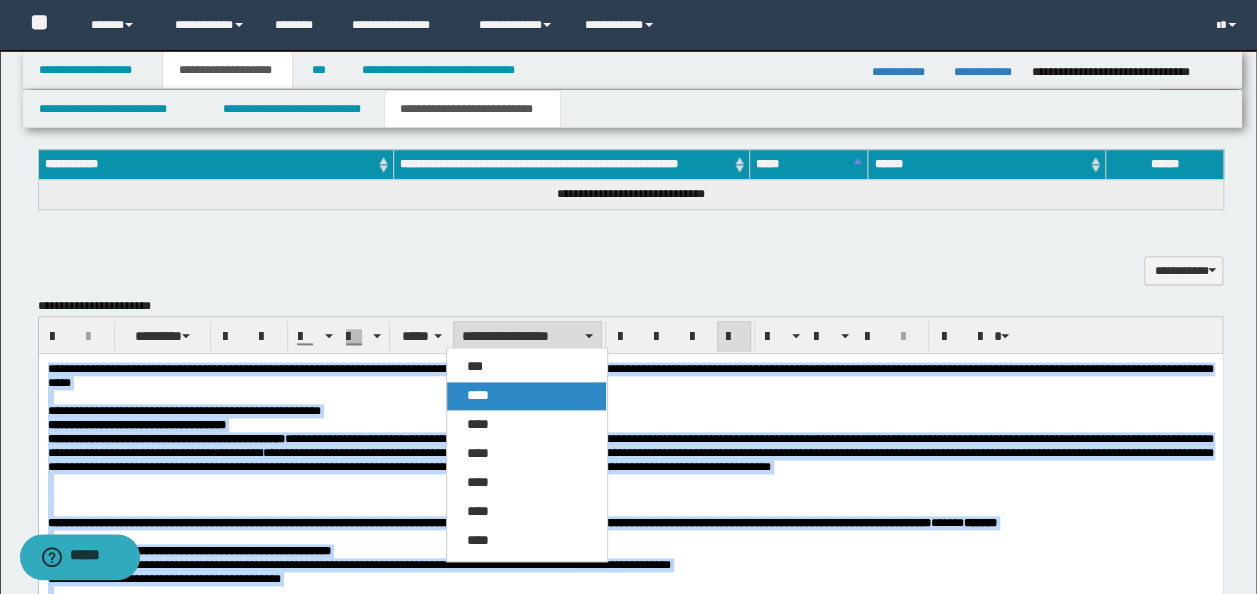 click on "****" at bounding box center [526, 396] 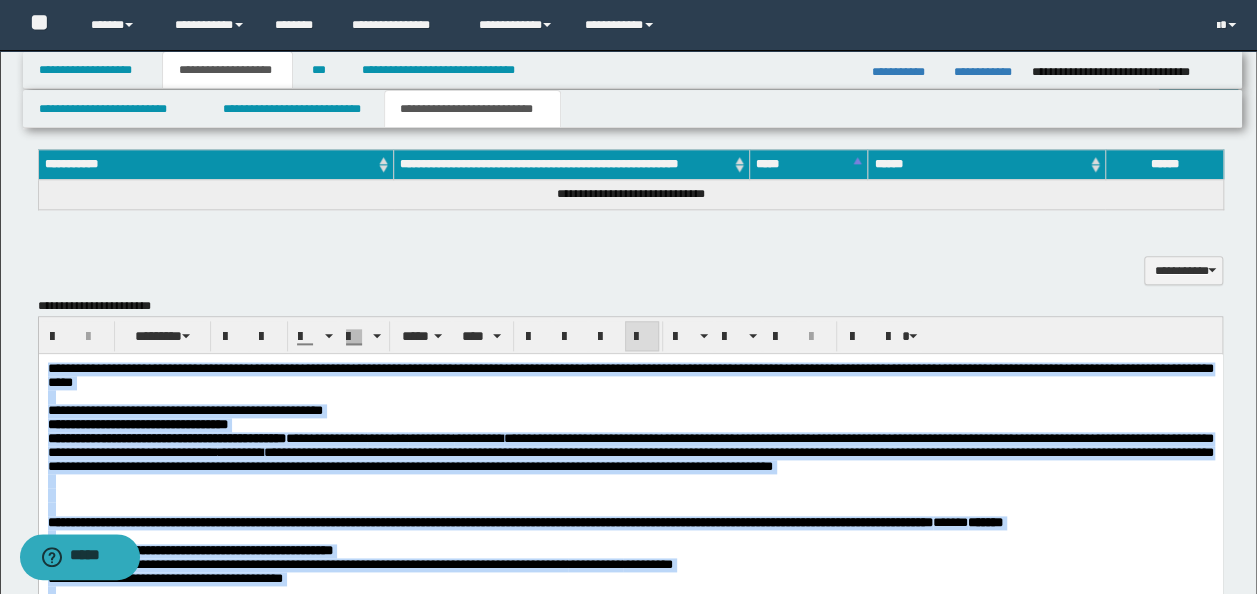 click on "**********" at bounding box center [184, 409] 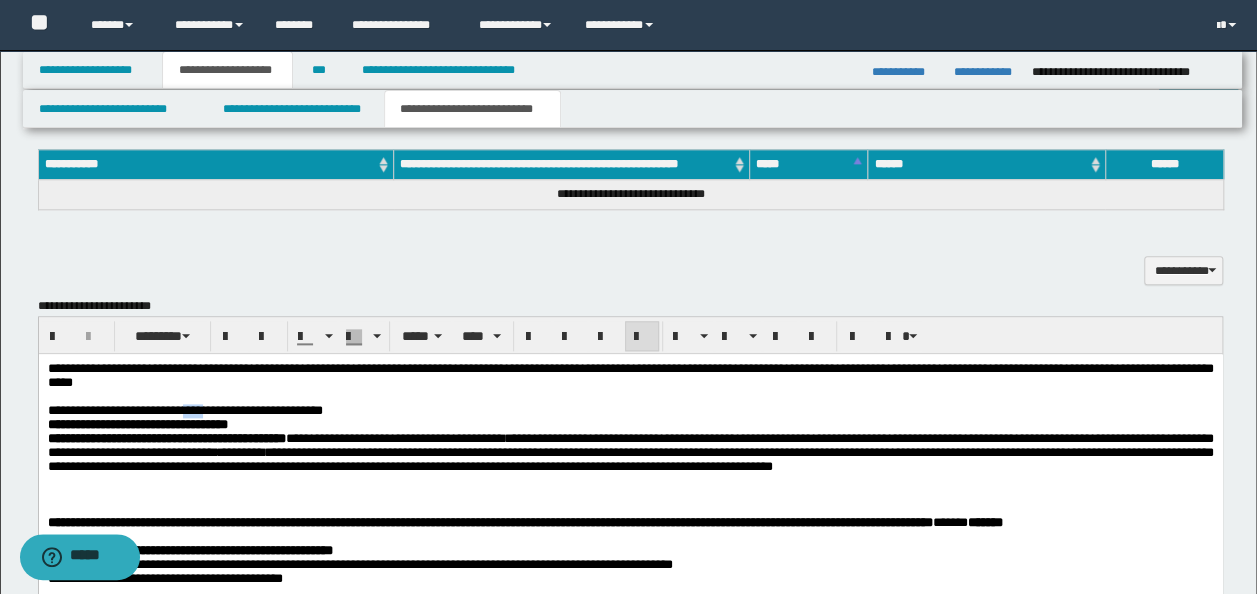 drag, startPoint x: 209, startPoint y: 413, endPoint x: 235, endPoint y: 415, distance: 26.076809 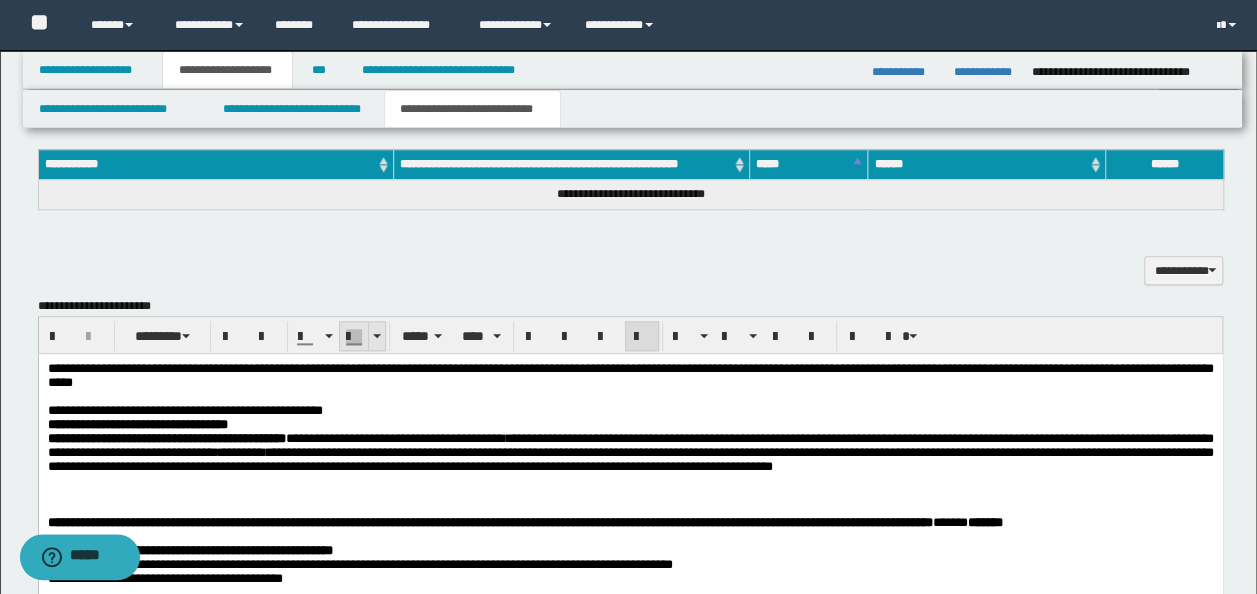 click at bounding box center (376, 336) 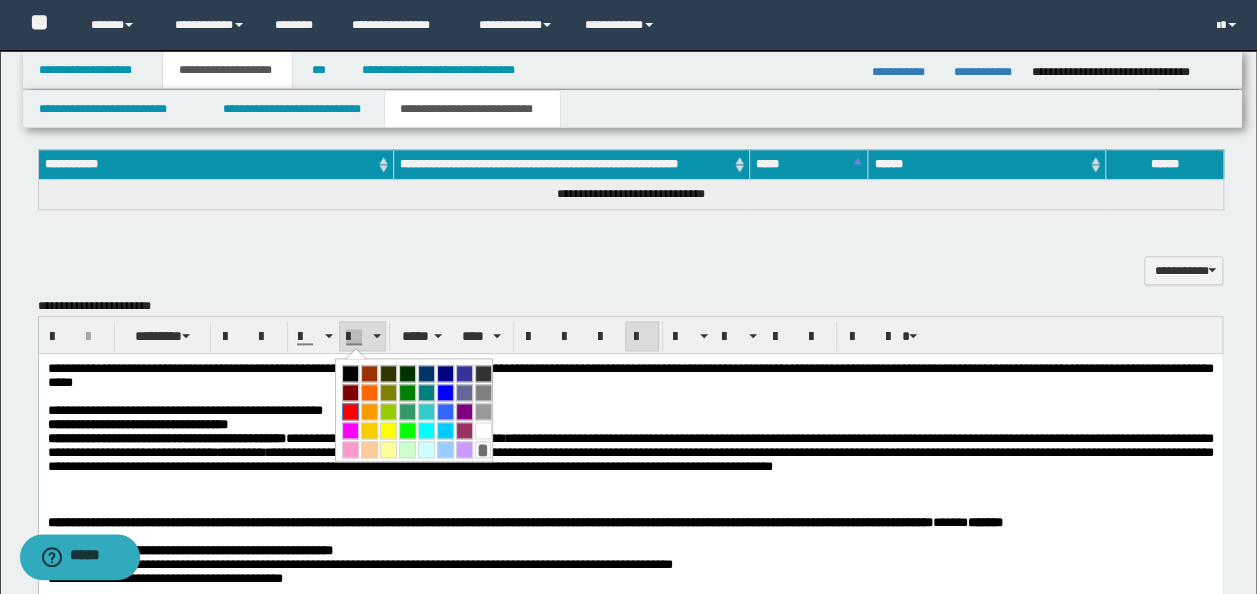 click at bounding box center [350, 411] 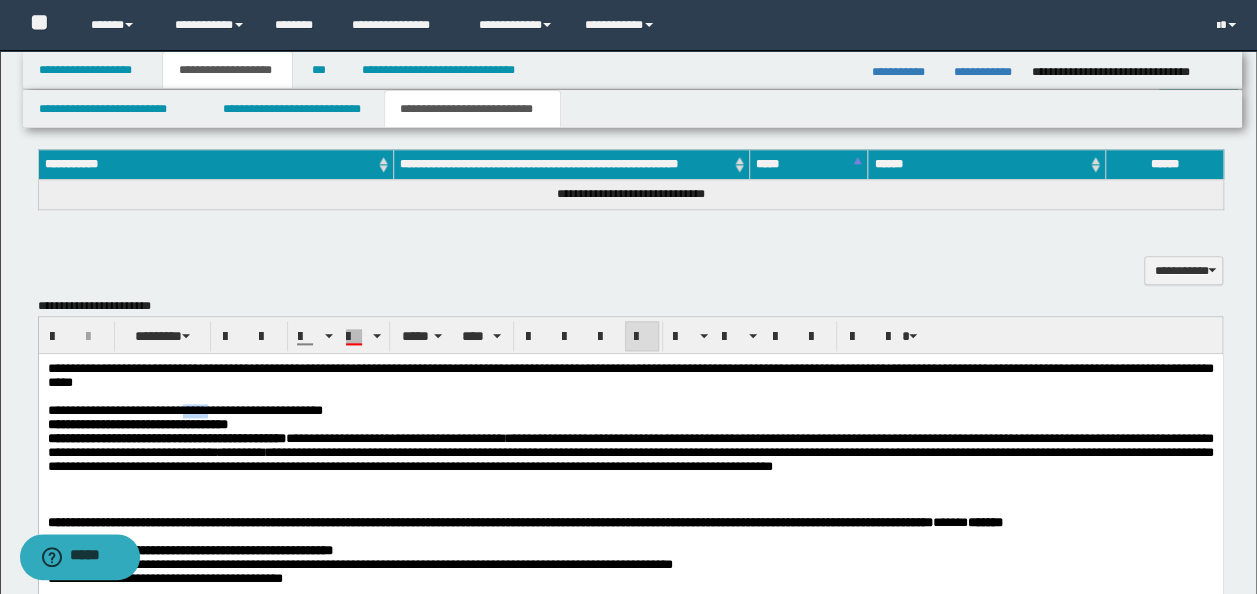 drag, startPoint x: 238, startPoint y: 419, endPoint x: 207, endPoint y: 407, distance: 33.24154 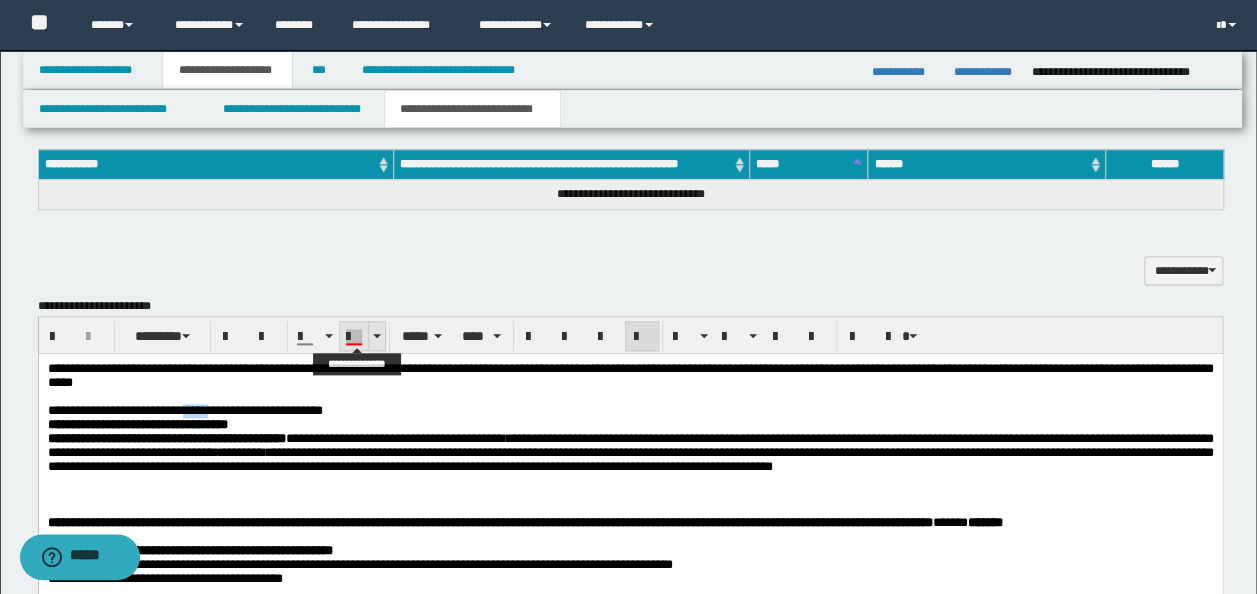 drag, startPoint x: 341, startPoint y: 327, endPoint x: 345, endPoint y: 350, distance: 23.345236 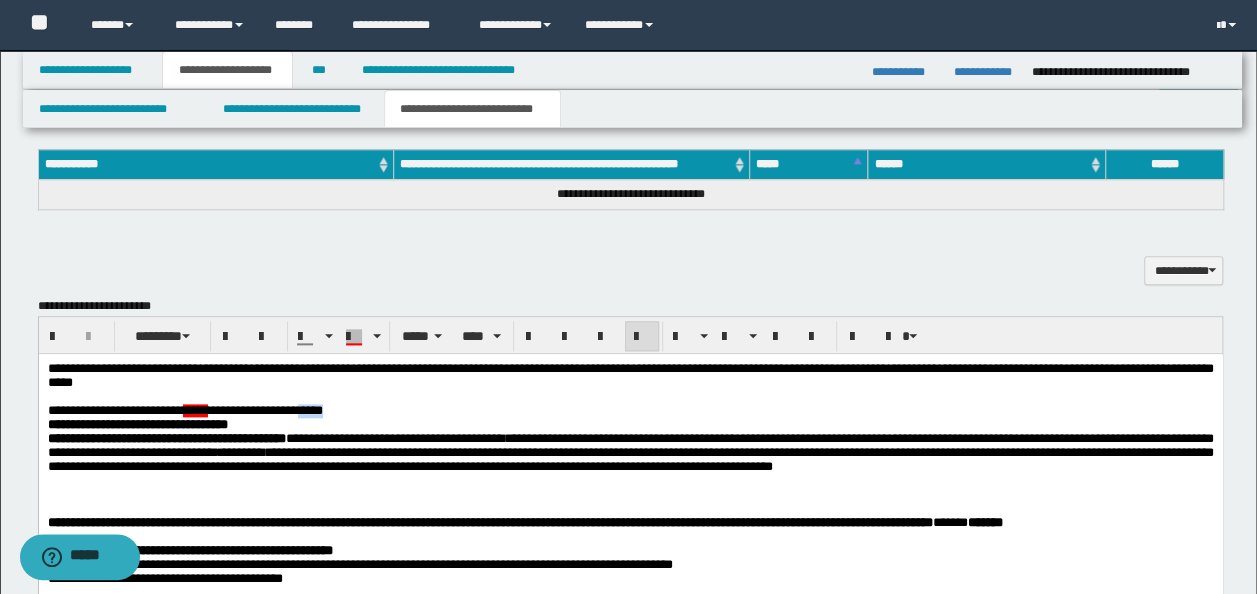 drag, startPoint x: 394, startPoint y: 416, endPoint x: 353, endPoint y: 409, distance: 41.59327 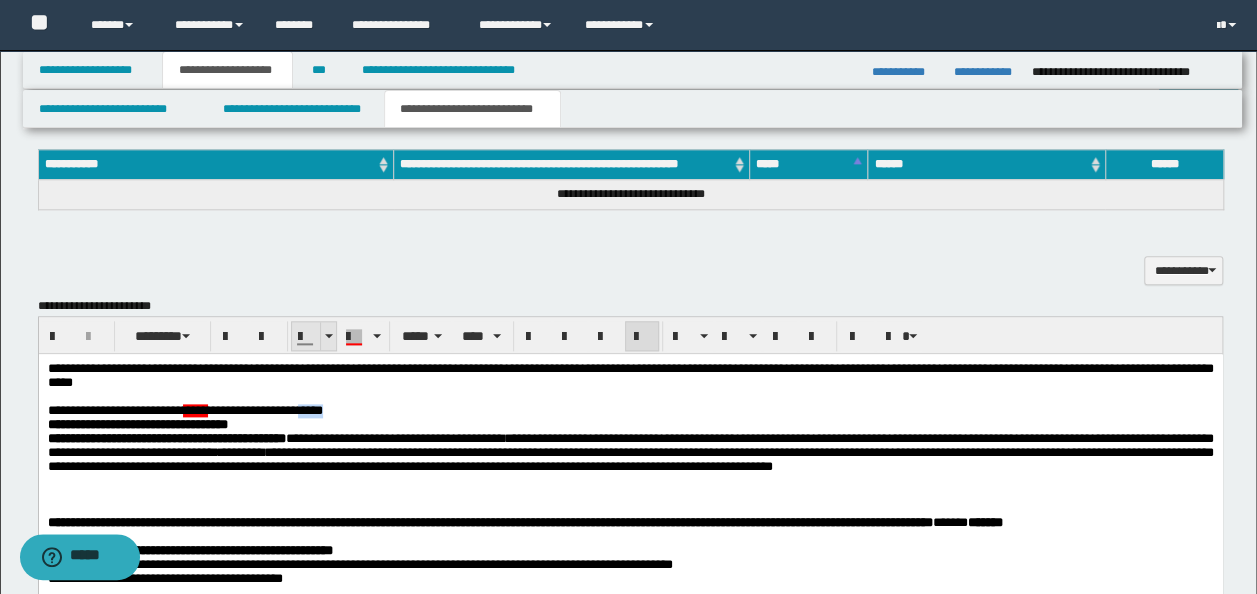 click at bounding box center (329, 336) 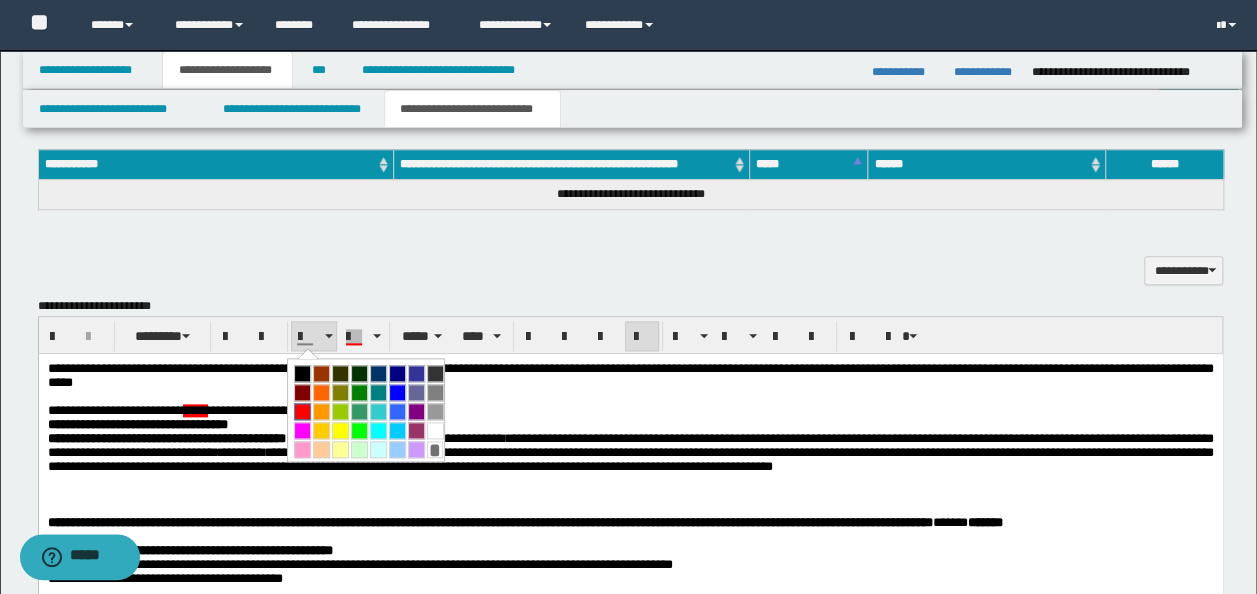 click at bounding box center (302, 411) 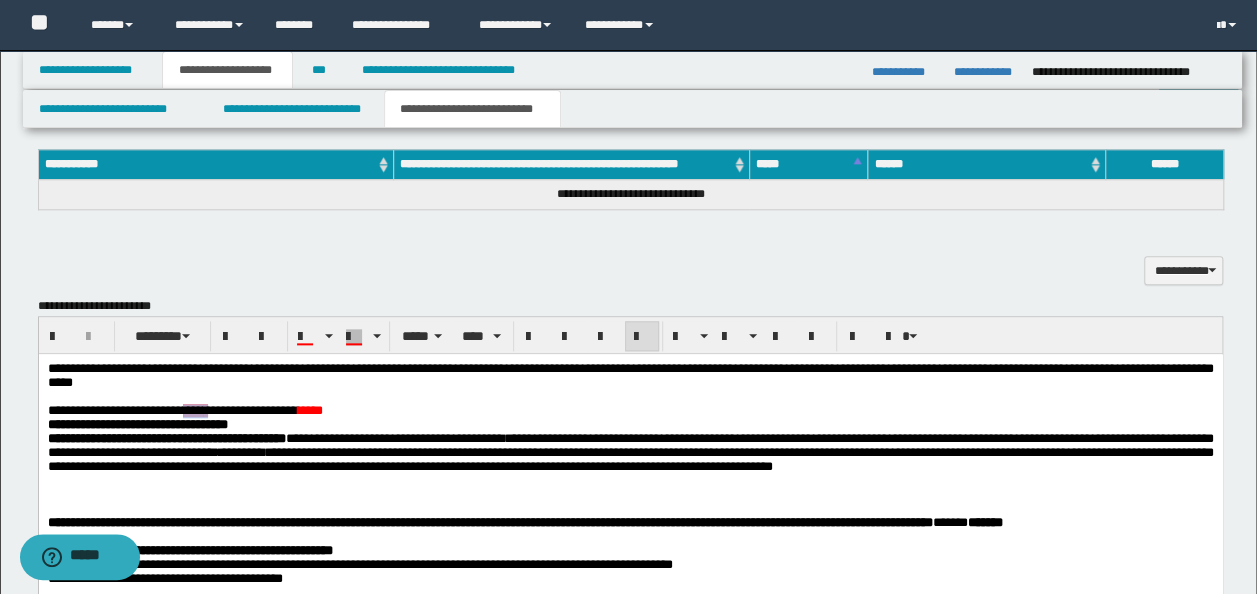 drag, startPoint x: 236, startPoint y: 410, endPoint x: 206, endPoint y: 409, distance: 30.016663 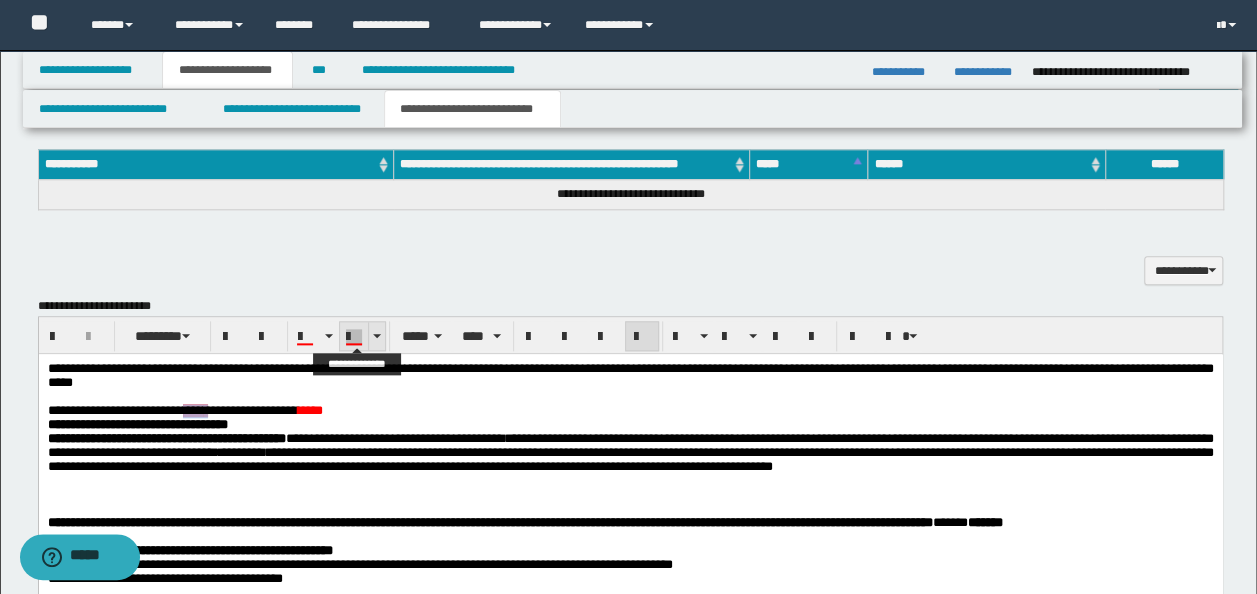click at bounding box center [376, 336] 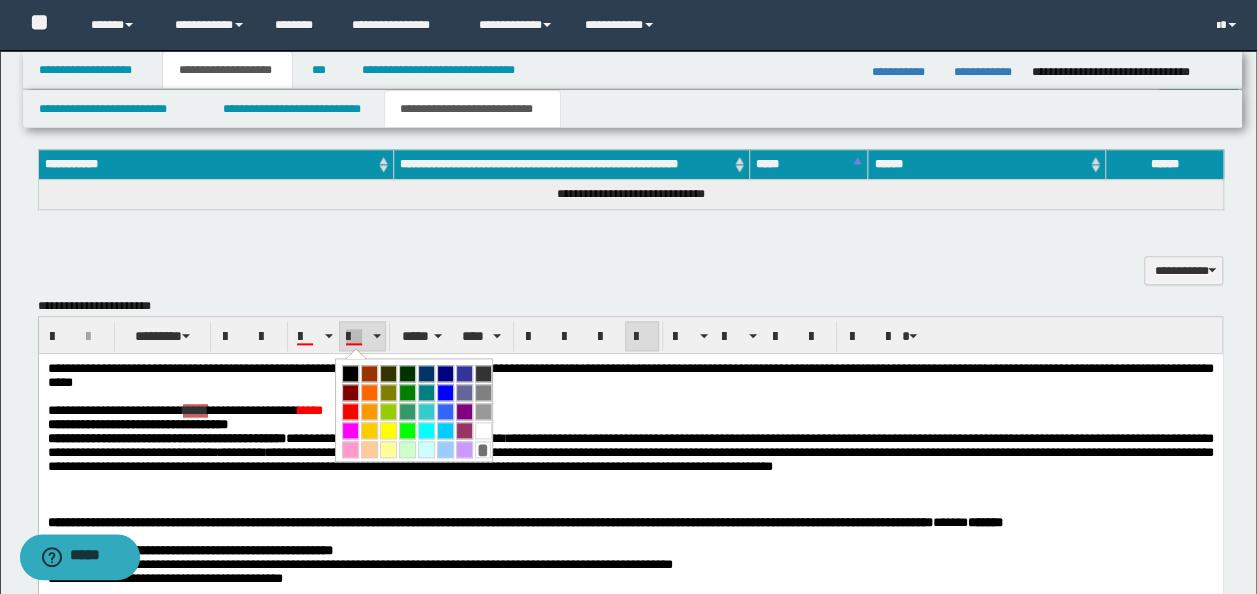click at bounding box center (483, 430) 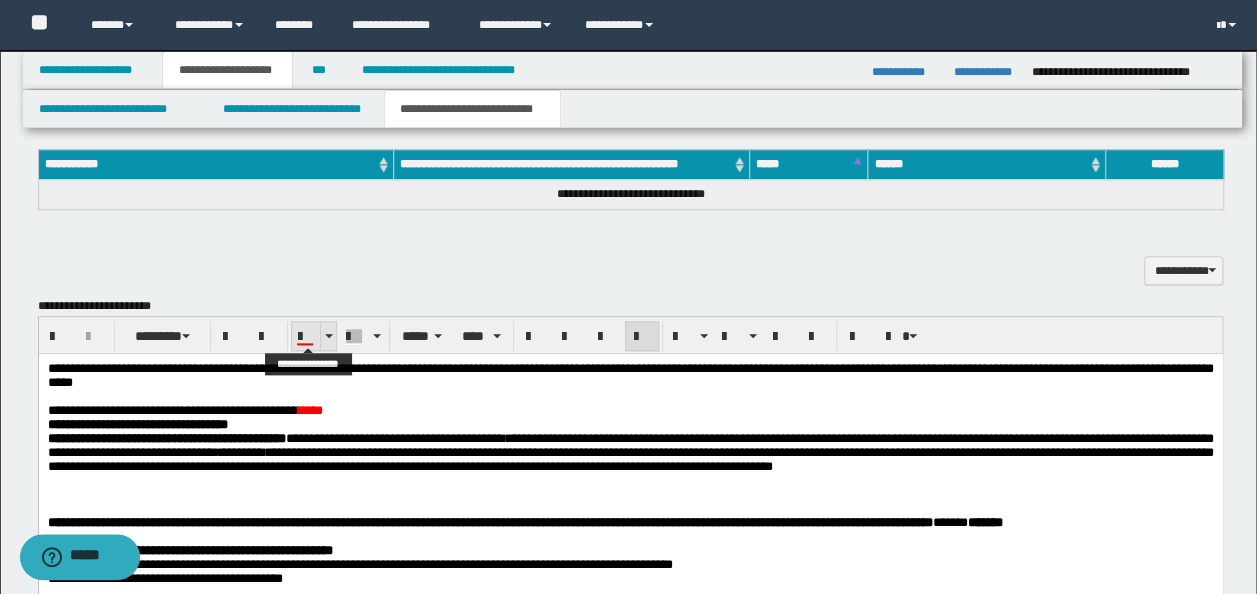 click at bounding box center [306, 337] 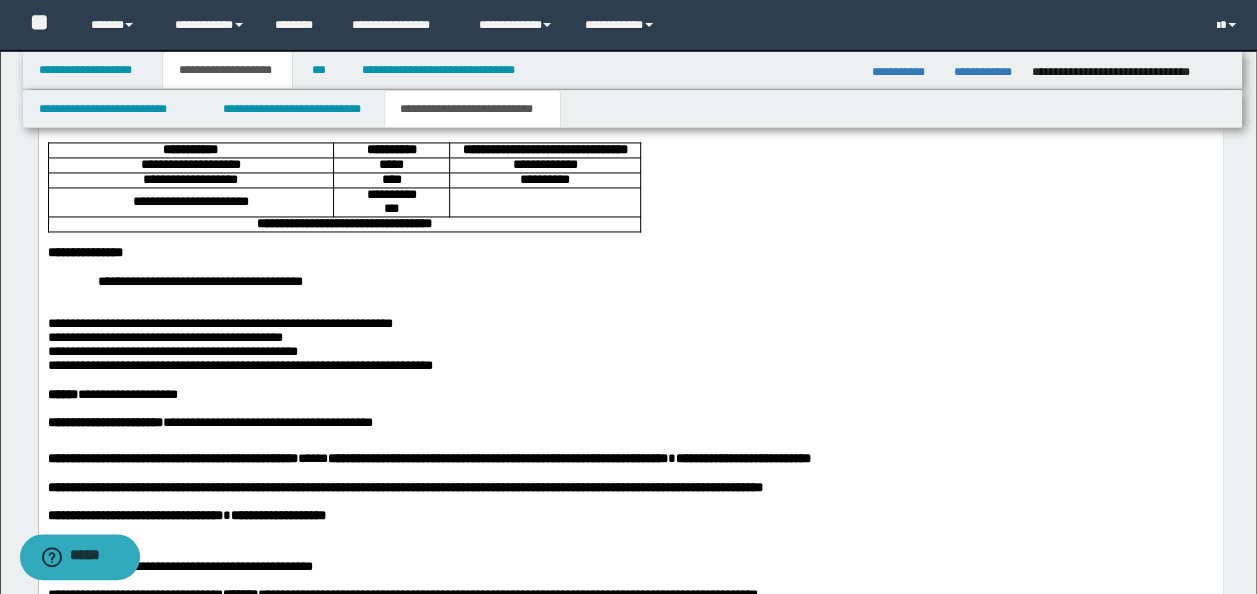 scroll, scrollTop: 1567, scrollLeft: 0, axis: vertical 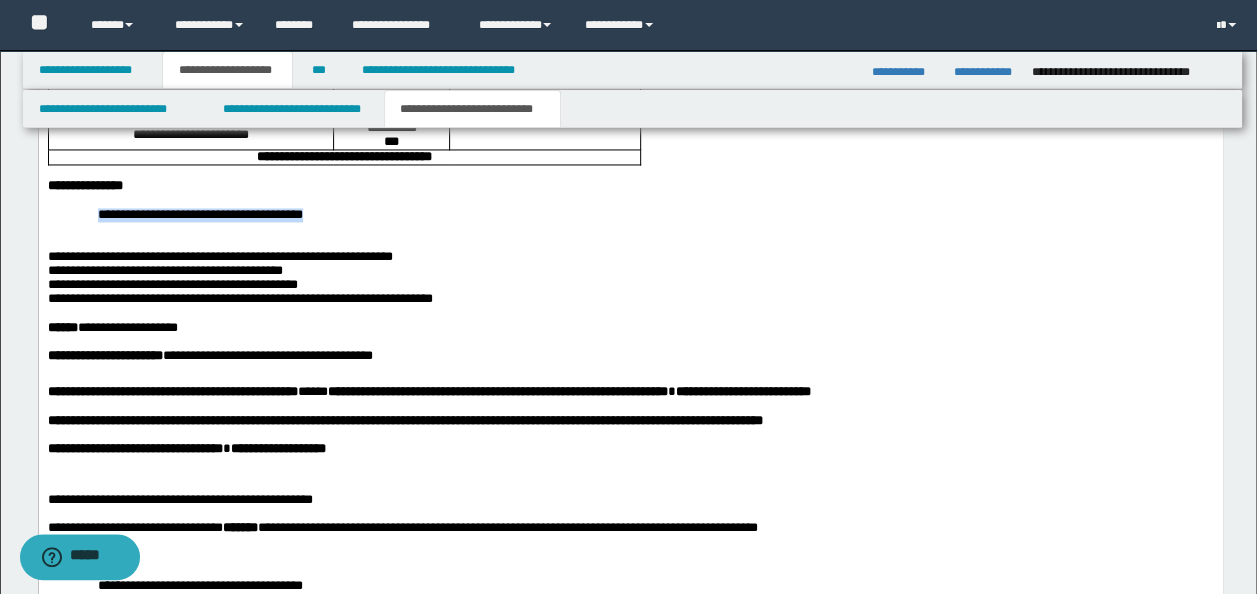 drag, startPoint x: 368, startPoint y: 294, endPoint x: 98, endPoint y: 285, distance: 270.14996 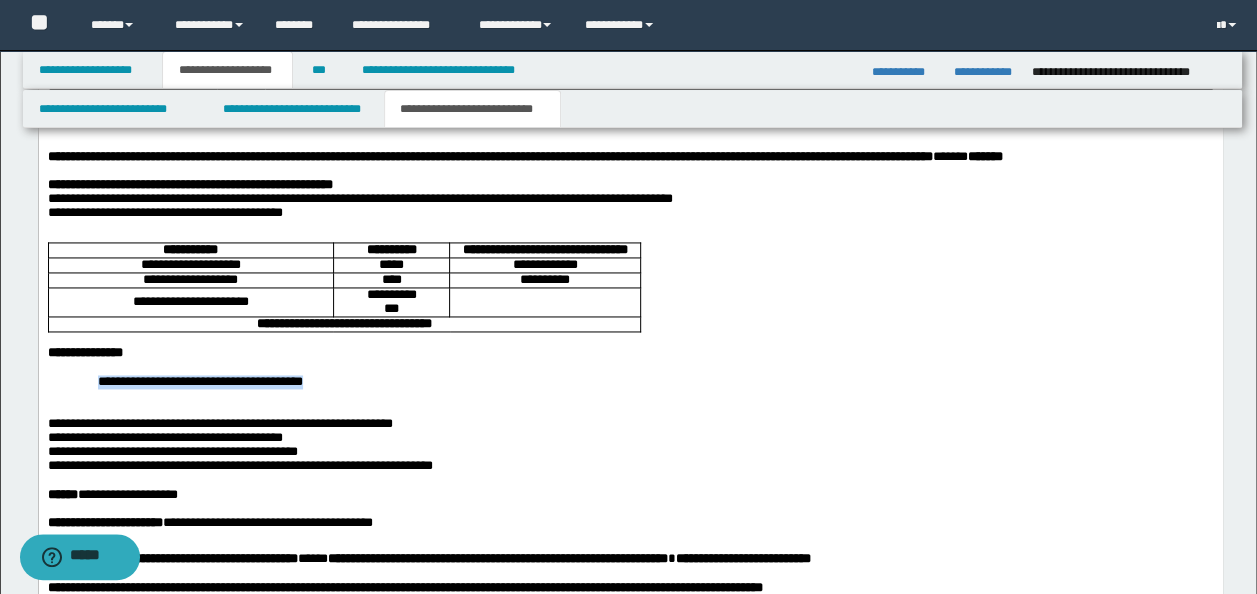 scroll, scrollTop: 1200, scrollLeft: 0, axis: vertical 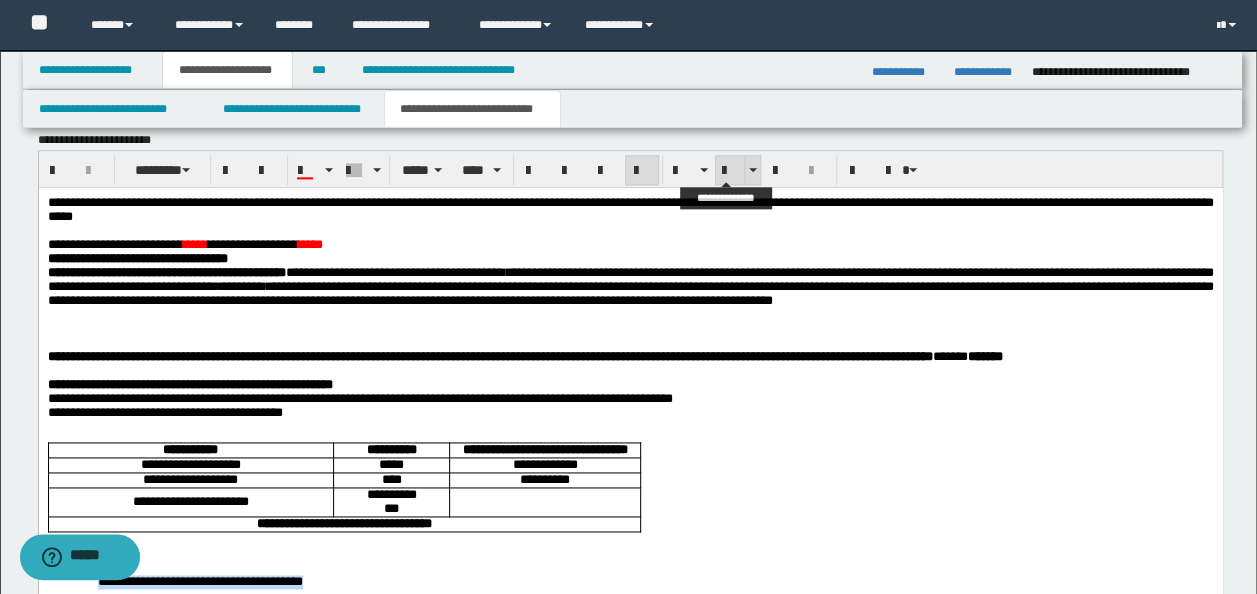 click at bounding box center (730, 171) 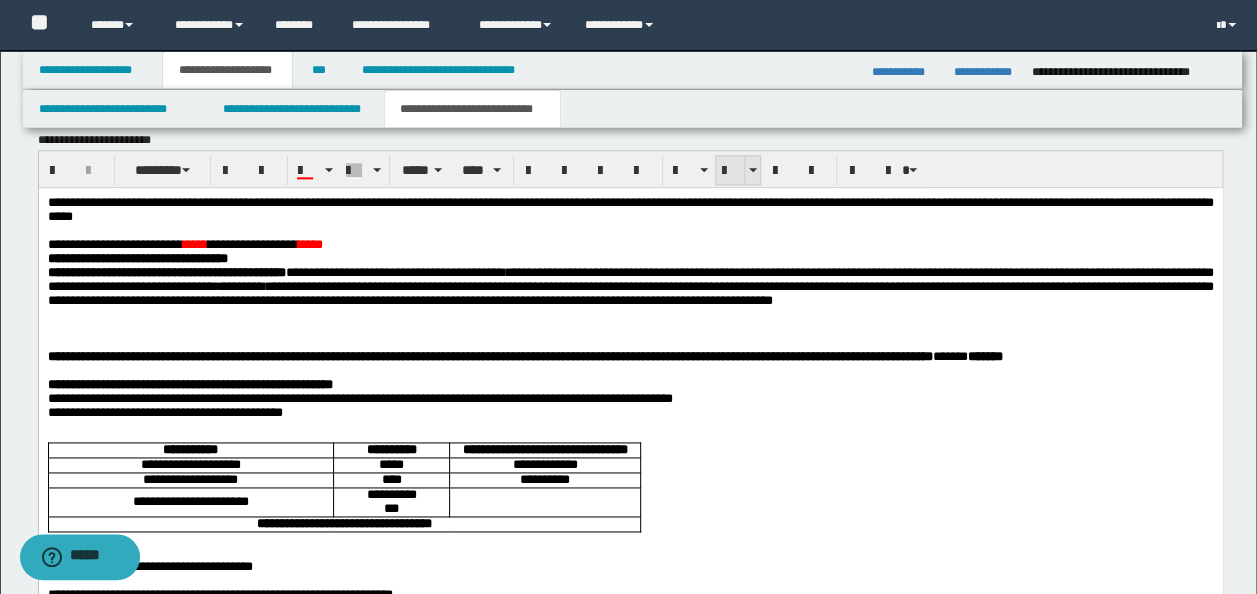 click at bounding box center (730, 171) 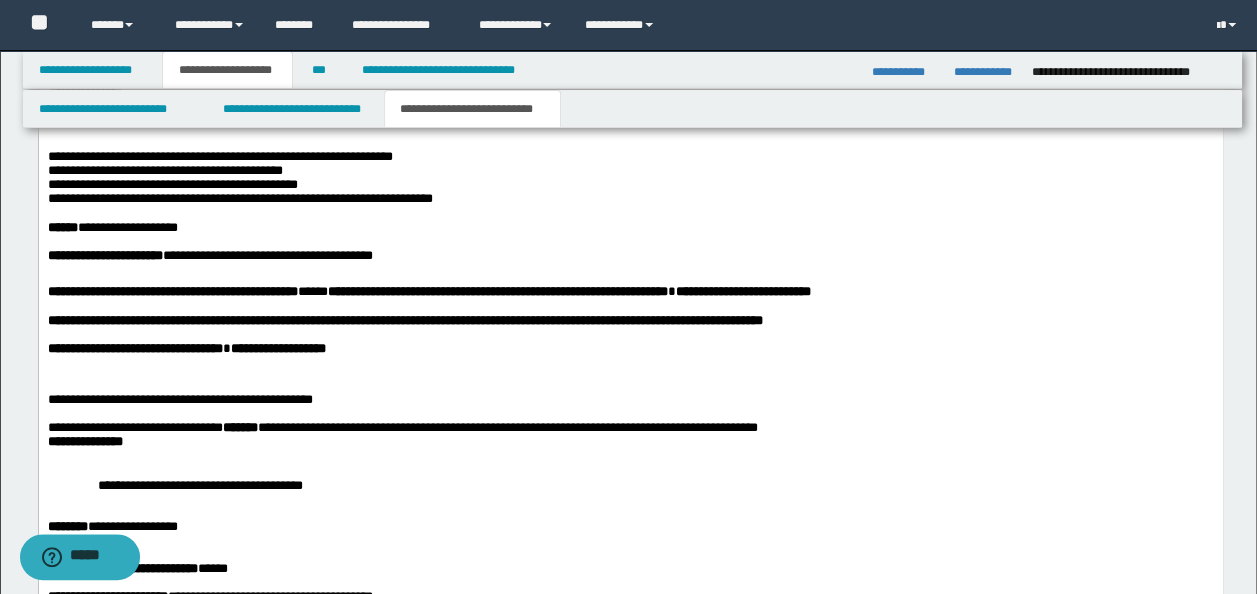 scroll, scrollTop: 1867, scrollLeft: 0, axis: vertical 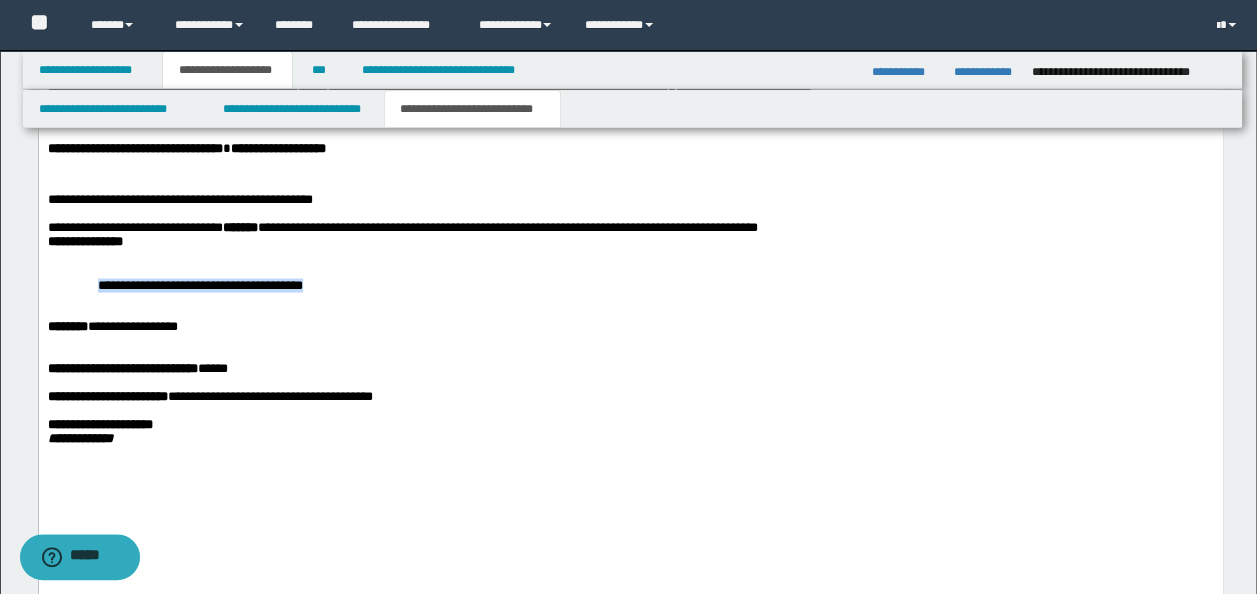 drag, startPoint x: 364, startPoint y: 397, endPoint x: 778, endPoint y: 376, distance: 414.53226 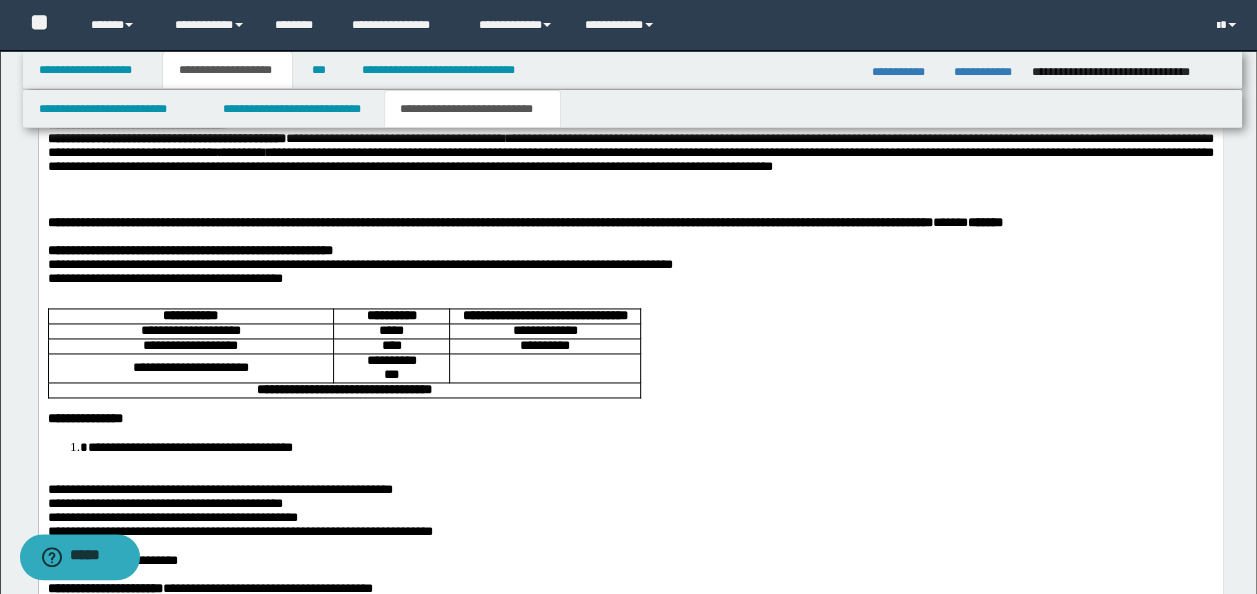 scroll, scrollTop: 1134, scrollLeft: 0, axis: vertical 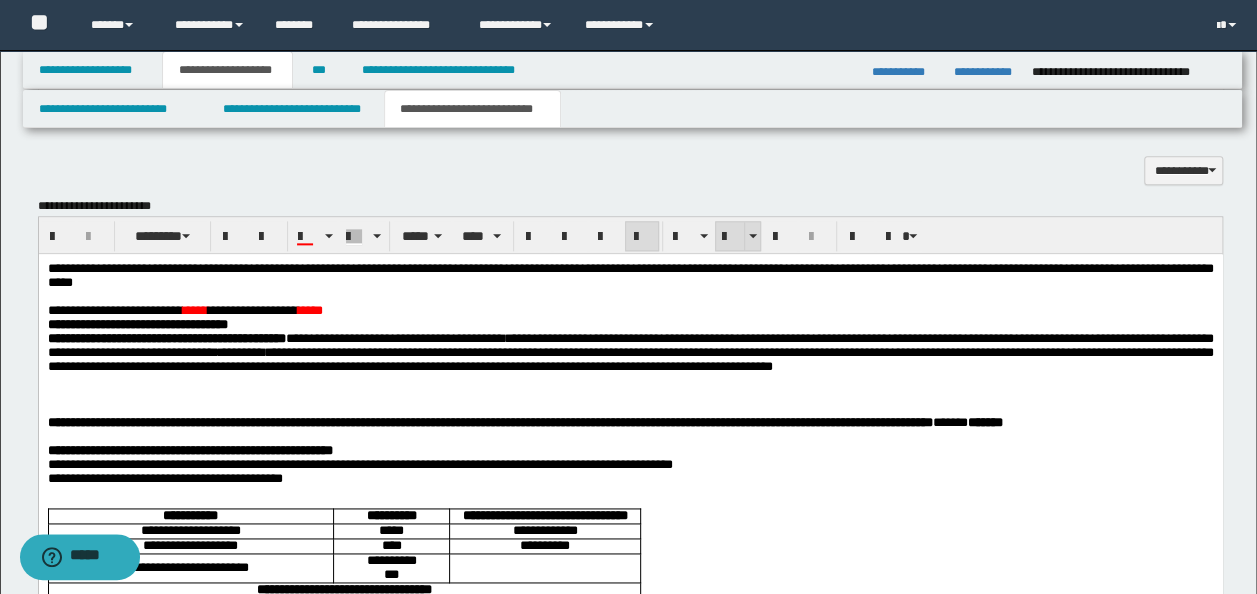 click at bounding box center [730, 237] 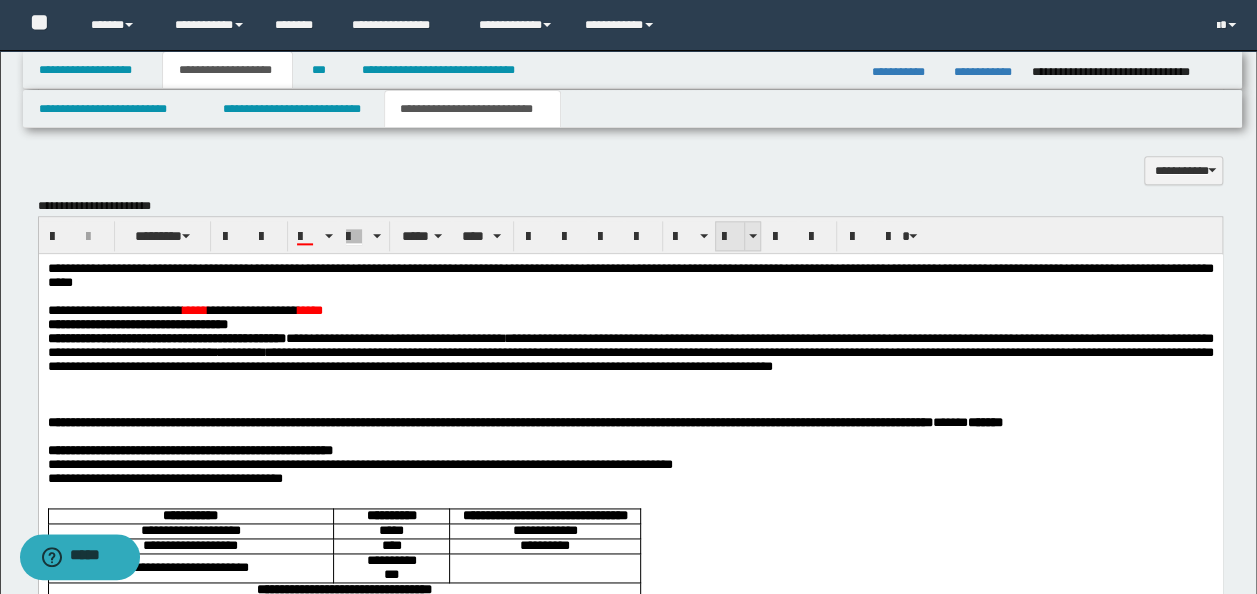 click at bounding box center [730, 237] 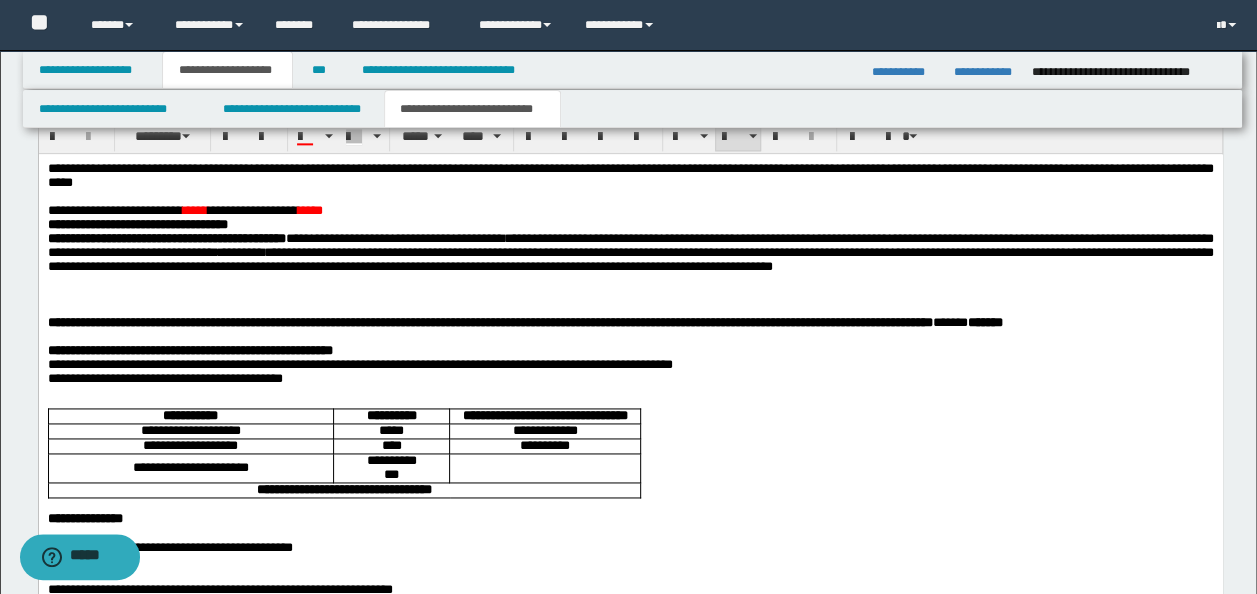 scroll, scrollTop: 1068, scrollLeft: 0, axis: vertical 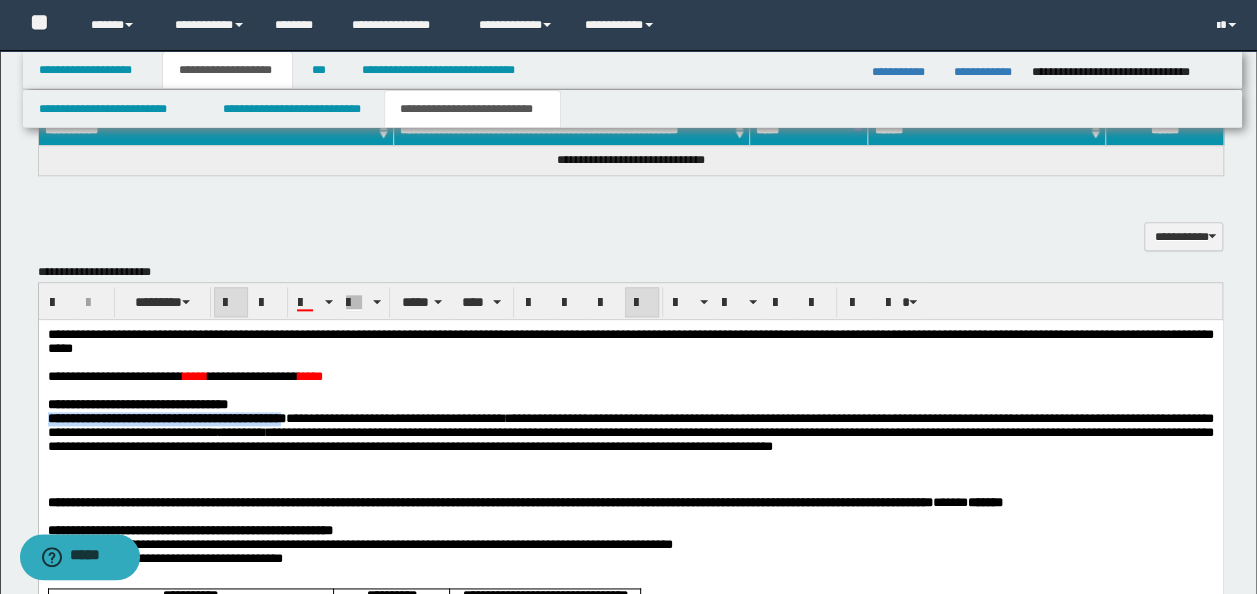 drag, startPoint x: 370, startPoint y: 428, endPoint x: 68, endPoint y: 731, distance: 427.8002 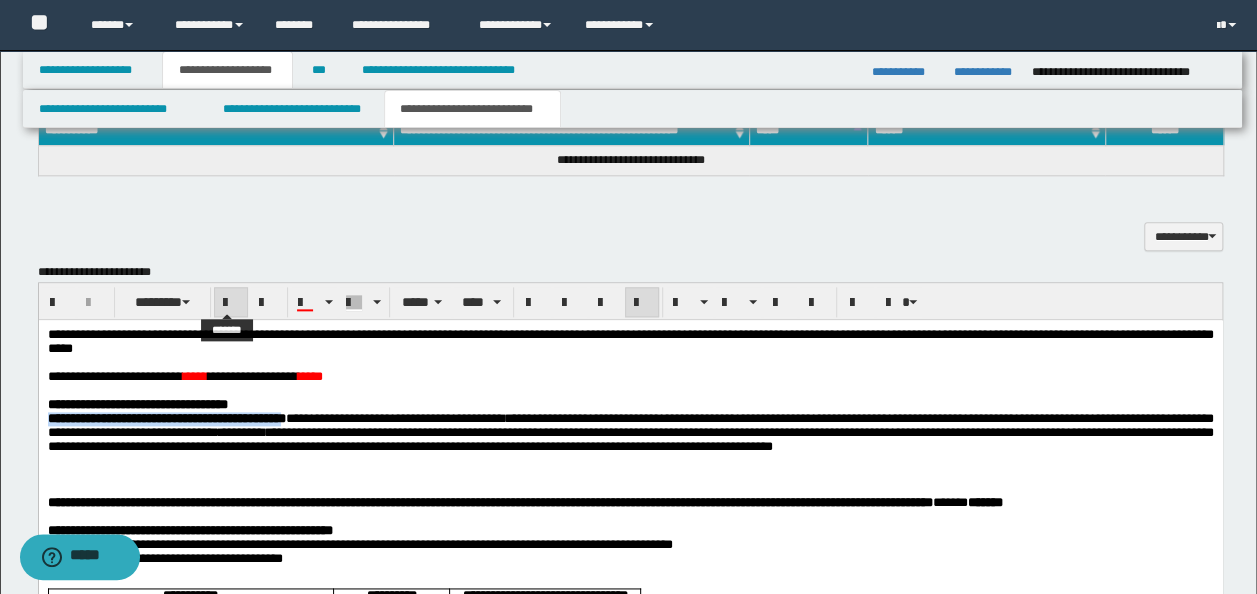 click at bounding box center (231, 303) 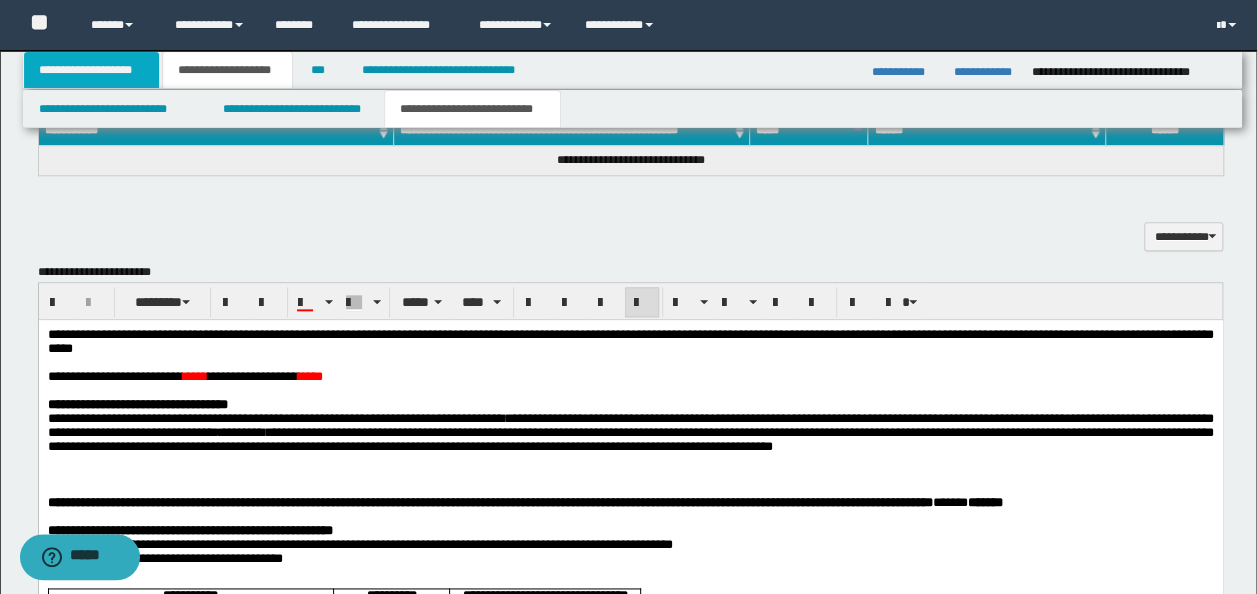 click on "**********" at bounding box center (92, 70) 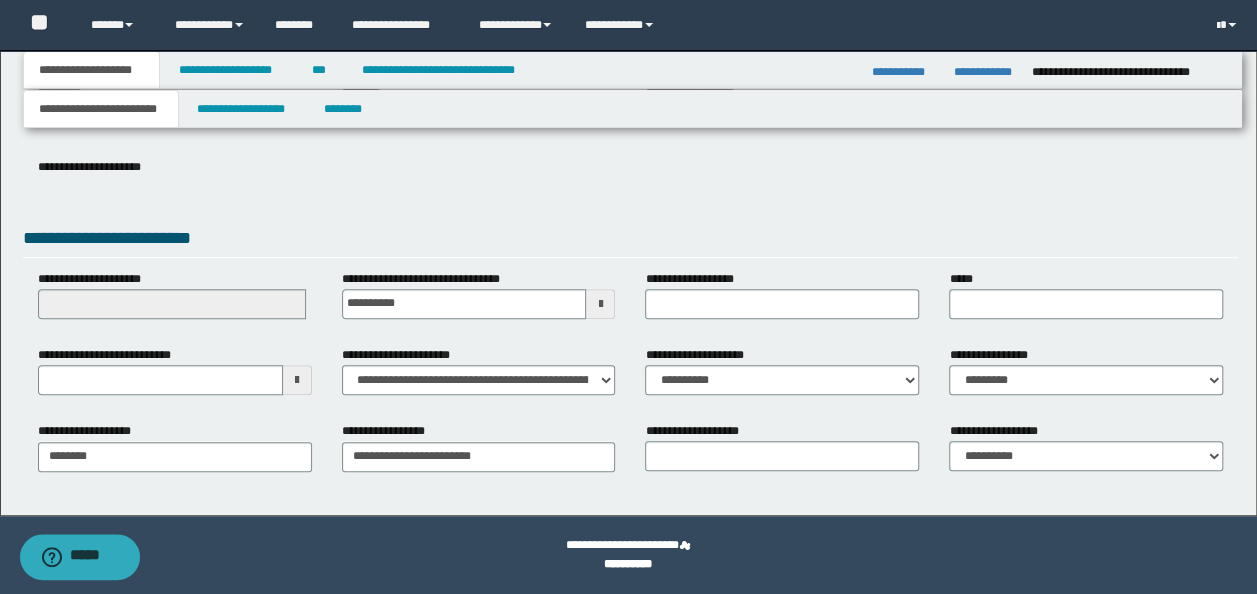 scroll, scrollTop: 288, scrollLeft: 0, axis: vertical 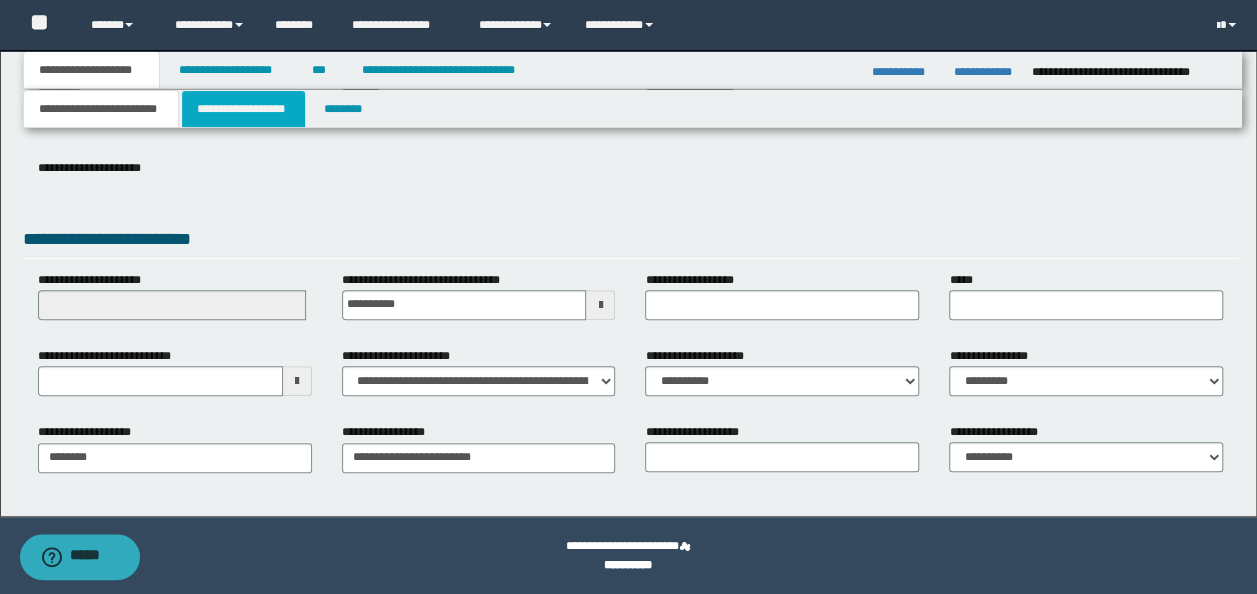 click on "**********" at bounding box center [243, 109] 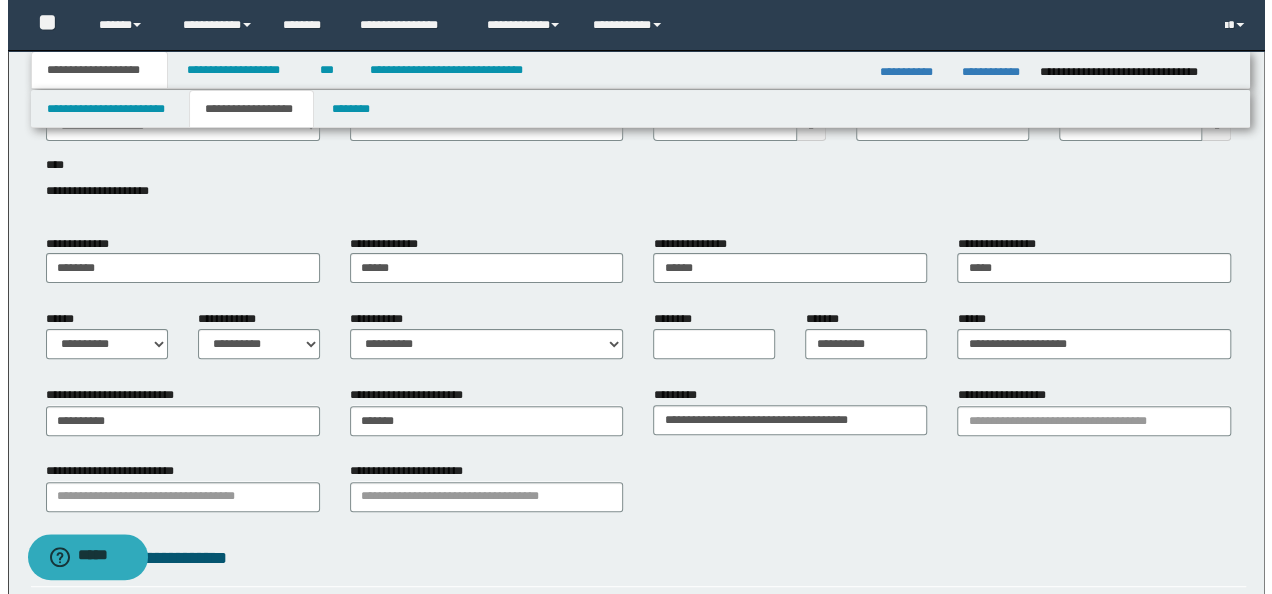 scroll, scrollTop: 0, scrollLeft: 0, axis: both 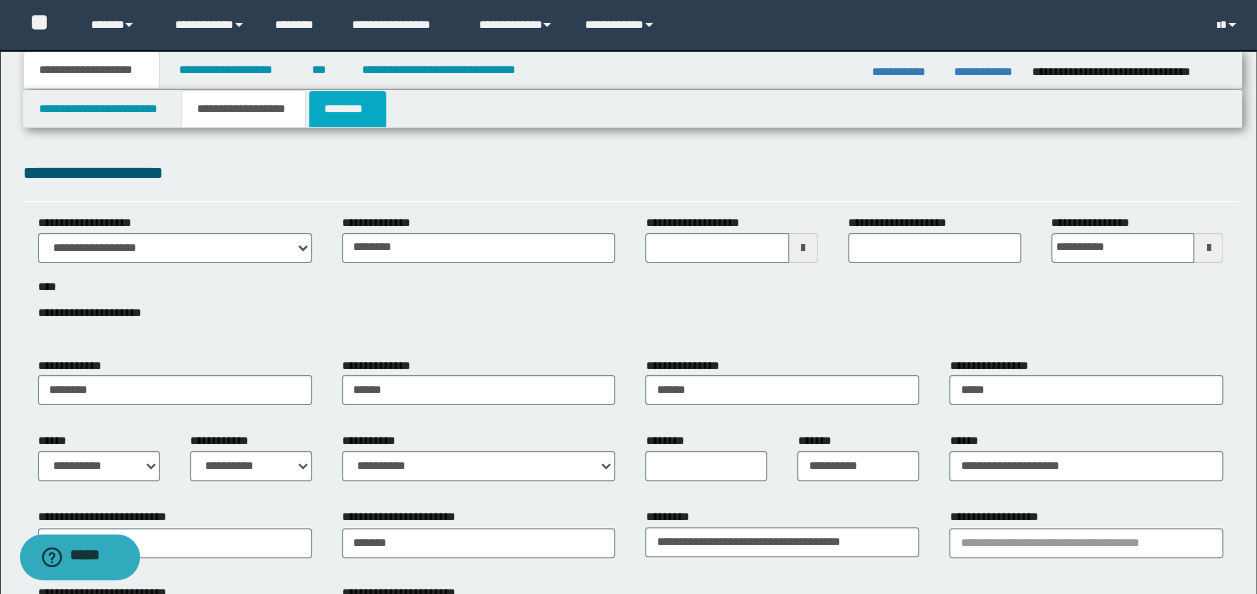 click on "********" at bounding box center [347, 109] 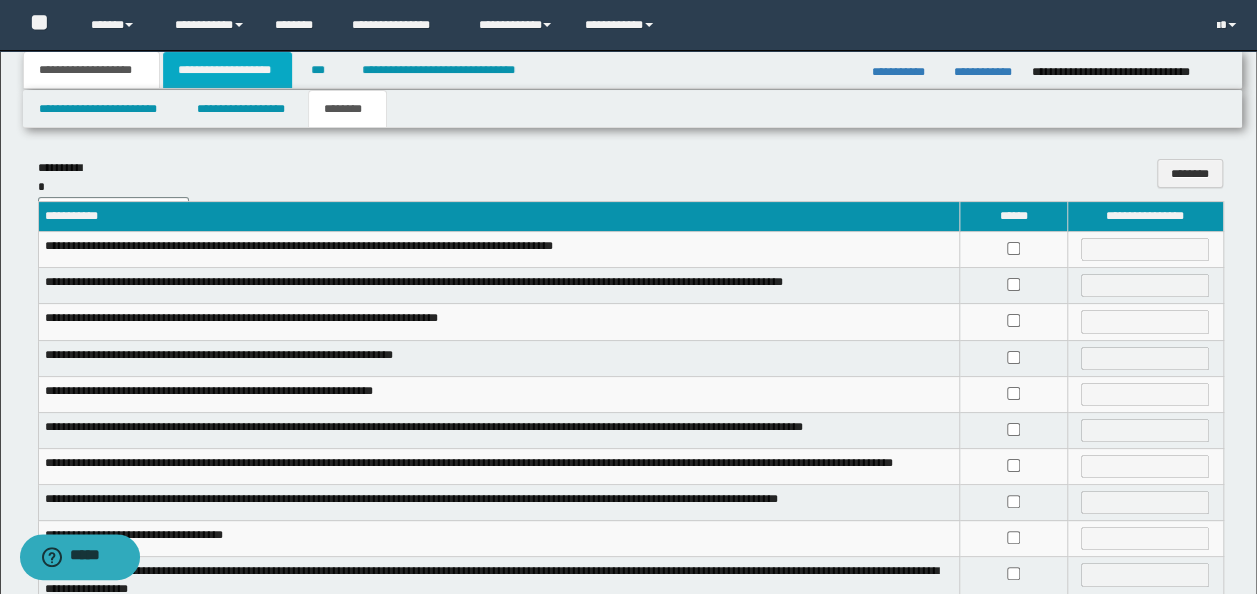 click on "**********" at bounding box center [227, 70] 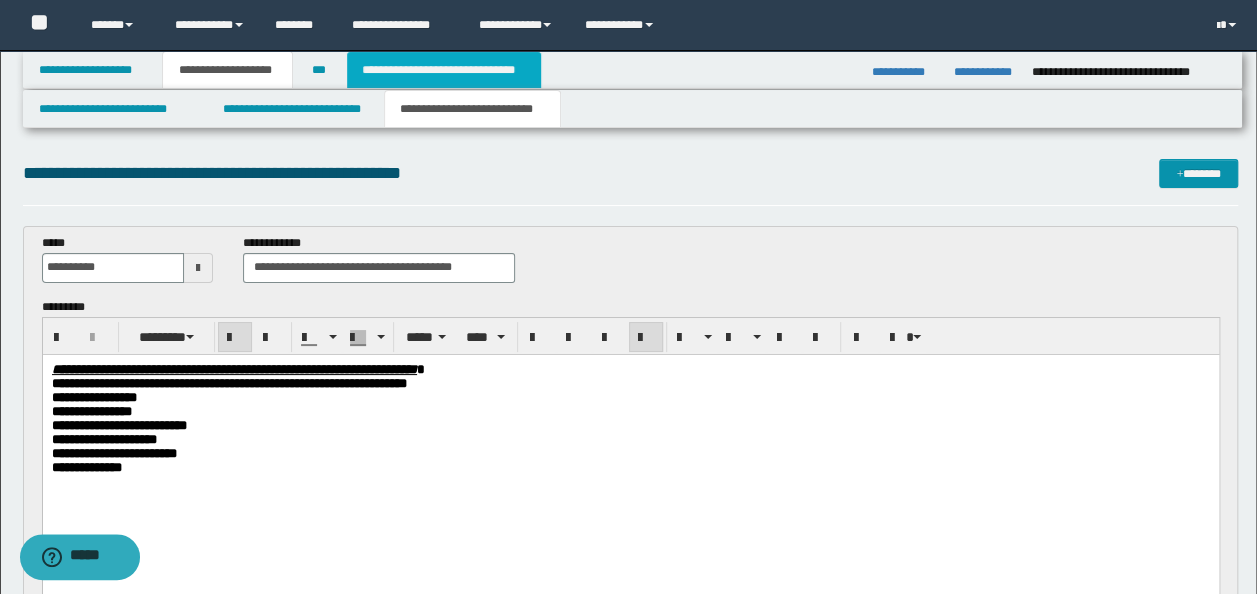 click on "**********" at bounding box center (444, 70) 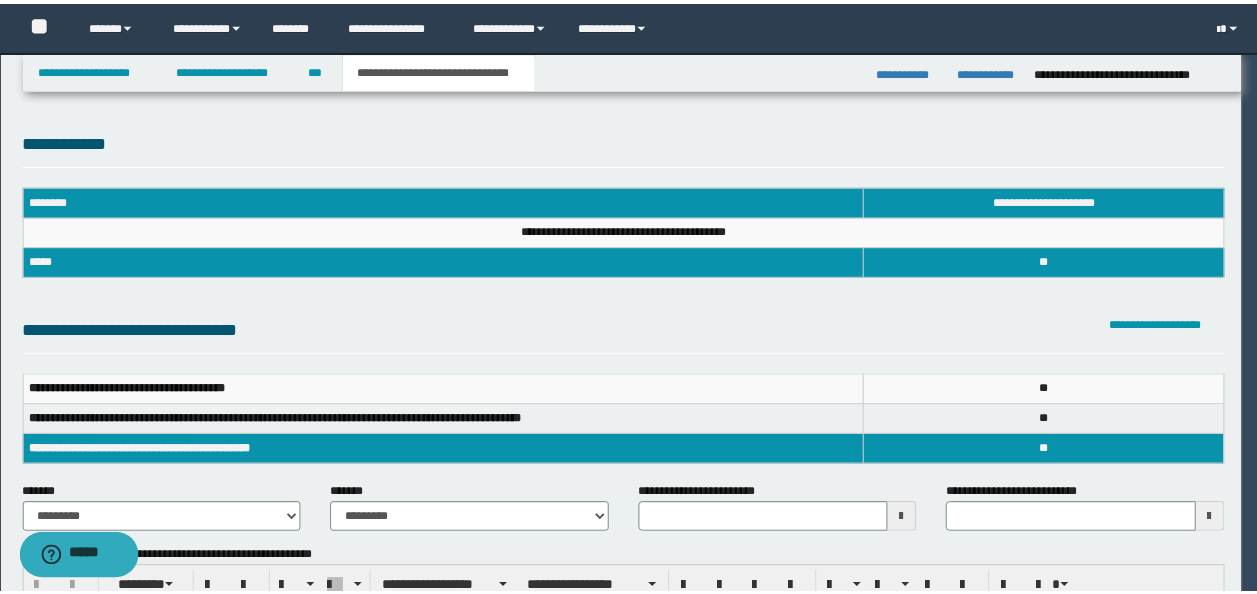 scroll, scrollTop: 0, scrollLeft: 0, axis: both 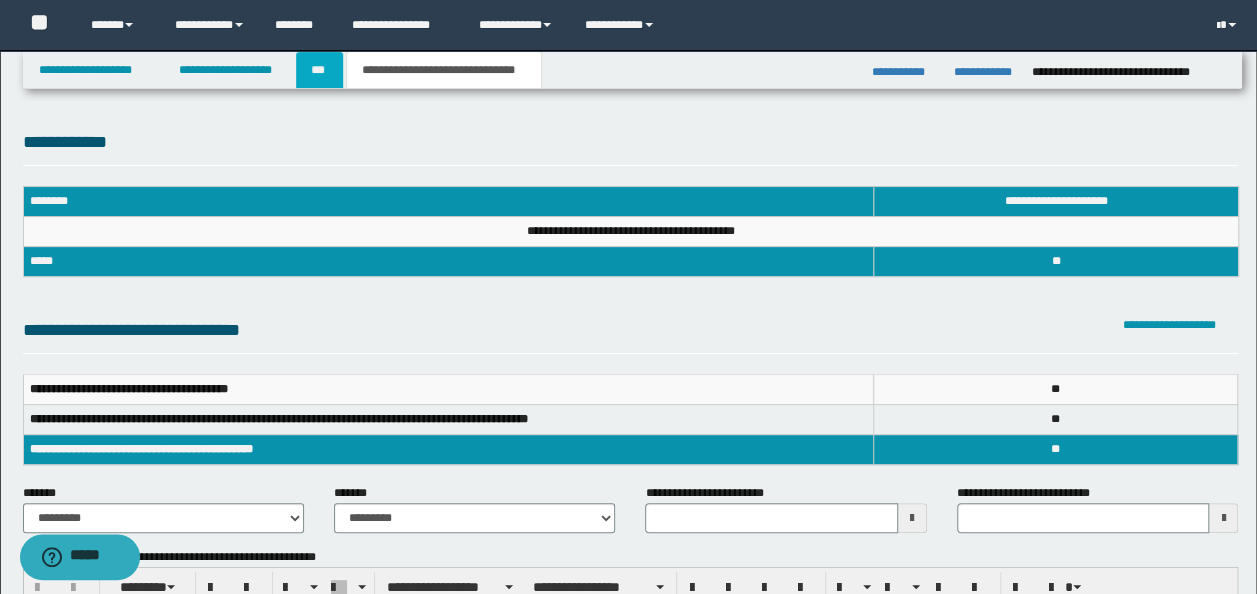 click on "***" at bounding box center [319, 70] 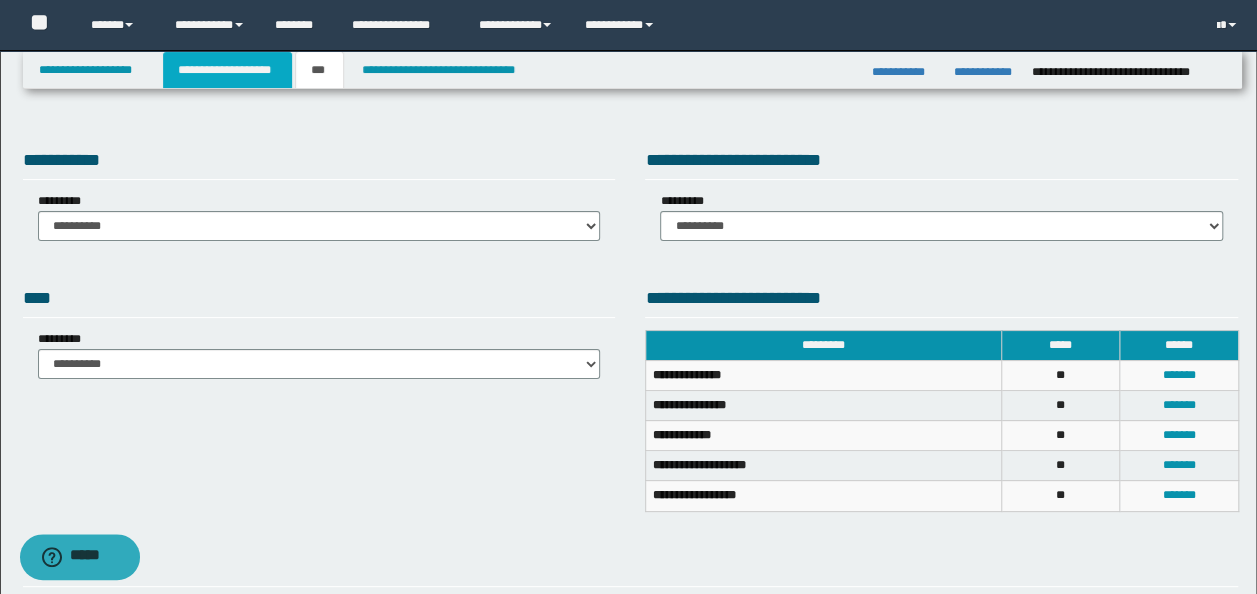 click on "**********" at bounding box center (227, 70) 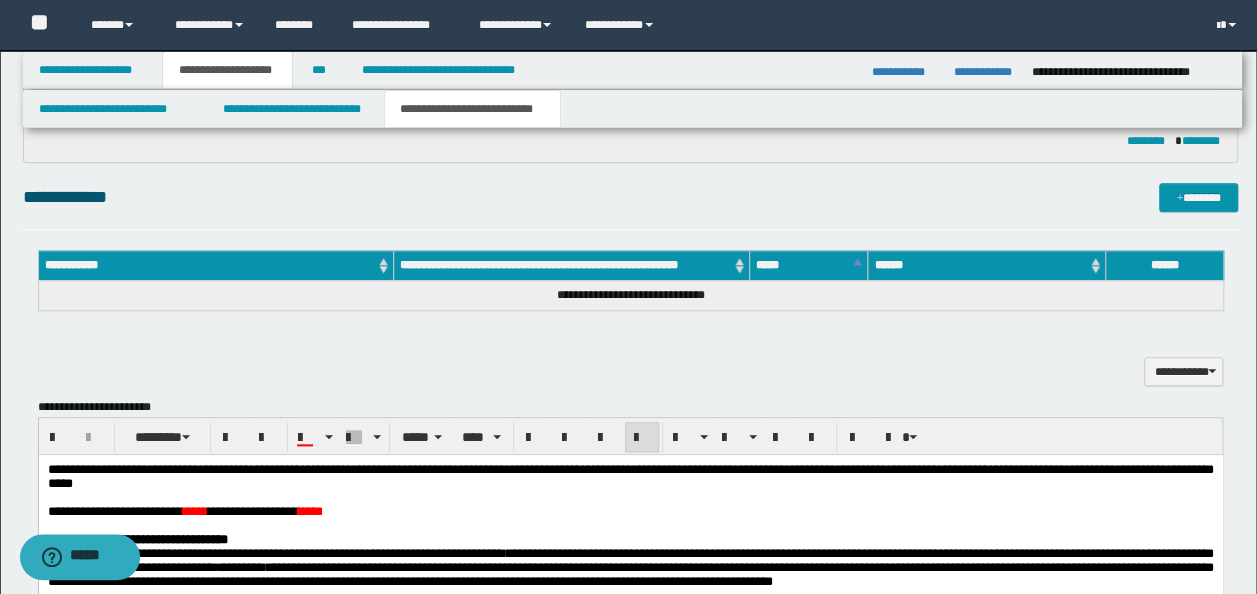 scroll, scrollTop: 1200, scrollLeft: 0, axis: vertical 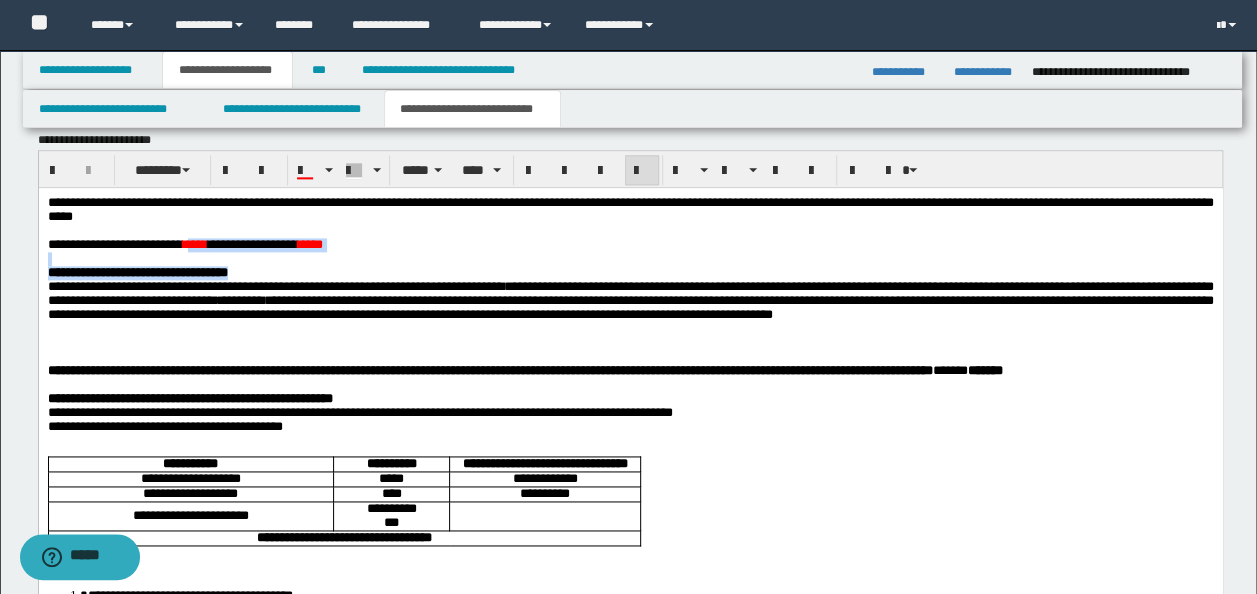 drag, startPoint x: 233, startPoint y: 248, endPoint x: 212, endPoint y: 250, distance: 21.095022 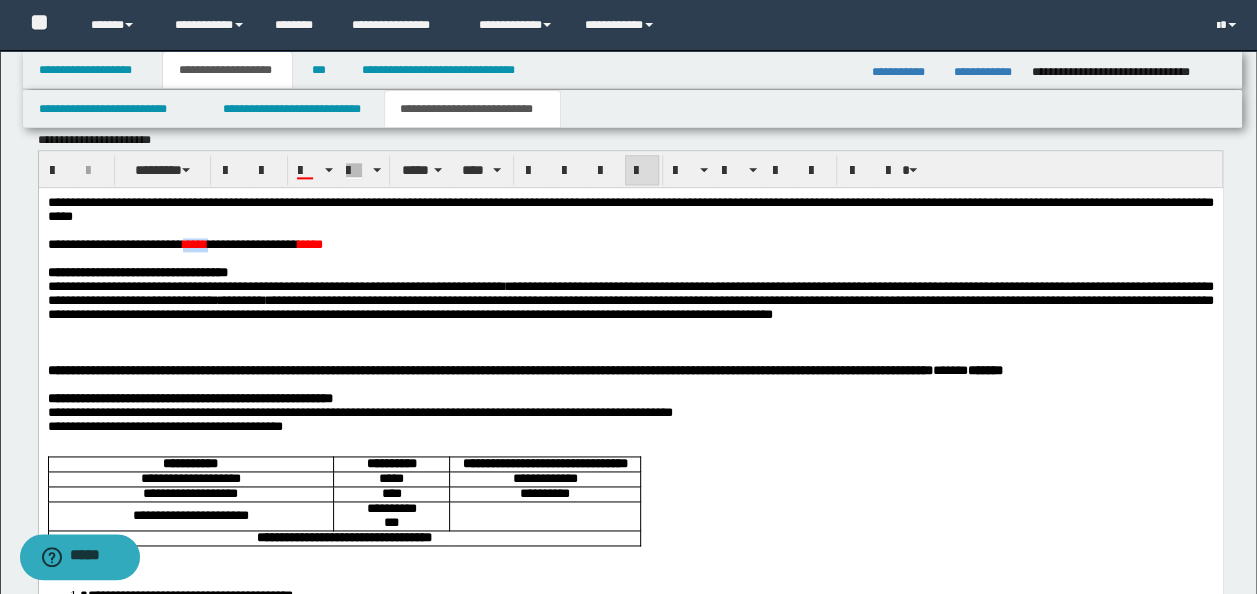 click on "****" at bounding box center (194, 243) 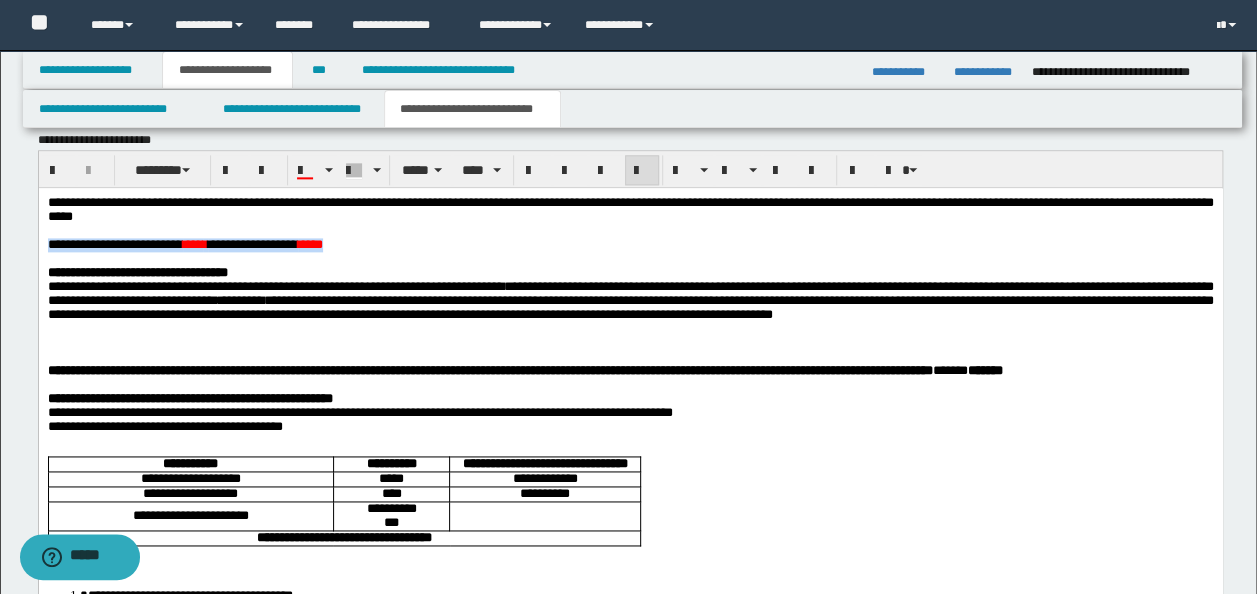 click on "****" at bounding box center (194, 243) 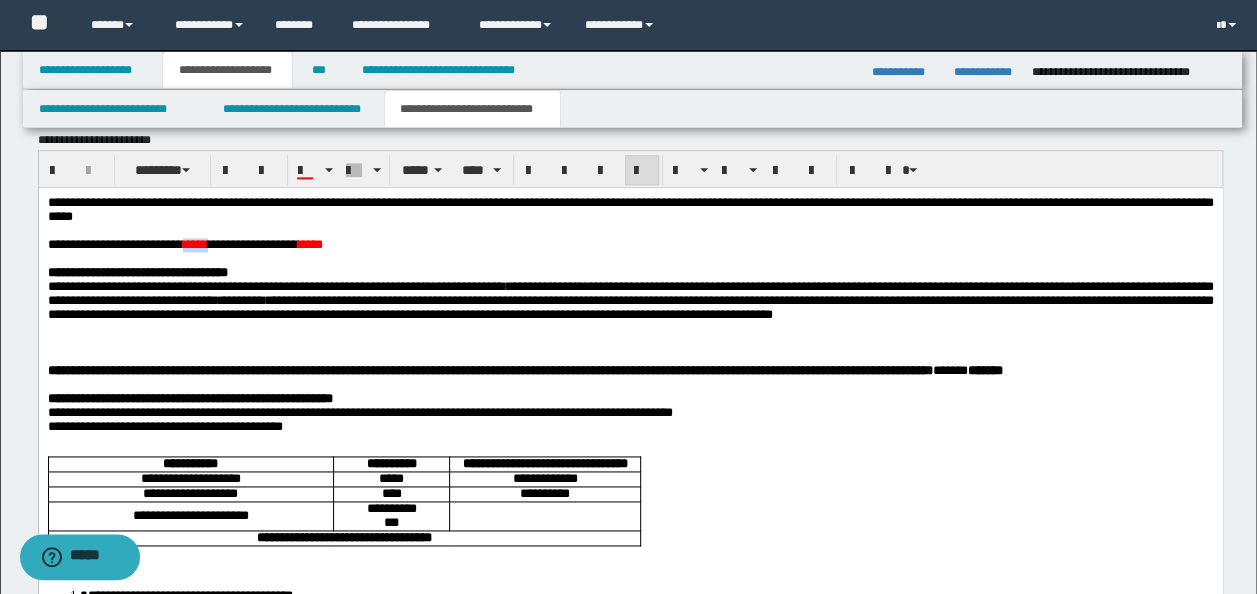 click on "****" at bounding box center [194, 243] 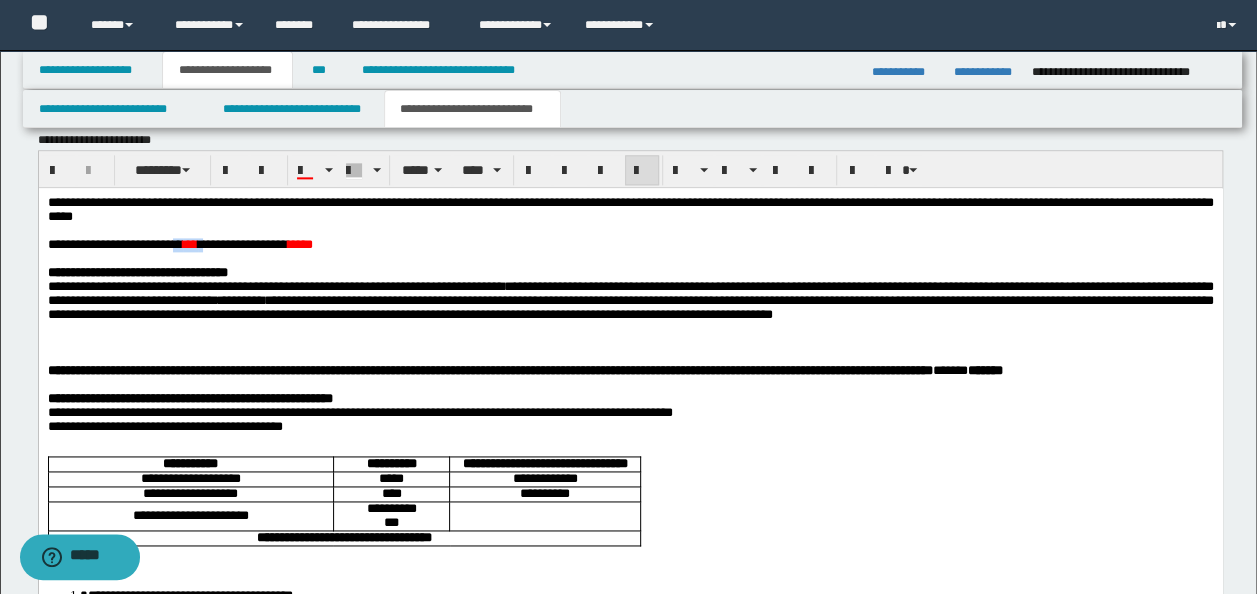 drag, startPoint x: 232, startPoint y: 245, endPoint x: 198, endPoint y: 245, distance: 34 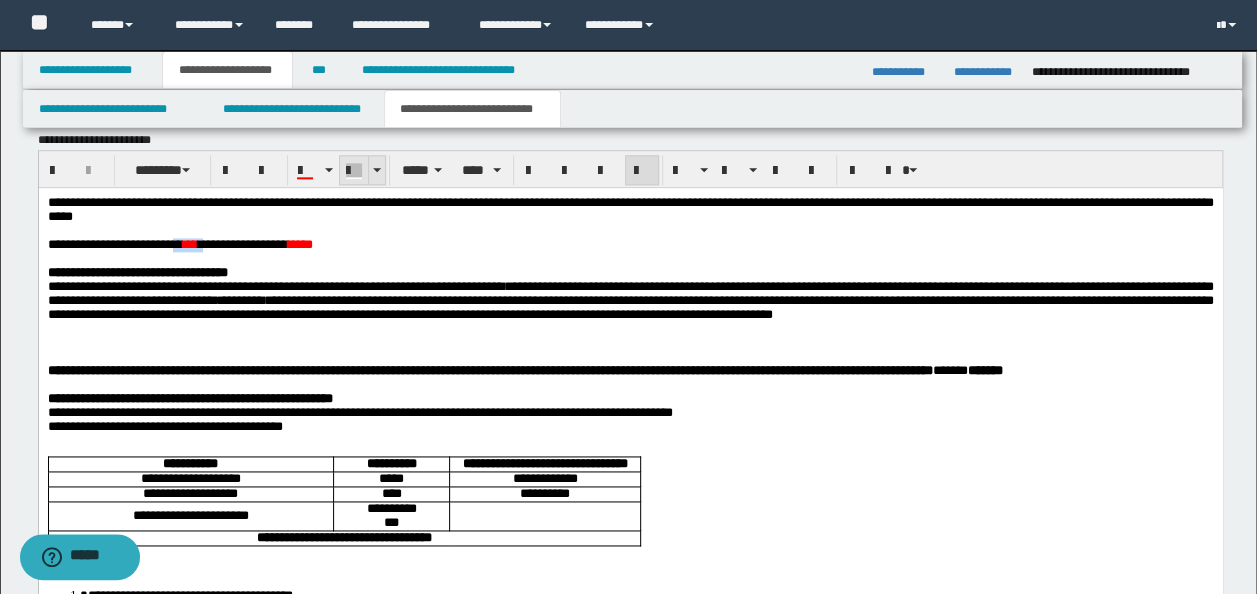 click at bounding box center [376, 170] 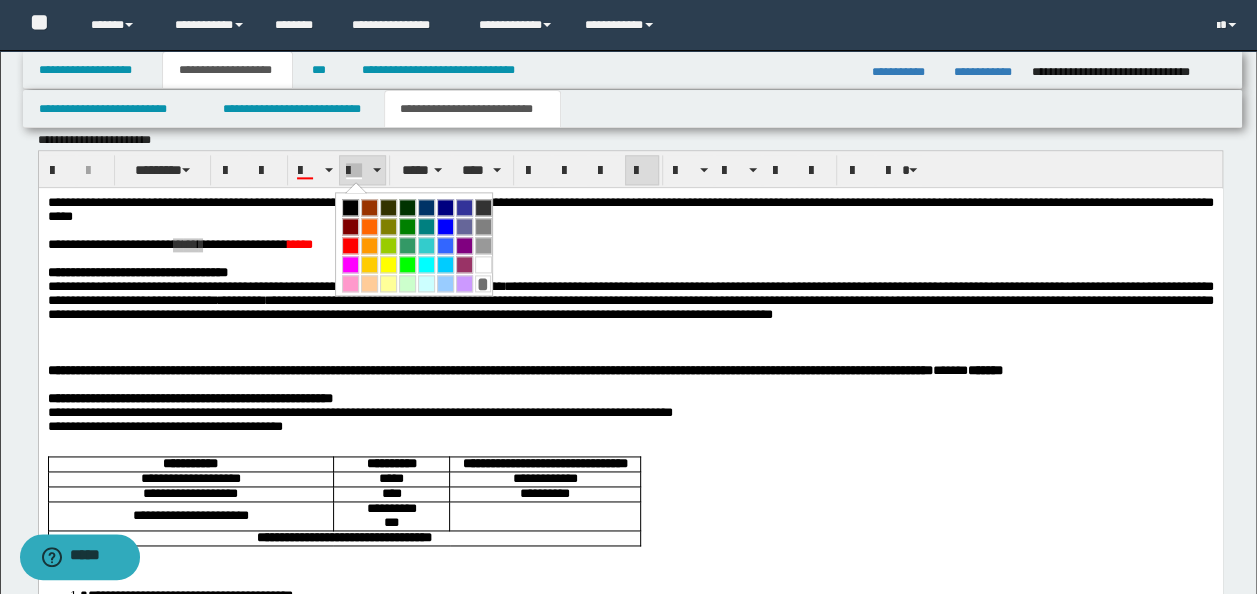 click at bounding box center (350, 207) 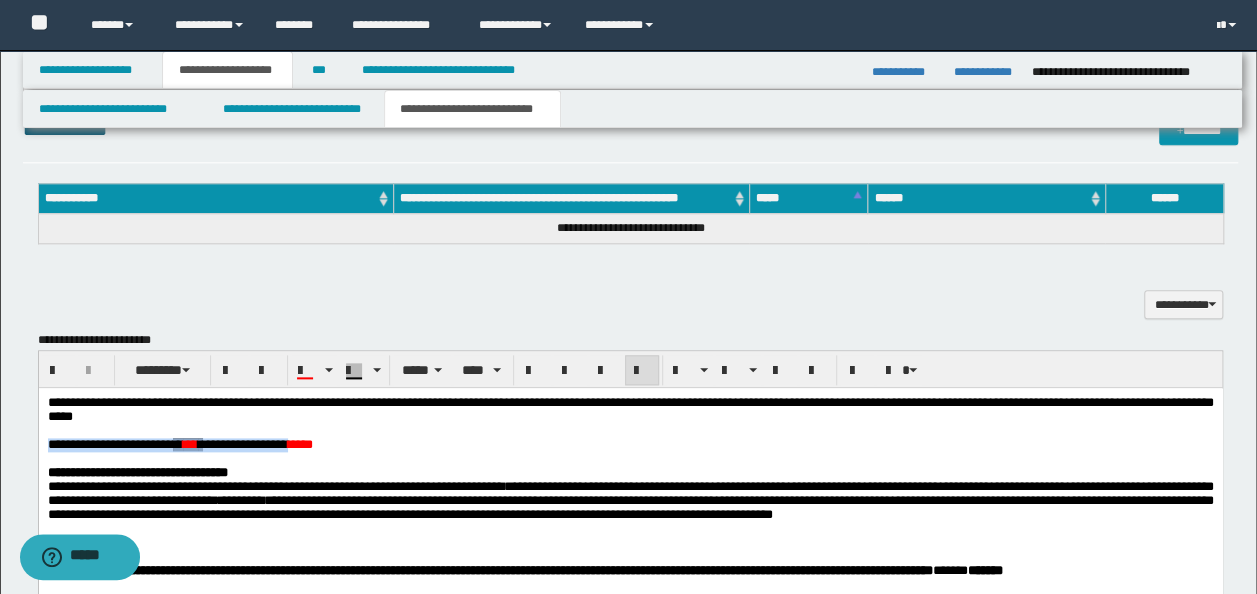 scroll, scrollTop: 800, scrollLeft: 0, axis: vertical 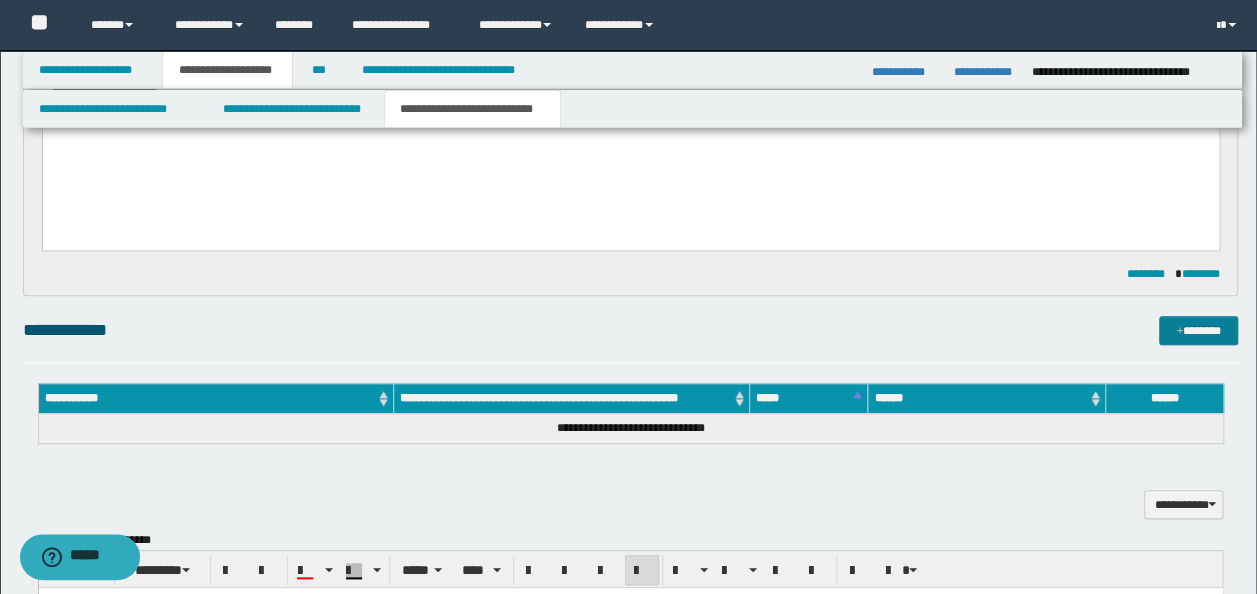 click on "*******" at bounding box center [1198, 330] 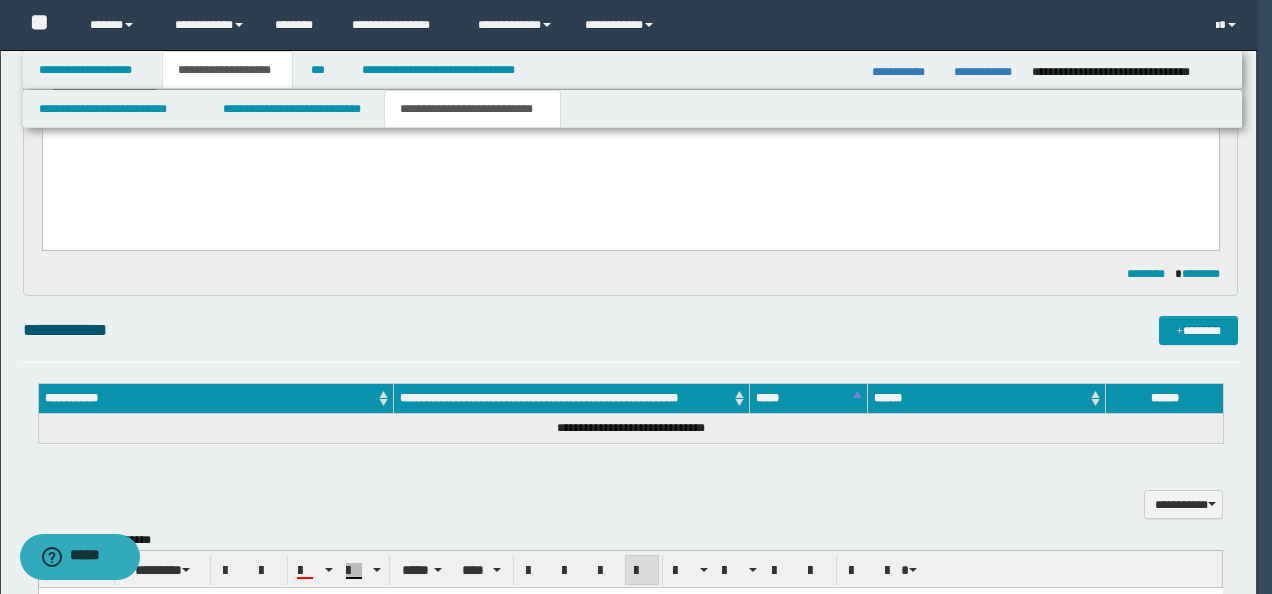 type 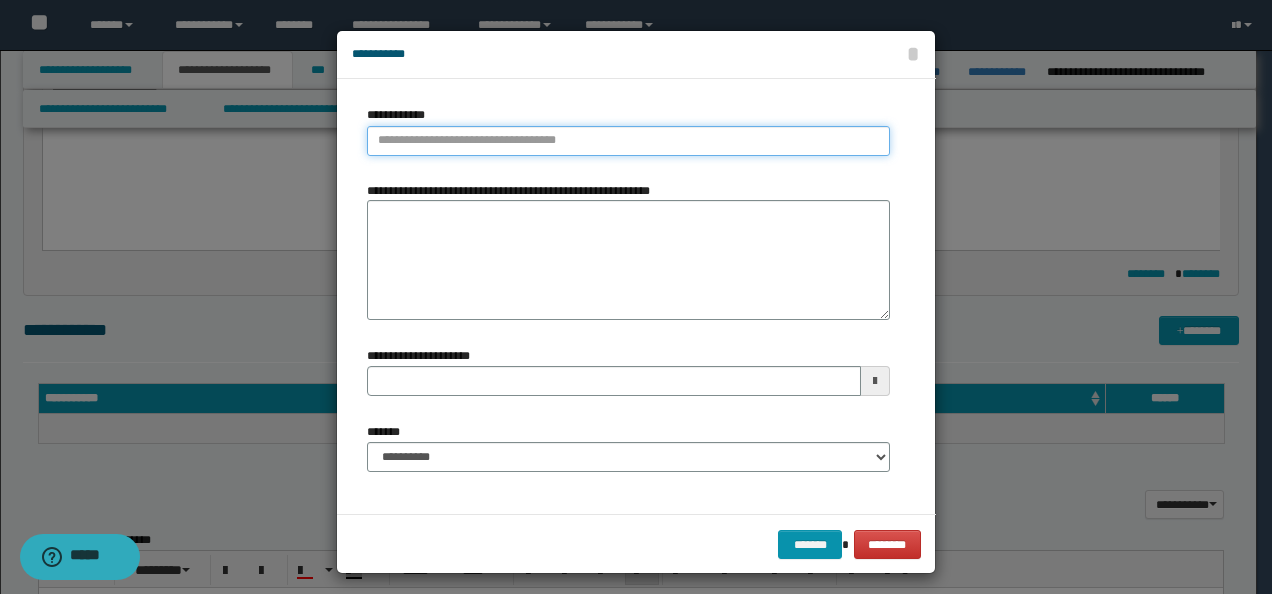 click on "**********" at bounding box center (628, 141) 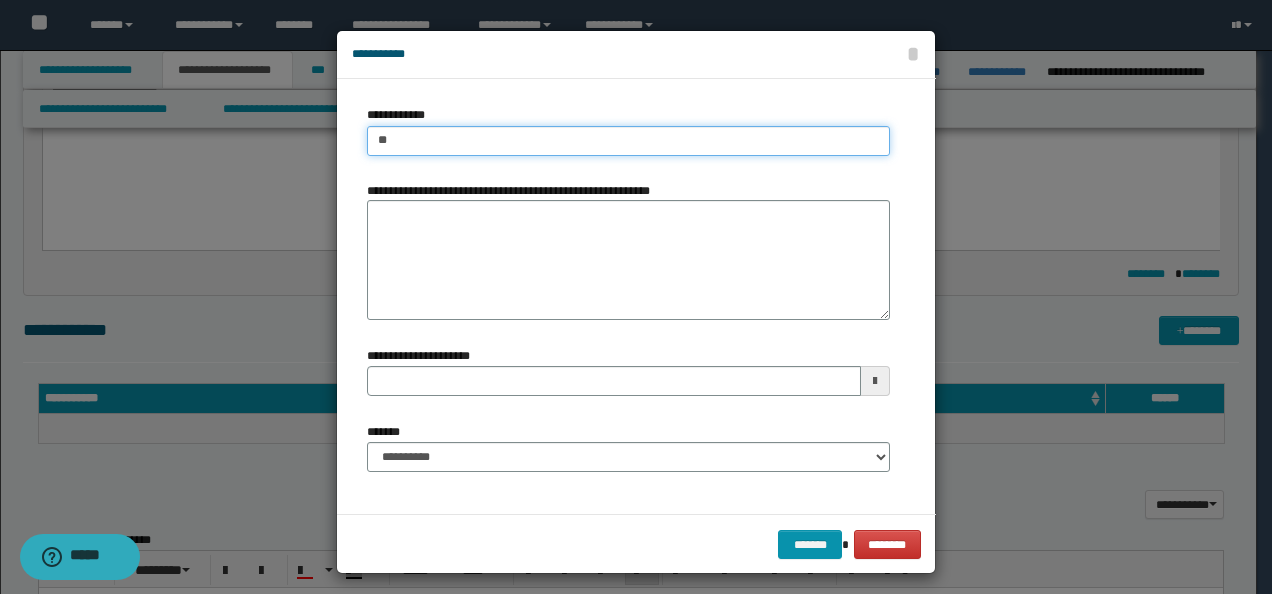 type on "***" 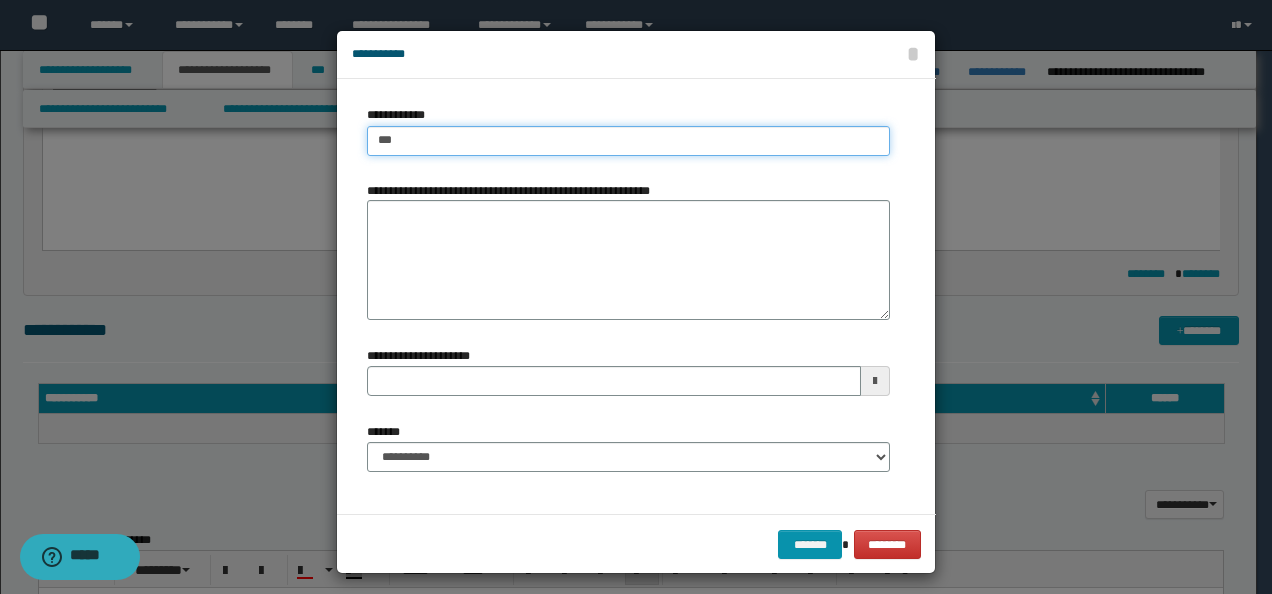 type on "***" 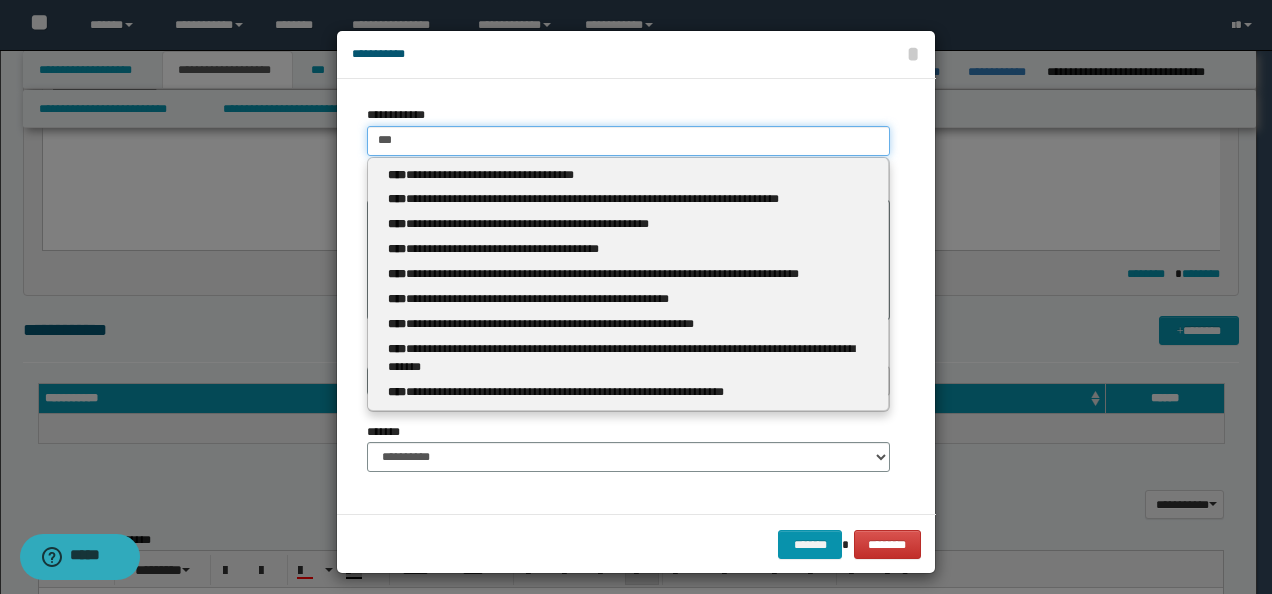 type 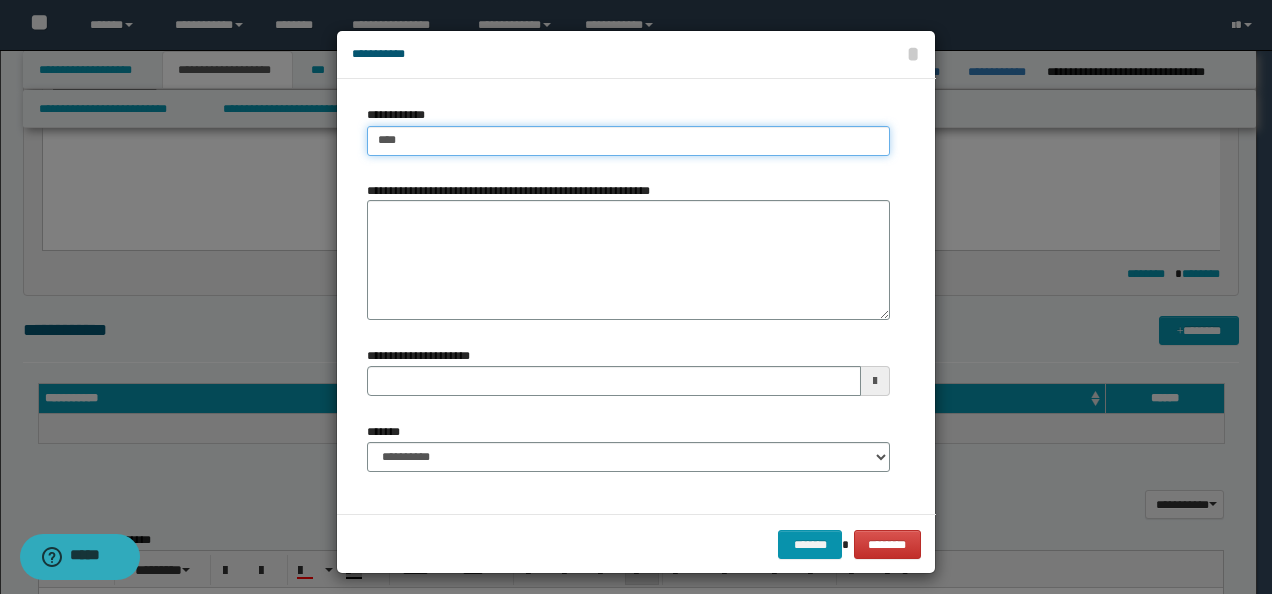 type on "****" 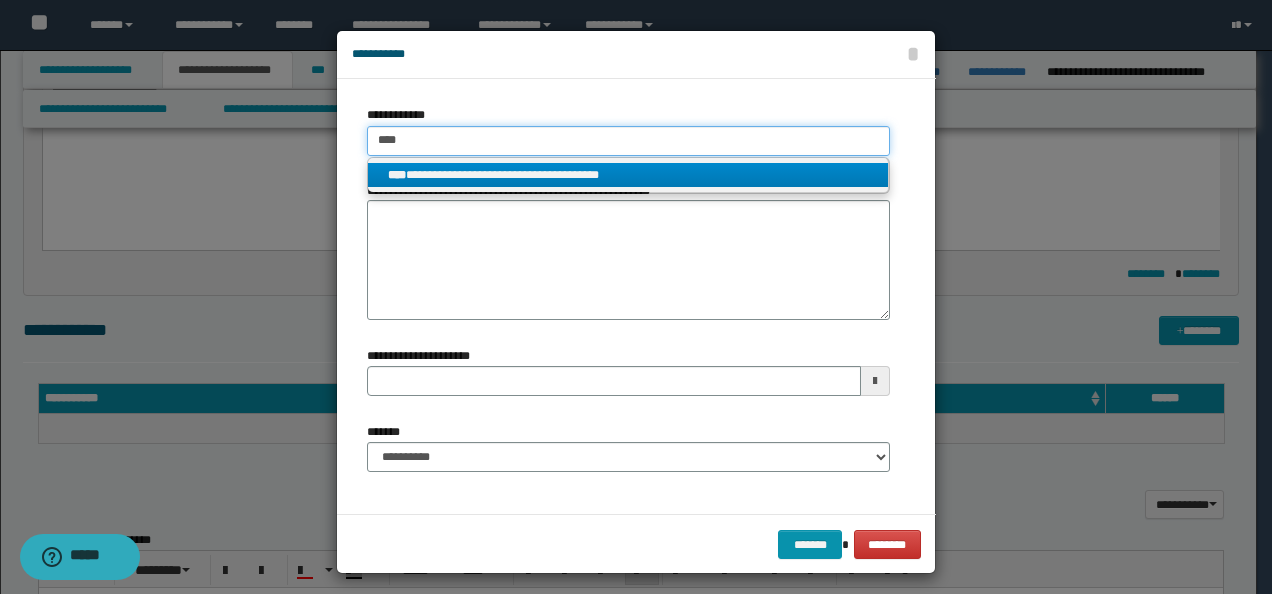type on "****" 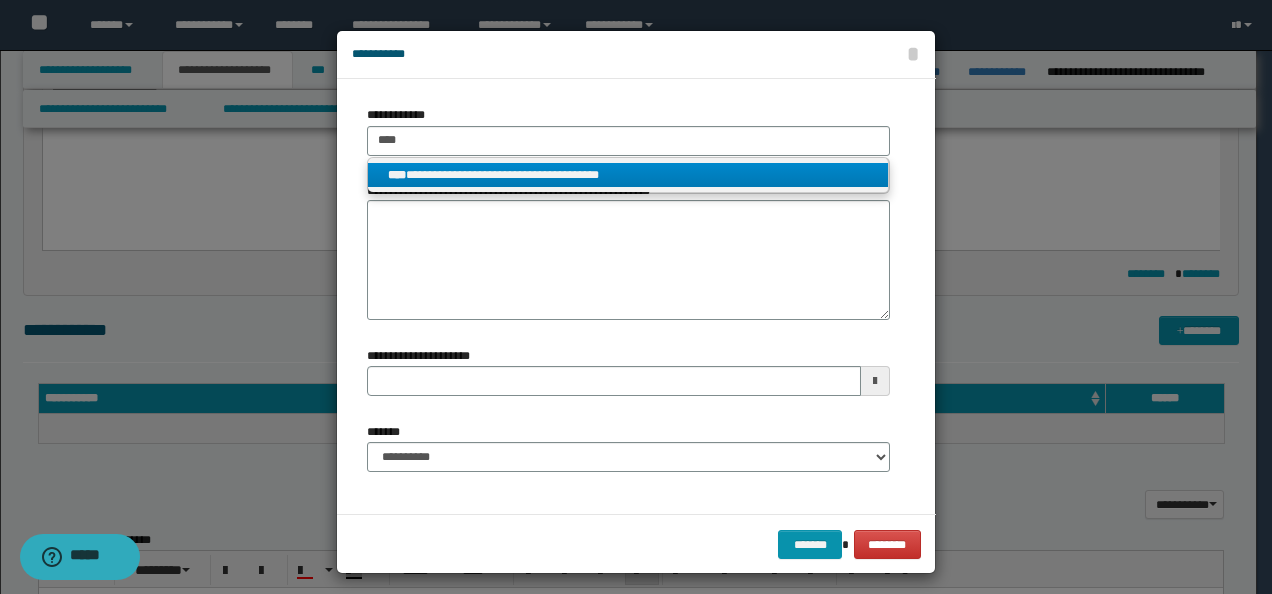 click on "**********" at bounding box center (628, 175) 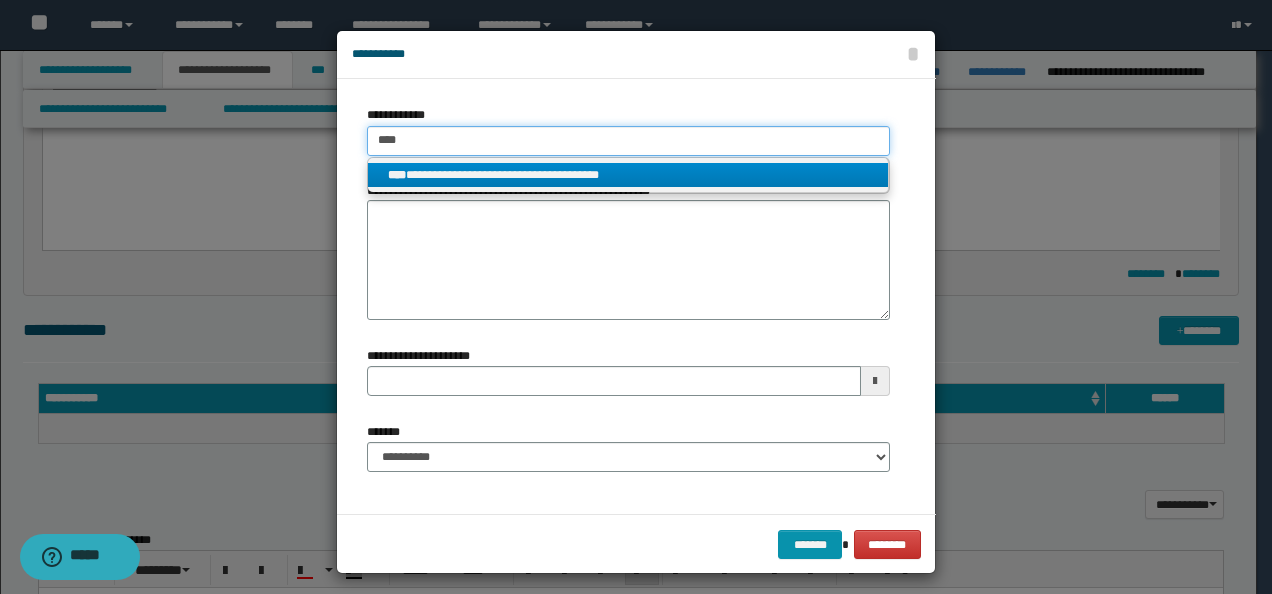 type 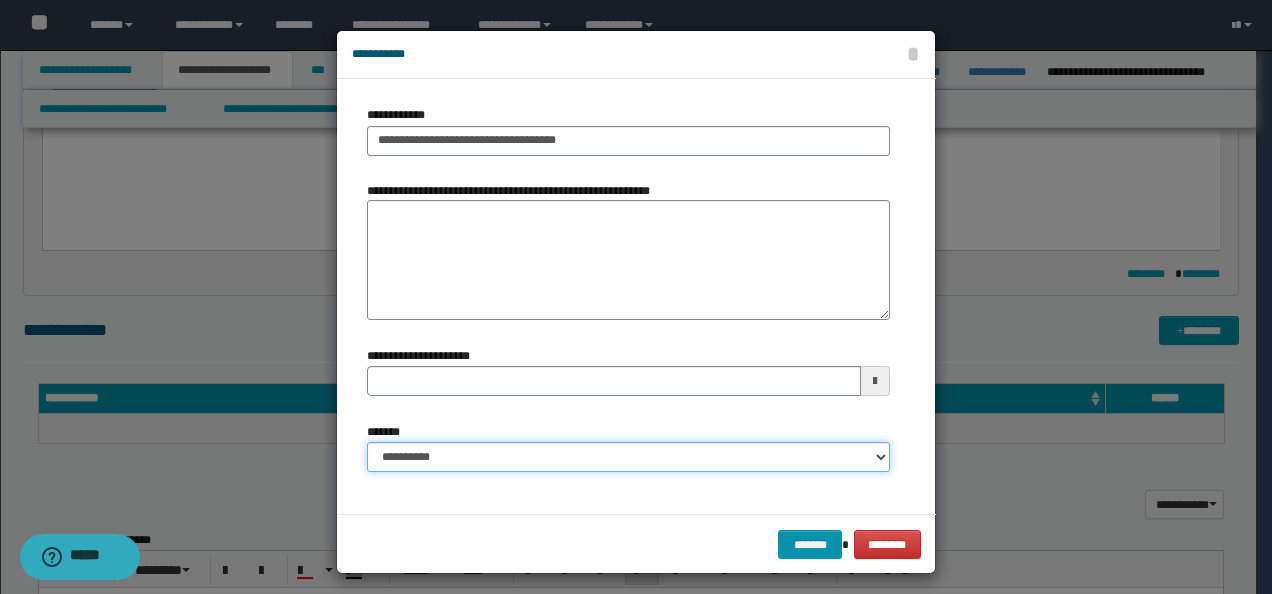 click on "**********" at bounding box center (628, 457) 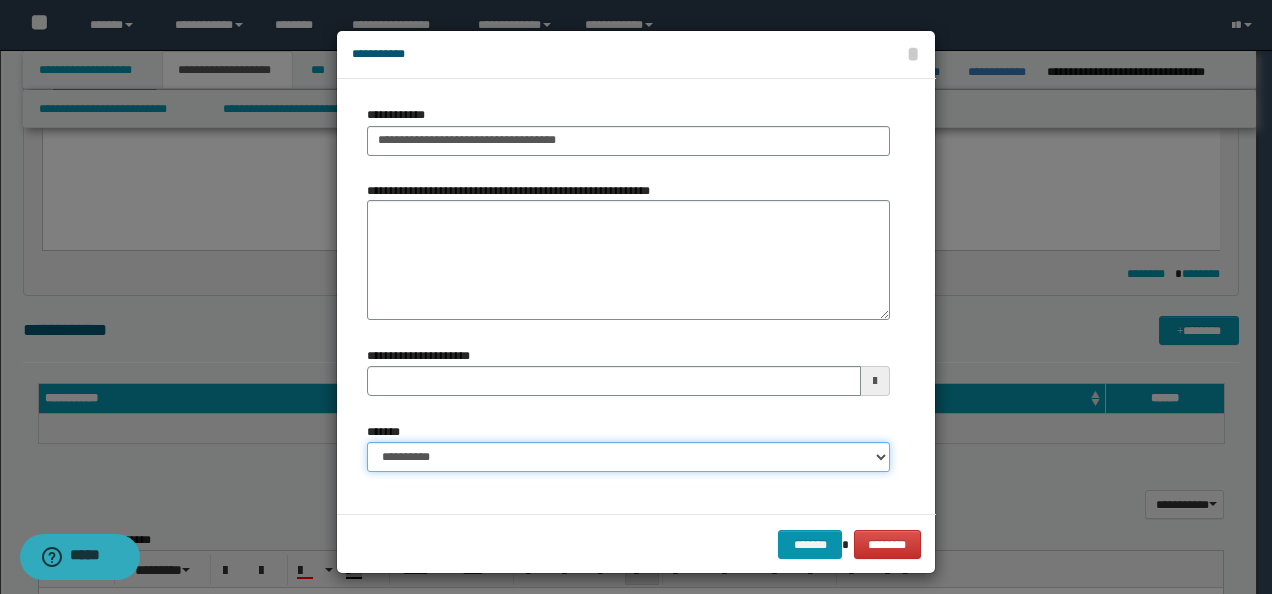 type 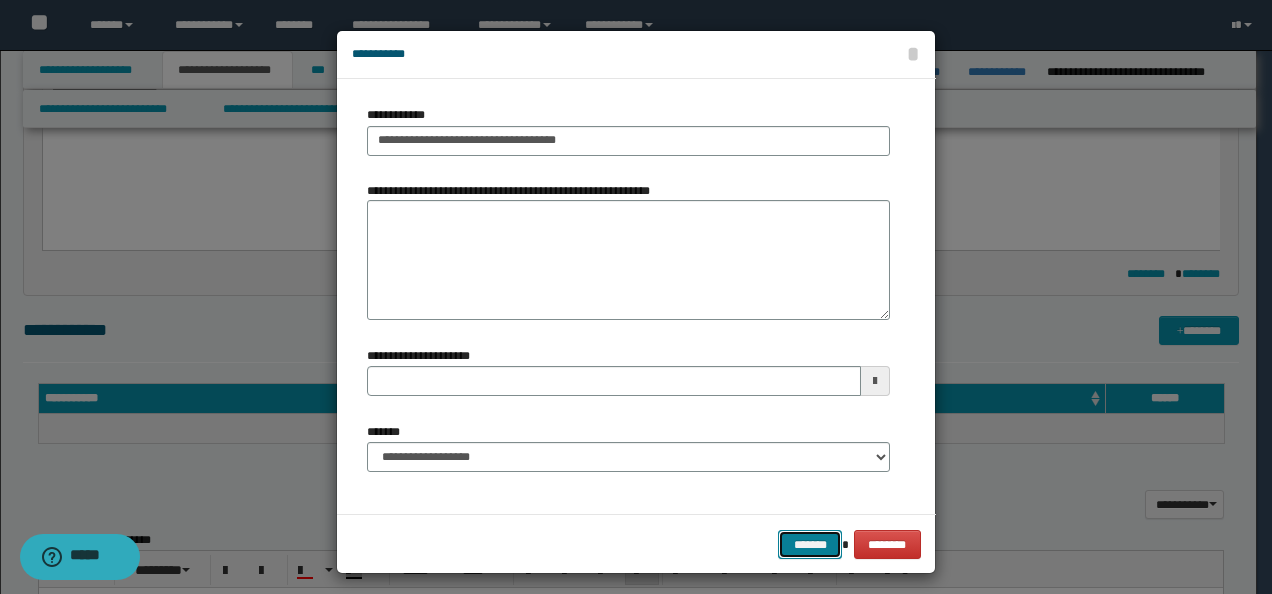 click on "*******" at bounding box center (810, 544) 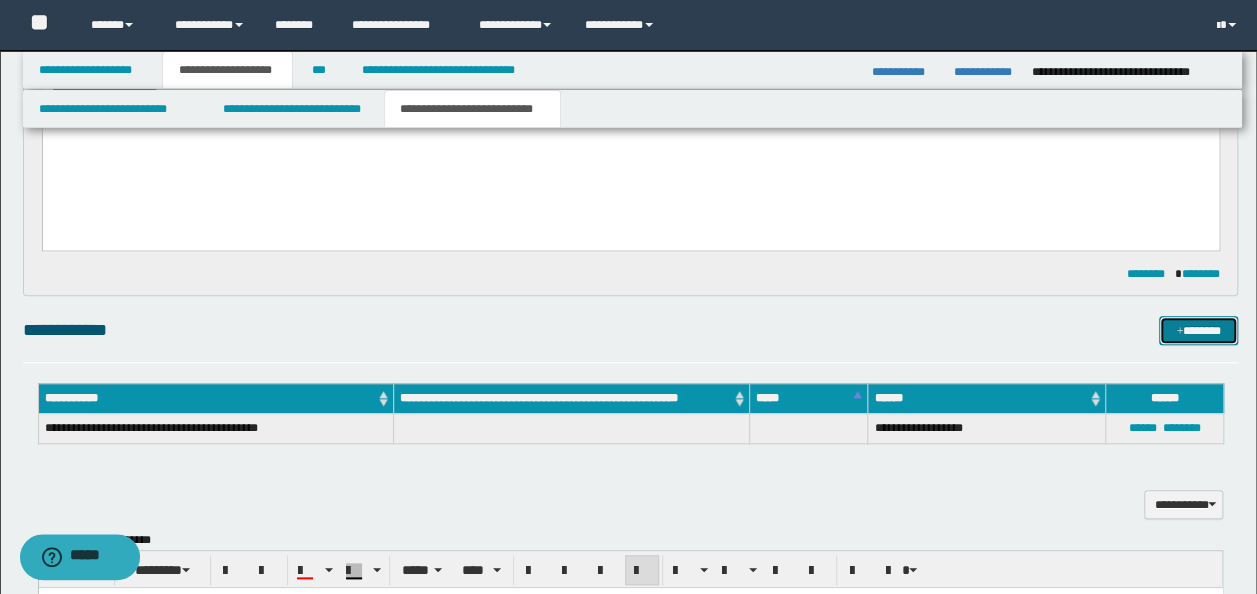 type 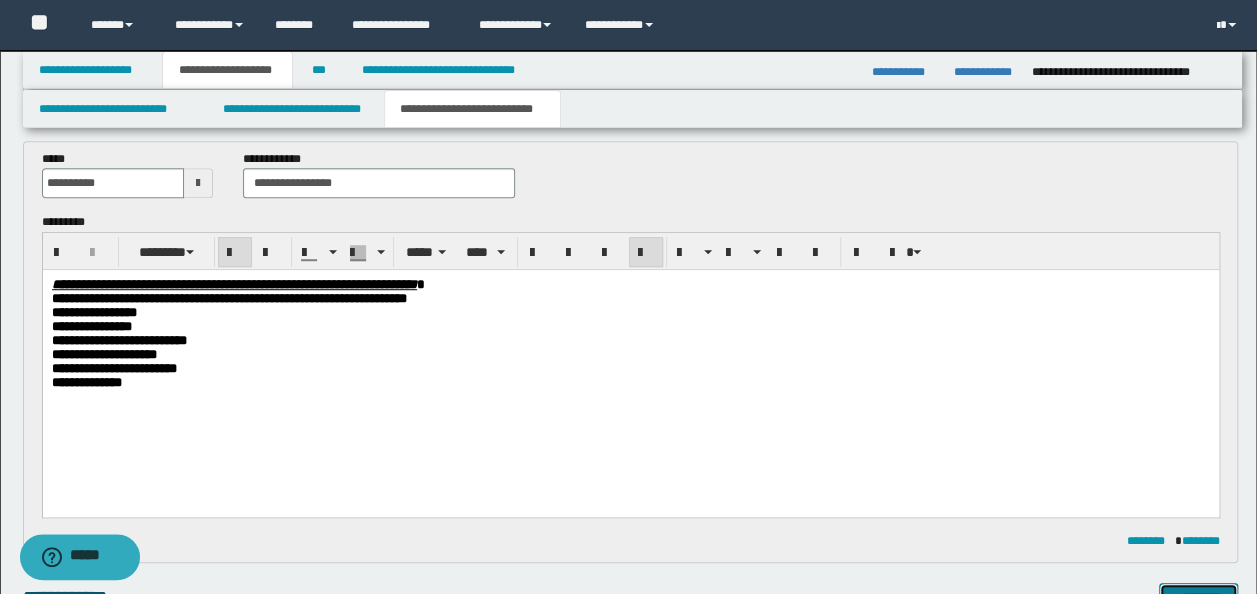scroll, scrollTop: 766, scrollLeft: 0, axis: vertical 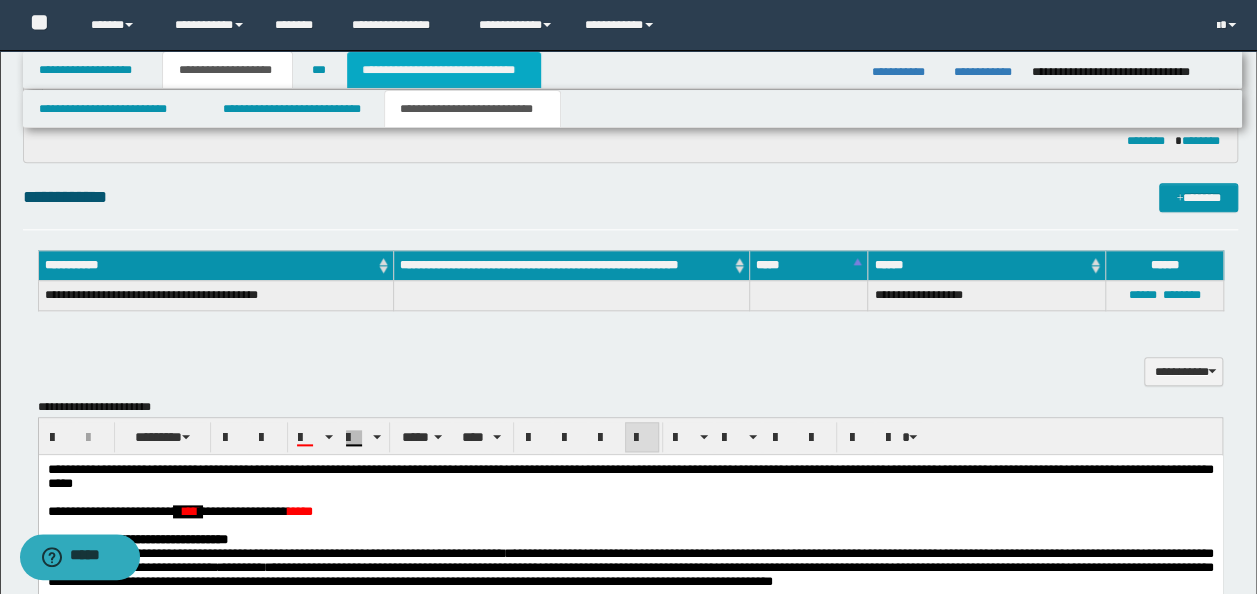 click on "**********" at bounding box center [444, 70] 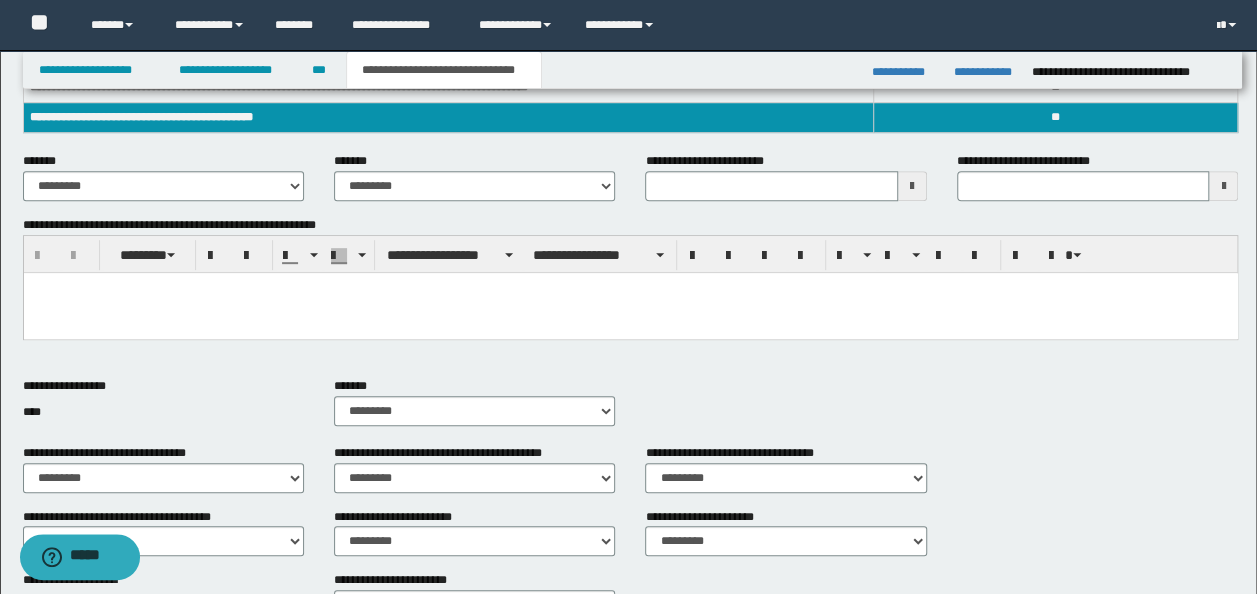 scroll, scrollTop: 165, scrollLeft: 0, axis: vertical 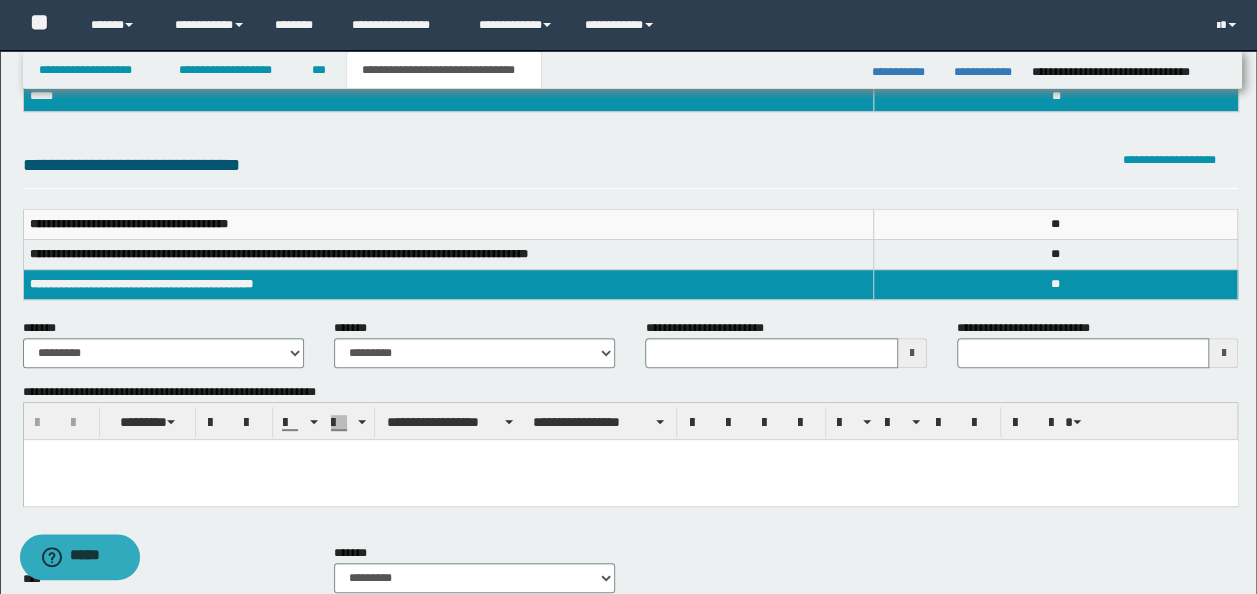 click on "**********" at bounding box center (163, 351) 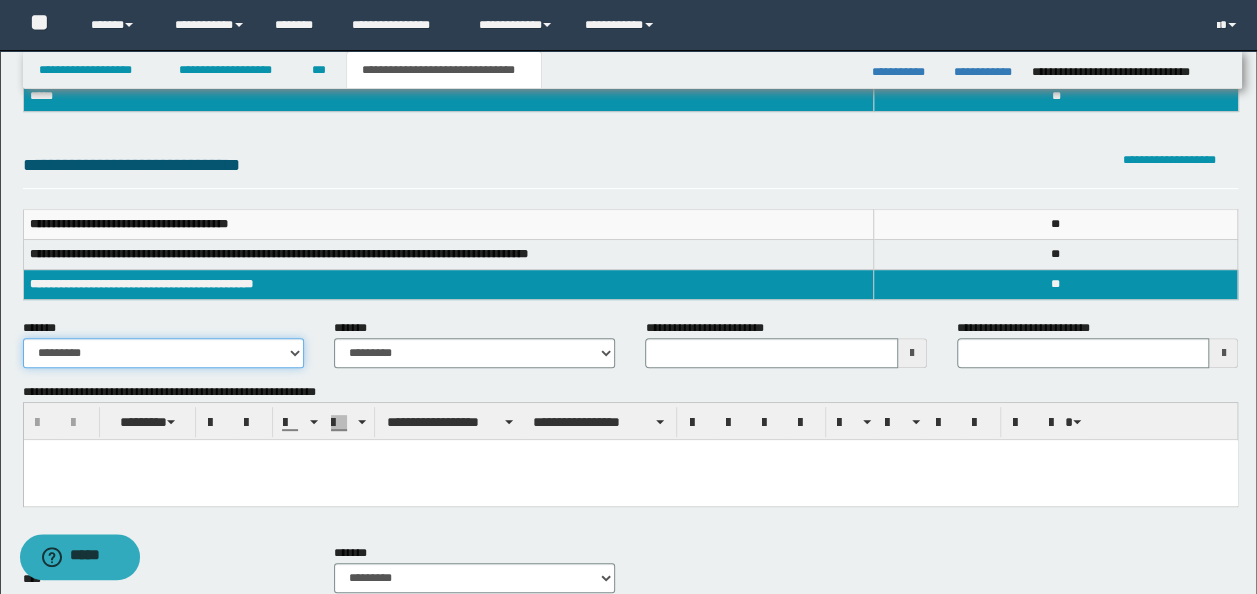 click on "**********" at bounding box center [163, 353] 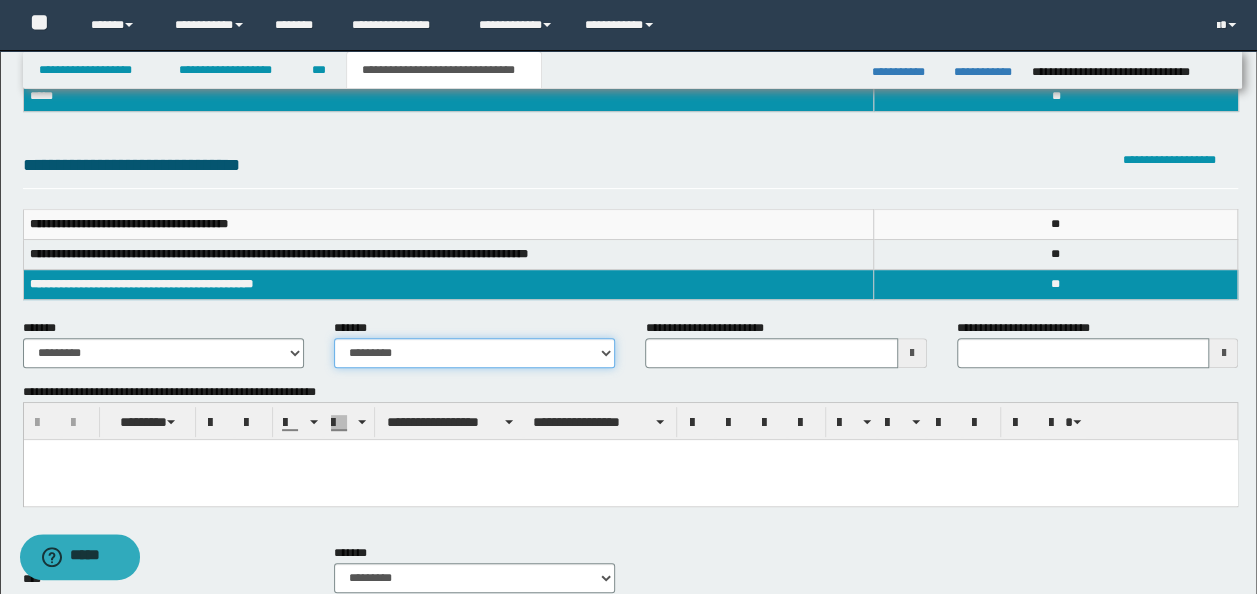 click on "**********" at bounding box center (474, 353) 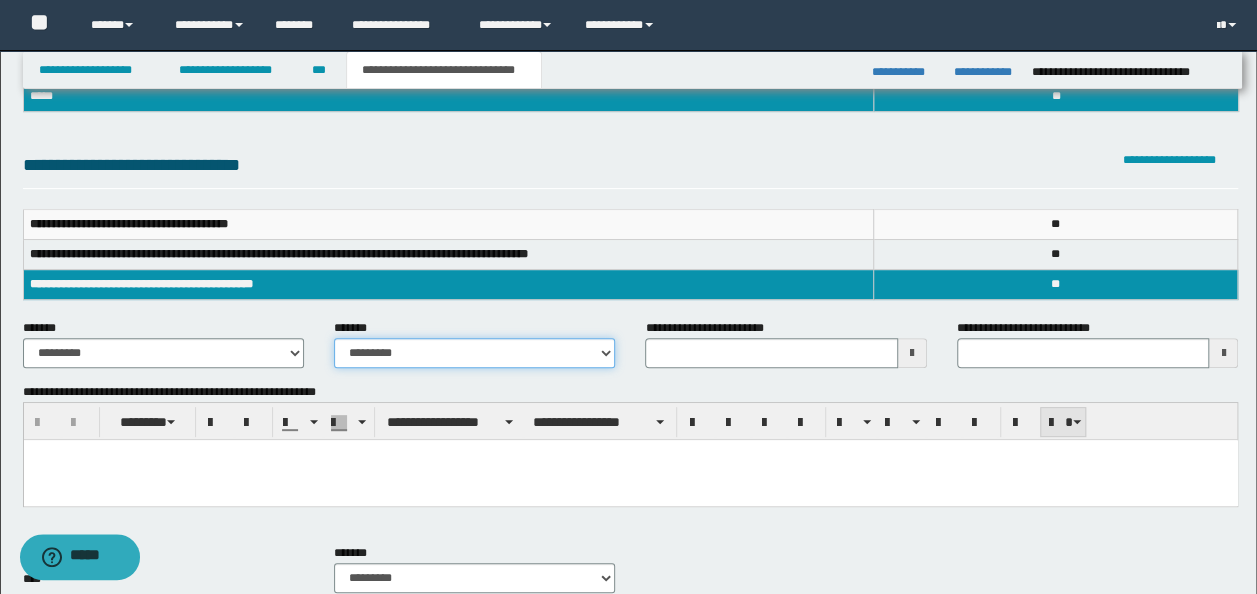 type 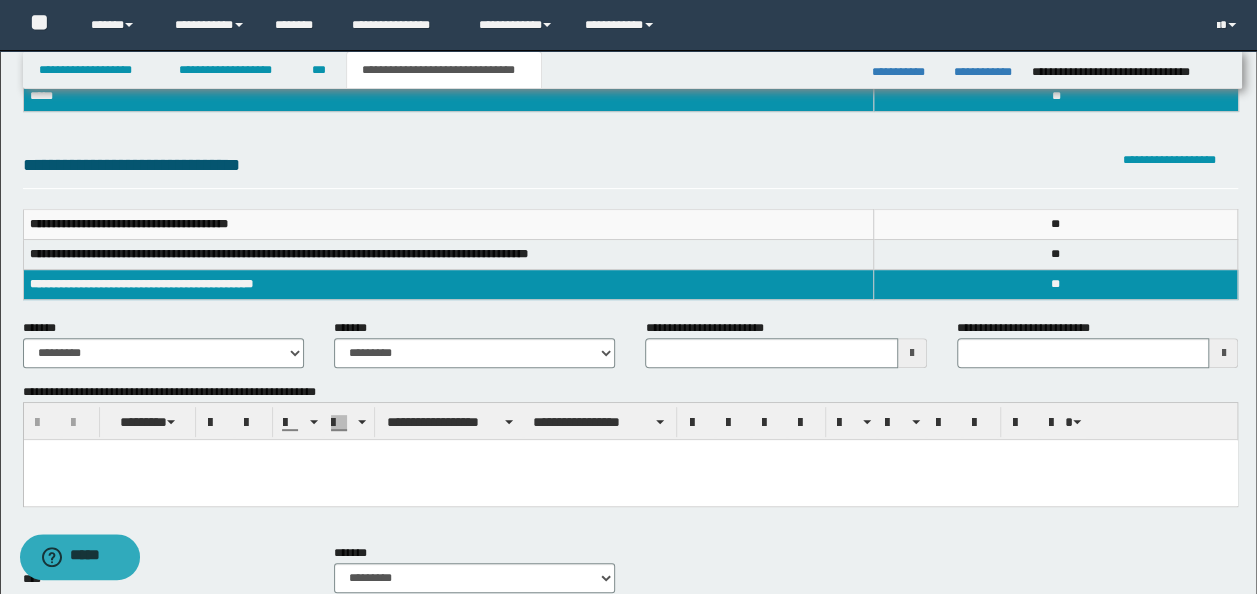 click at bounding box center [630, 479] 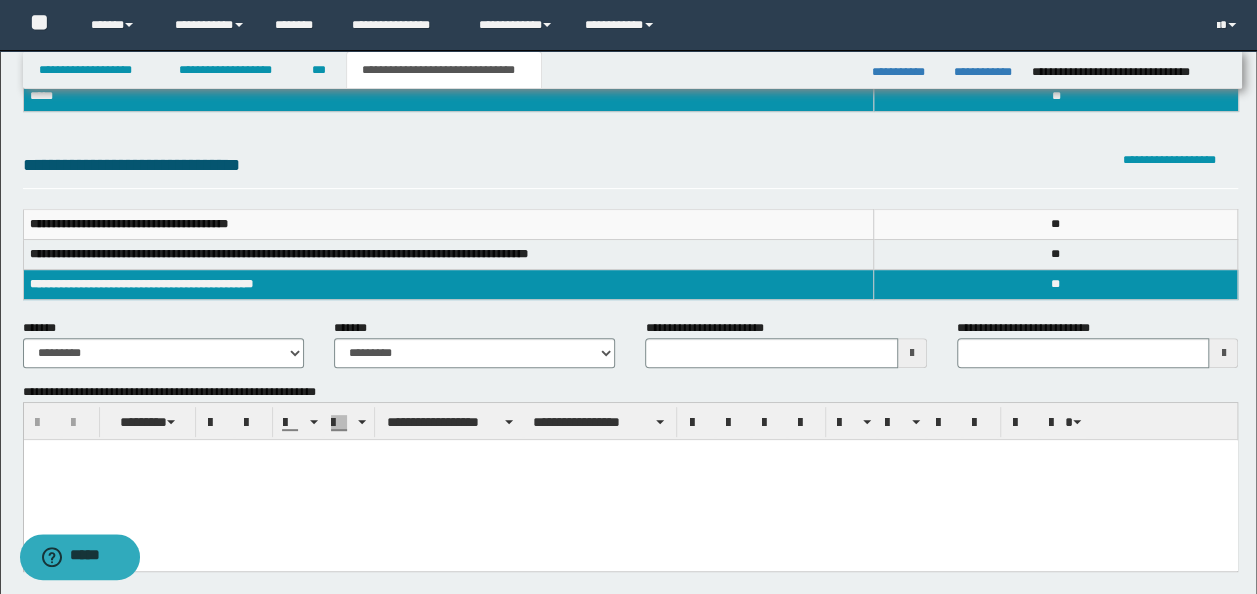 type 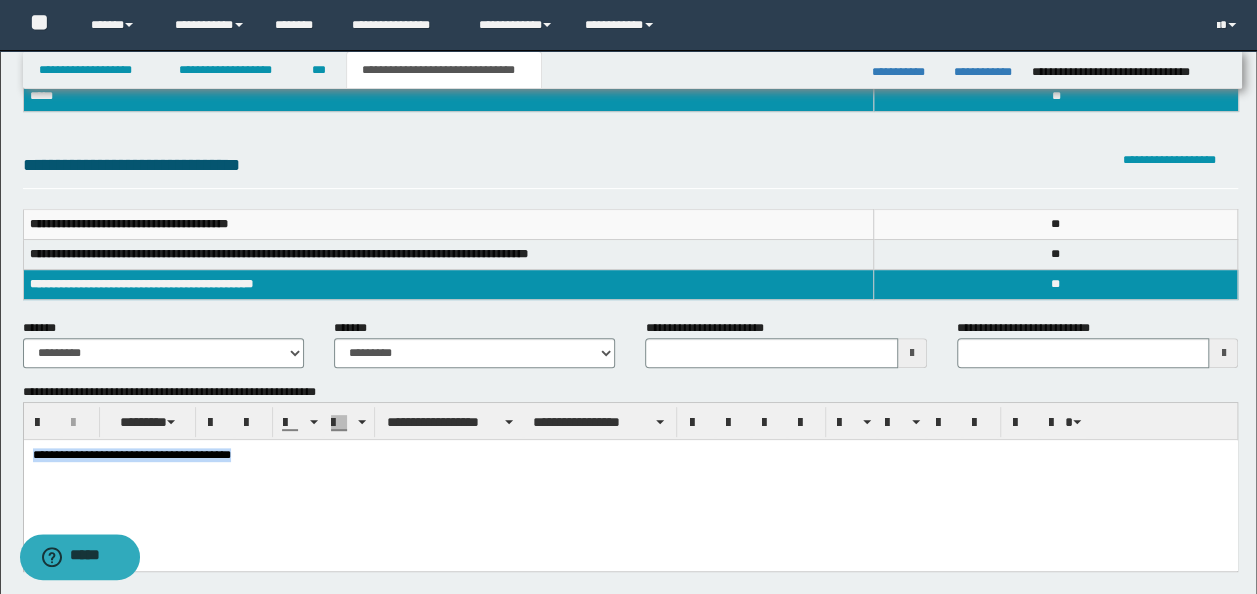 drag, startPoint x: 265, startPoint y: 453, endPoint x: 0, endPoint y: 421, distance: 266.92508 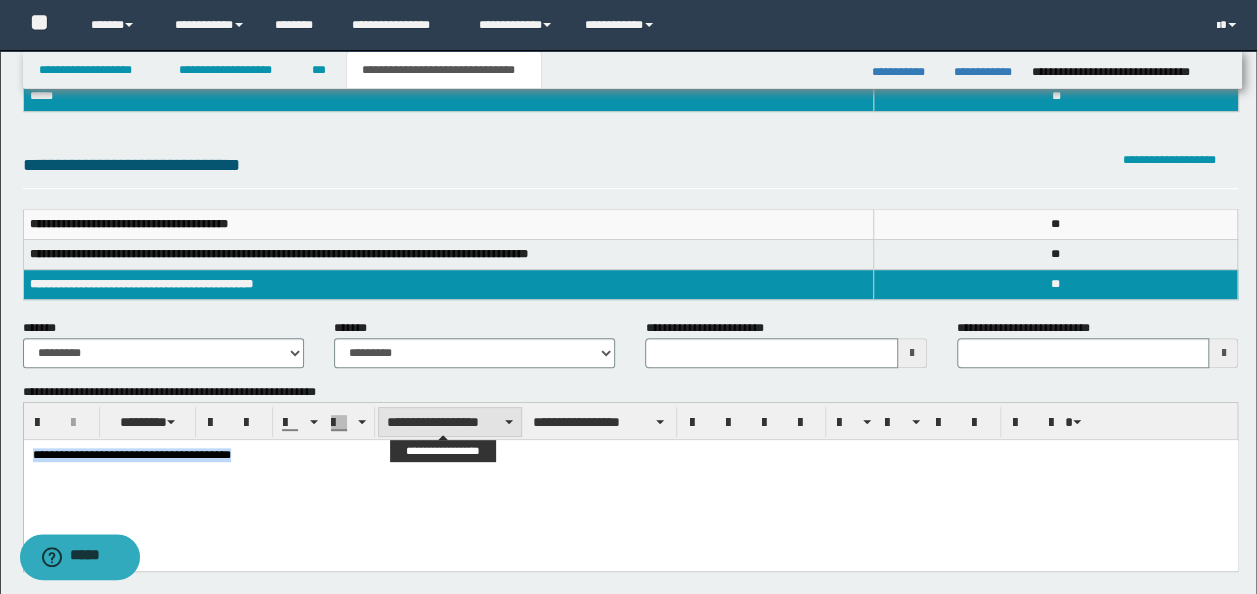 click on "**********" at bounding box center (450, 422) 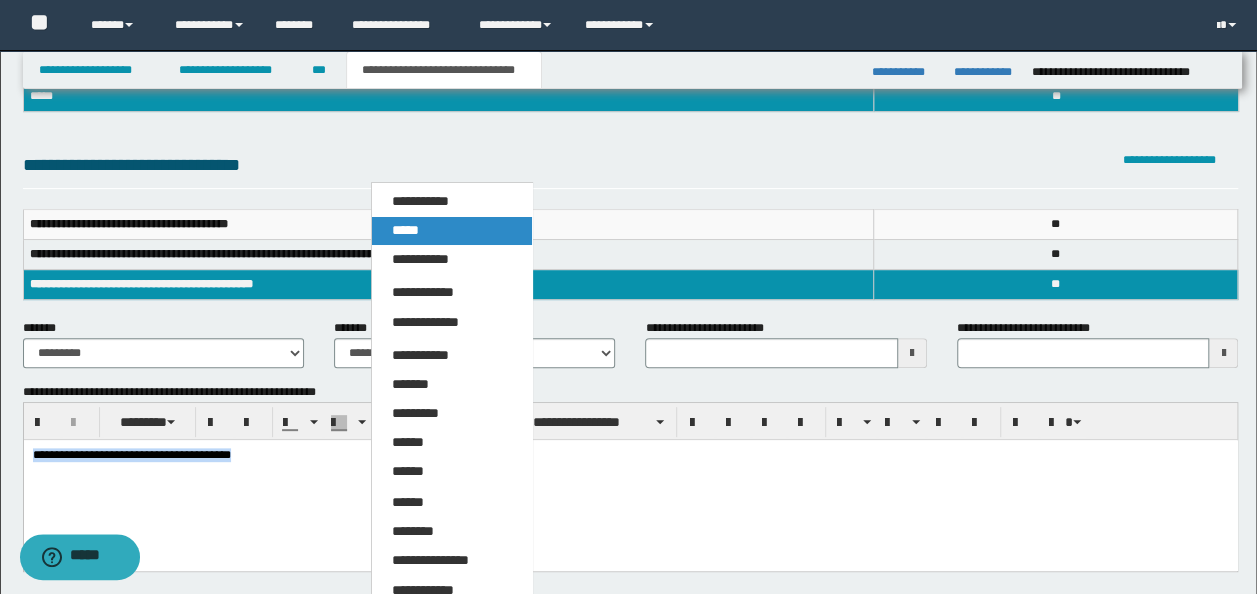 click on "*****" at bounding box center [405, 230] 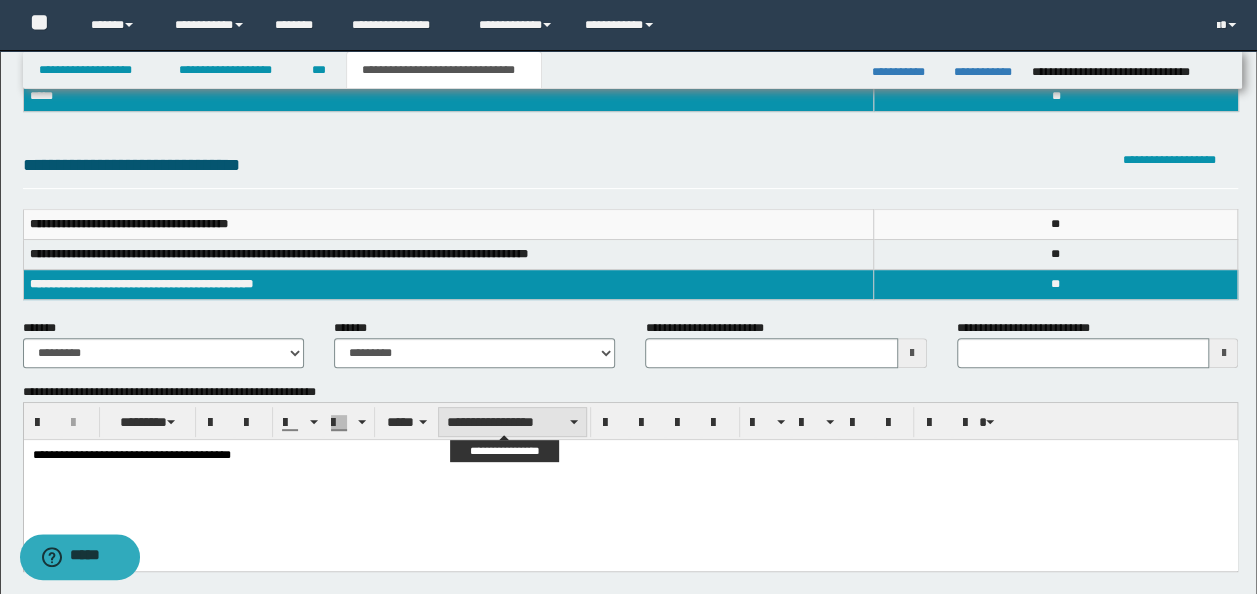 click on "**********" at bounding box center [512, 422] 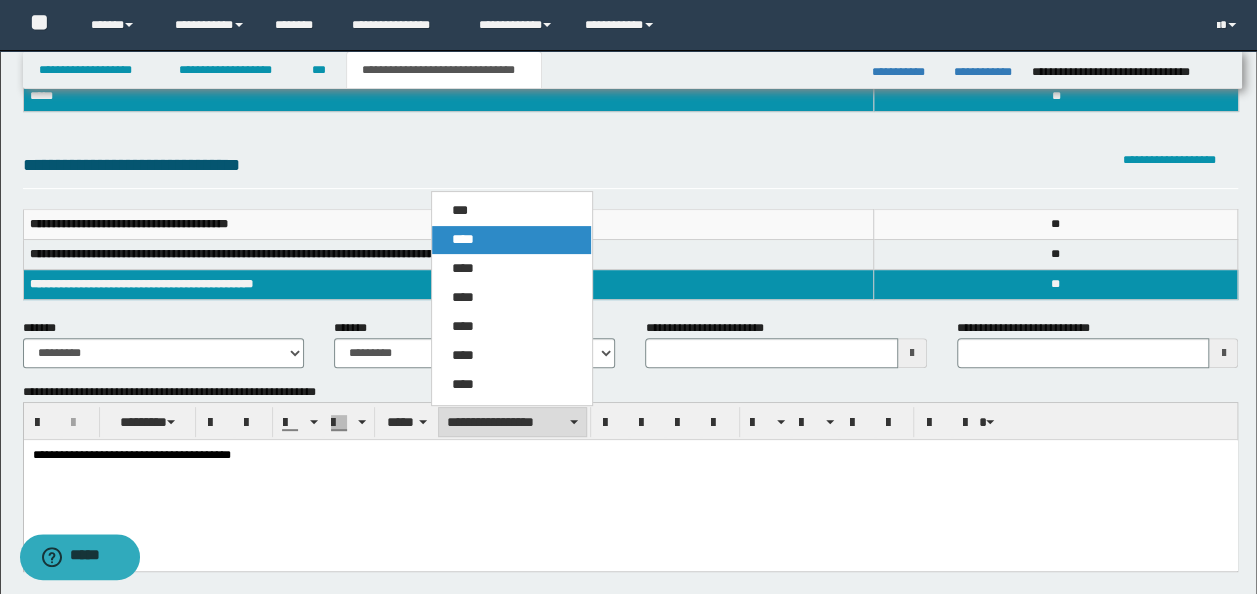 click on "****" at bounding box center [511, 240] 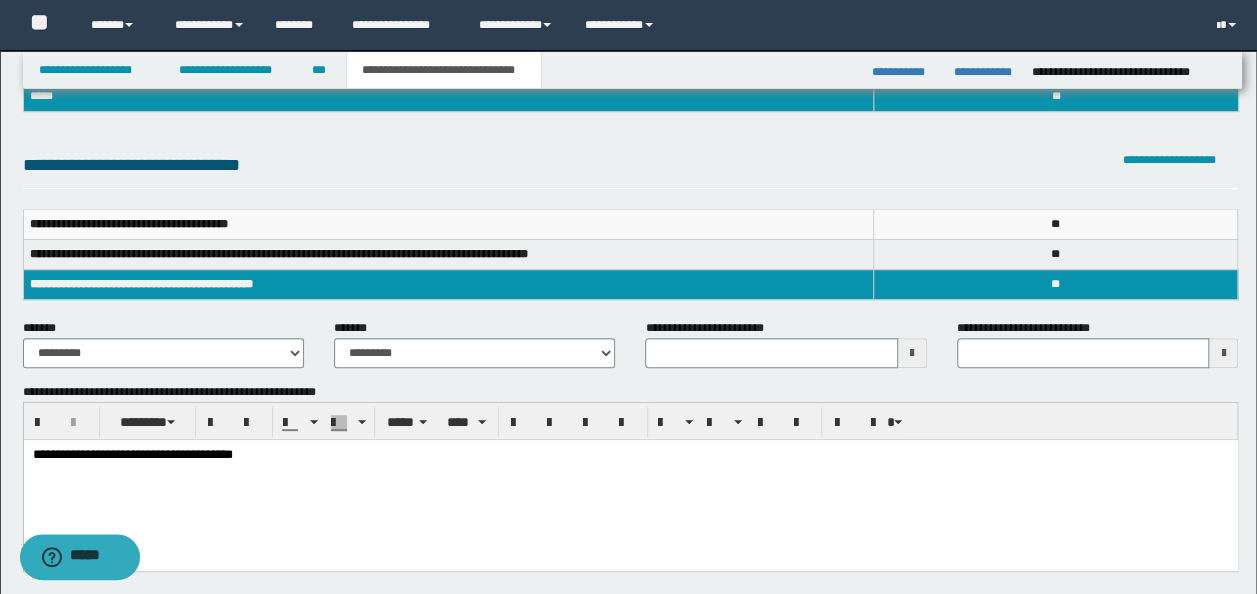 click on "**********" at bounding box center (630, 479) 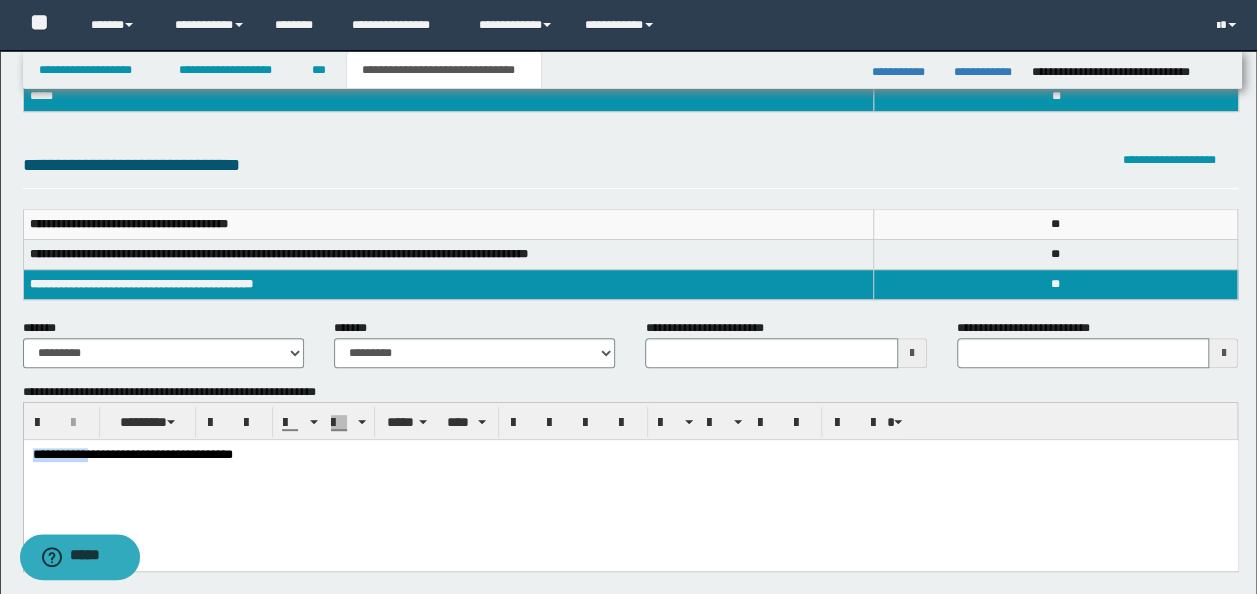 drag, startPoint x: 104, startPoint y: 452, endPoint x: 23, endPoint y: 849, distance: 405.179 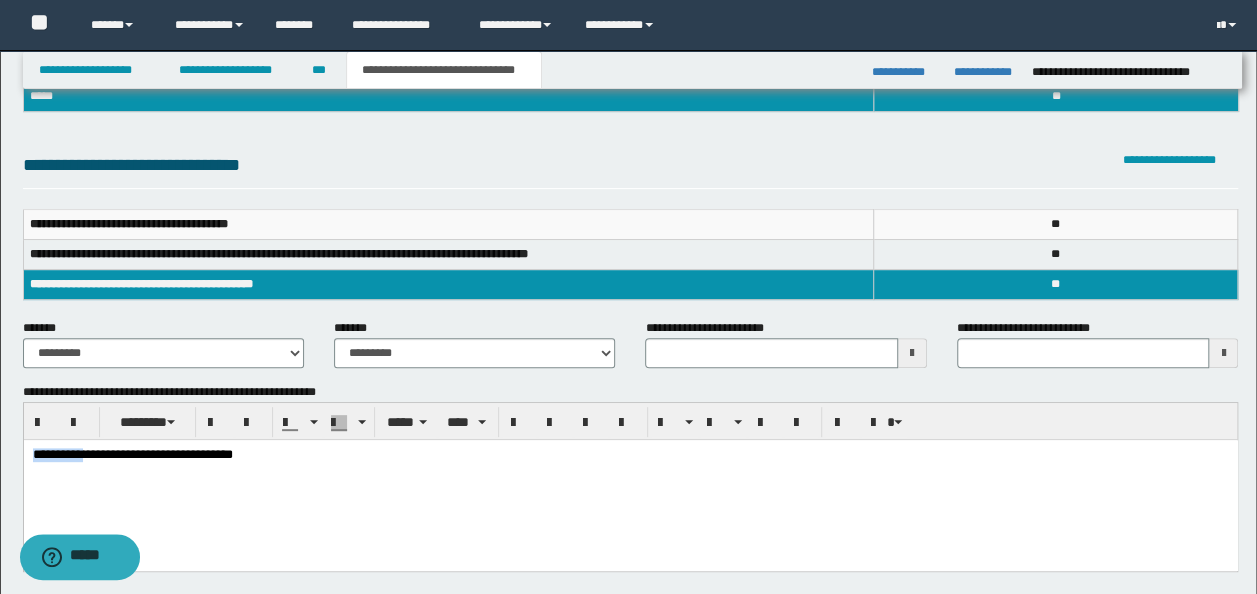 drag, startPoint x: 96, startPoint y: 453, endPoint x: 7, endPoint y: 433, distance: 91.21951 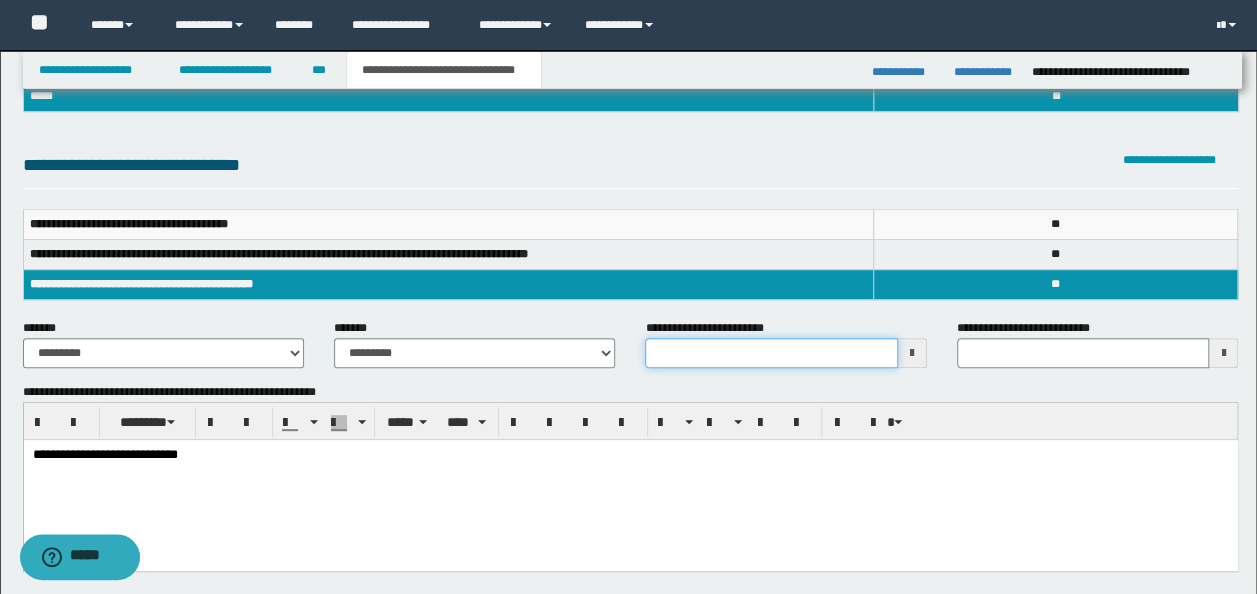click on "**********" at bounding box center [771, 353] 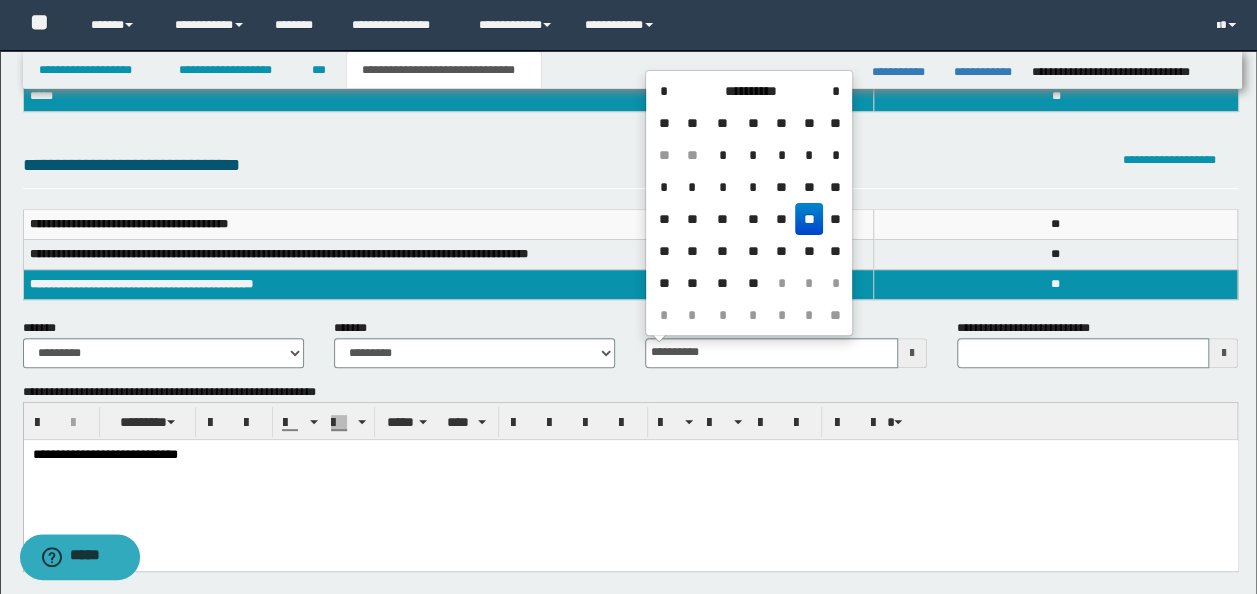 click on "**********" at bounding box center (630, 479) 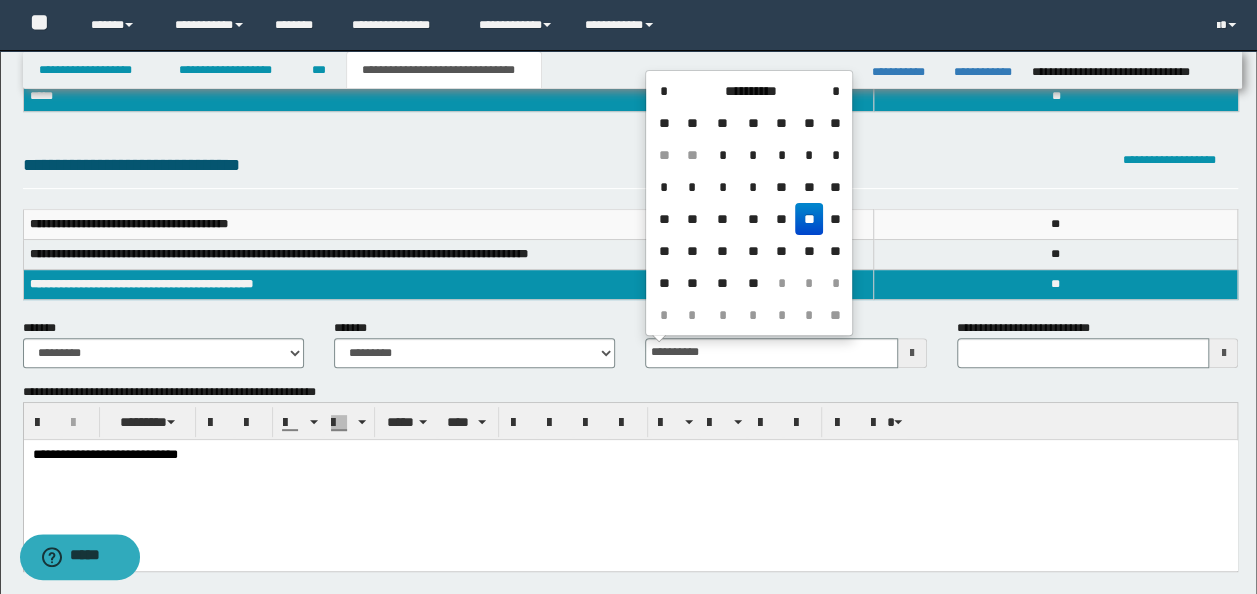 scroll, scrollTop: 0, scrollLeft: 0, axis: both 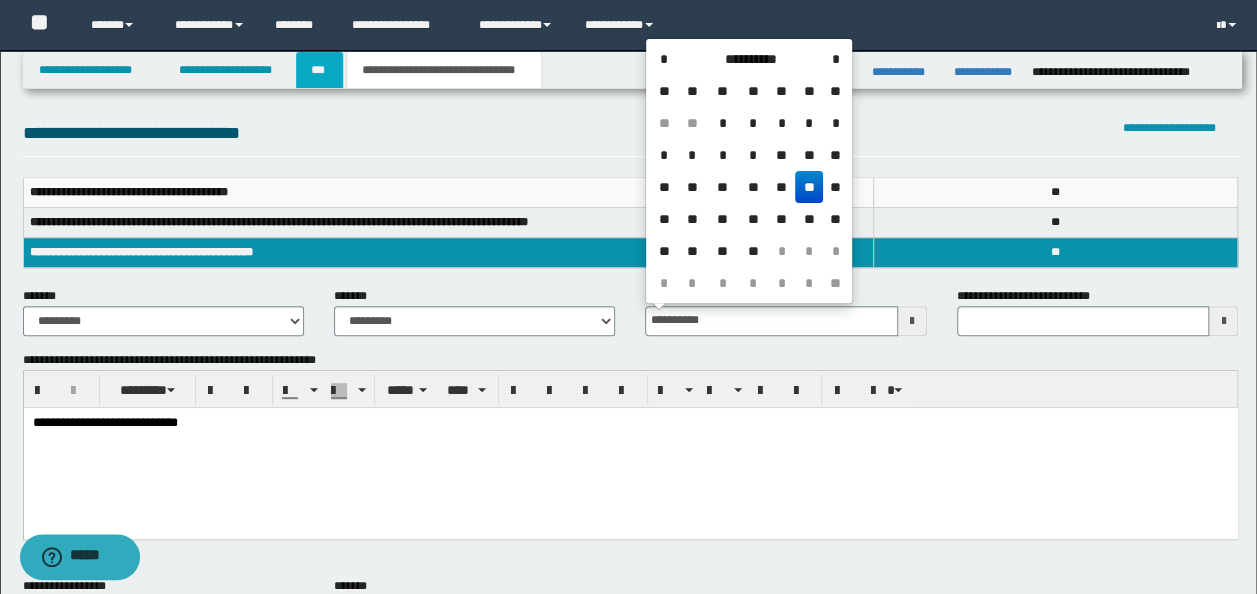 type on "**********" 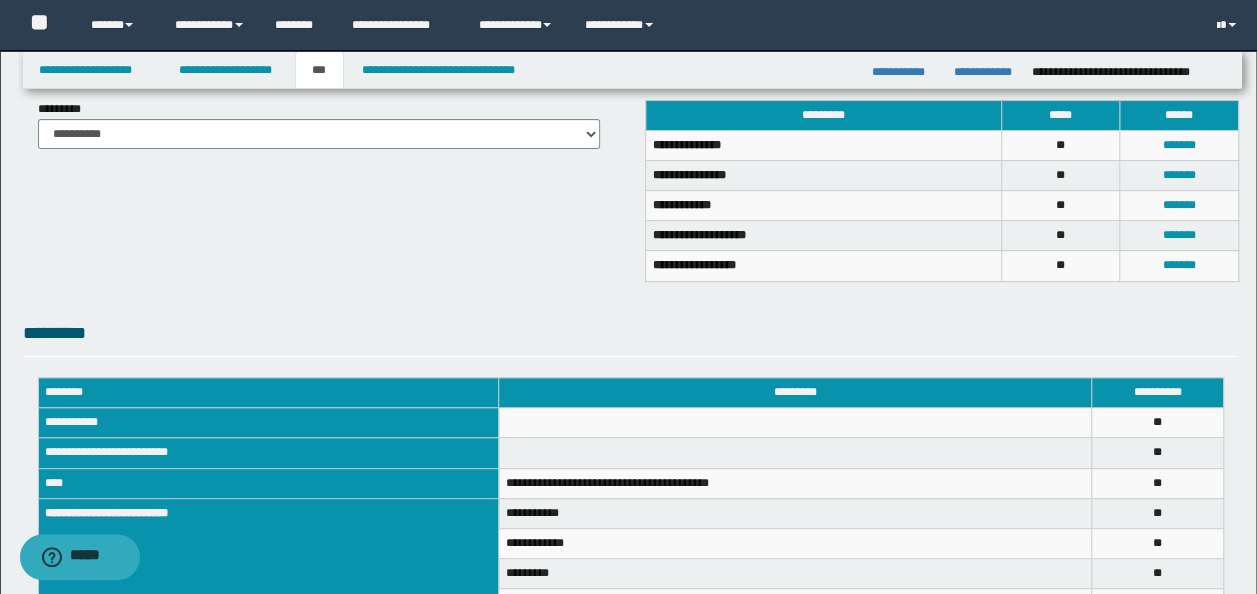 scroll, scrollTop: 97, scrollLeft: 0, axis: vertical 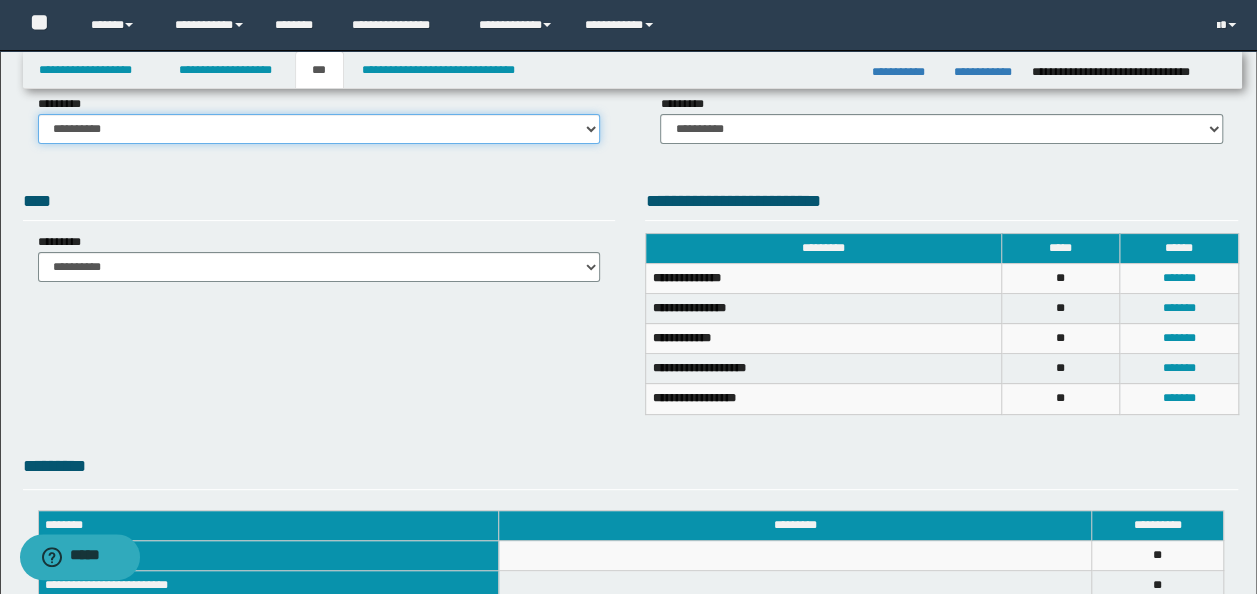 click on "**********" at bounding box center [319, 129] 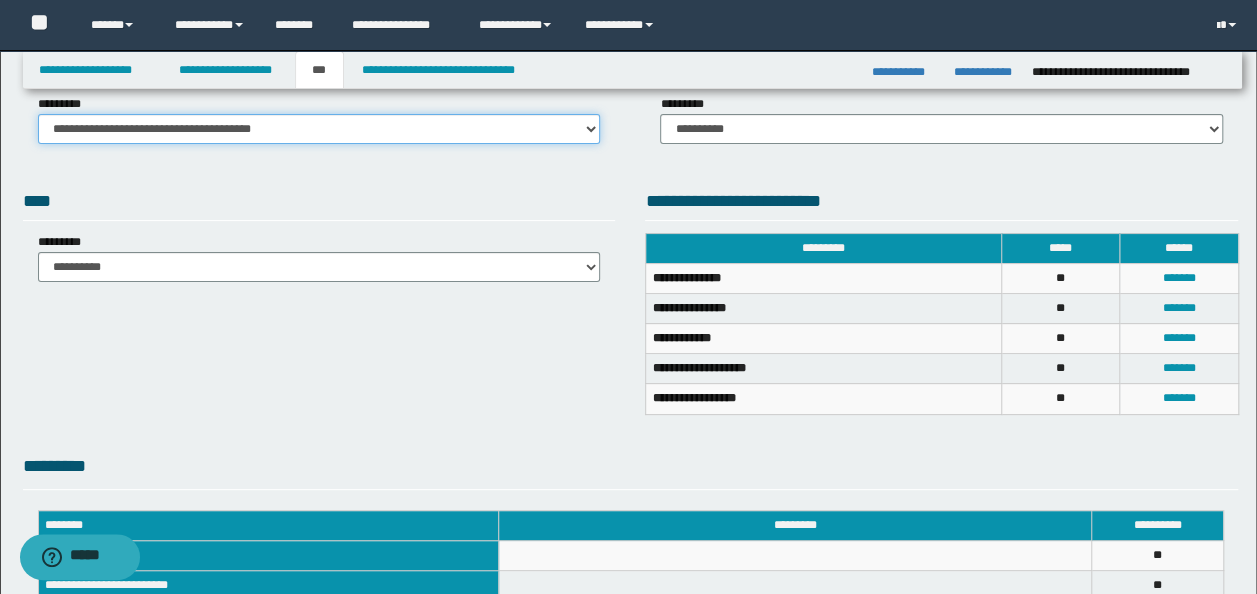 click on "**********" at bounding box center [319, 129] 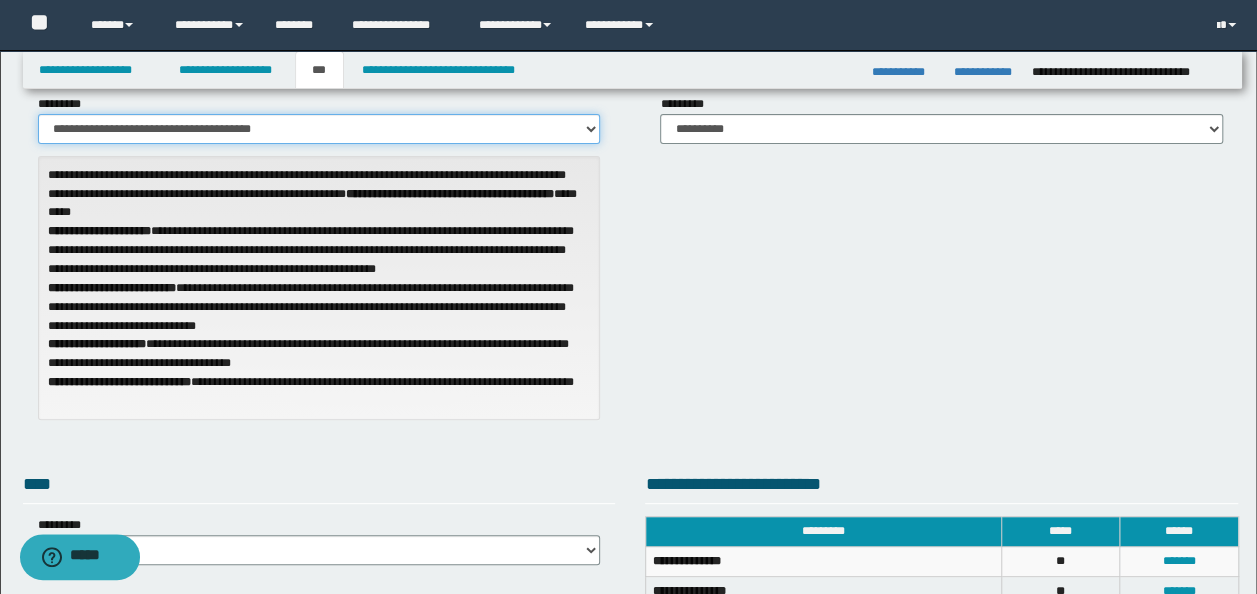 scroll, scrollTop: 0, scrollLeft: 0, axis: both 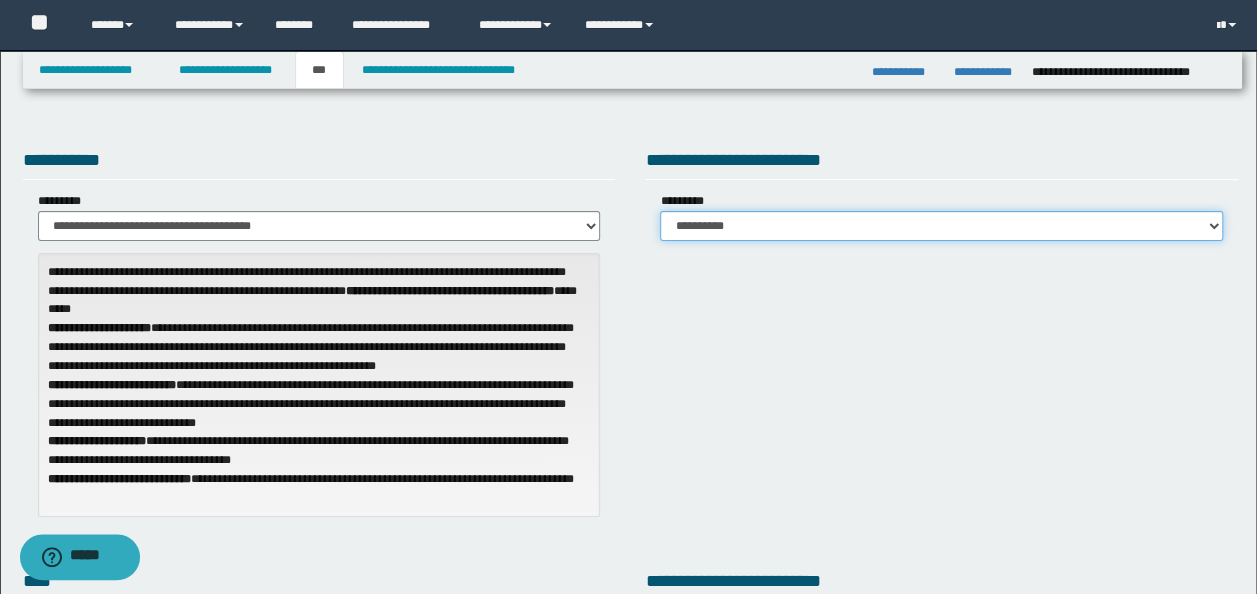 click on "**********" at bounding box center (941, 226) 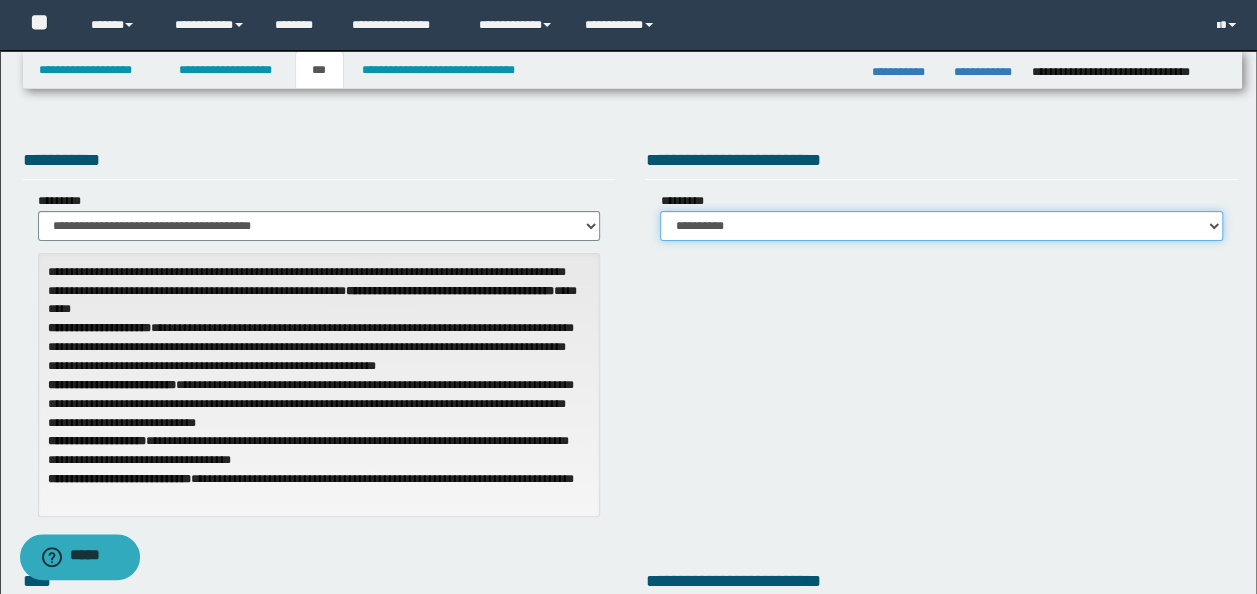 select on "*" 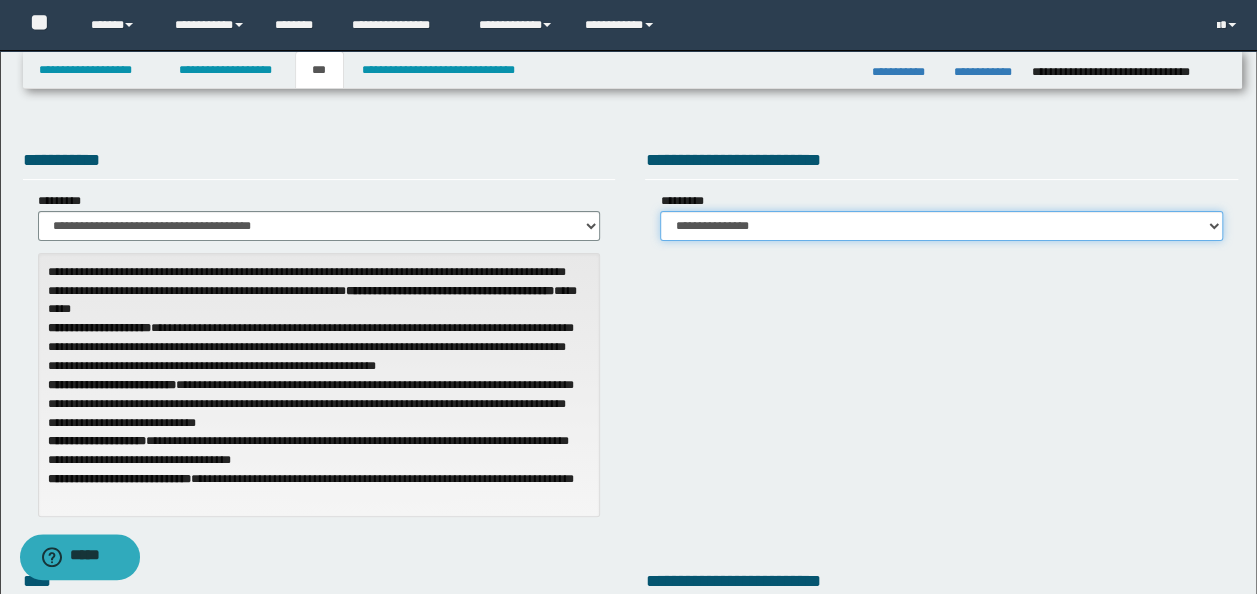 click on "**********" at bounding box center (941, 226) 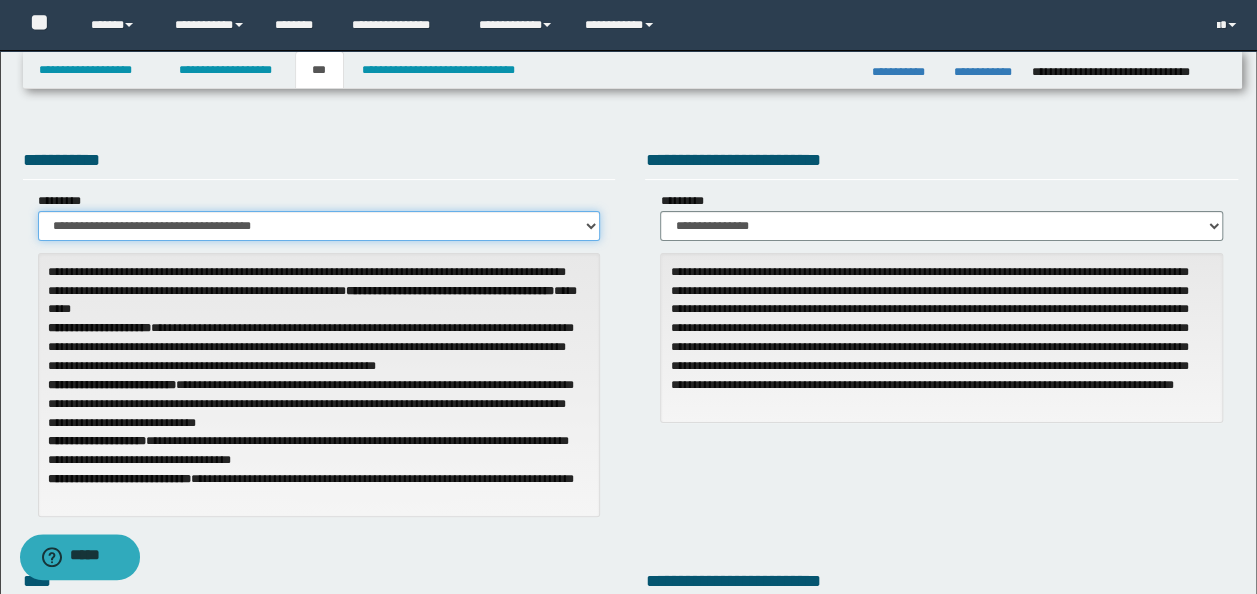 click on "**********" at bounding box center [319, 226] 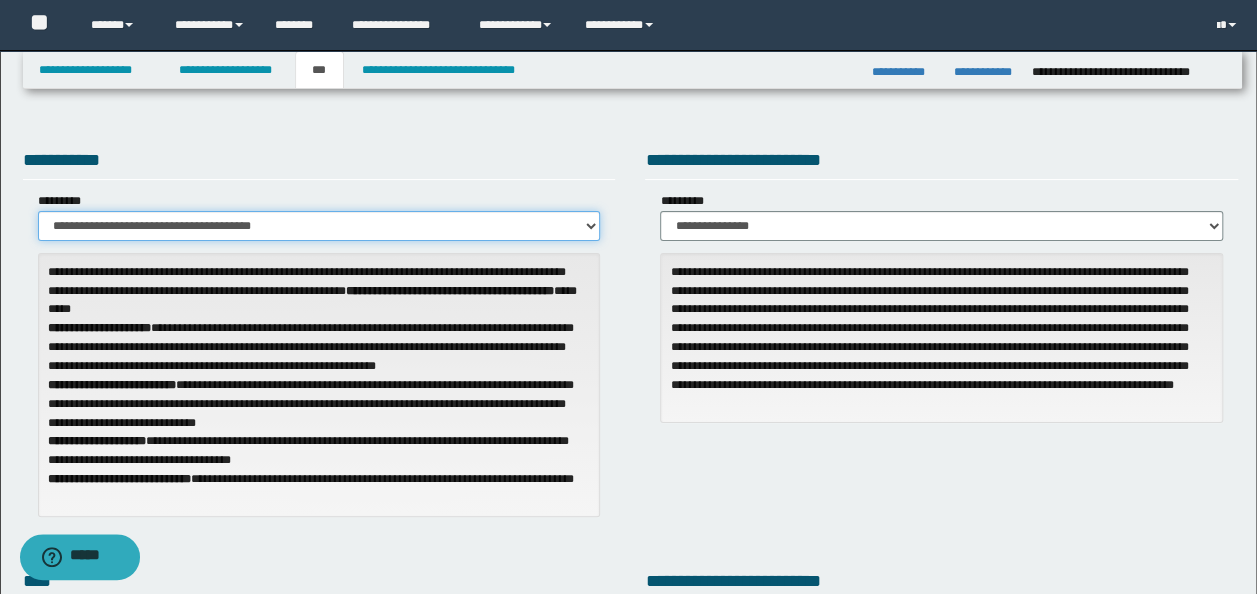 click on "**********" at bounding box center (319, 226) 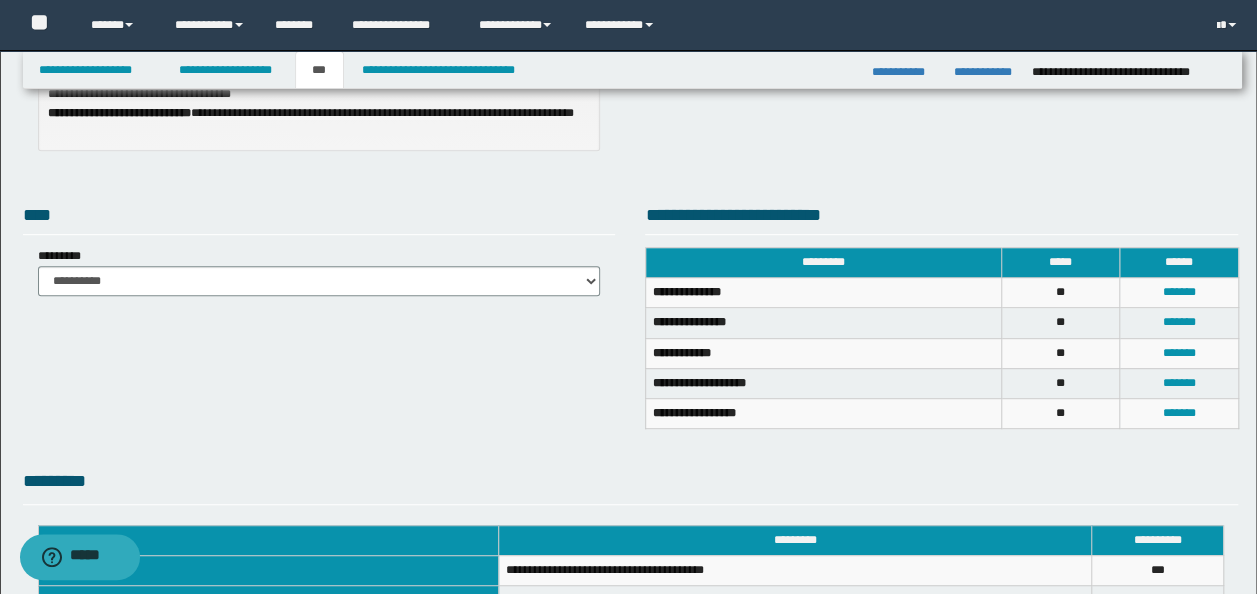 scroll, scrollTop: 500, scrollLeft: 0, axis: vertical 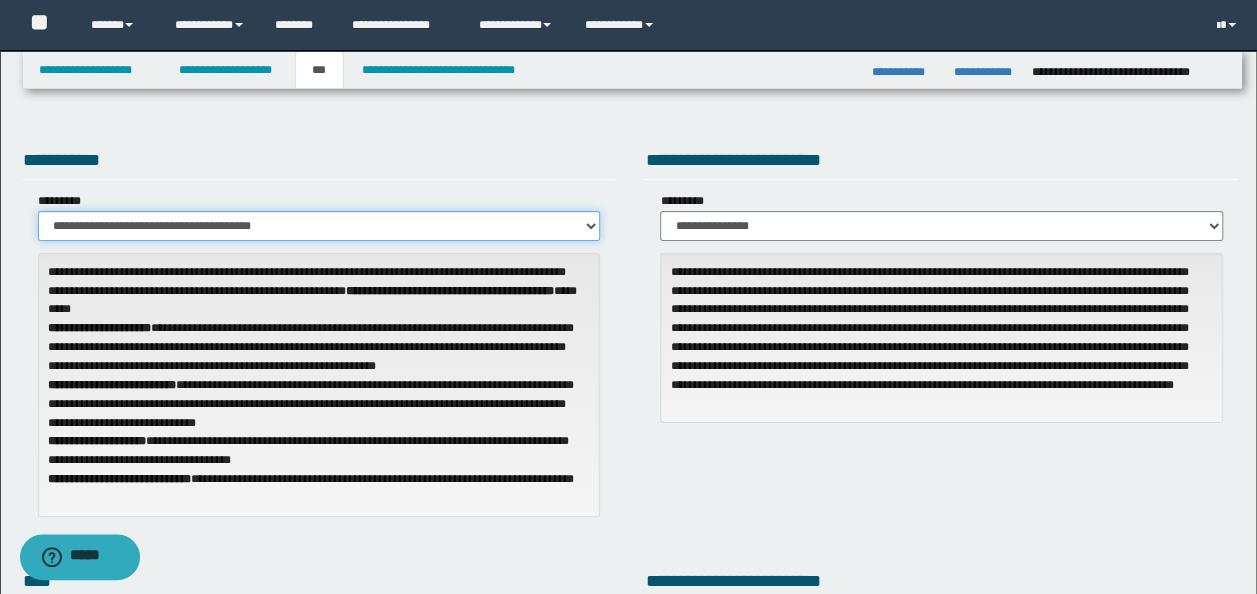 click on "**********" at bounding box center (319, 226) 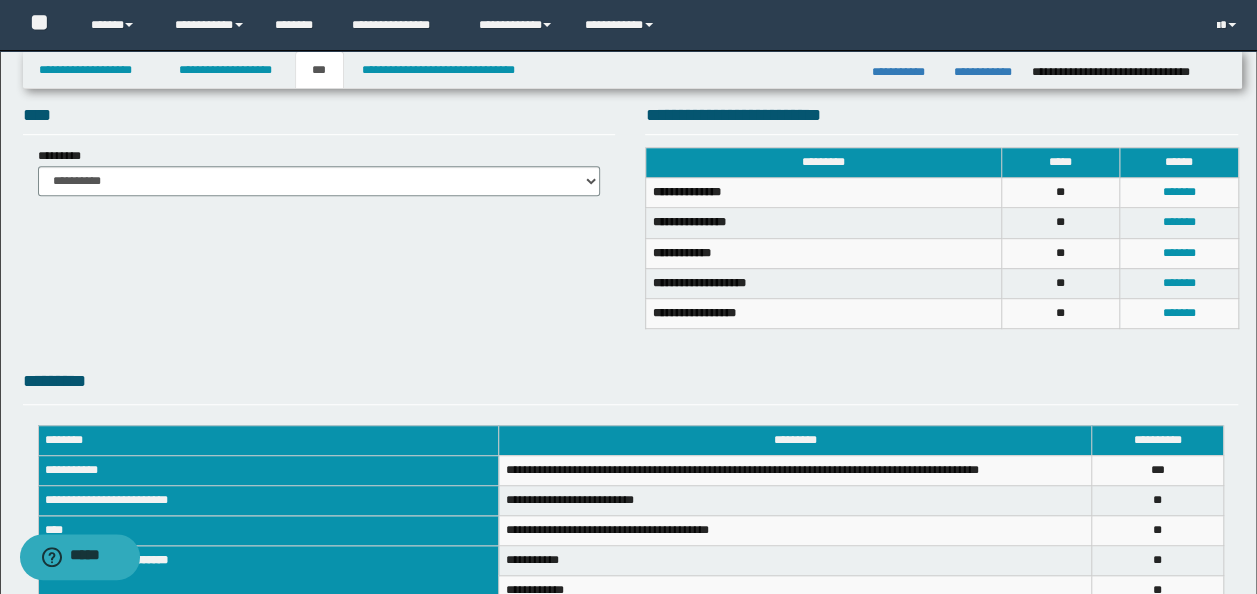 scroll, scrollTop: 666, scrollLeft: 0, axis: vertical 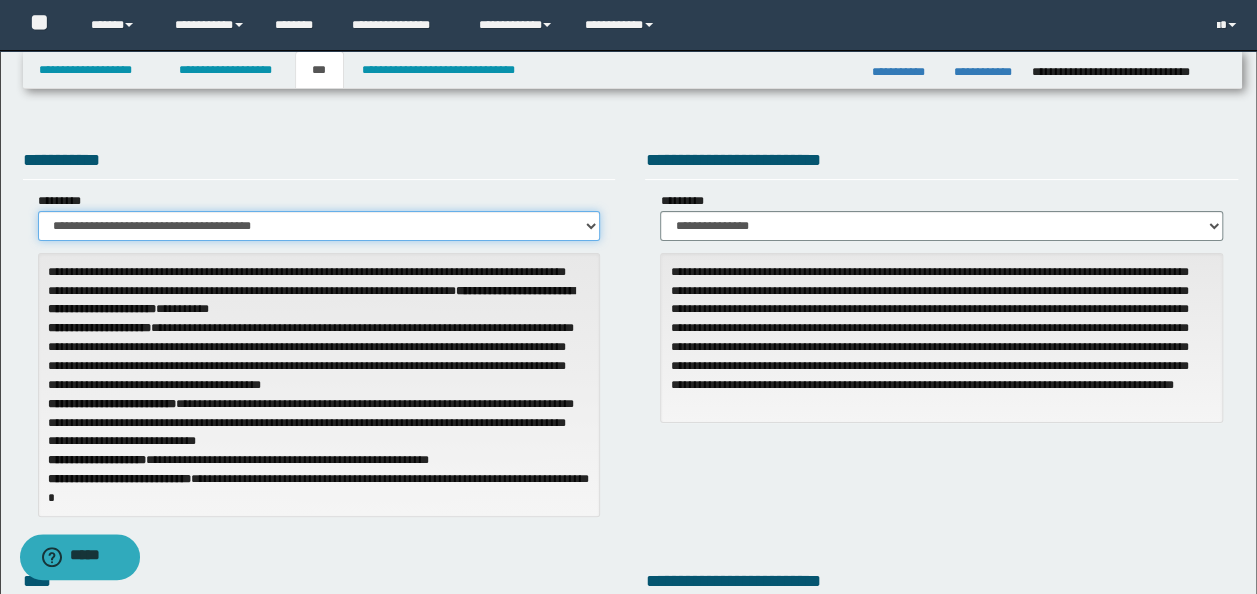 click on "**********" at bounding box center (319, 226) 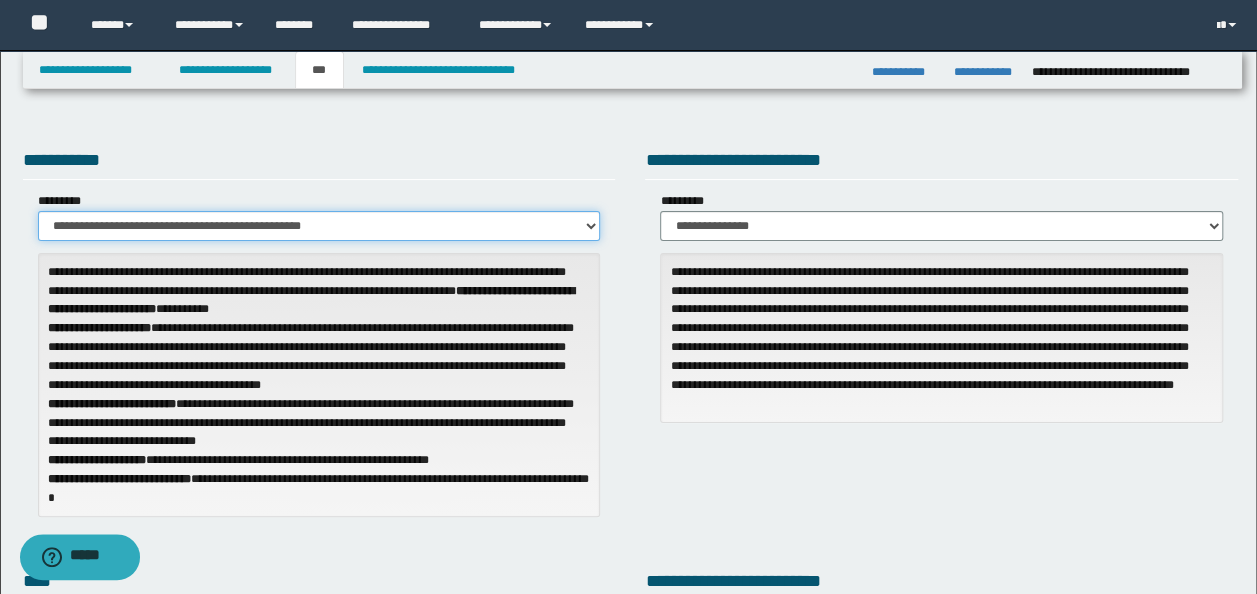 click on "**********" at bounding box center [319, 226] 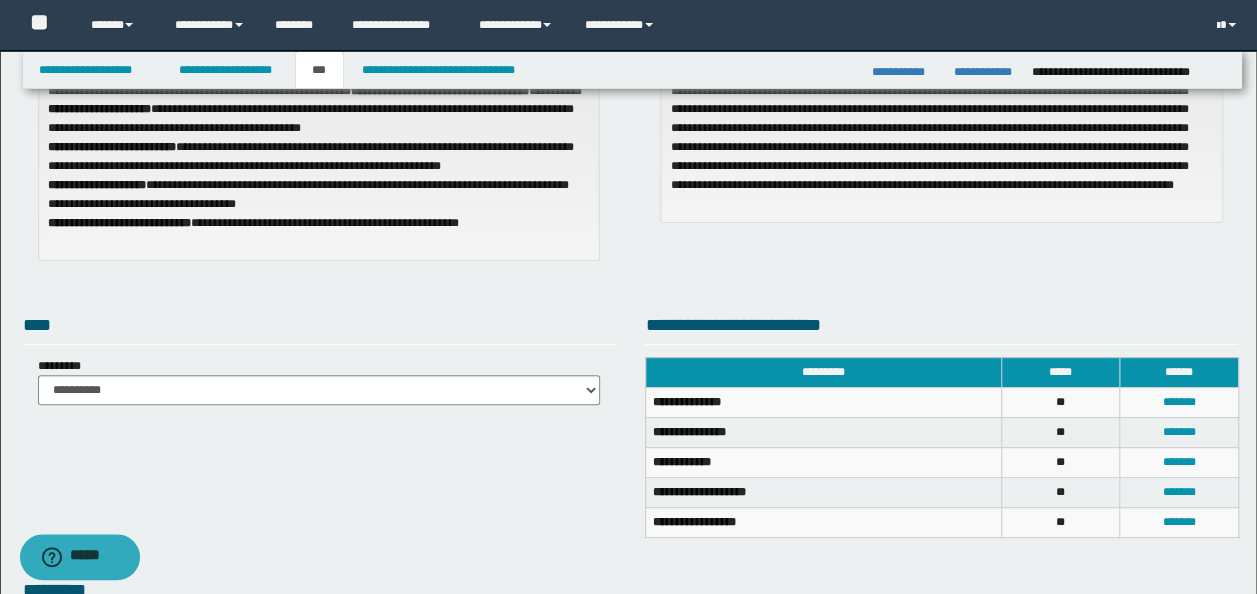 scroll, scrollTop: 0, scrollLeft: 0, axis: both 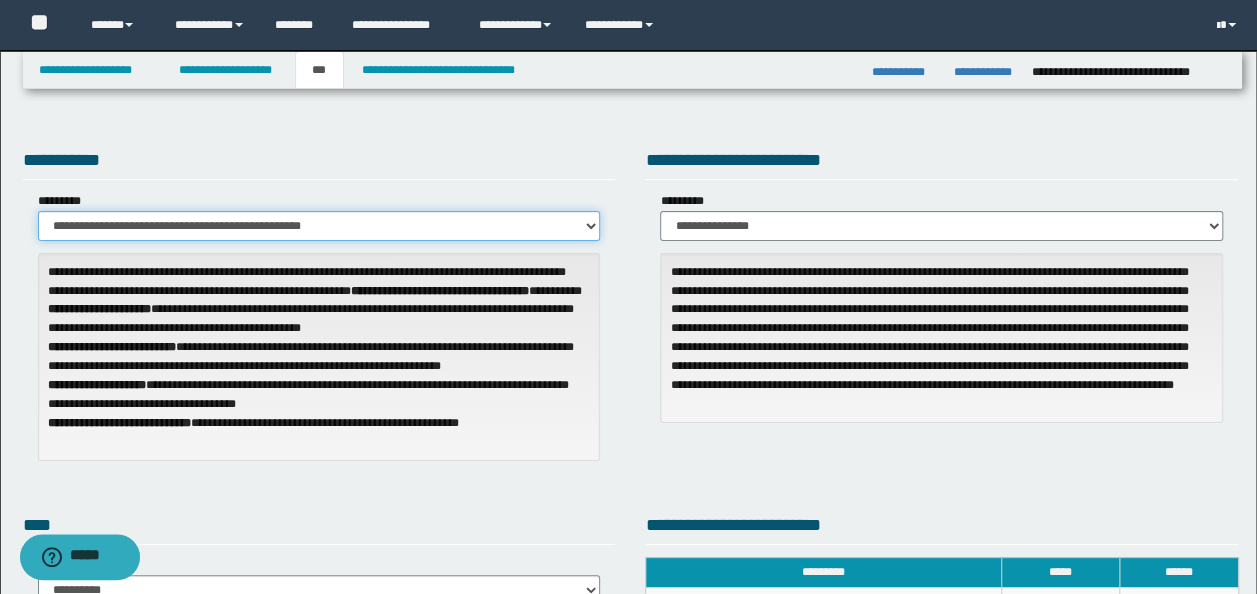 click on "**********" at bounding box center [319, 226] 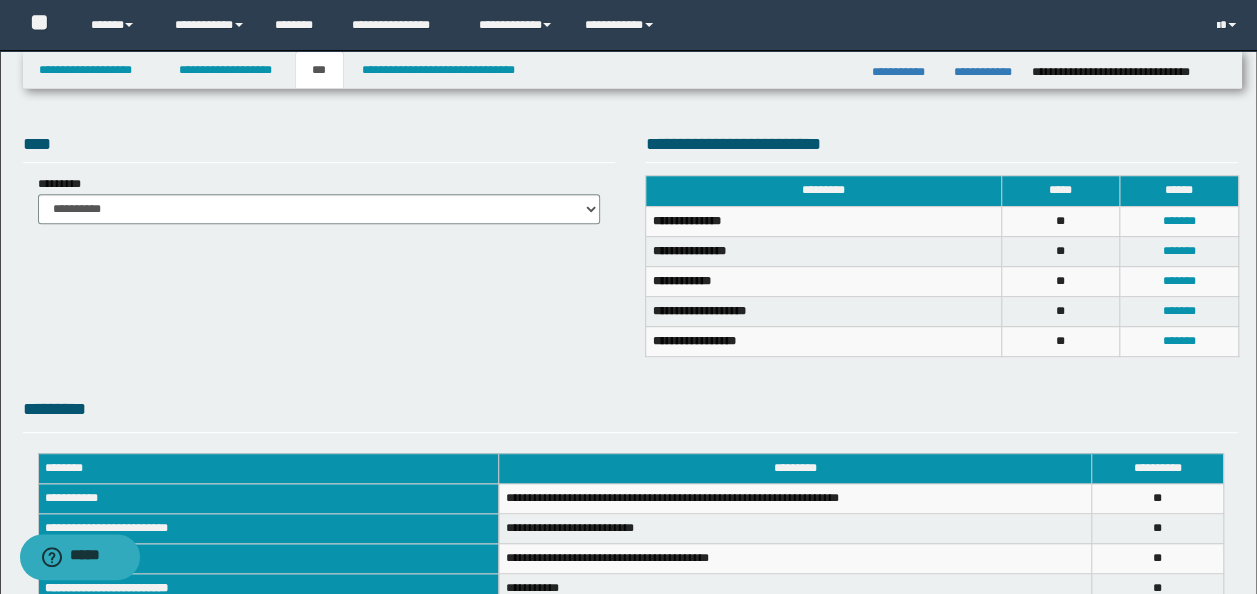 scroll, scrollTop: 600, scrollLeft: 0, axis: vertical 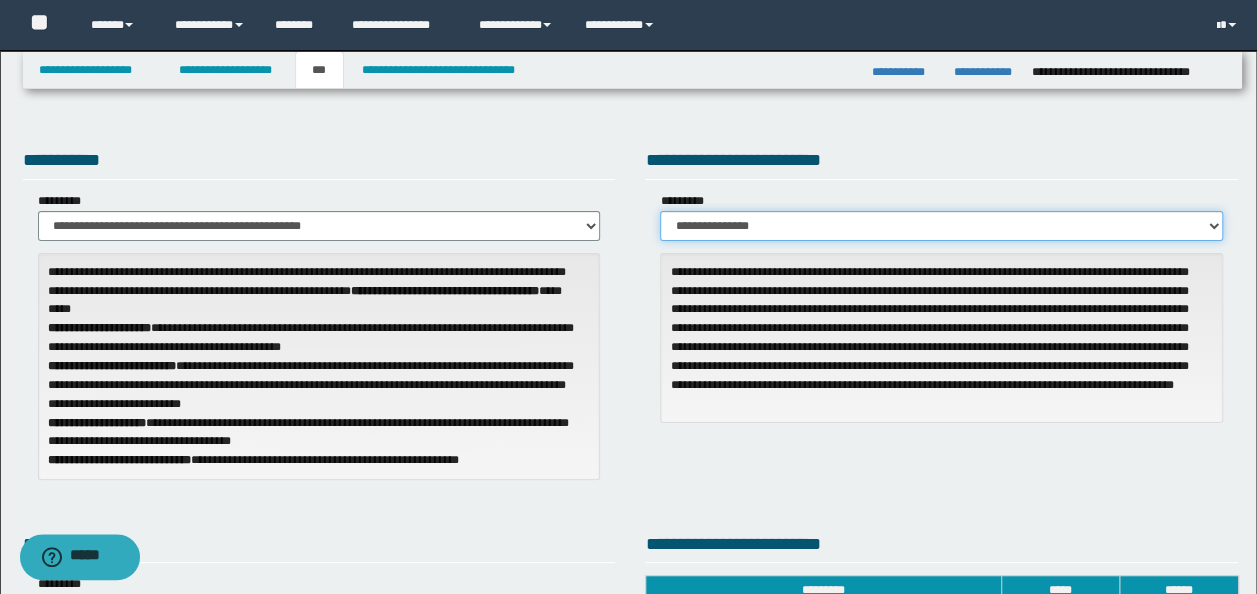click on "**********" at bounding box center (941, 226) 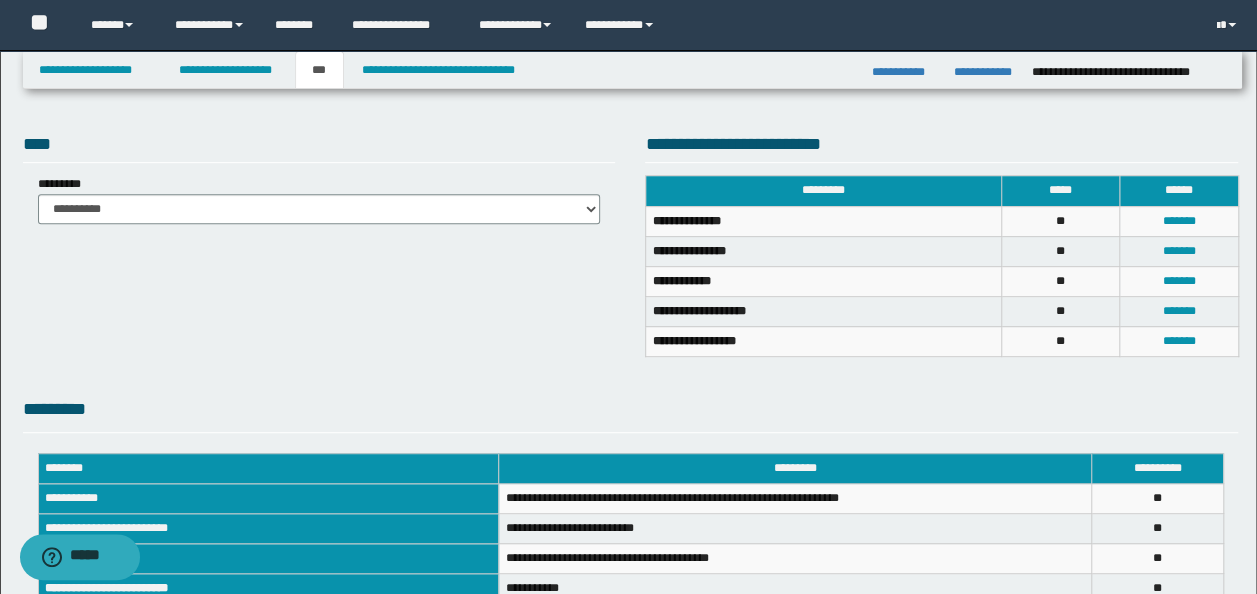 scroll, scrollTop: 600, scrollLeft: 0, axis: vertical 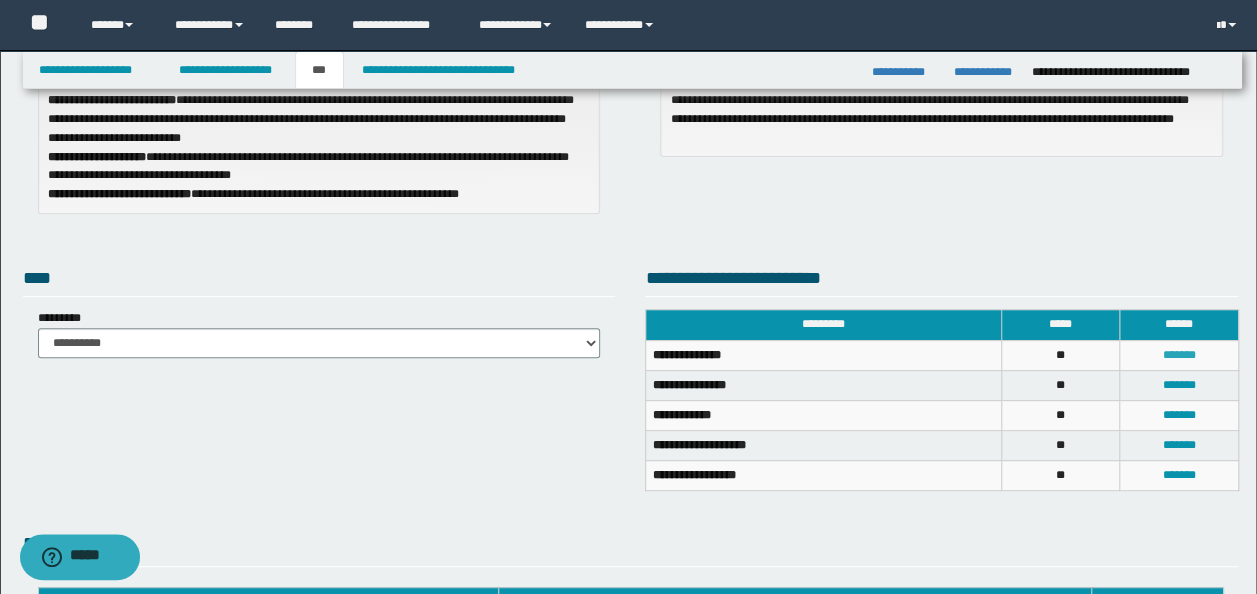 click on "*******" at bounding box center [1178, 355] 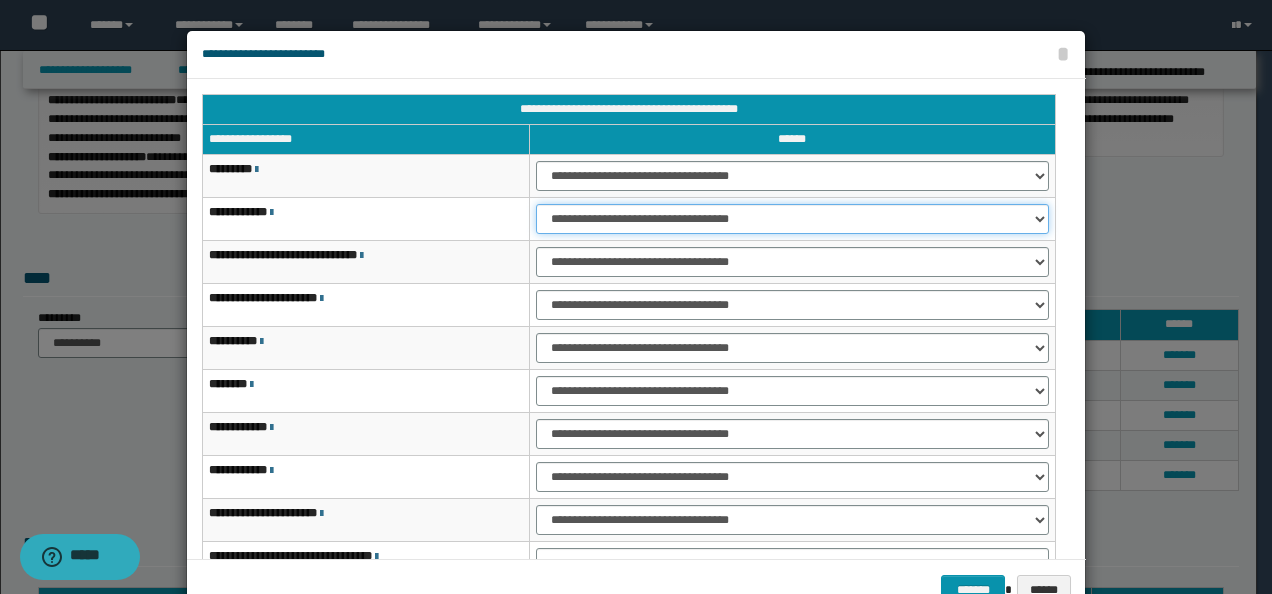 click on "**********" at bounding box center [792, 219] 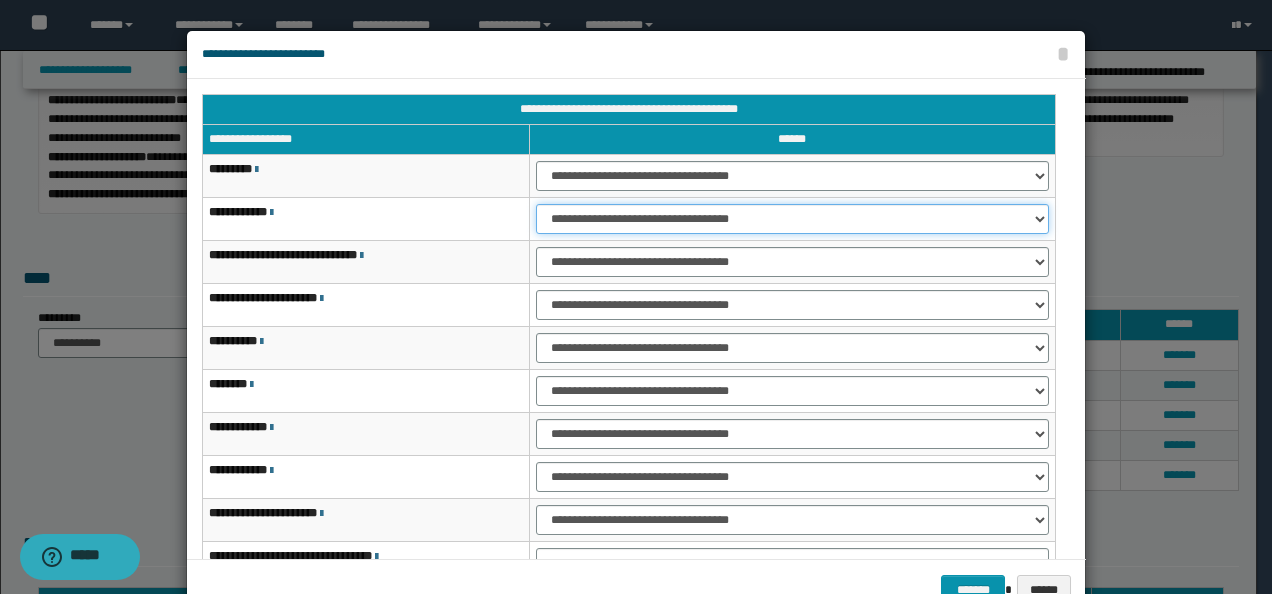 click on "**********" at bounding box center [792, 219] 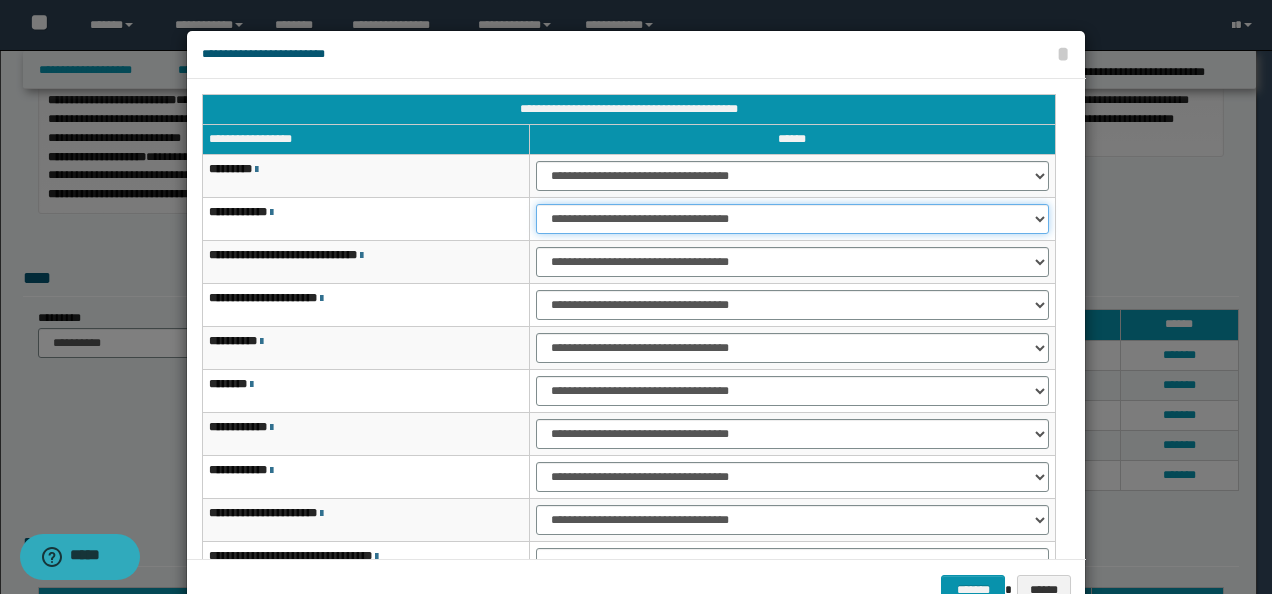 click on "**********" at bounding box center [792, 219] 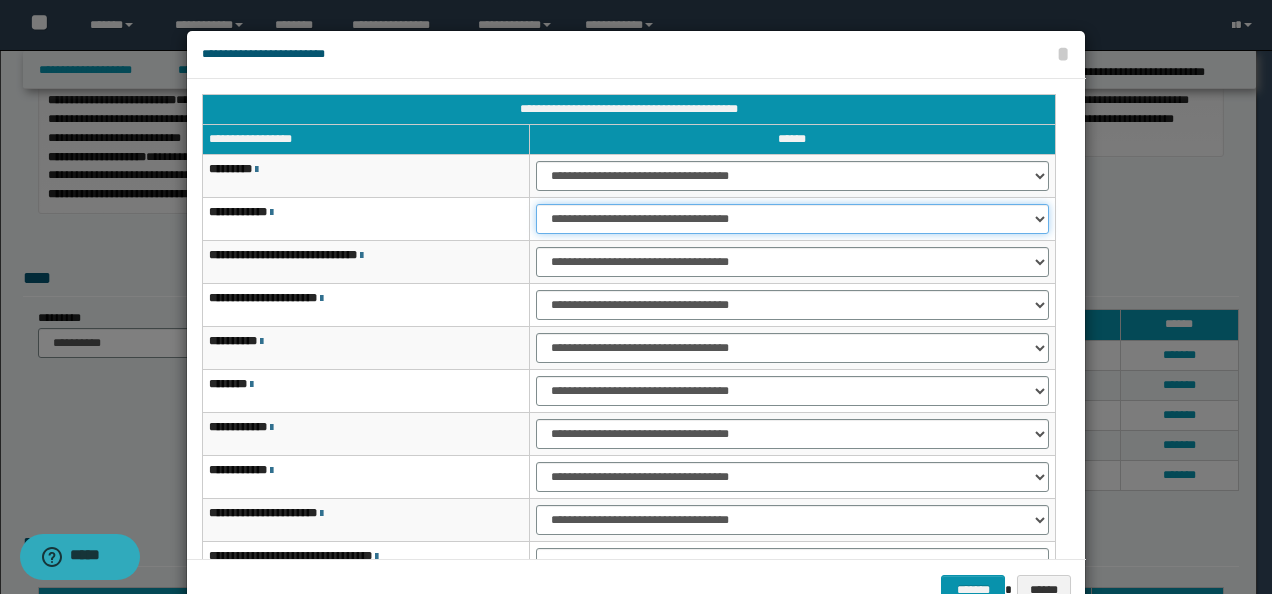 select on "***" 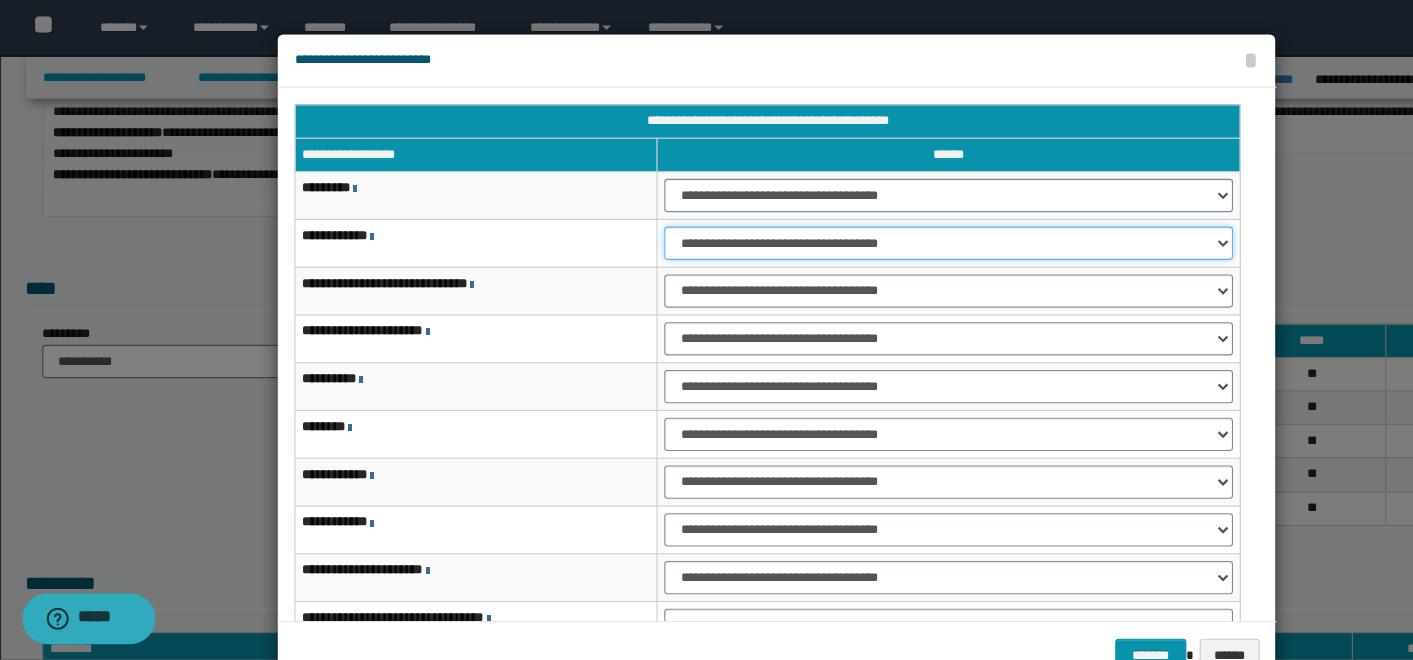 scroll, scrollTop: 266, scrollLeft: 0, axis: vertical 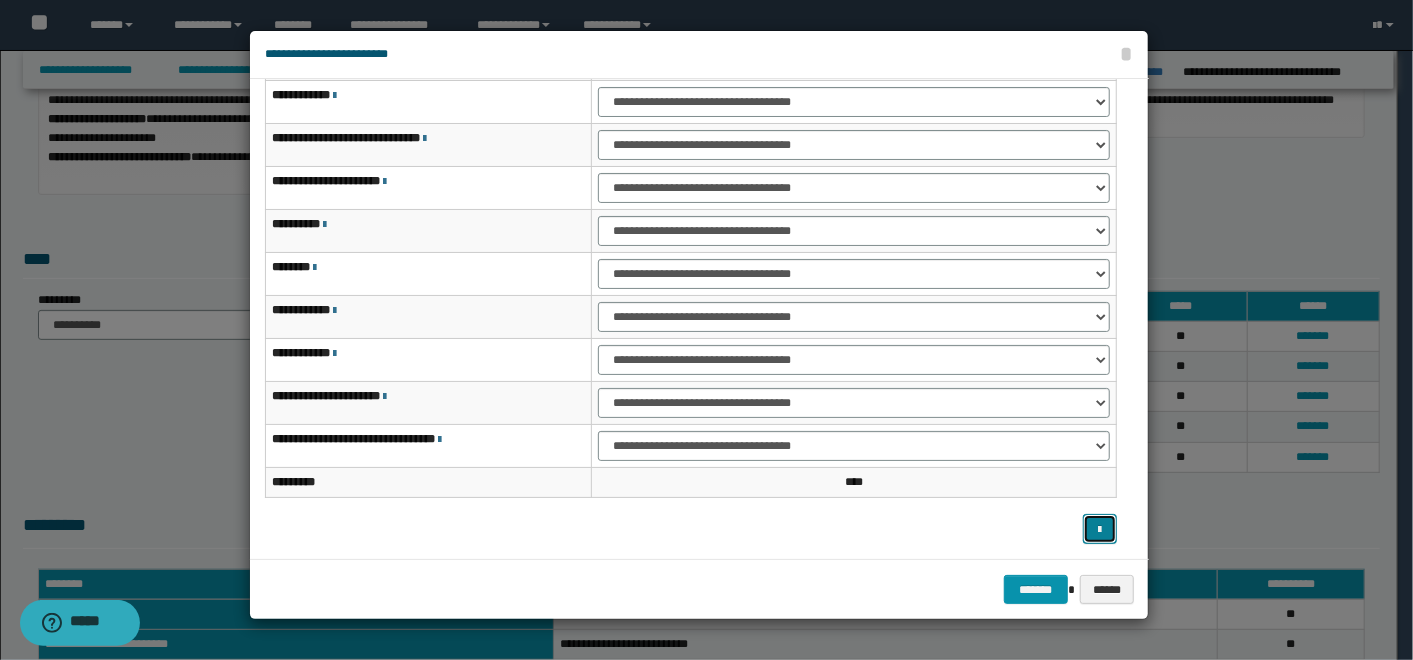click at bounding box center [1099, 530] 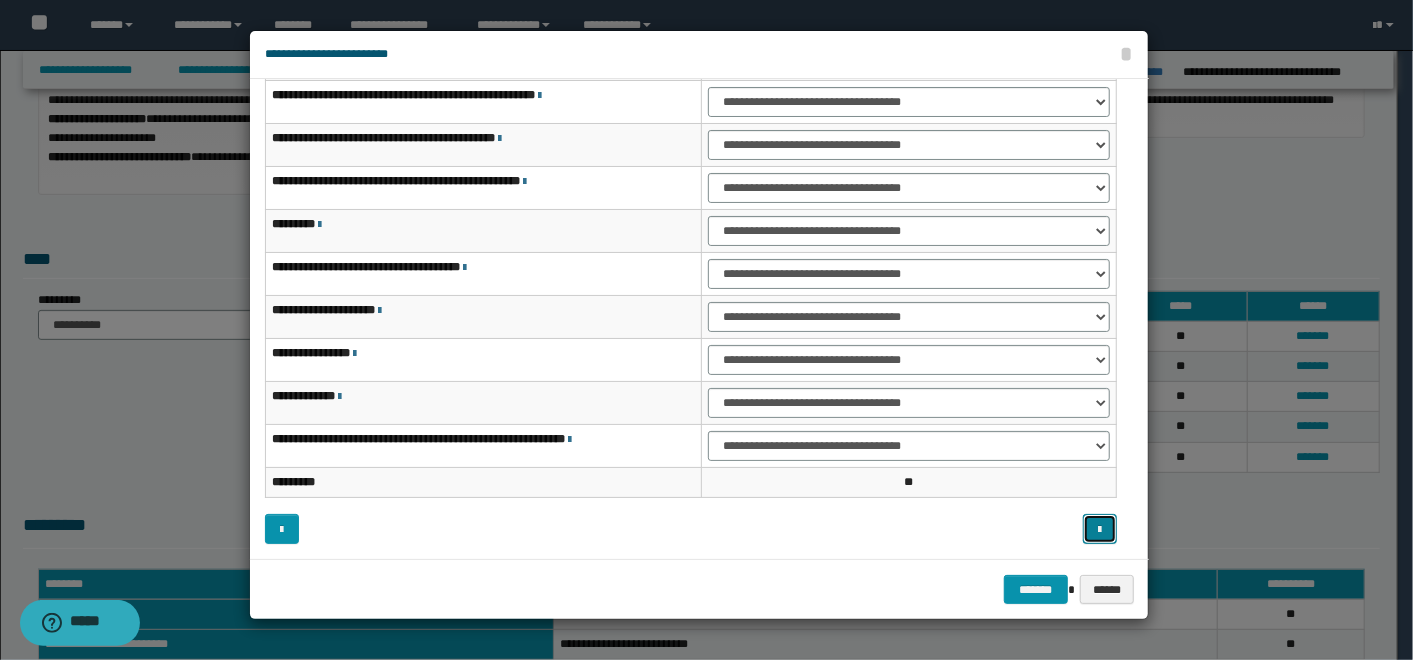 type 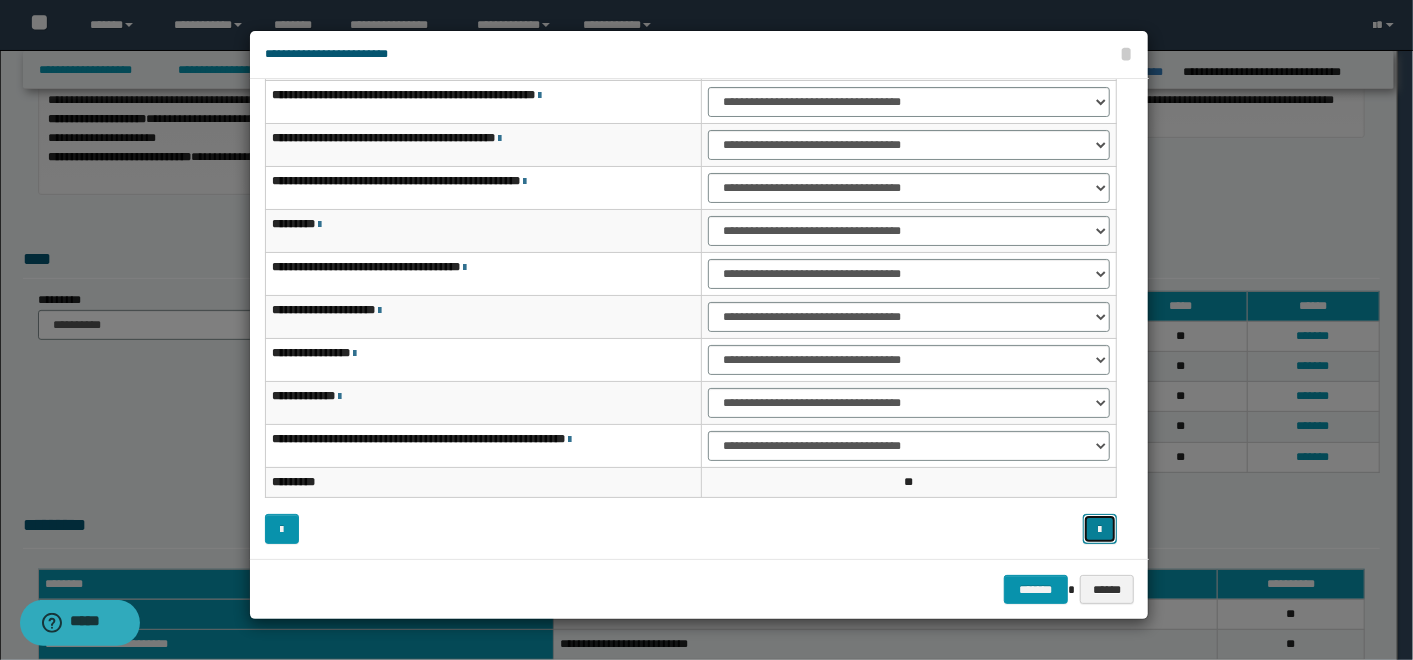 scroll, scrollTop: 0, scrollLeft: 0, axis: both 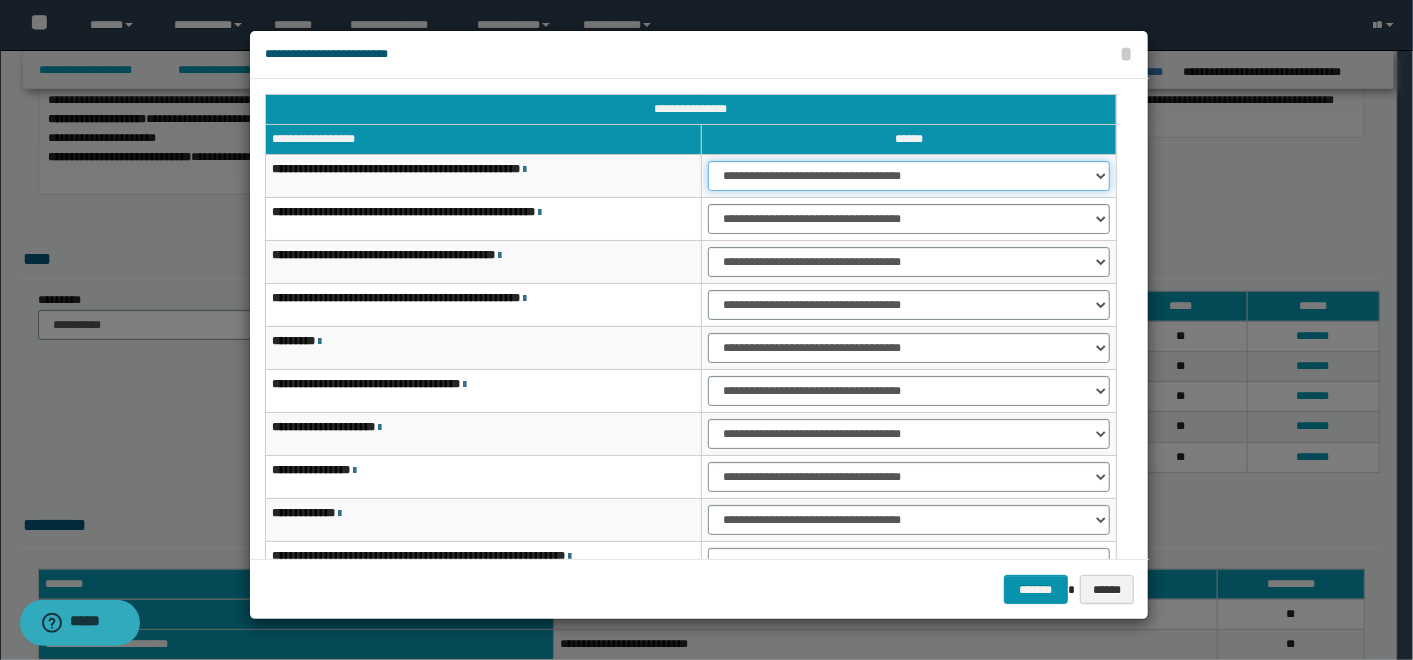 click on "**********" at bounding box center (909, 176) 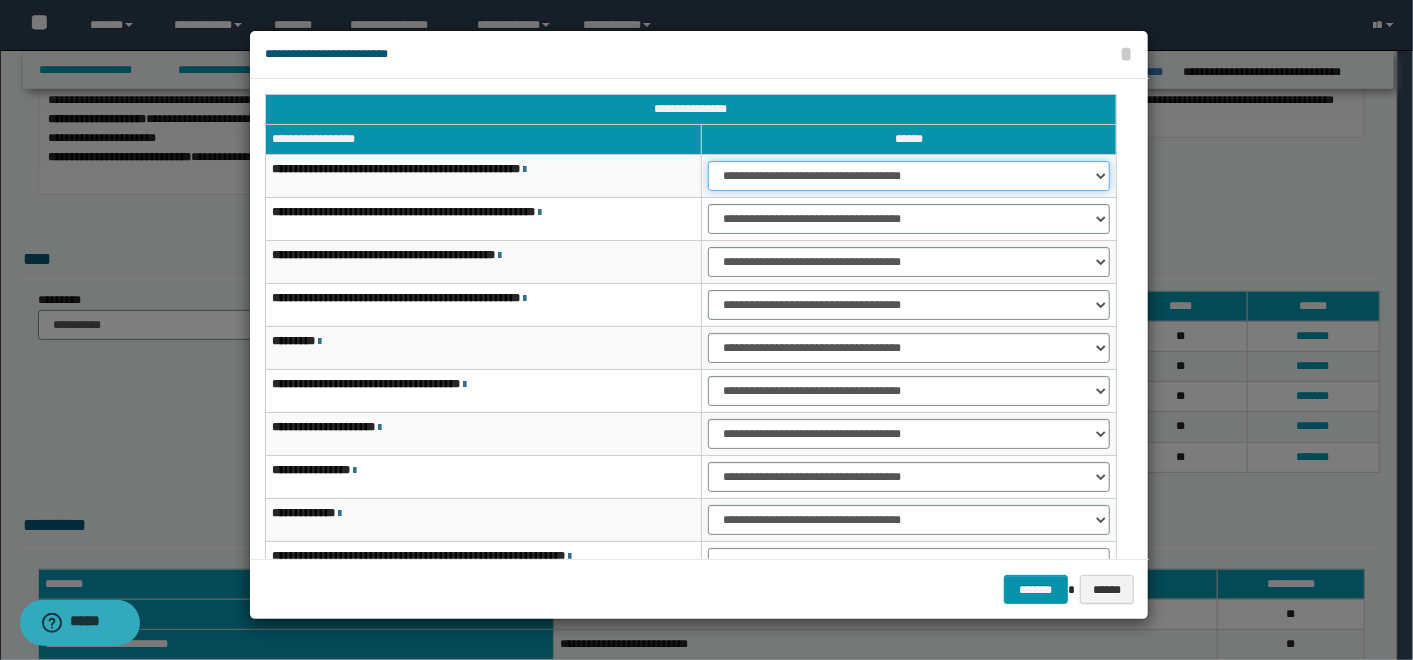 select on "***" 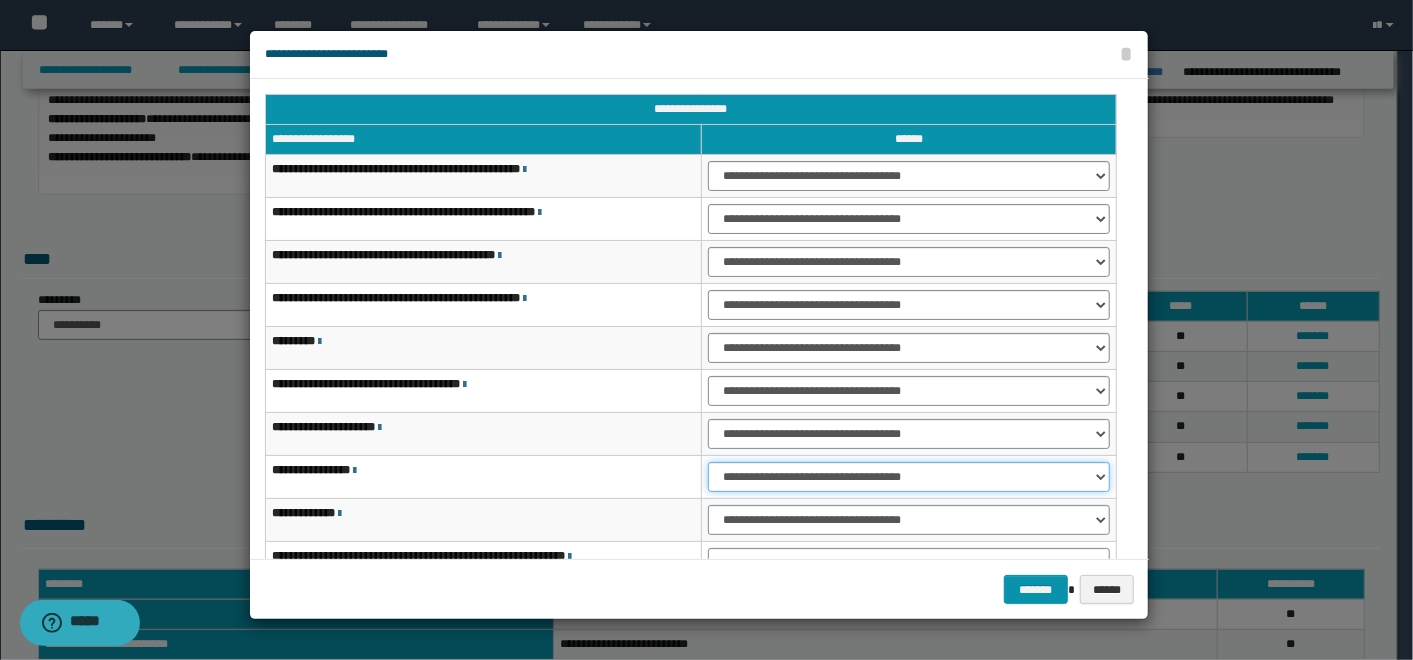 click on "**********" at bounding box center (909, 477) 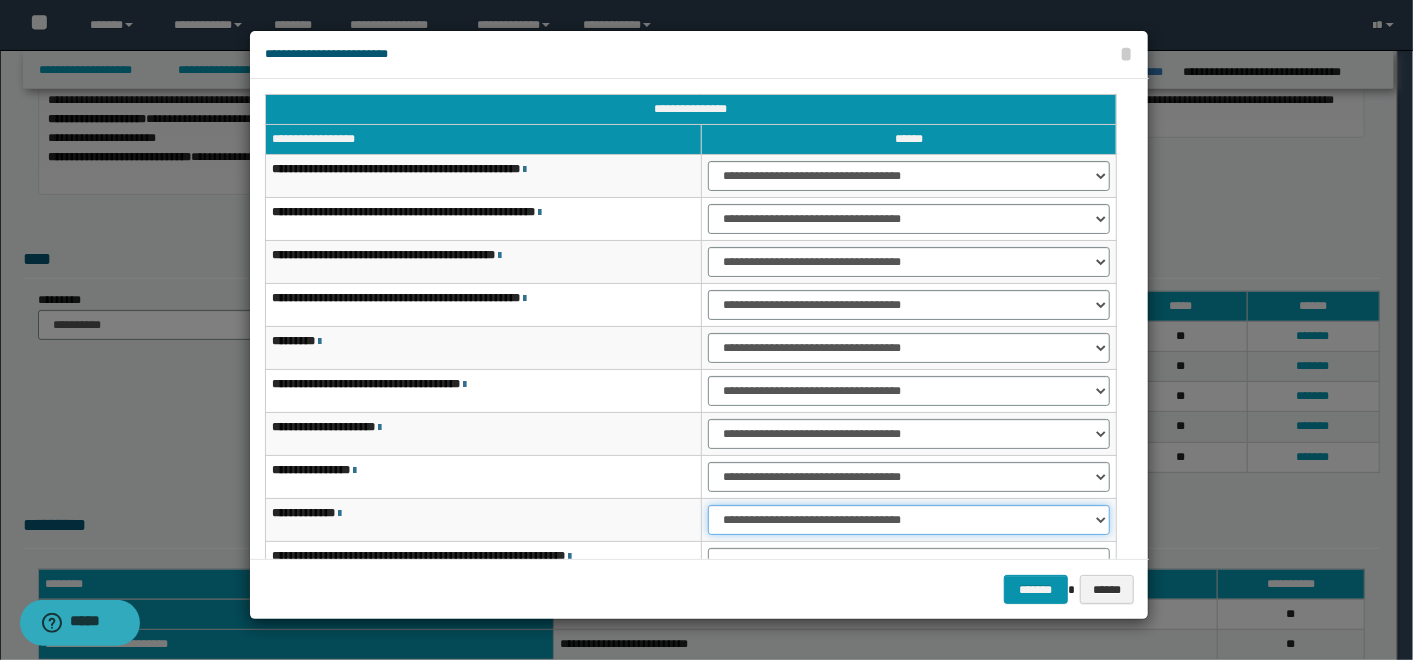 click on "**********" at bounding box center (909, 520) 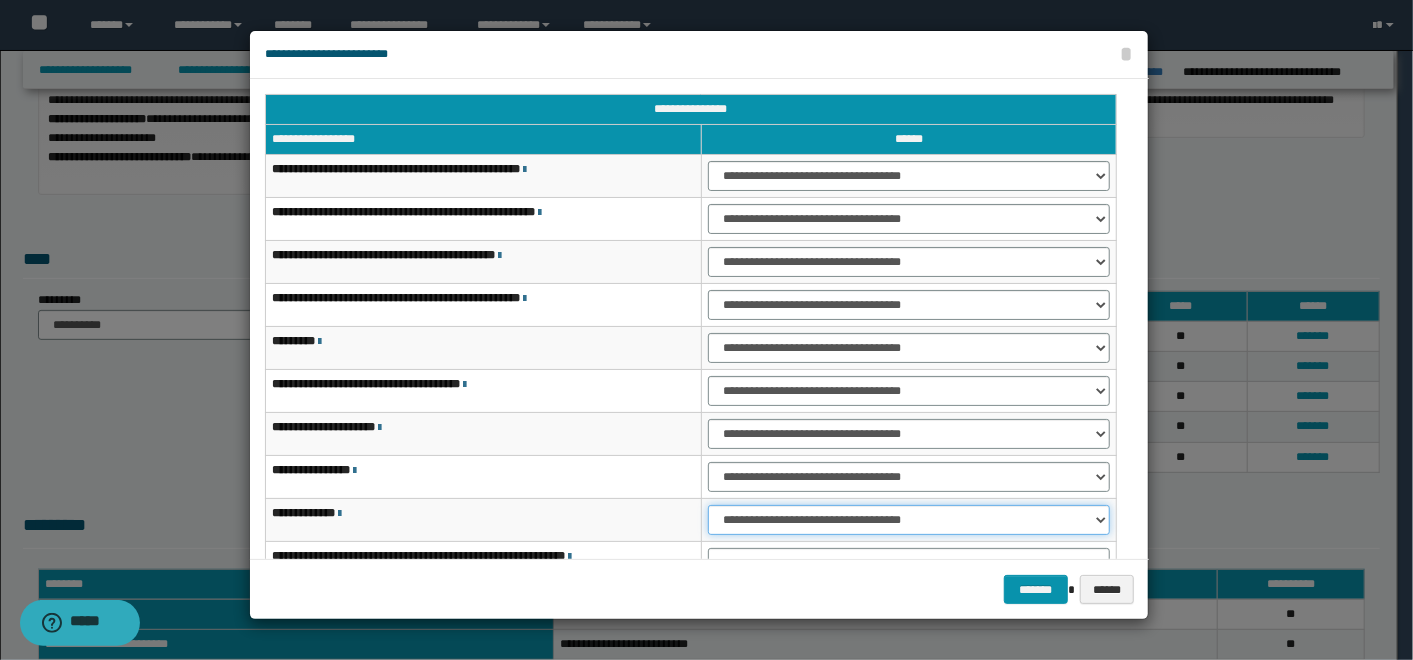 select on "***" 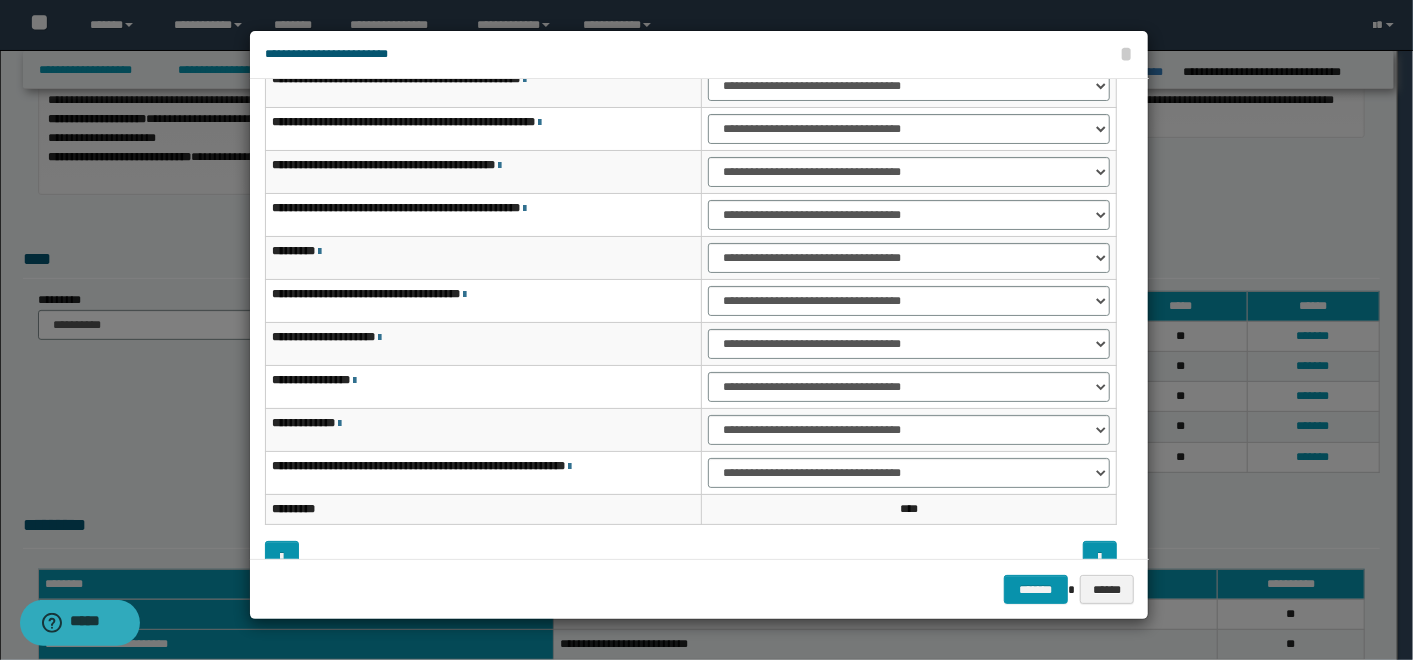 scroll, scrollTop: 91, scrollLeft: 0, axis: vertical 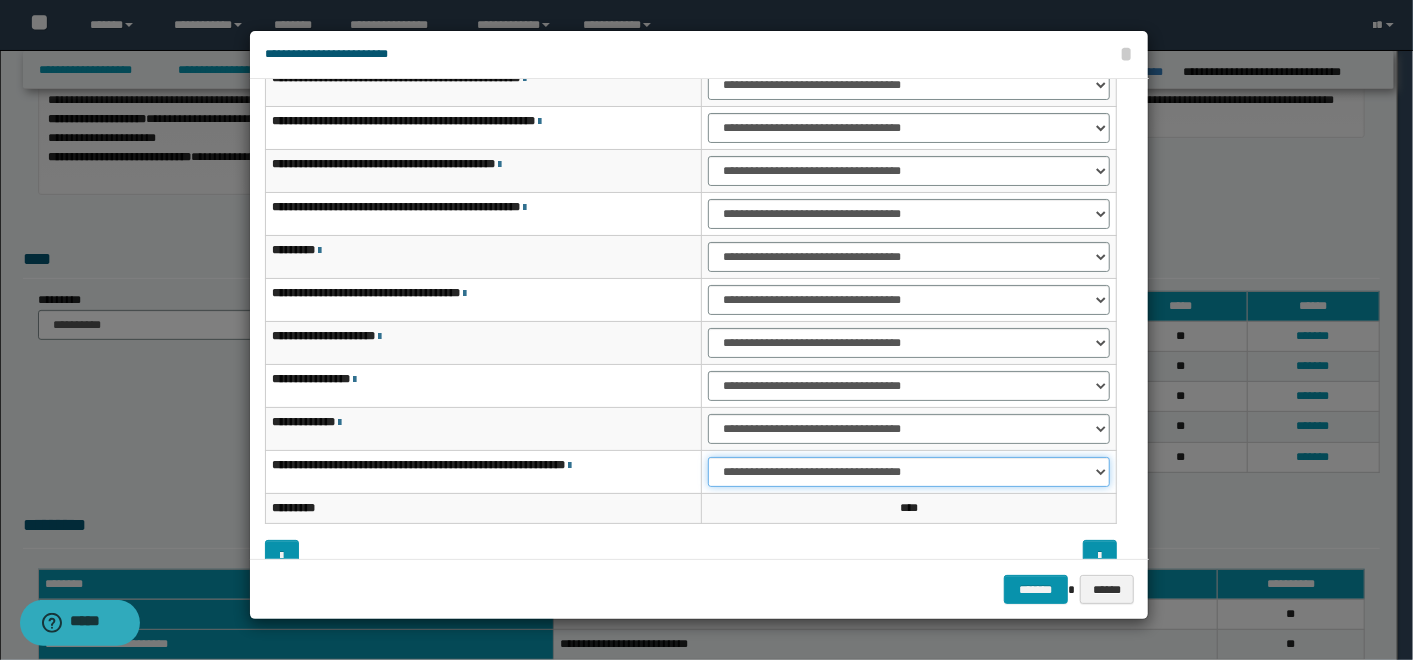click on "**********" at bounding box center [909, 472] 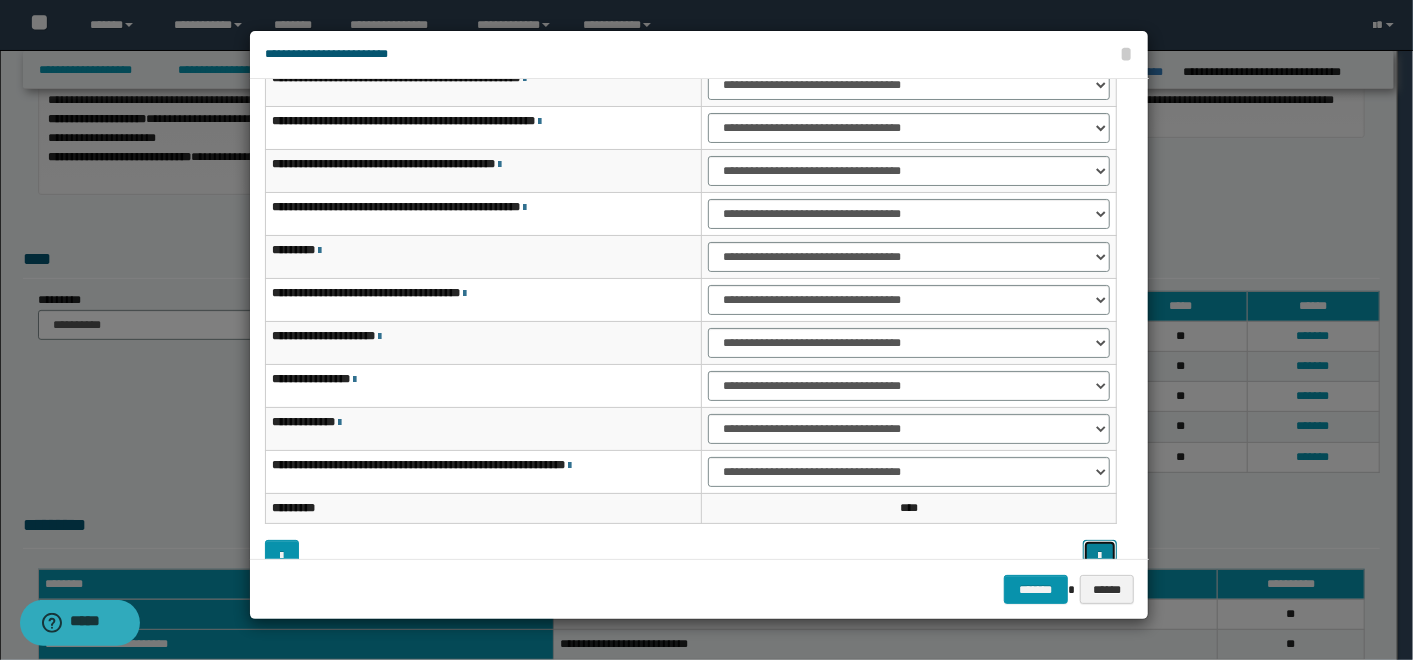 click at bounding box center (1099, 554) 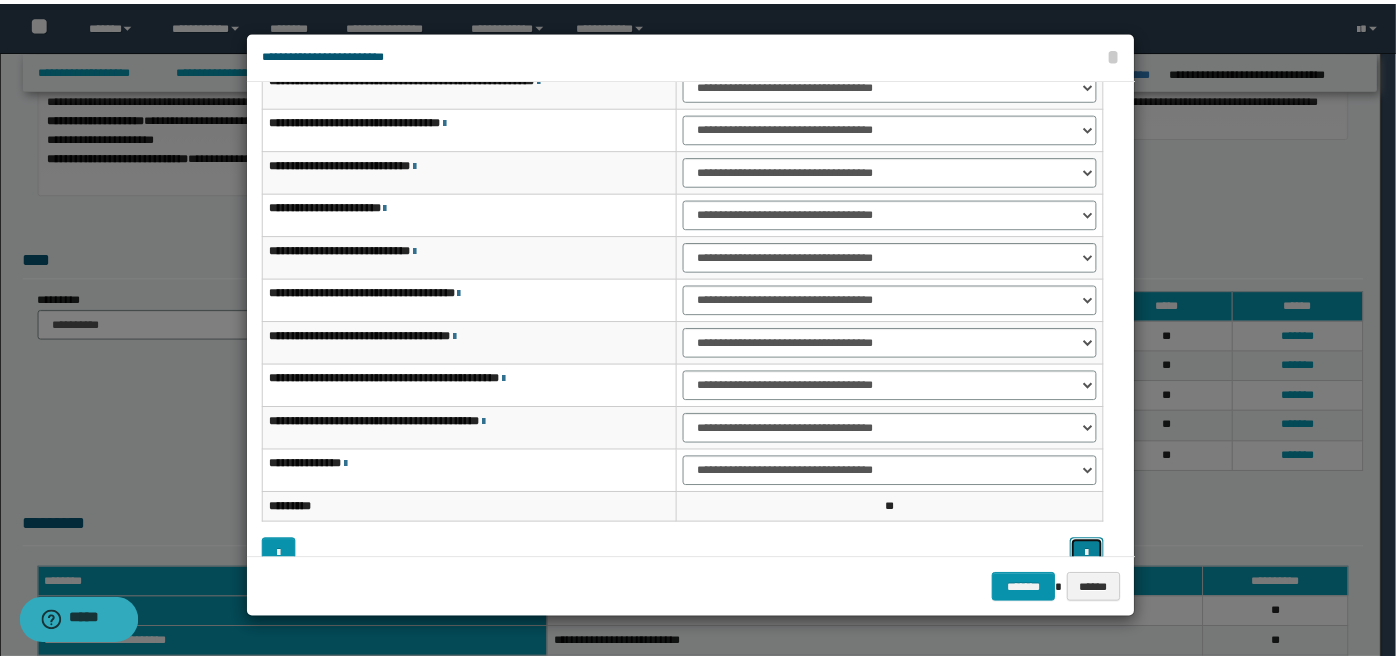 scroll, scrollTop: 117, scrollLeft: 0, axis: vertical 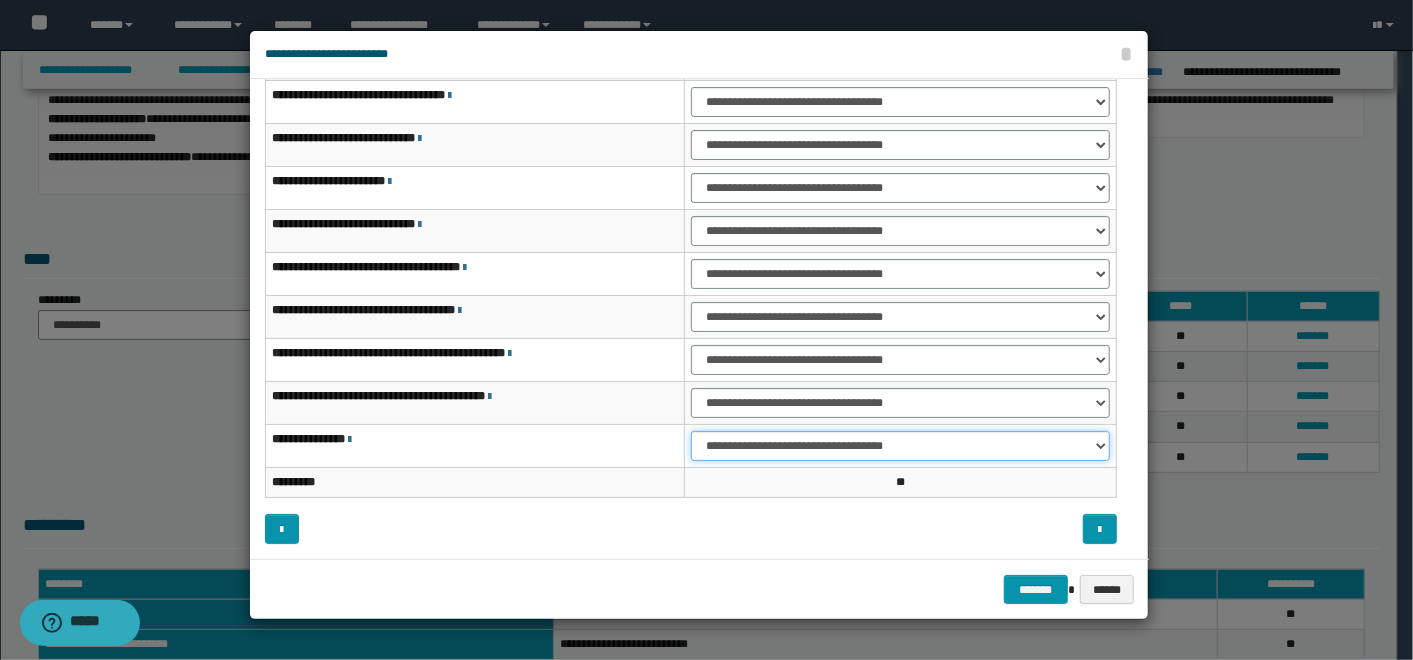 click on "**********" at bounding box center (900, 446) 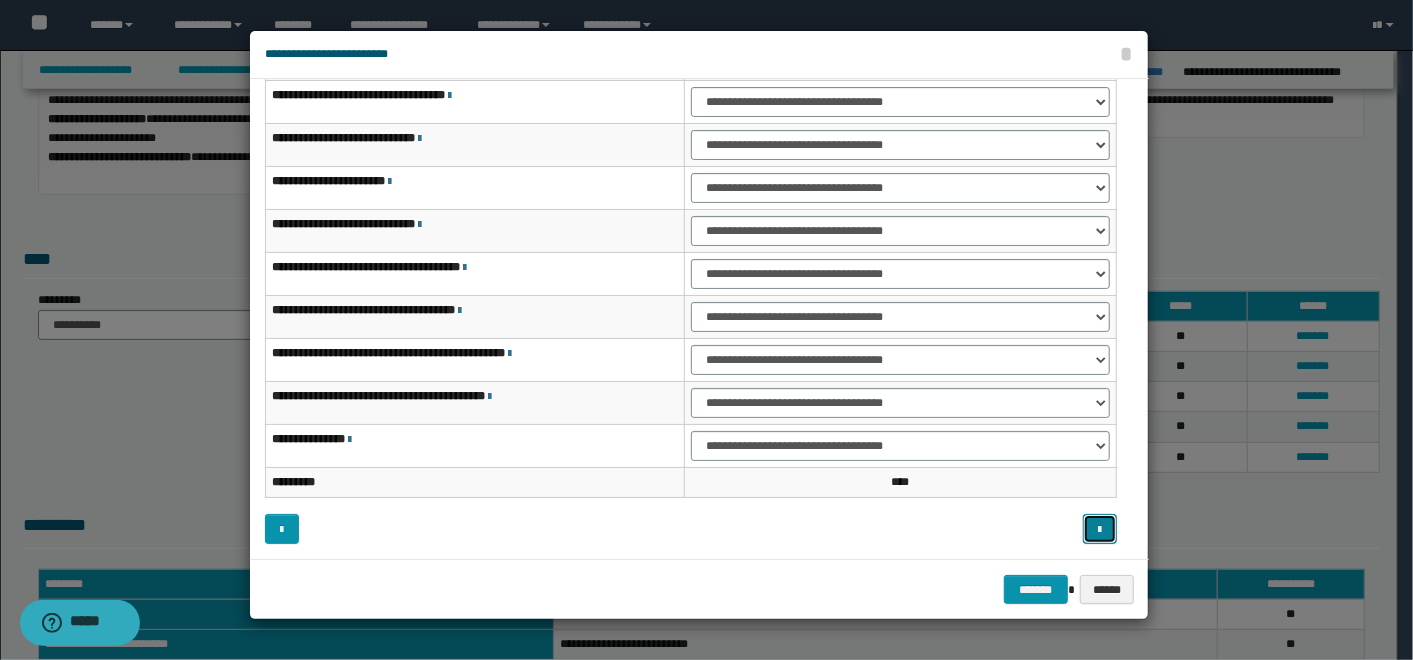 click at bounding box center [1099, 530] 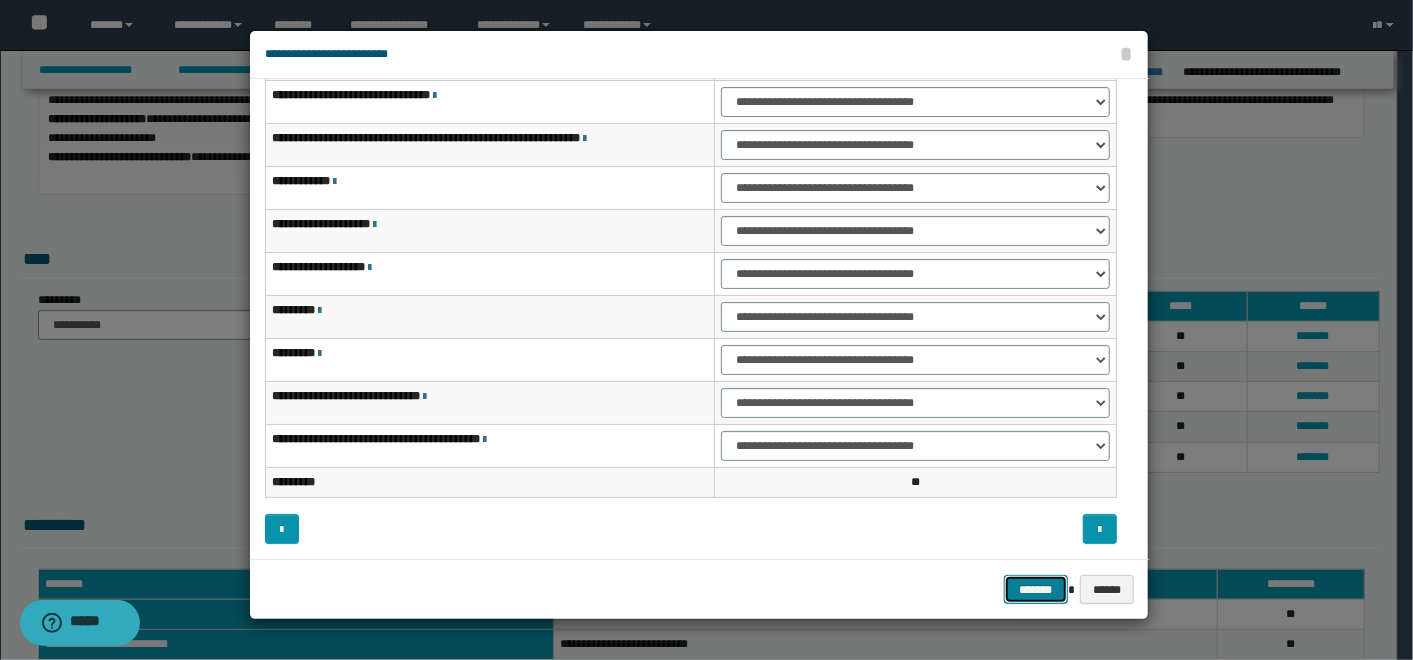 click on "*******" at bounding box center [1036, 589] 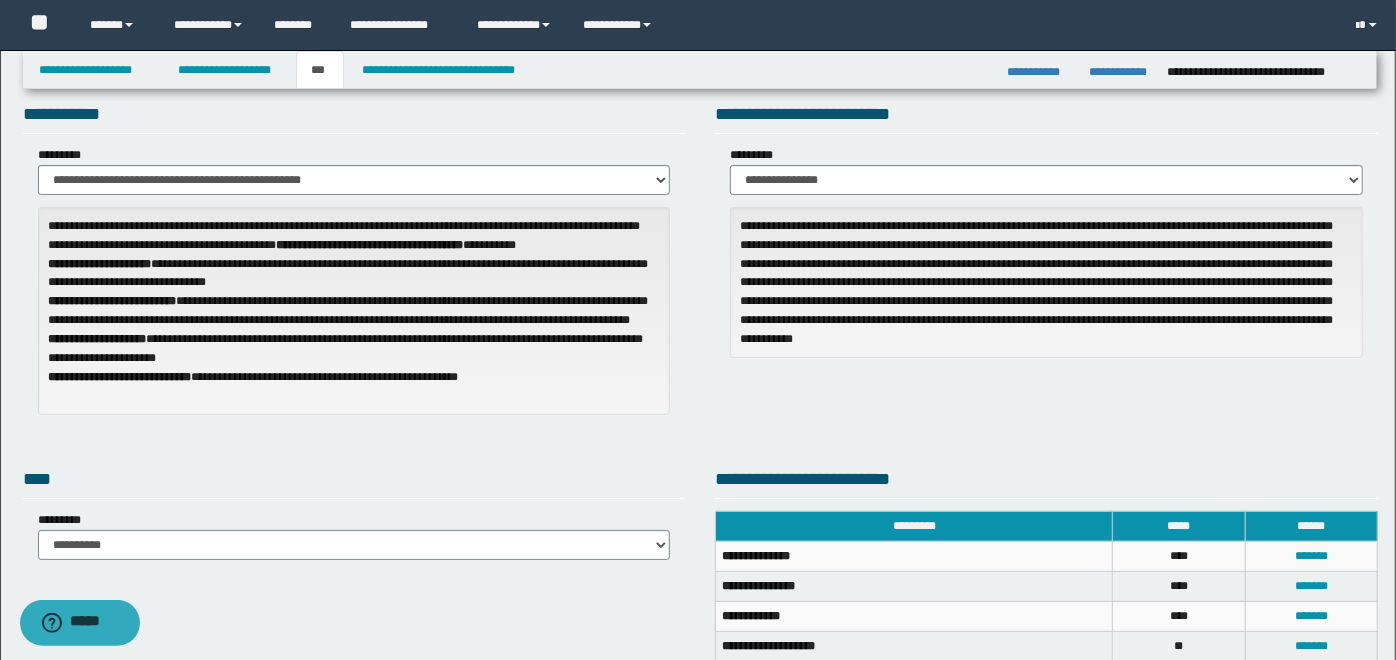 scroll, scrollTop: 0, scrollLeft: 0, axis: both 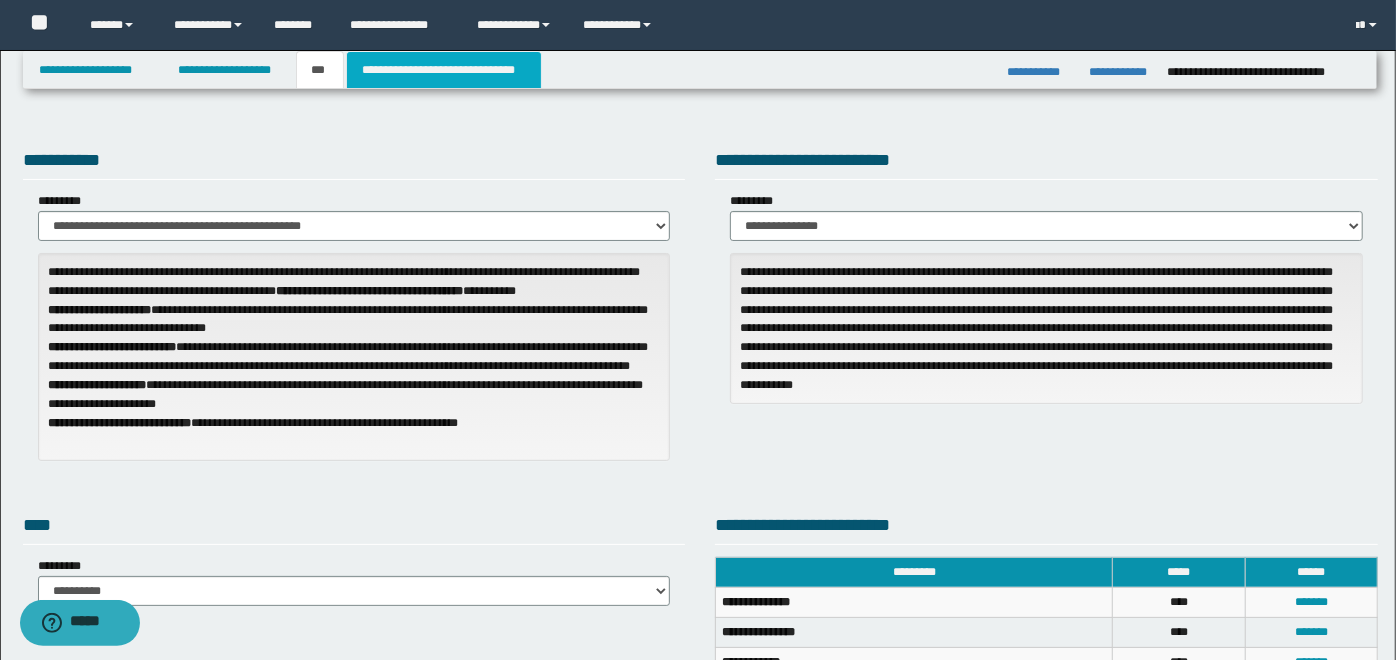 drag, startPoint x: 432, startPoint y: 62, endPoint x: 445, endPoint y: 68, distance: 14.3178215 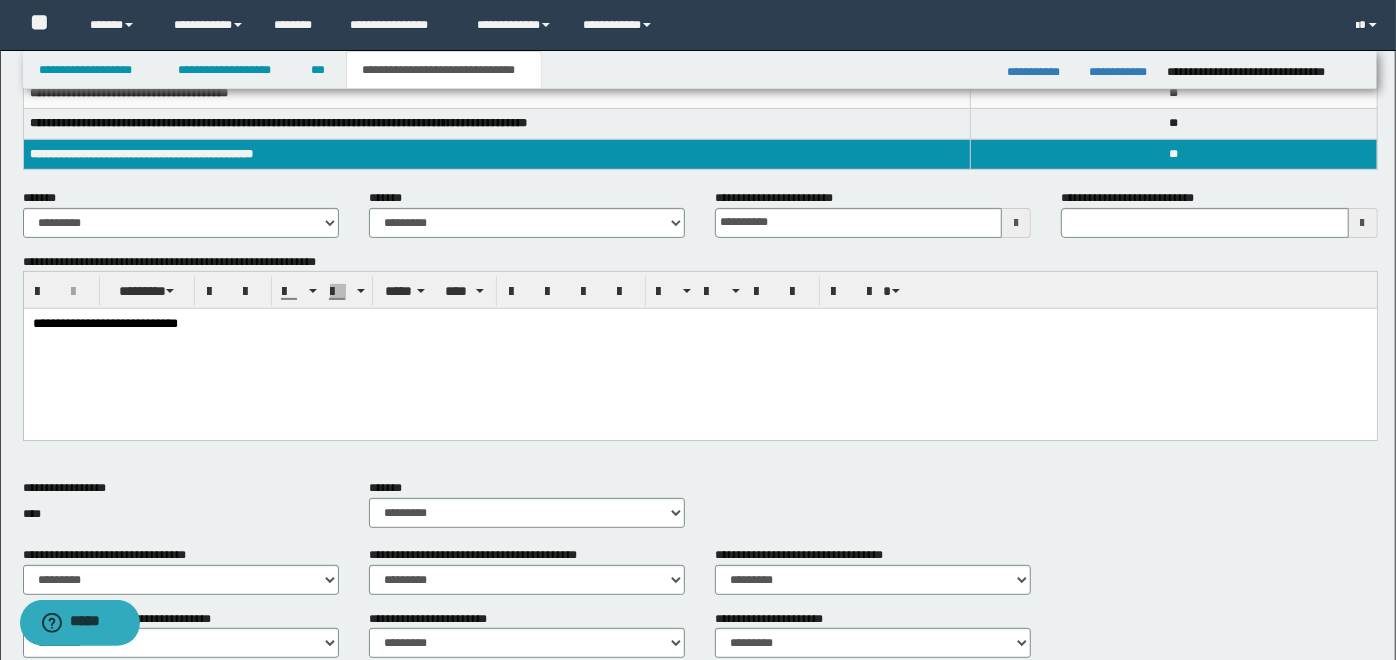 scroll, scrollTop: 518, scrollLeft: 0, axis: vertical 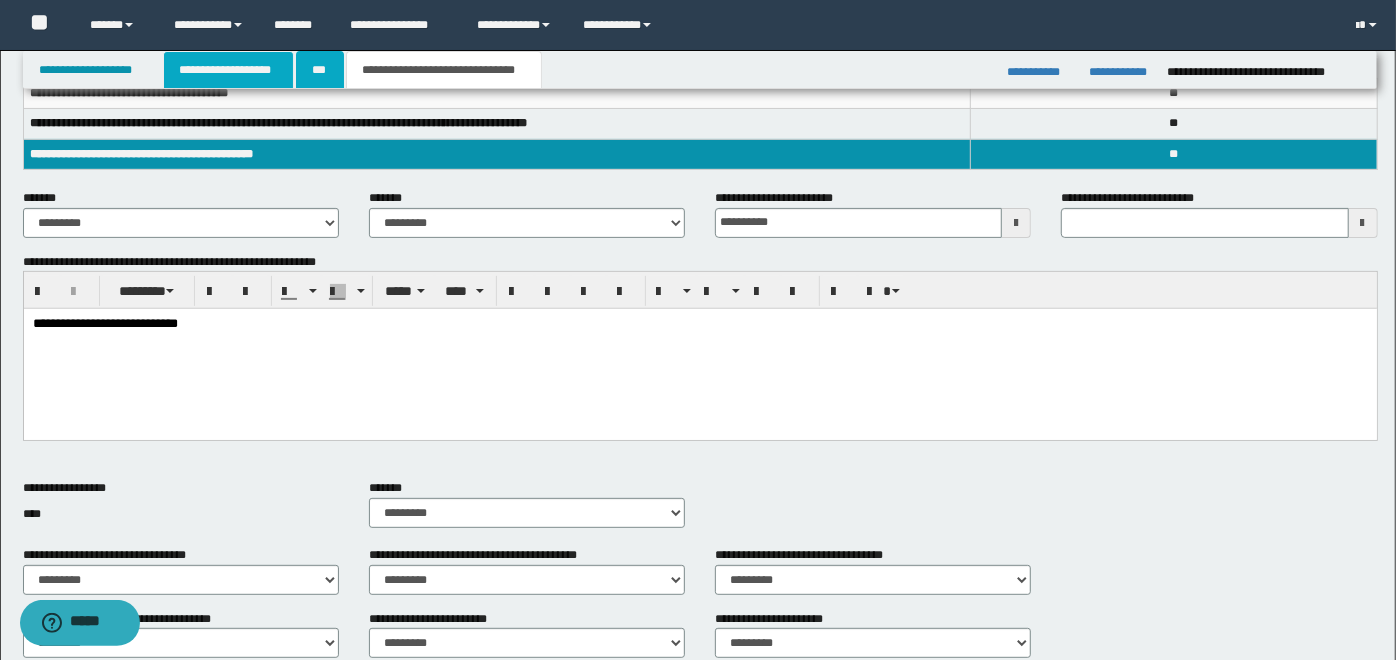 drag, startPoint x: 320, startPoint y: 73, endPoint x: 237, endPoint y: 71, distance: 83.02409 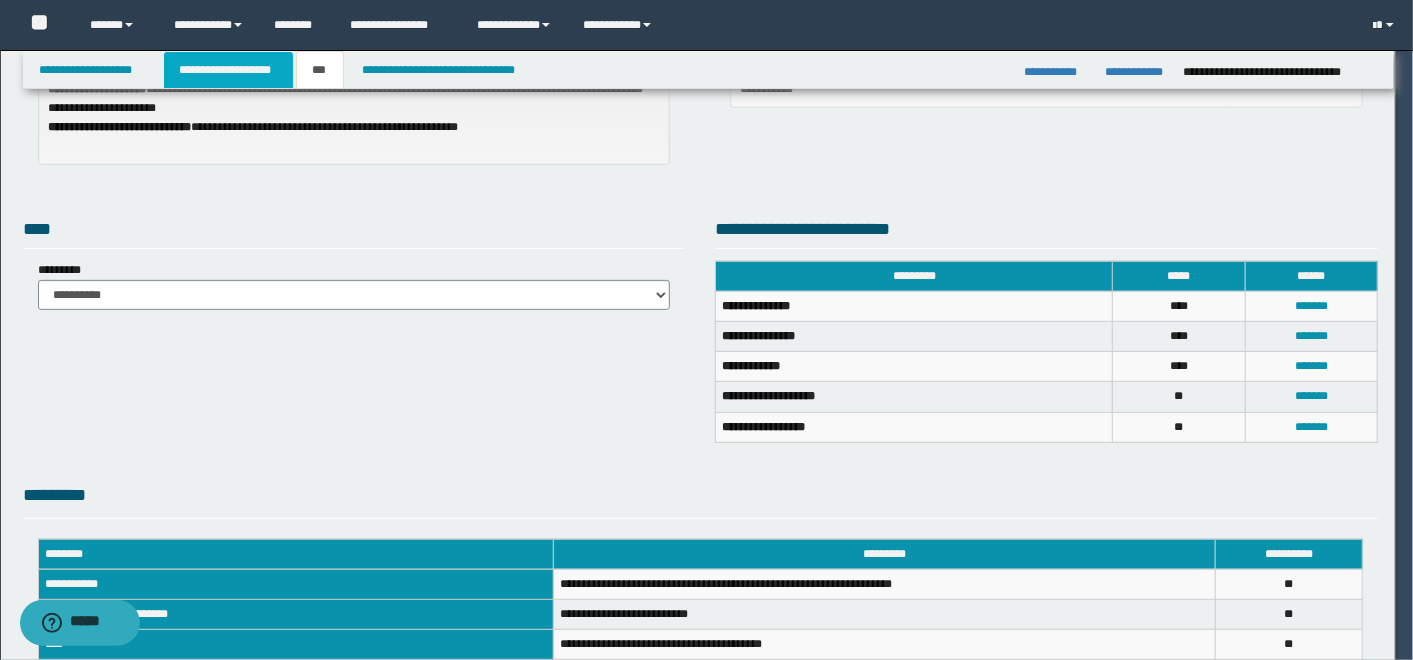 click on "**********" at bounding box center (228, 70) 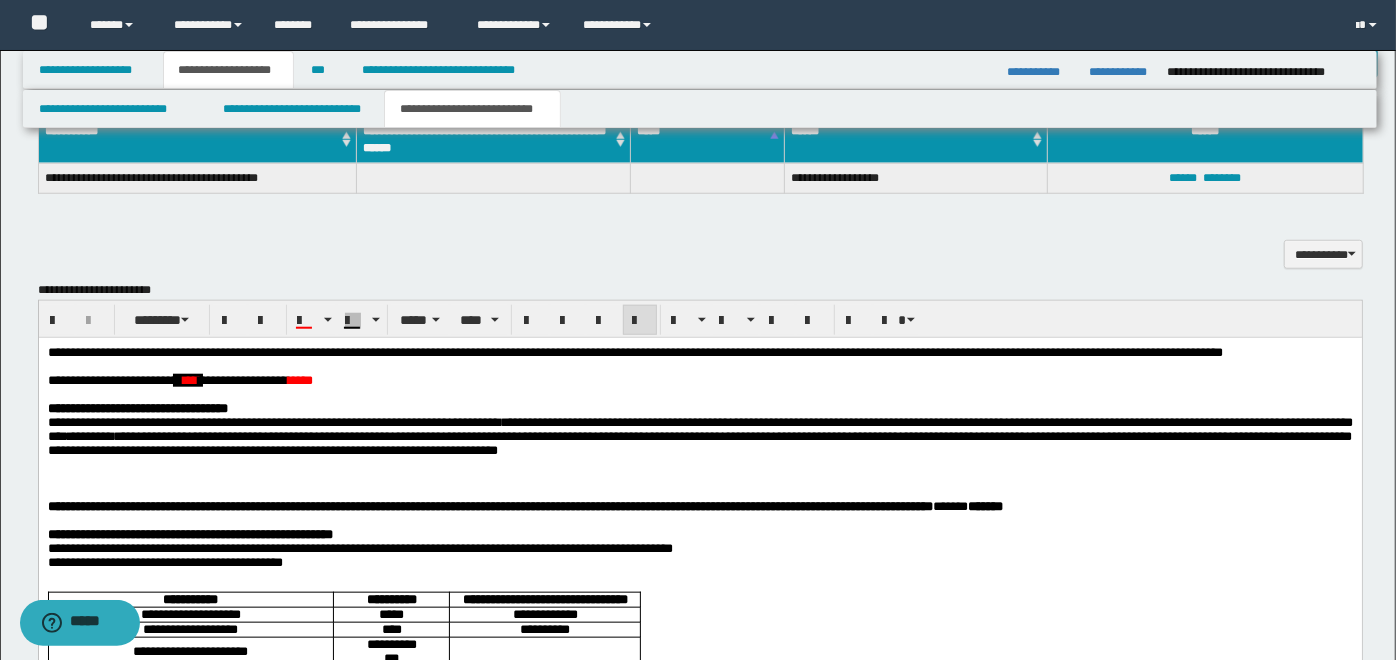 scroll, scrollTop: 1290, scrollLeft: 0, axis: vertical 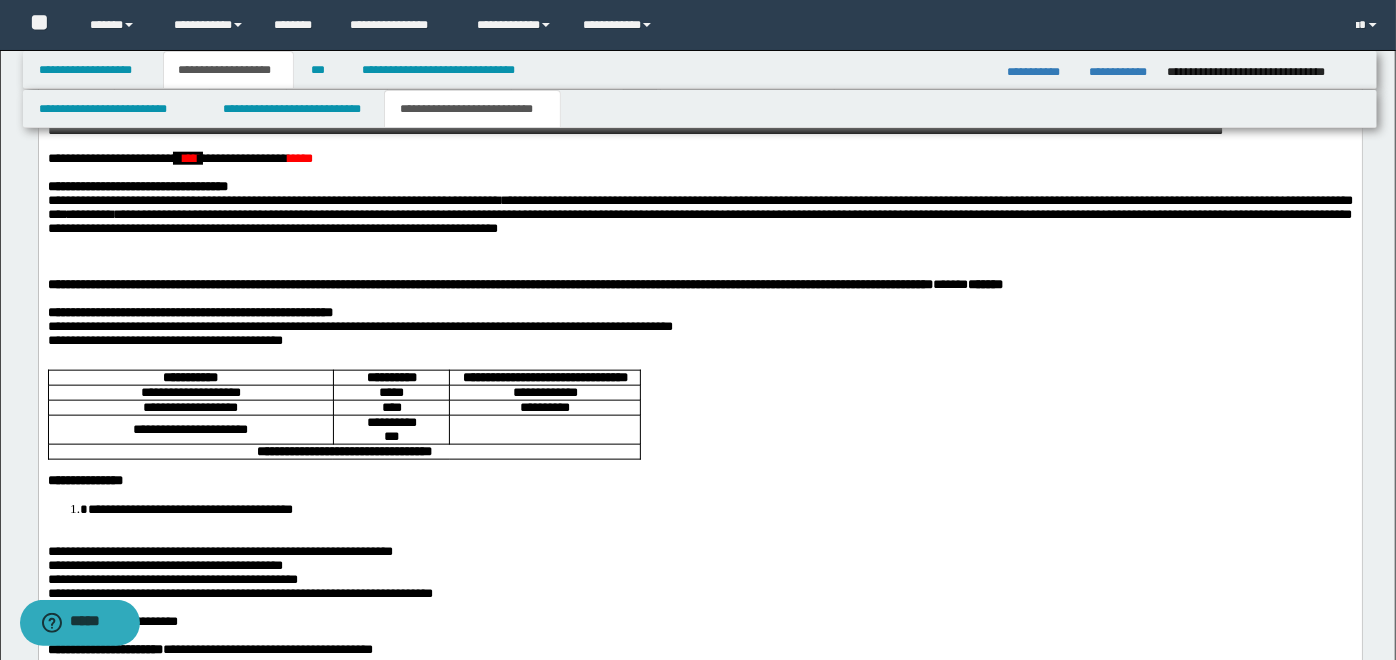 click at bounding box center [699, 298] 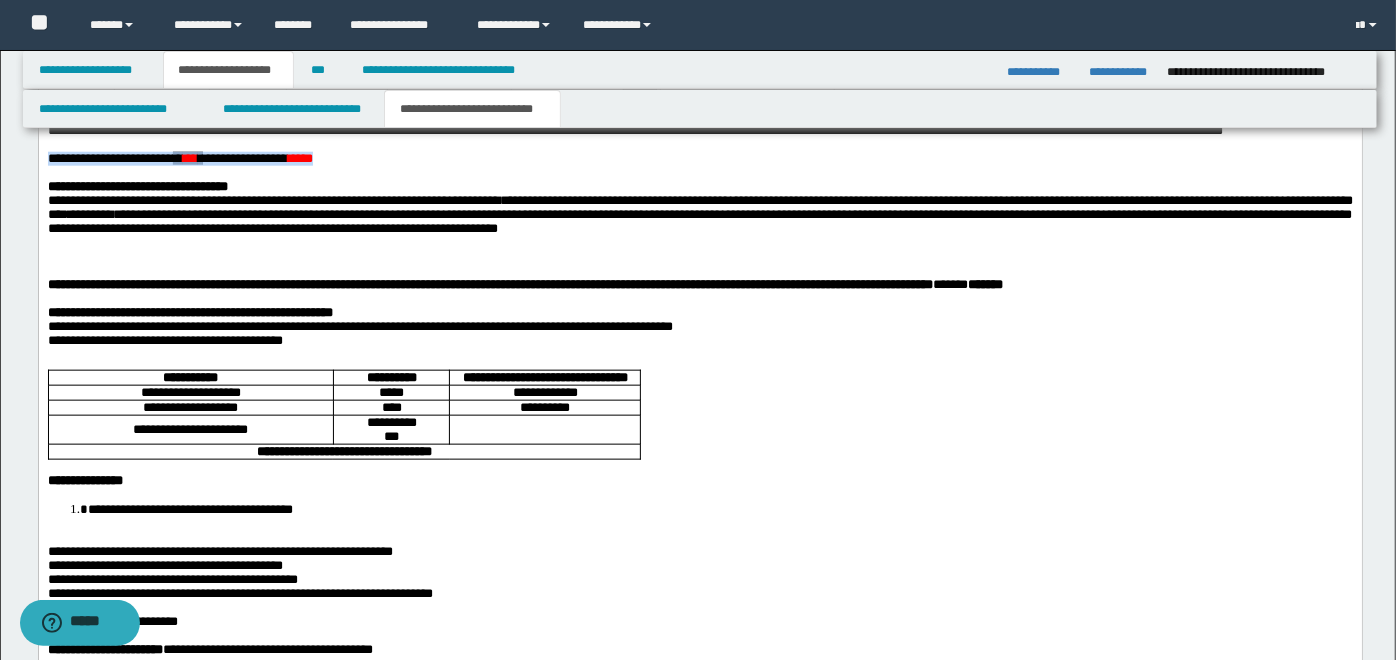drag, startPoint x: 185, startPoint y: 163, endPoint x: 239, endPoint y: 191, distance: 60.827625 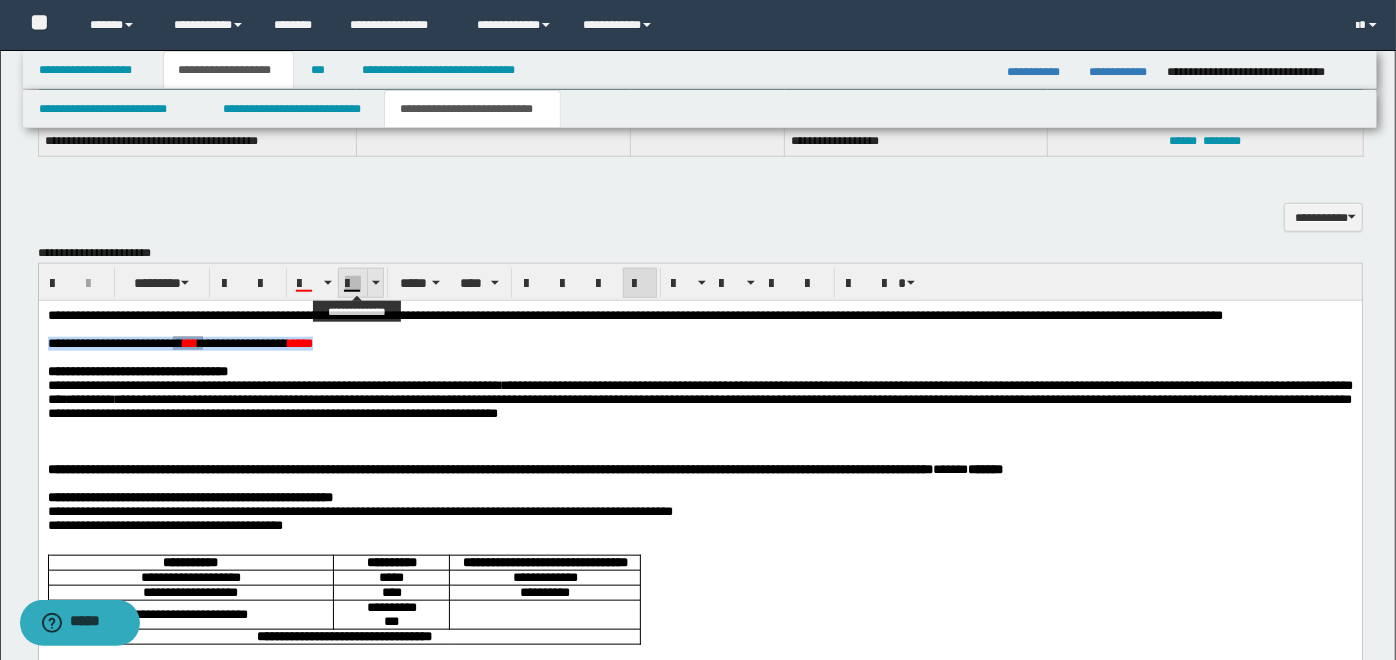 click at bounding box center (375, 283) 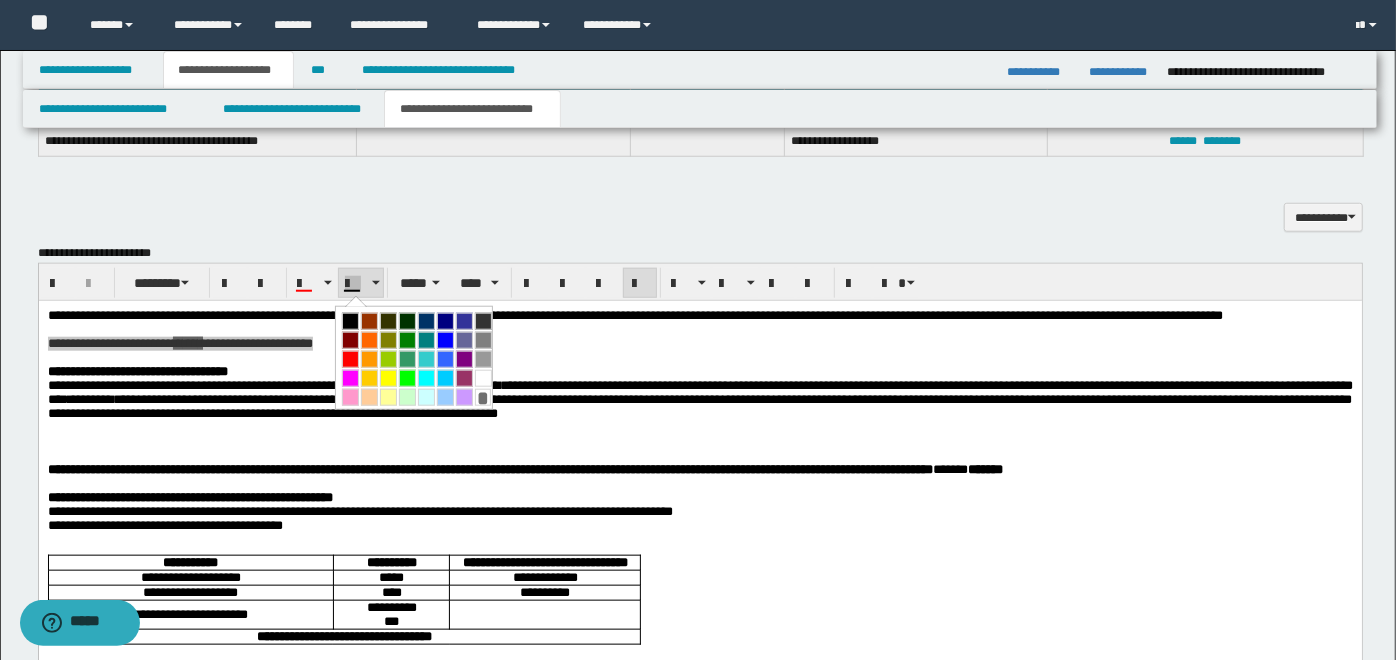 click at bounding box center (483, 378) 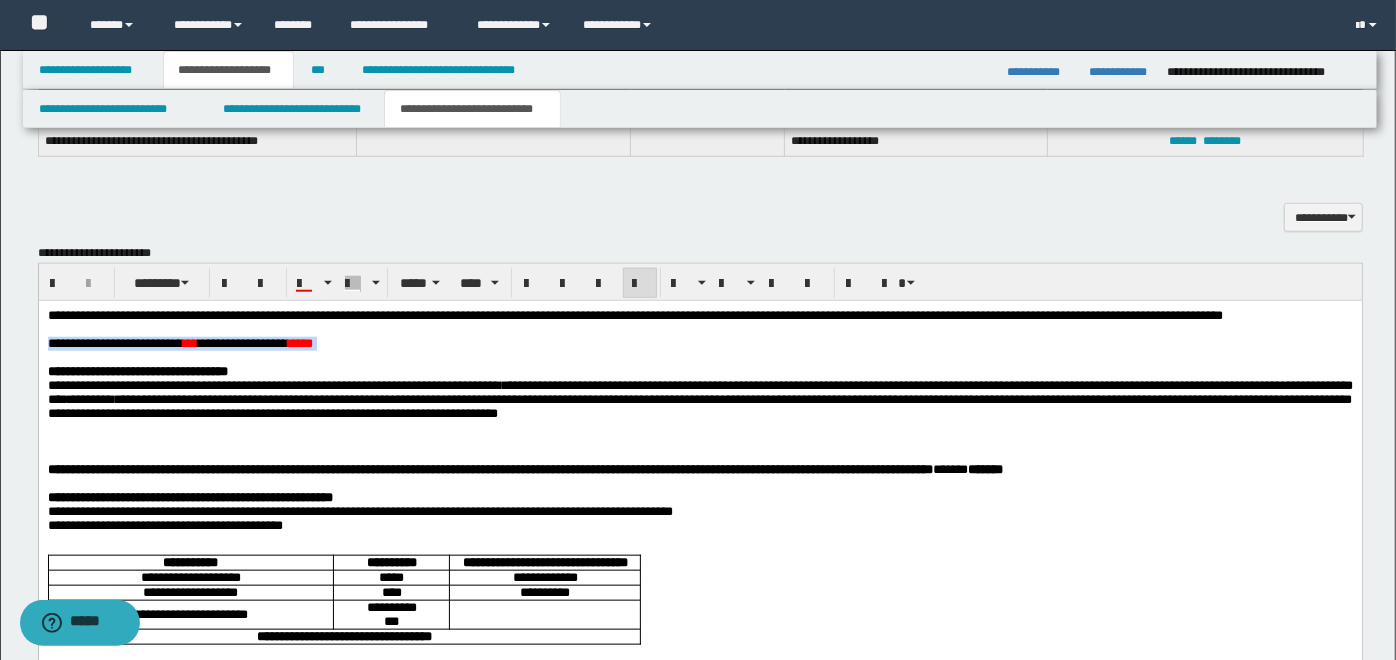 click at bounding box center (699, 357) 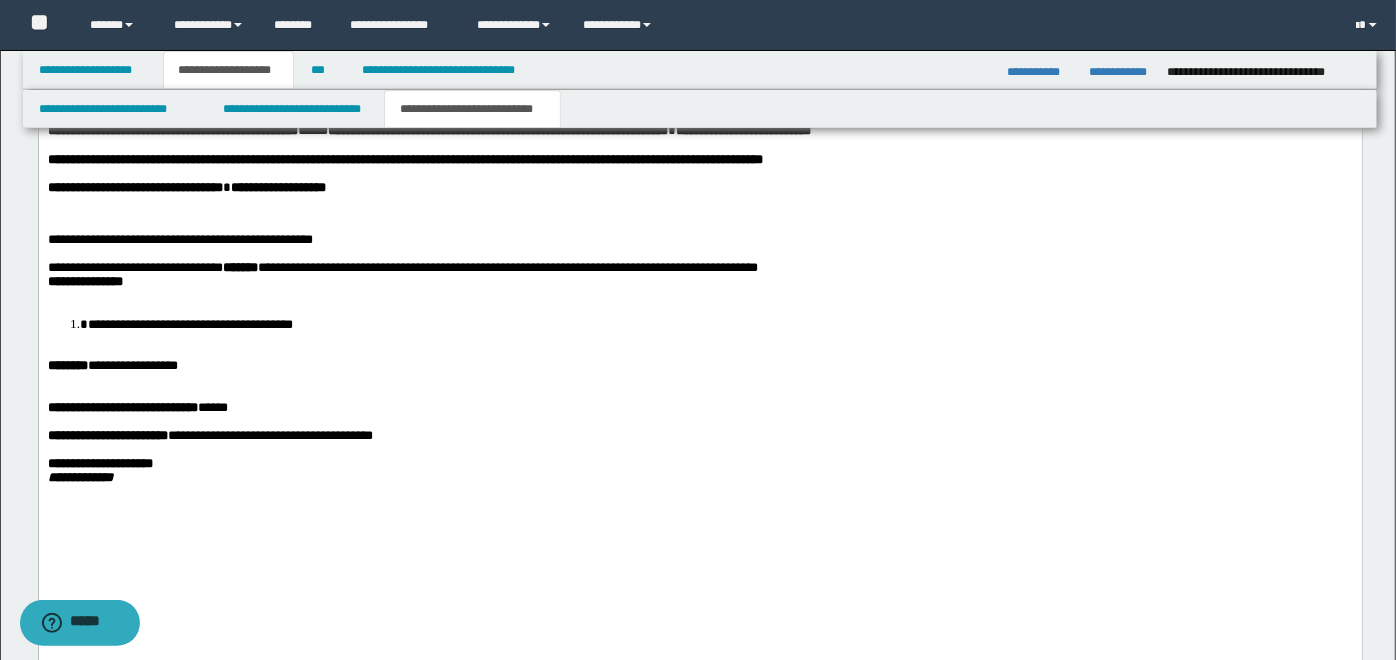 scroll, scrollTop: 1660, scrollLeft: 0, axis: vertical 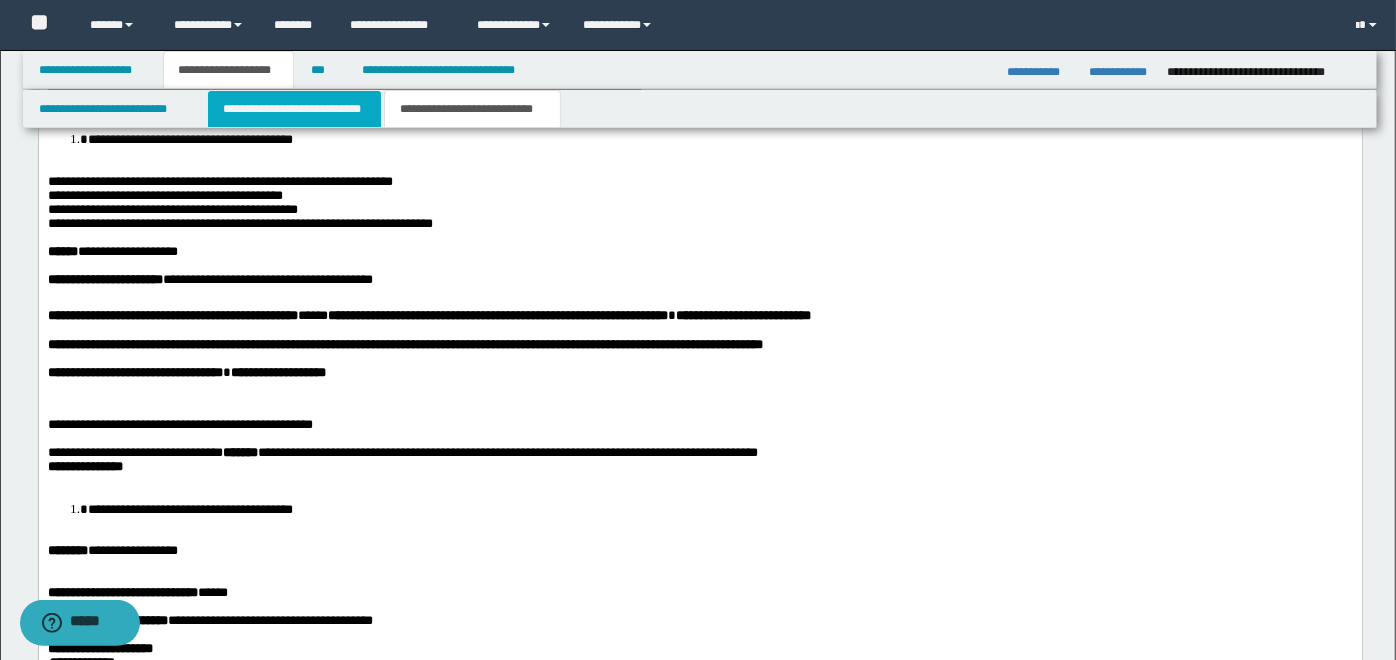 click on "**********" at bounding box center (294, 109) 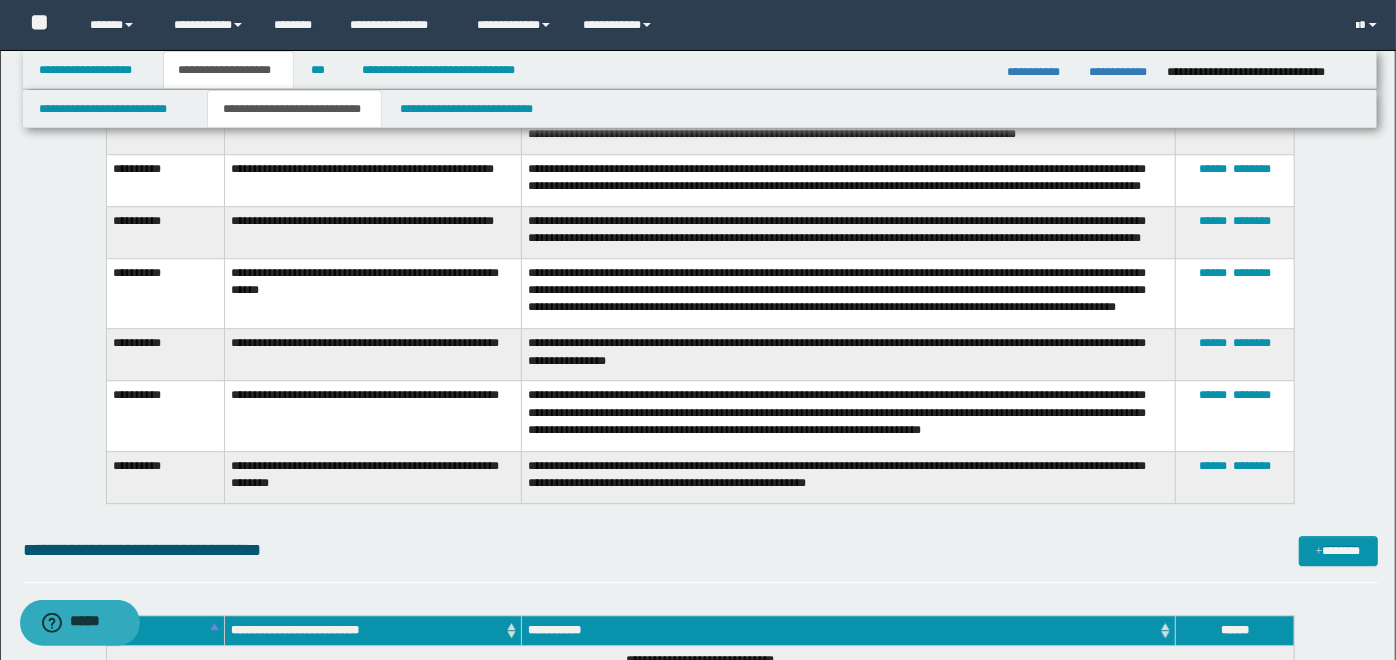 scroll, scrollTop: 3733, scrollLeft: 0, axis: vertical 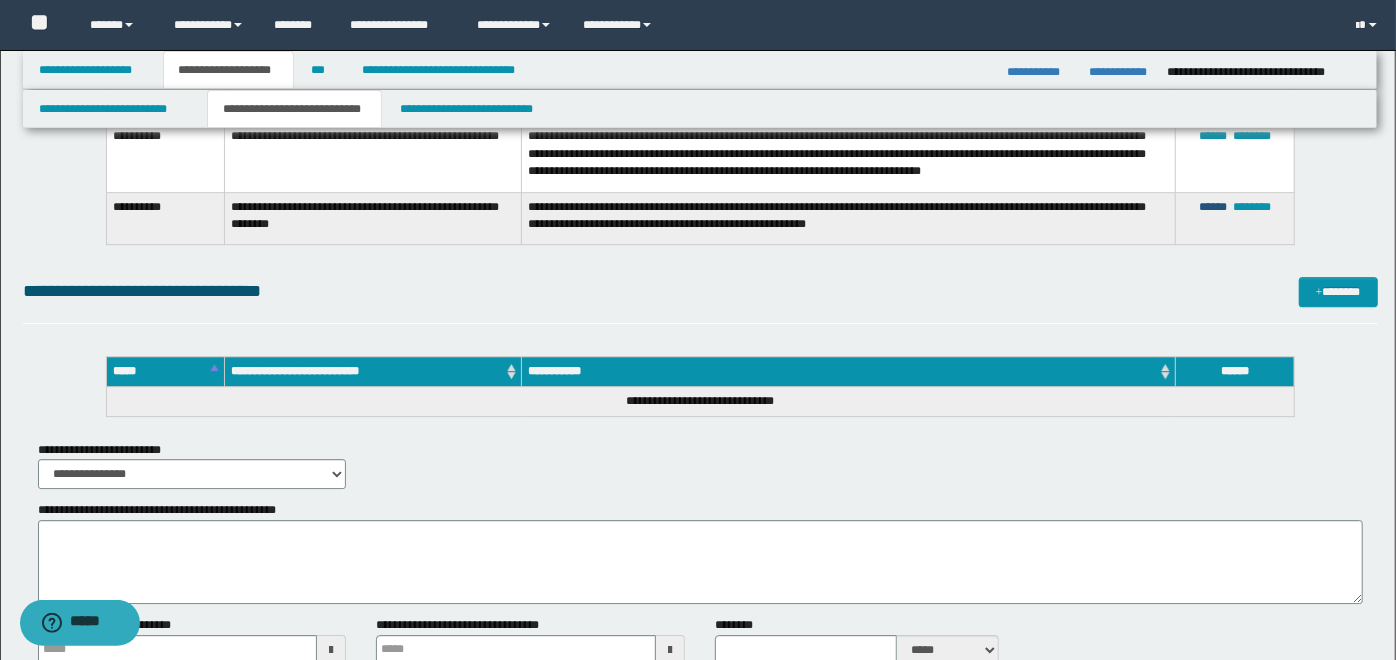 drag, startPoint x: 1213, startPoint y: 214, endPoint x: 1166, endPoint y: 235, distance: 51.47815 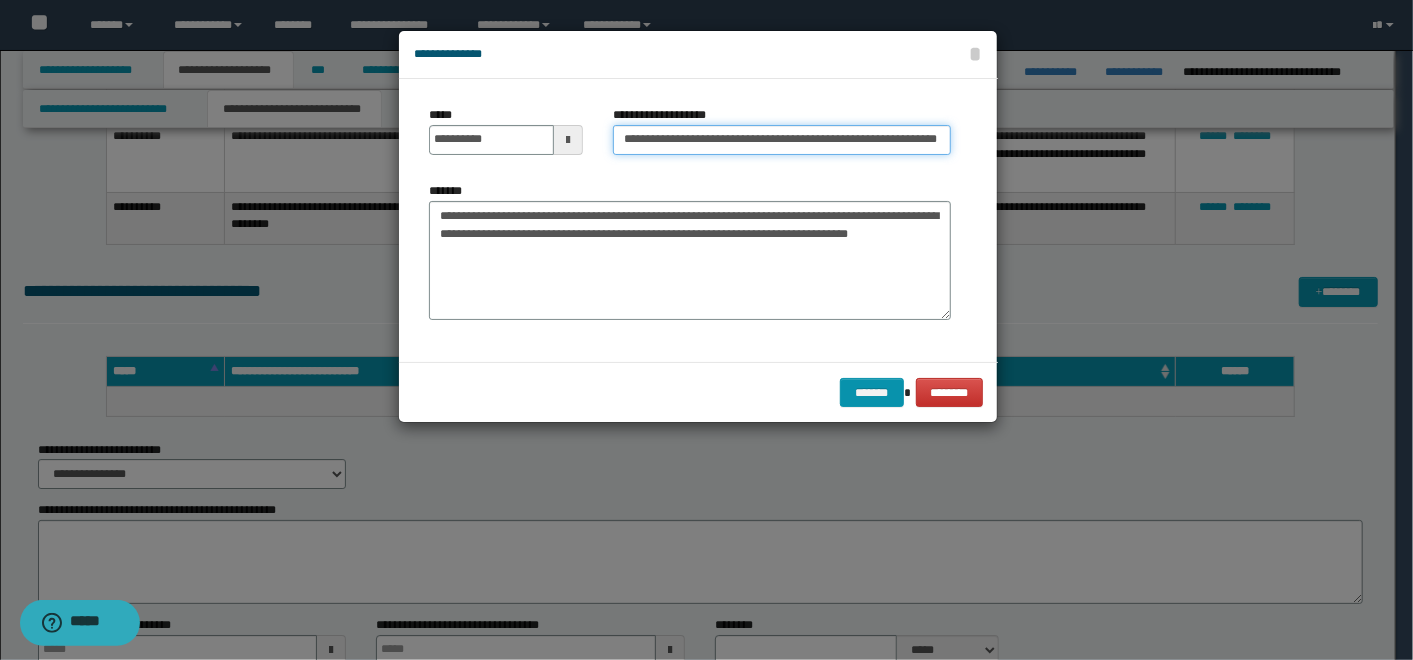 click on "**********" at bounding box center [782, 140] 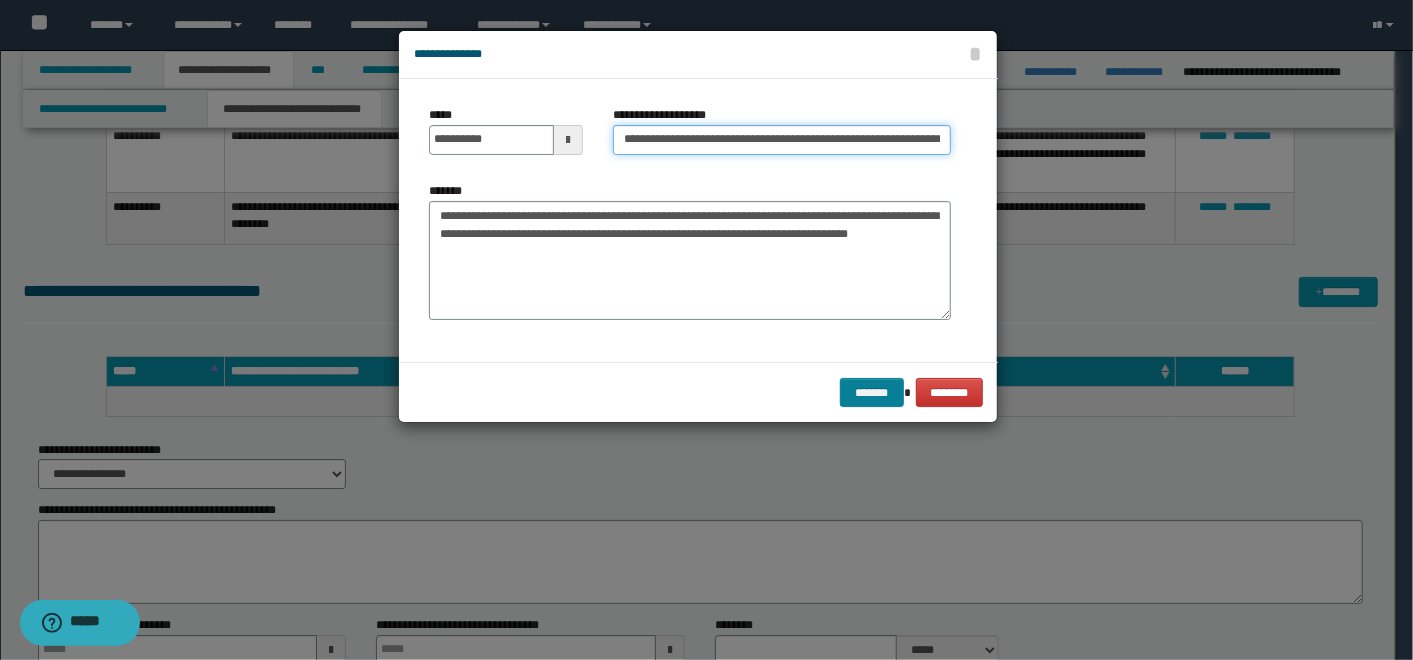 type on "**********" 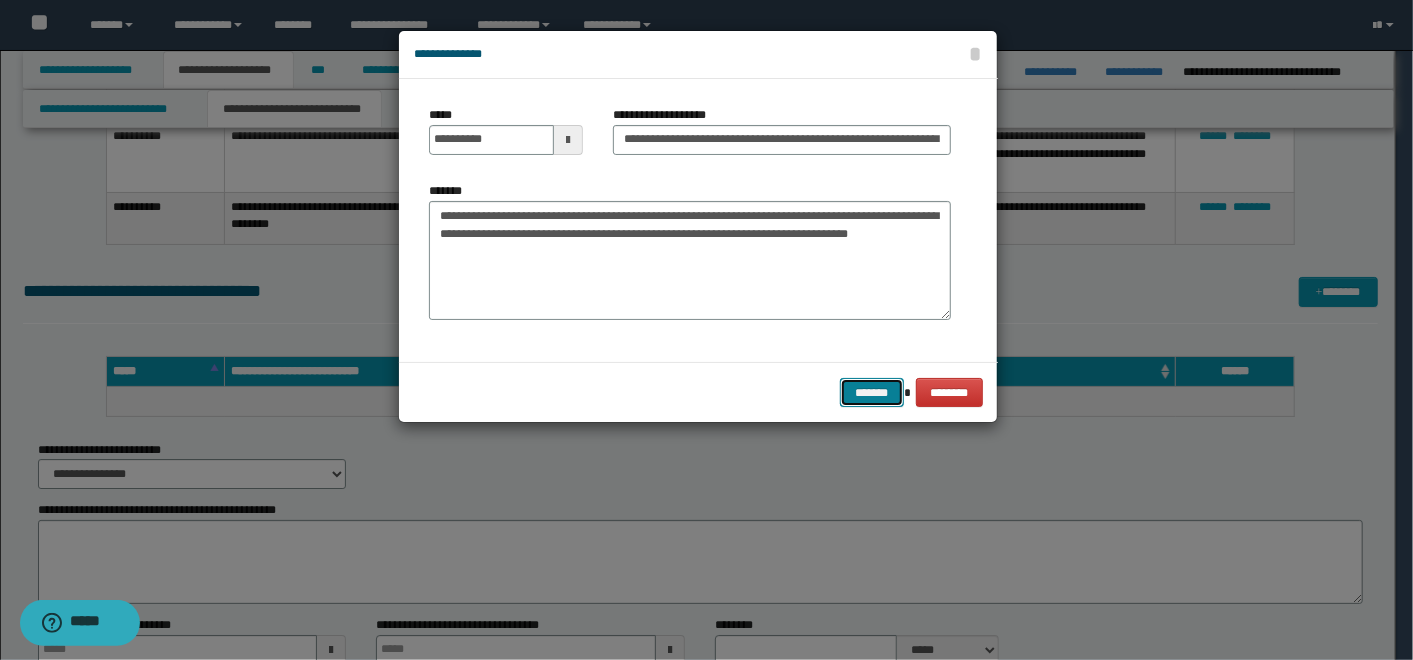 click on "*******" at bounding box center (872, 392) 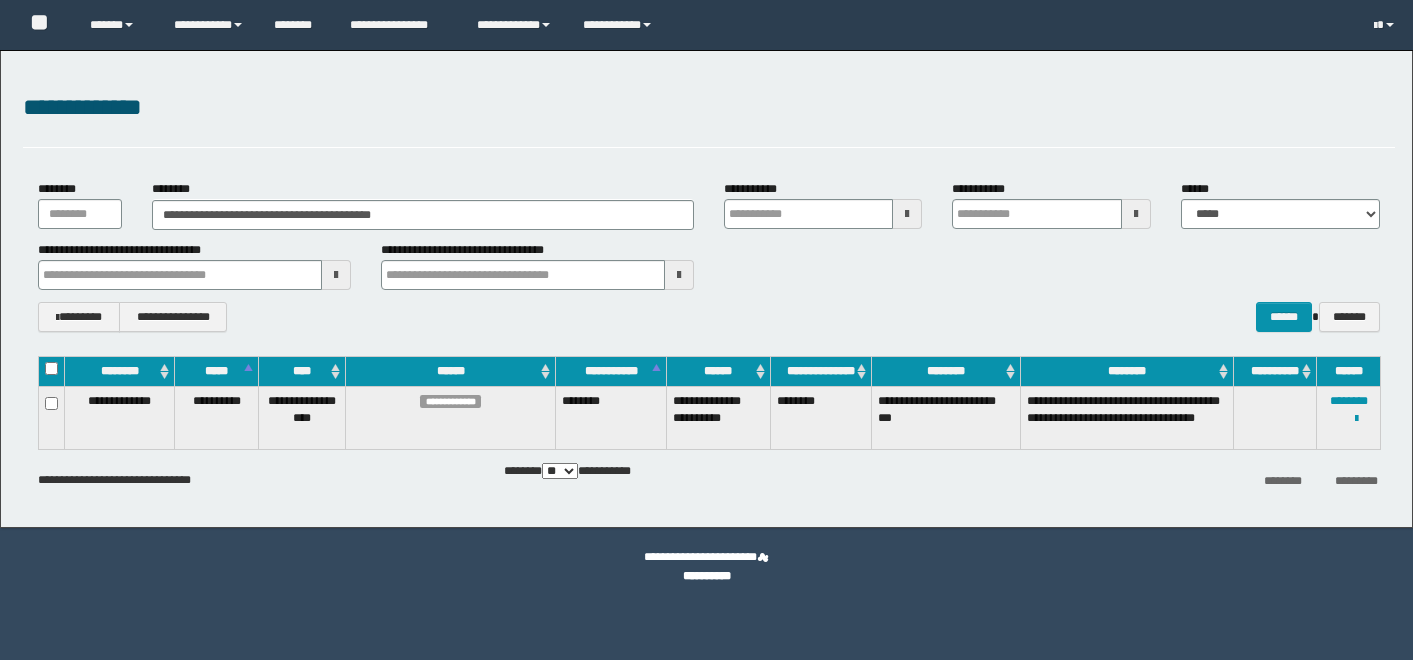scroll, scrollTop: 0, scrollLeft: 0, axis: both 